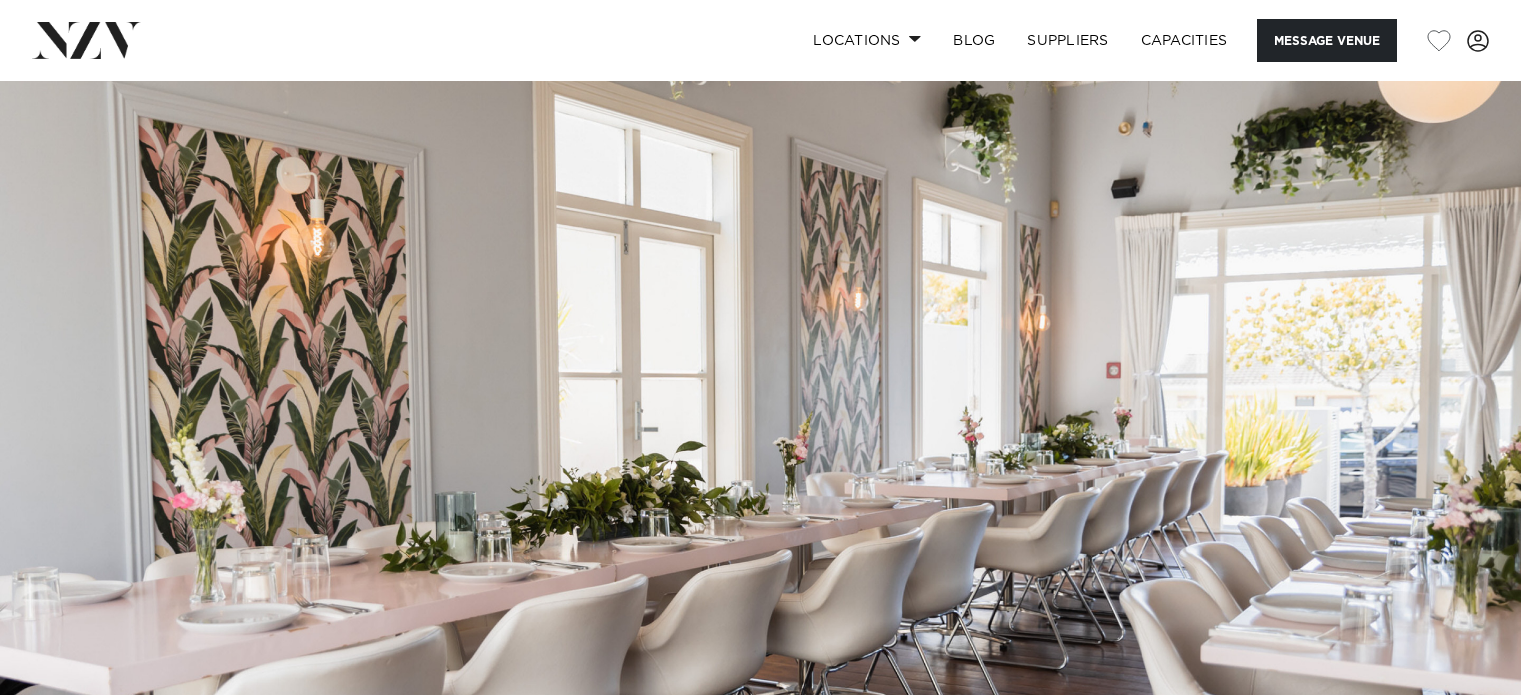 scroll, scrollTop: 0, scrollLeft: 0, axis: both 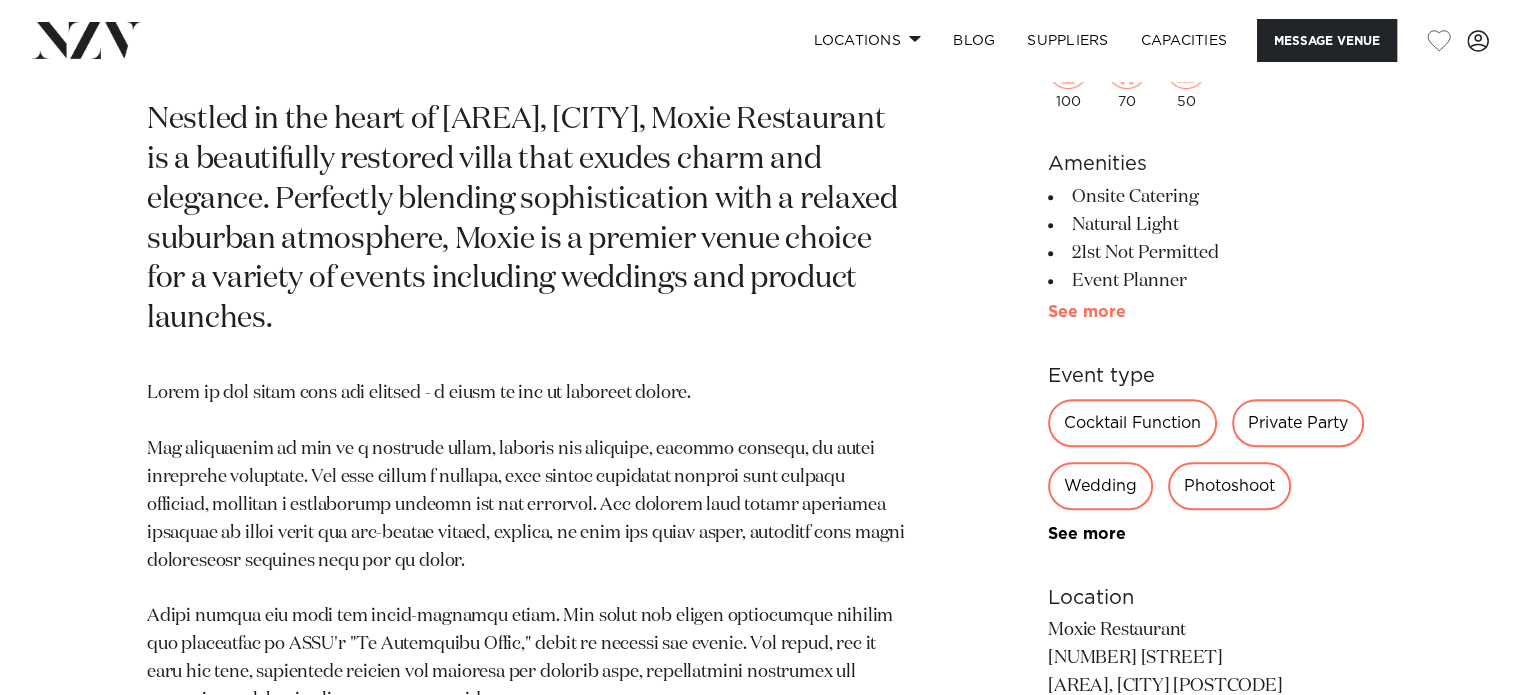 click on "See more" at bounding box center (1126, 312) 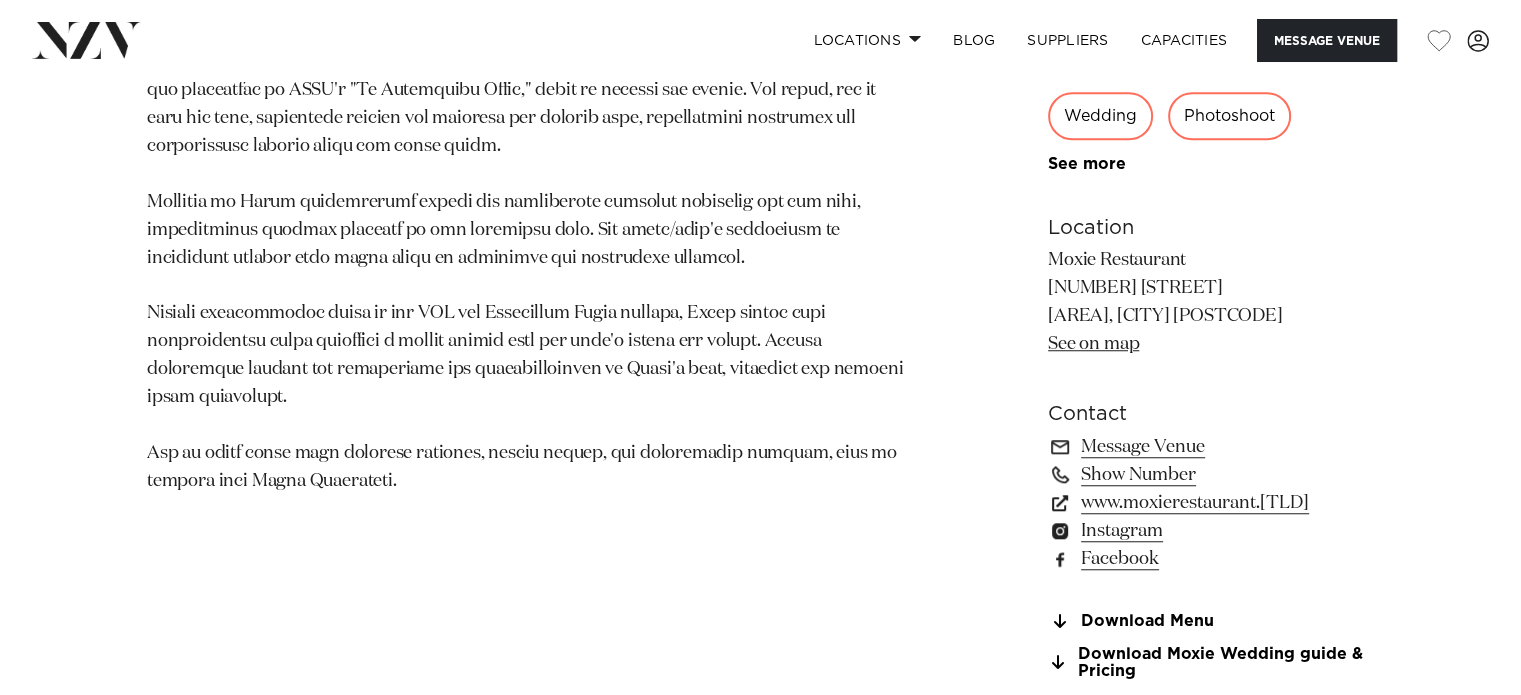 scroll, scrollTop: 1600, scrollLeft: 0, axis: vertical 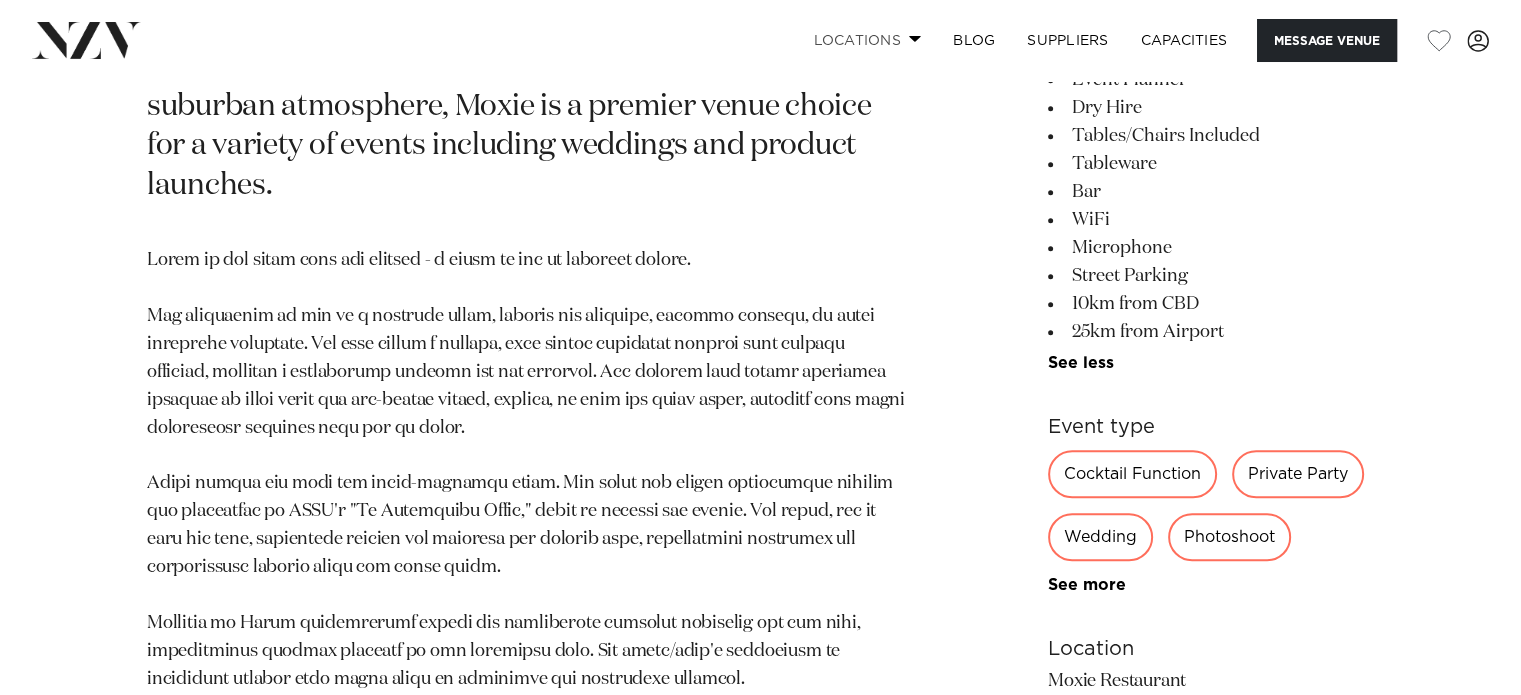 click on "Locations" at bounding box center [867, 40] 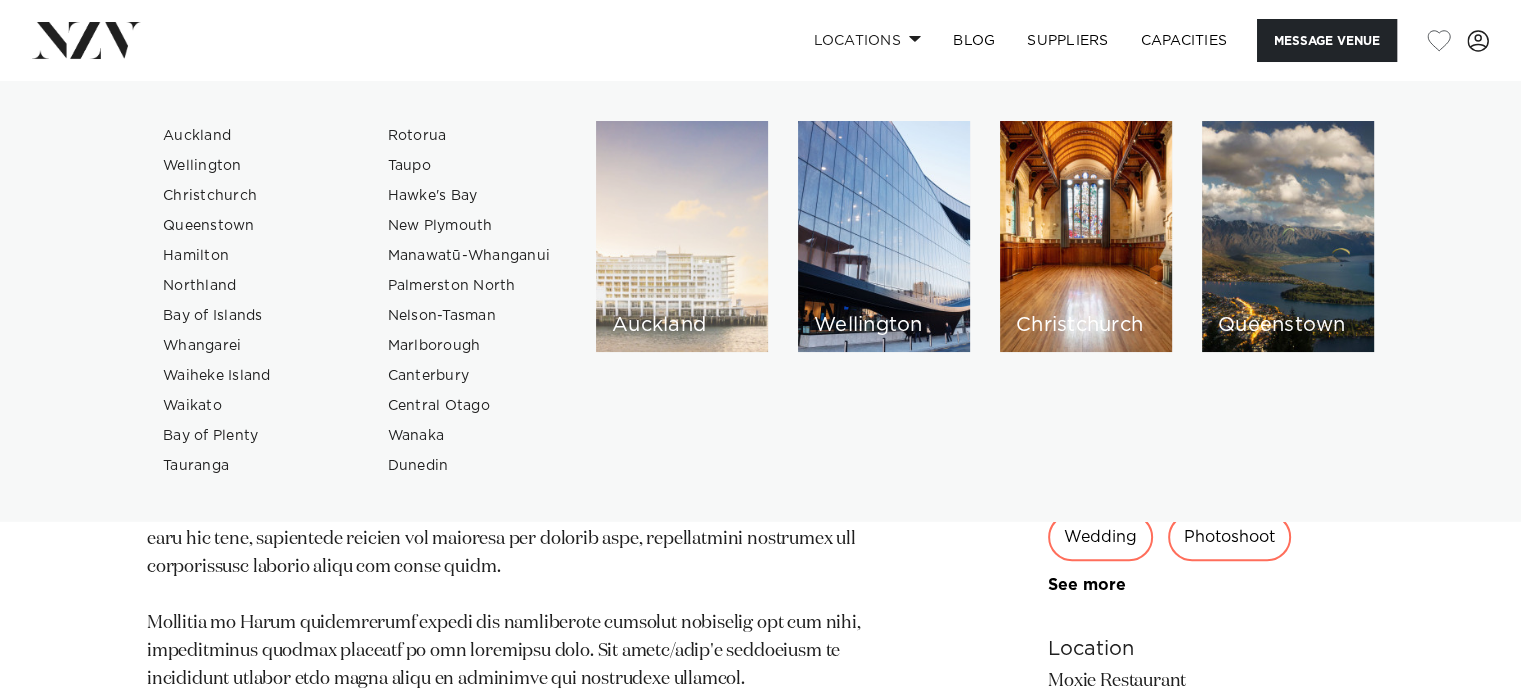click on "Auckland" at bounding box center (682, 236) 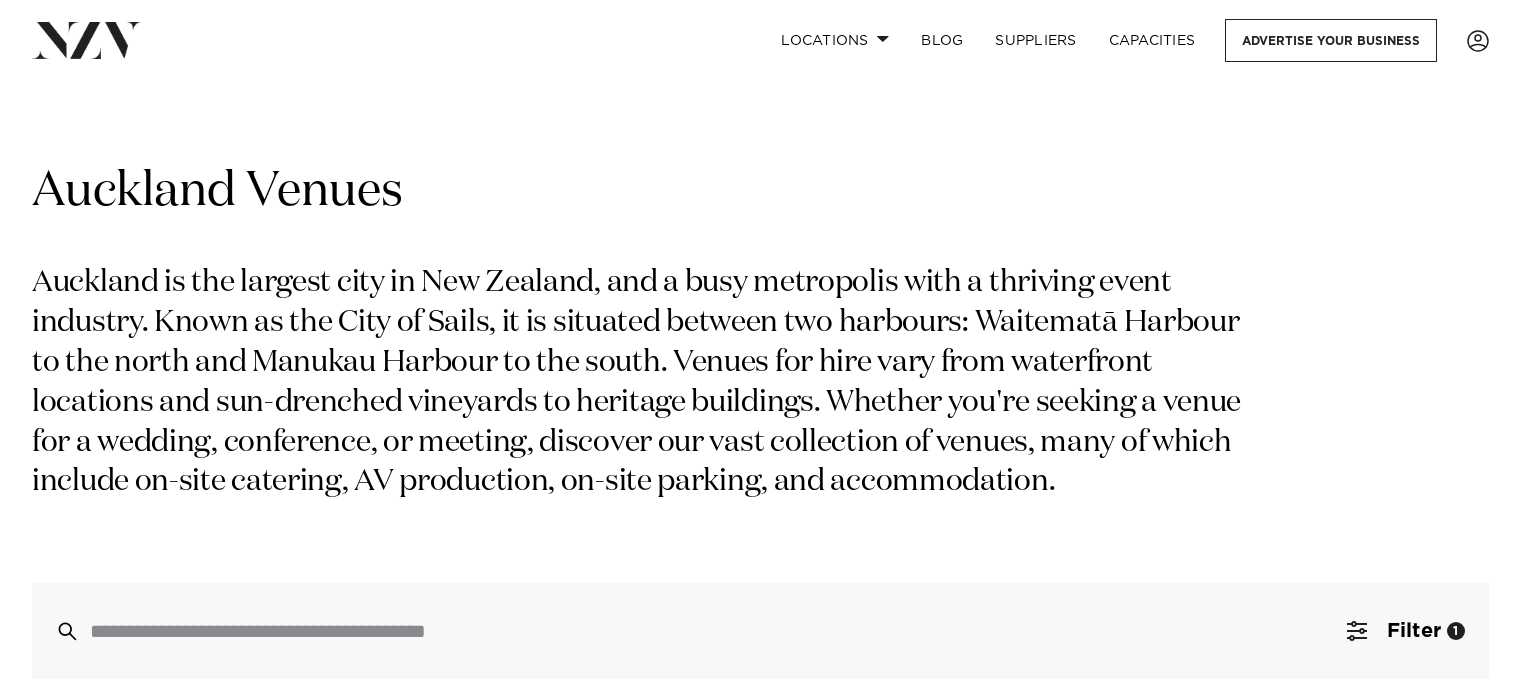 scroll, scrollTop: 0, scrollLeft: 0, axis: both 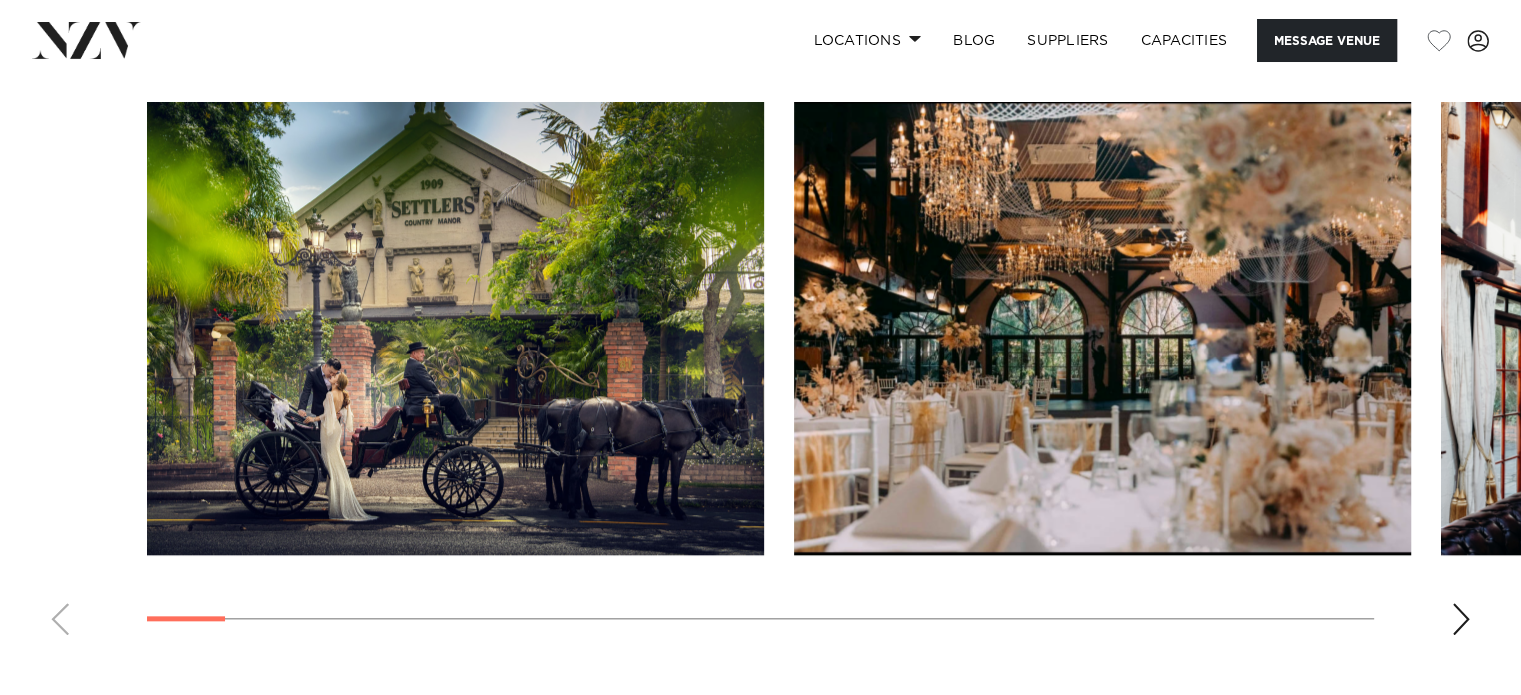 click at bounding box center [1461, 619] 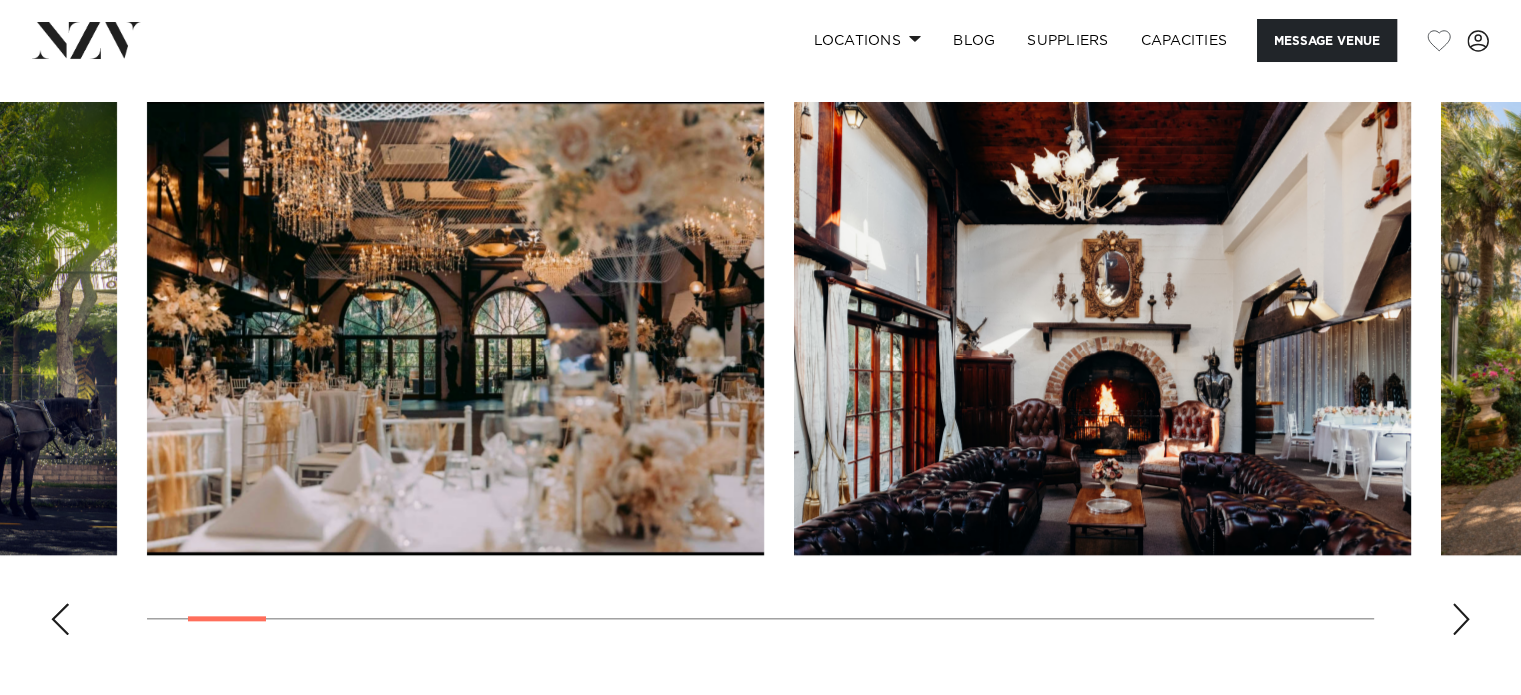 click at bounding box center [1461, 619] 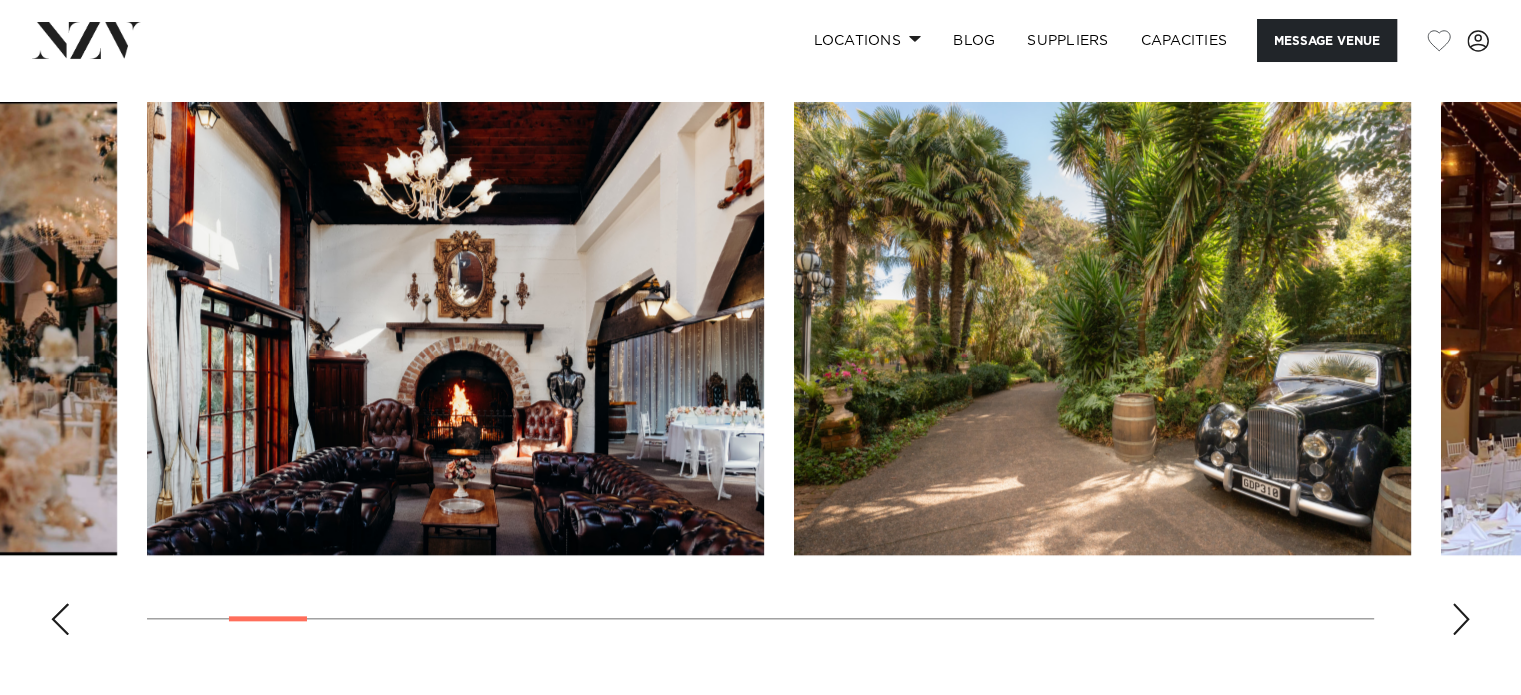 click at bounding box center (1461, 619) 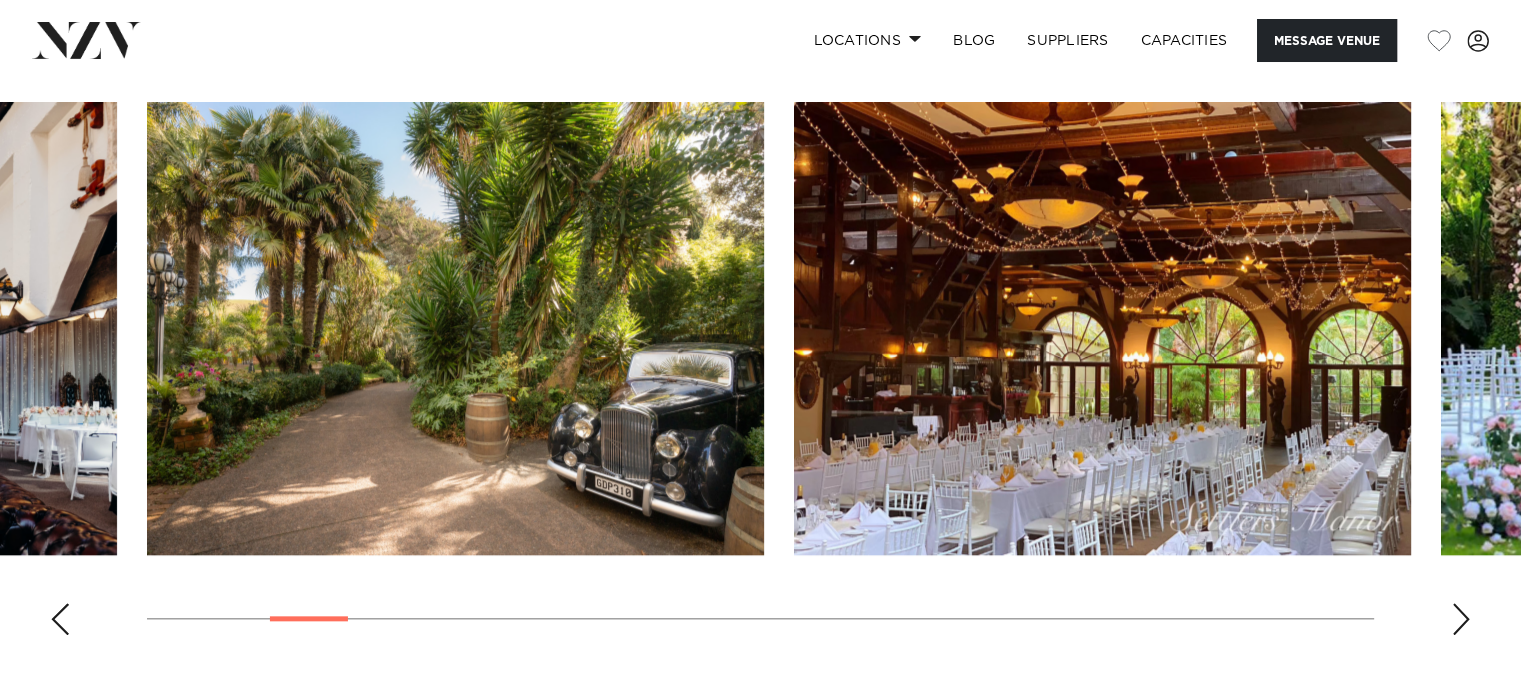 click at bounding box center (1461, 619) 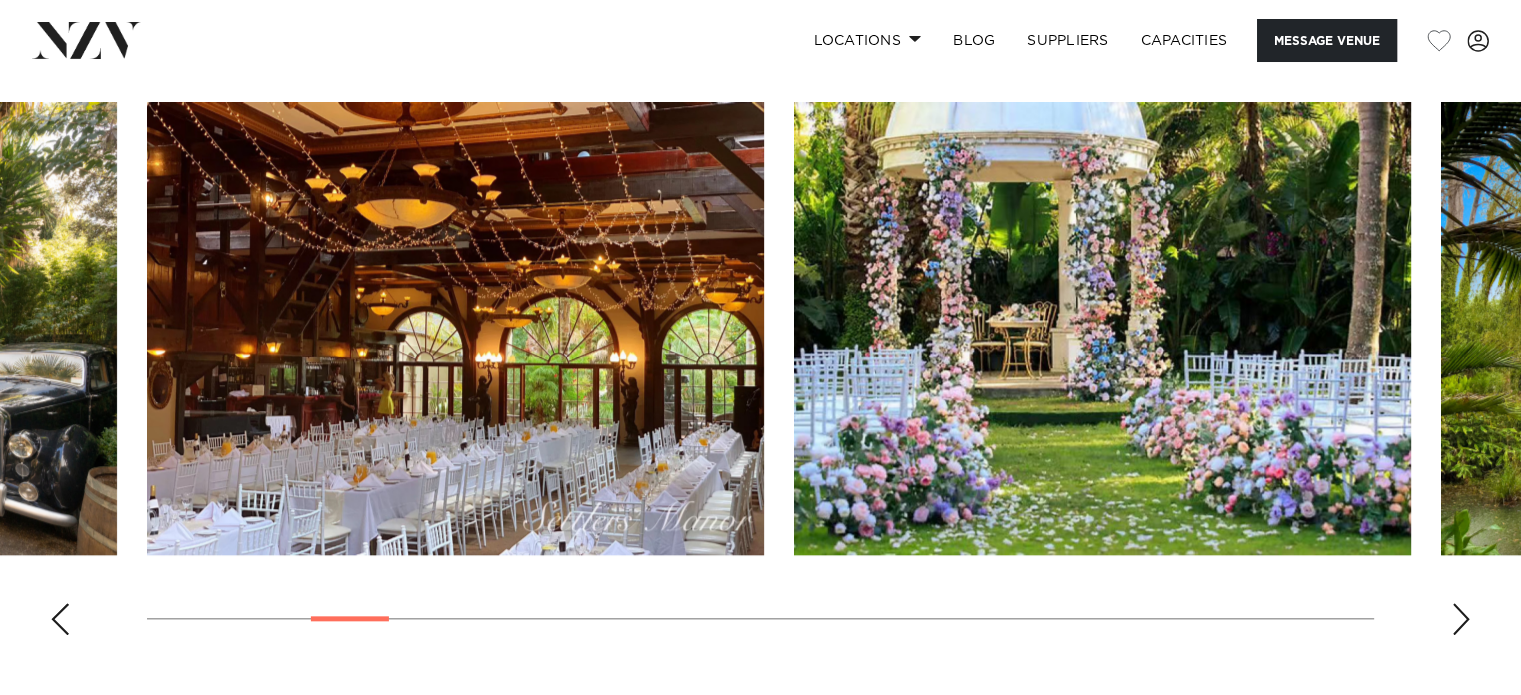 click at bounding box center [1461, 619] 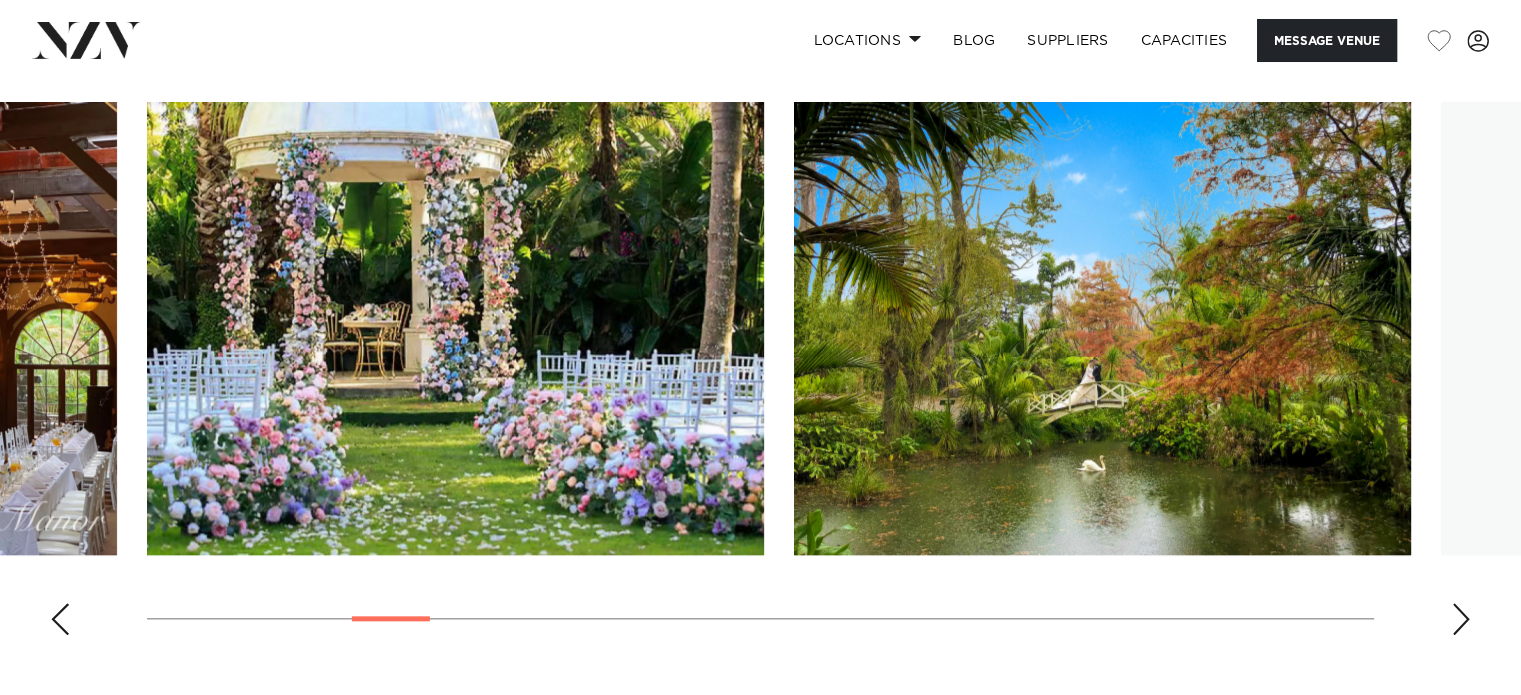 click at bounding box center [1461, 619] 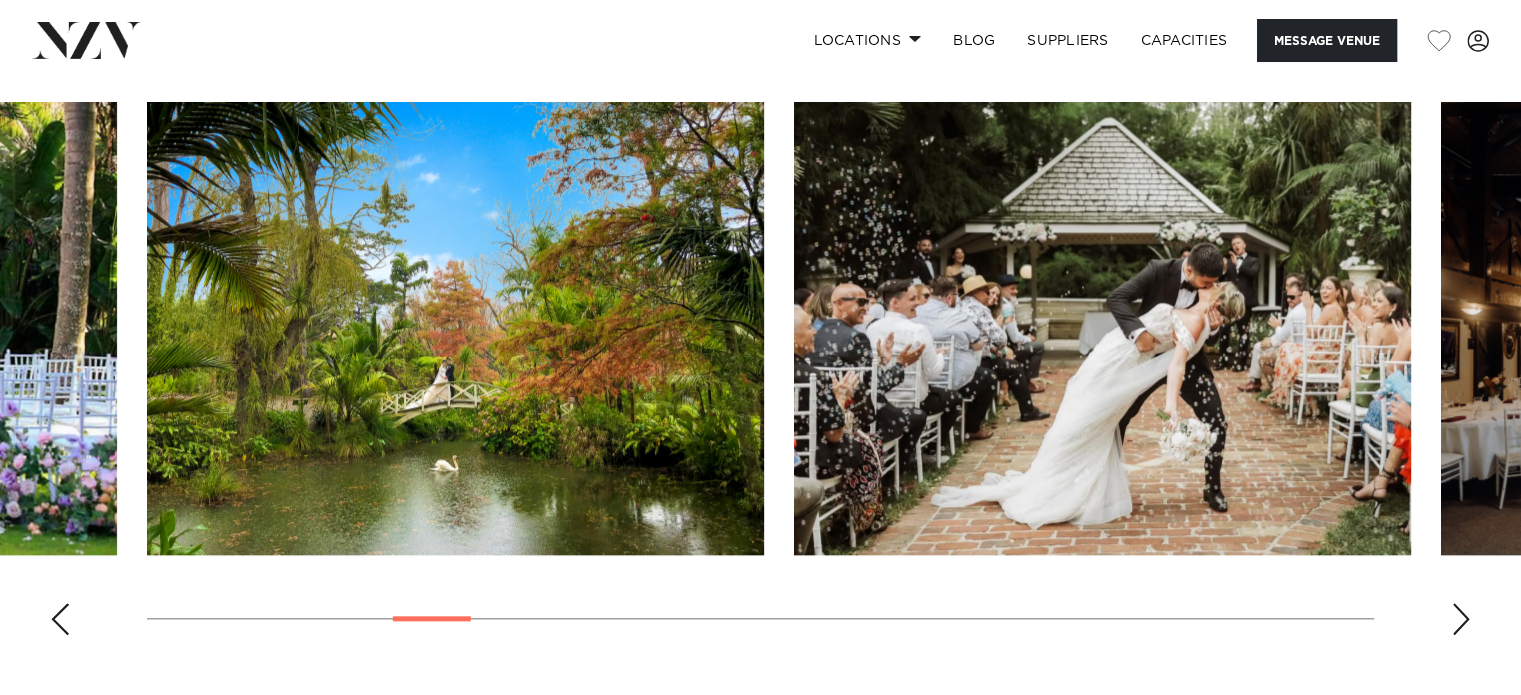 click at bounding box center [1461, 619] 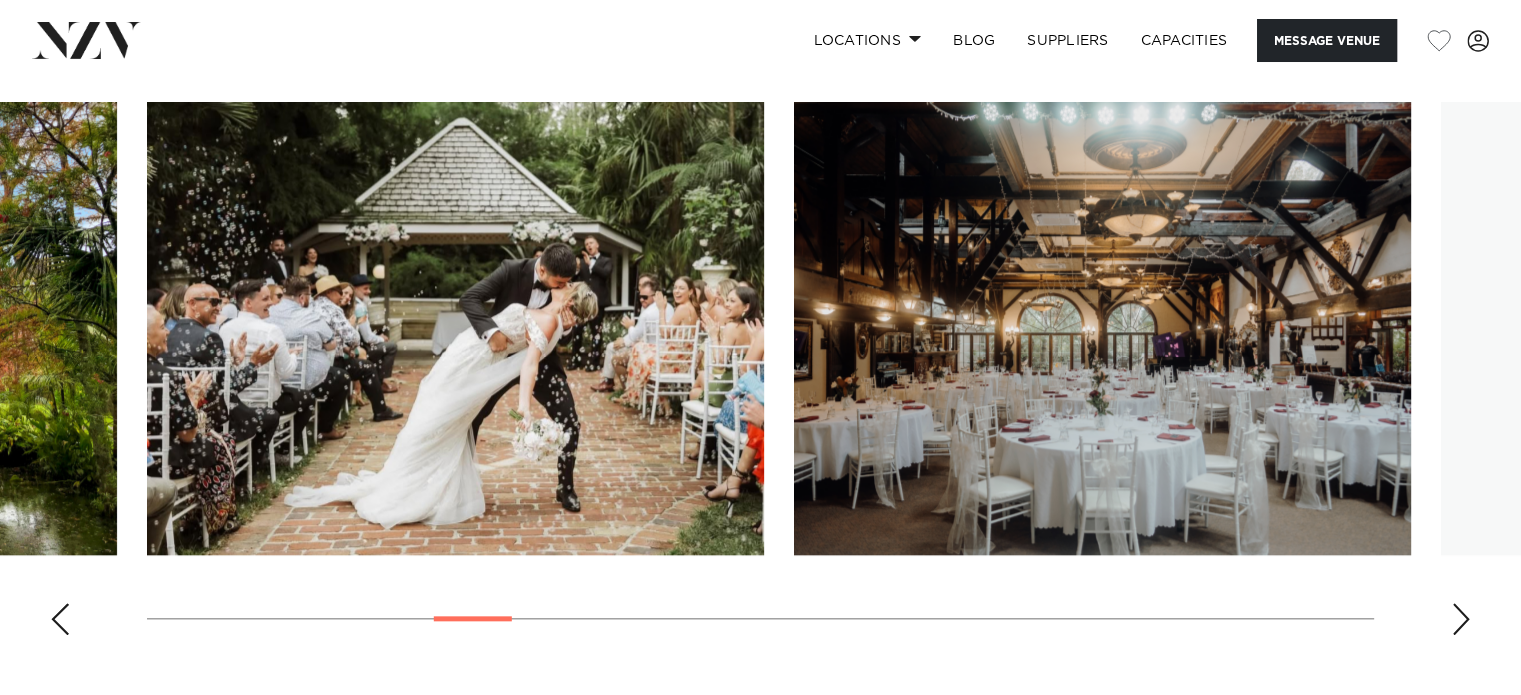 click at bounding box center [1461, 619] 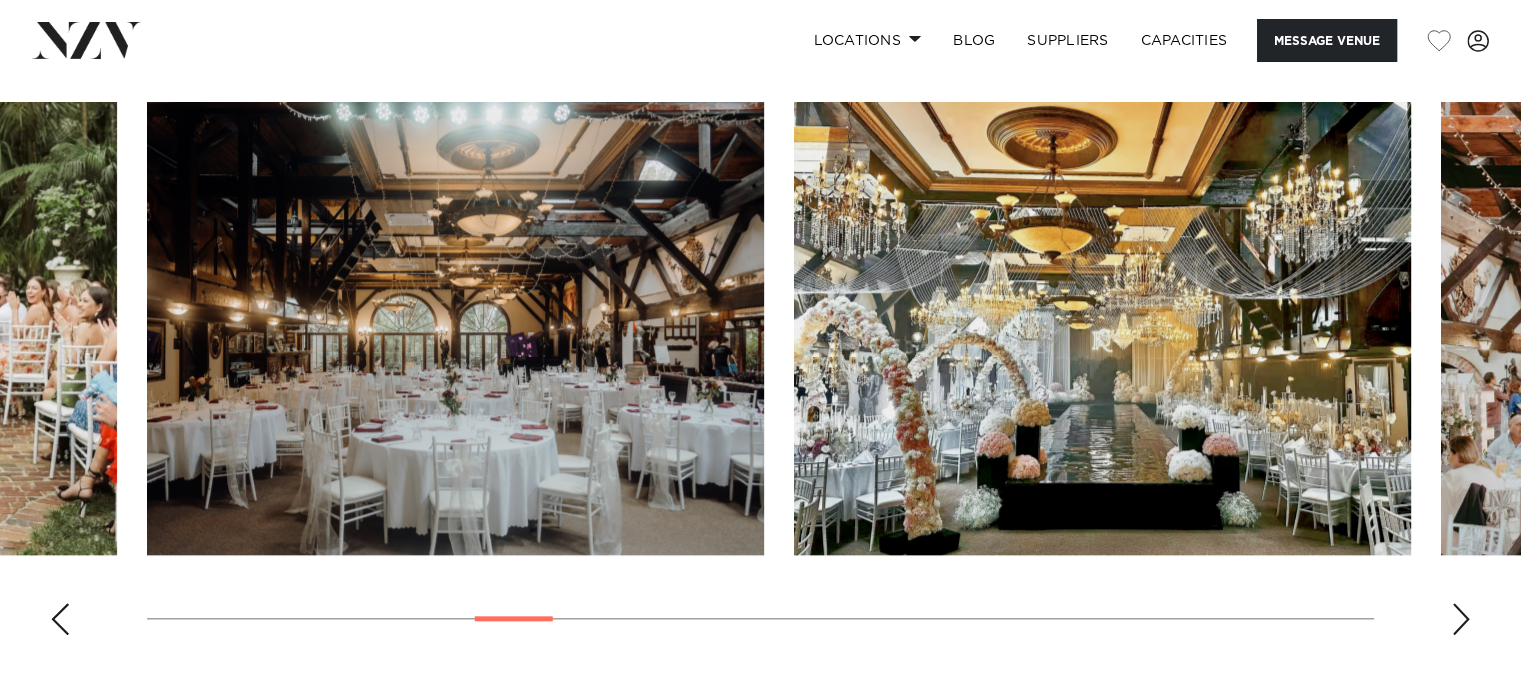 click at bounding box center [1461, 619] 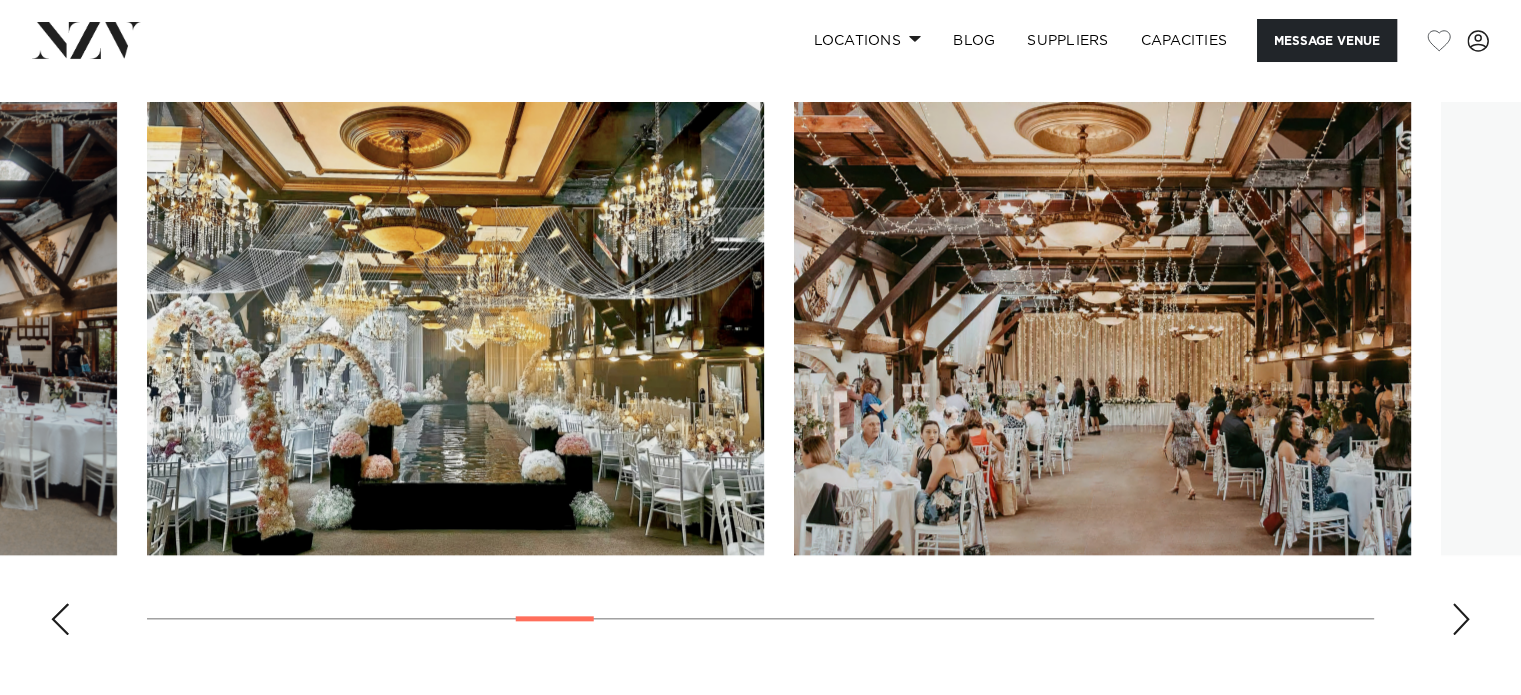click at bounding box center (1461, 619) 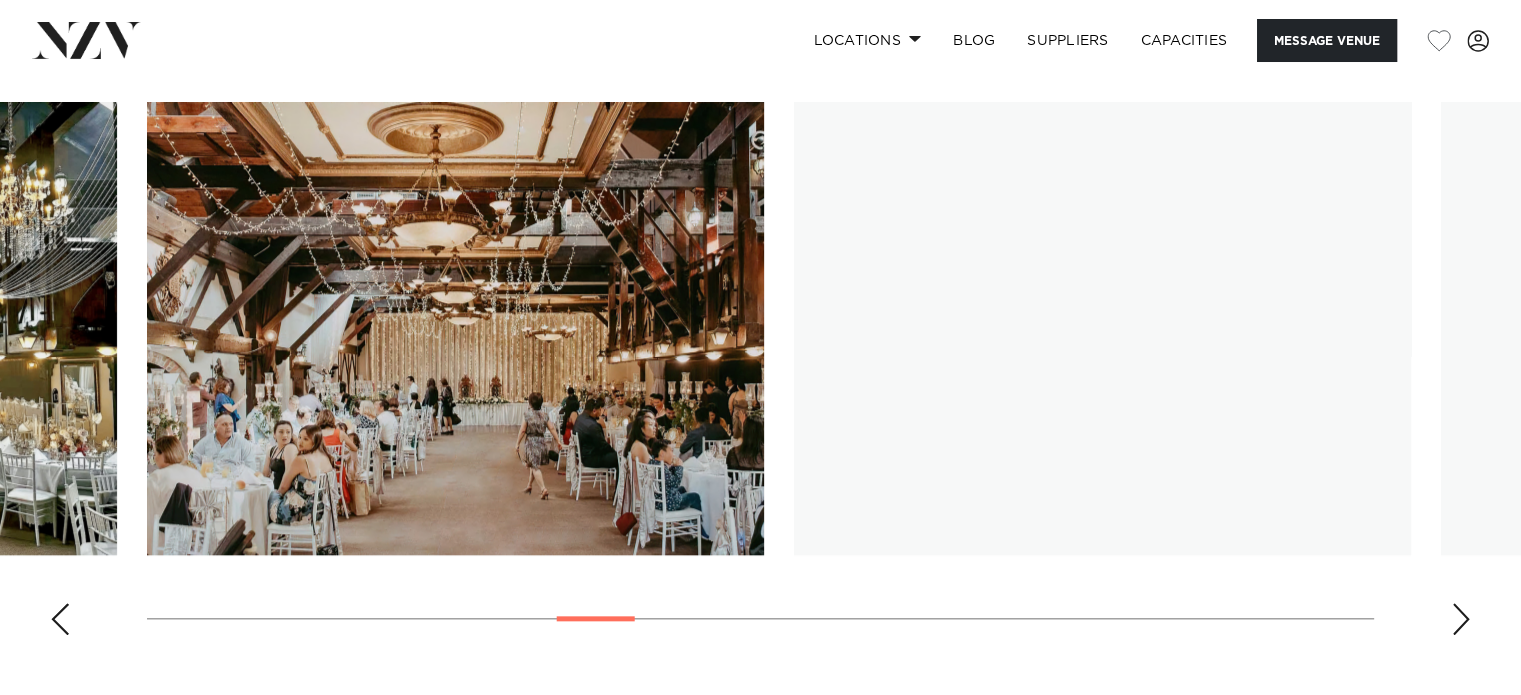 click at bounding box center (1461, 619) 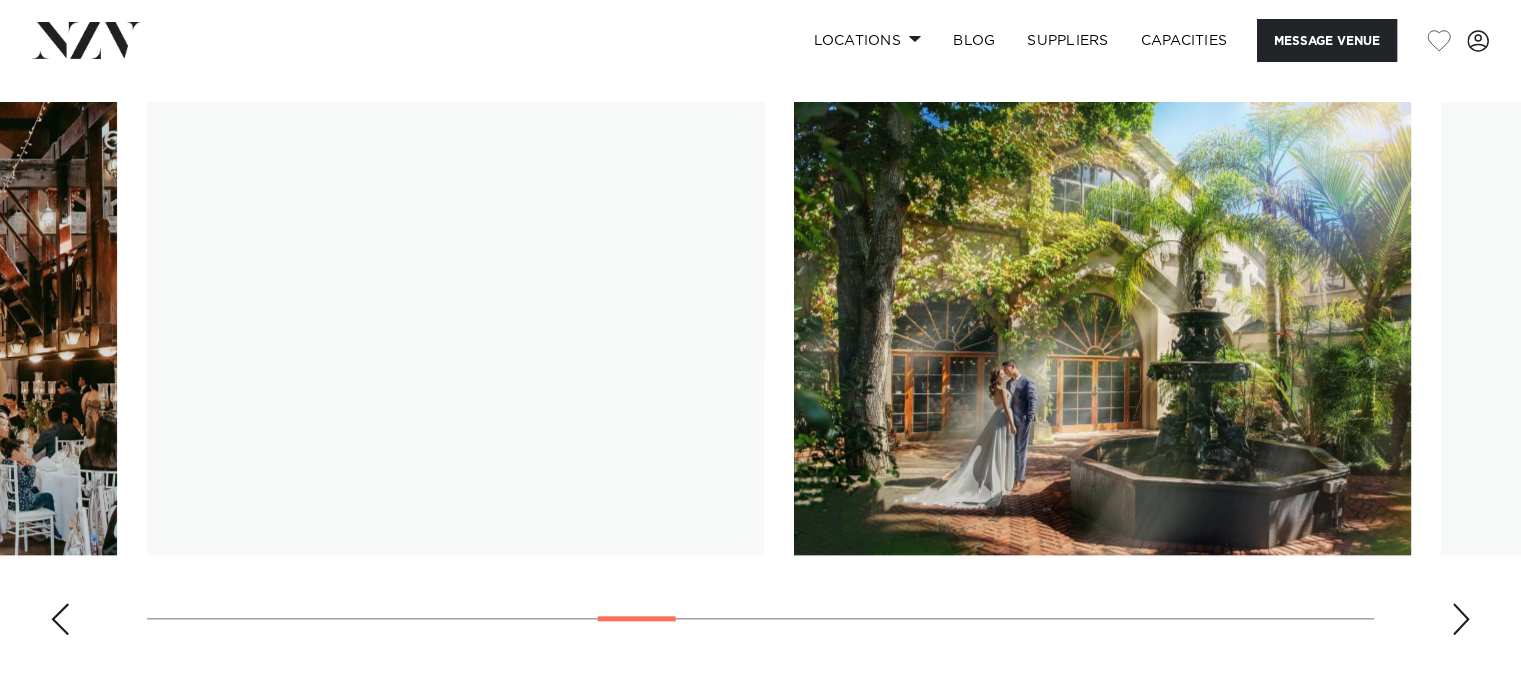 click at bounding box center [1461, 619] 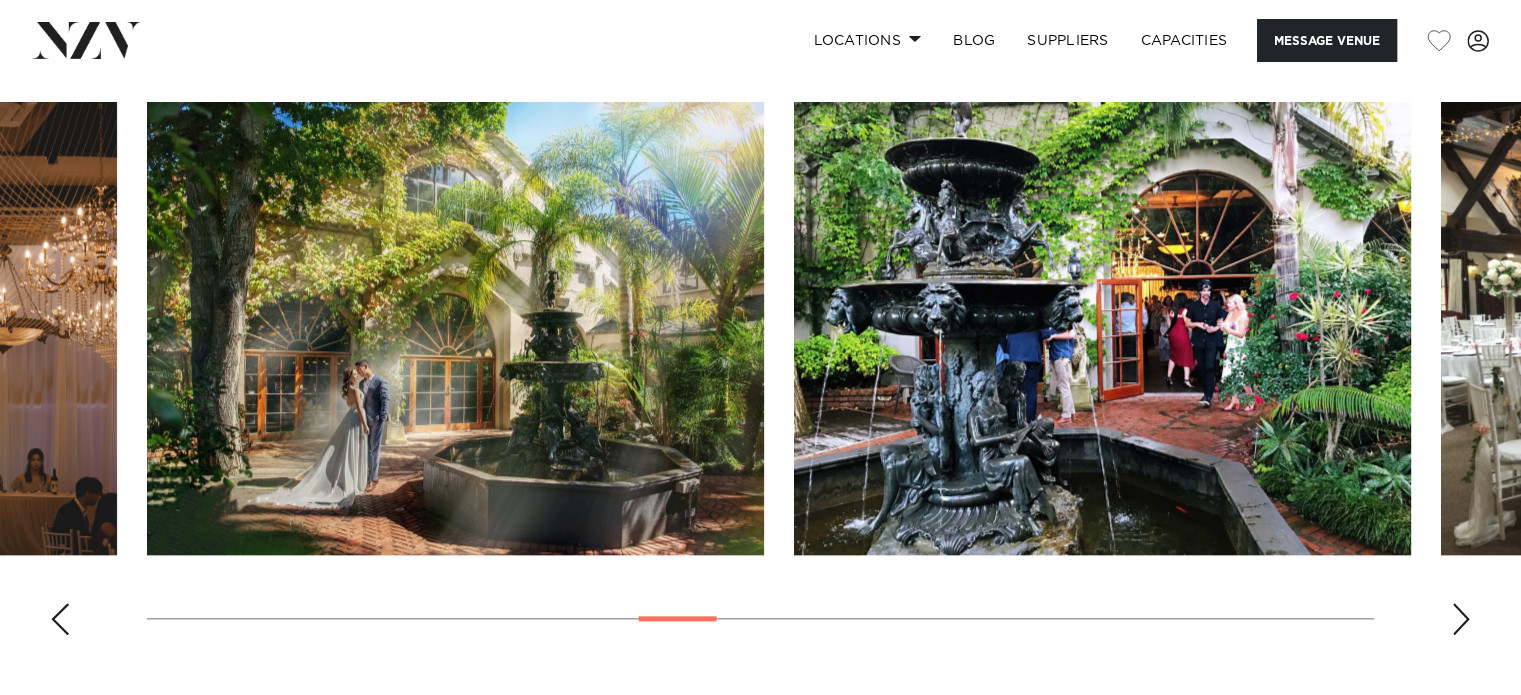 click at bounding box center (1461, 619) 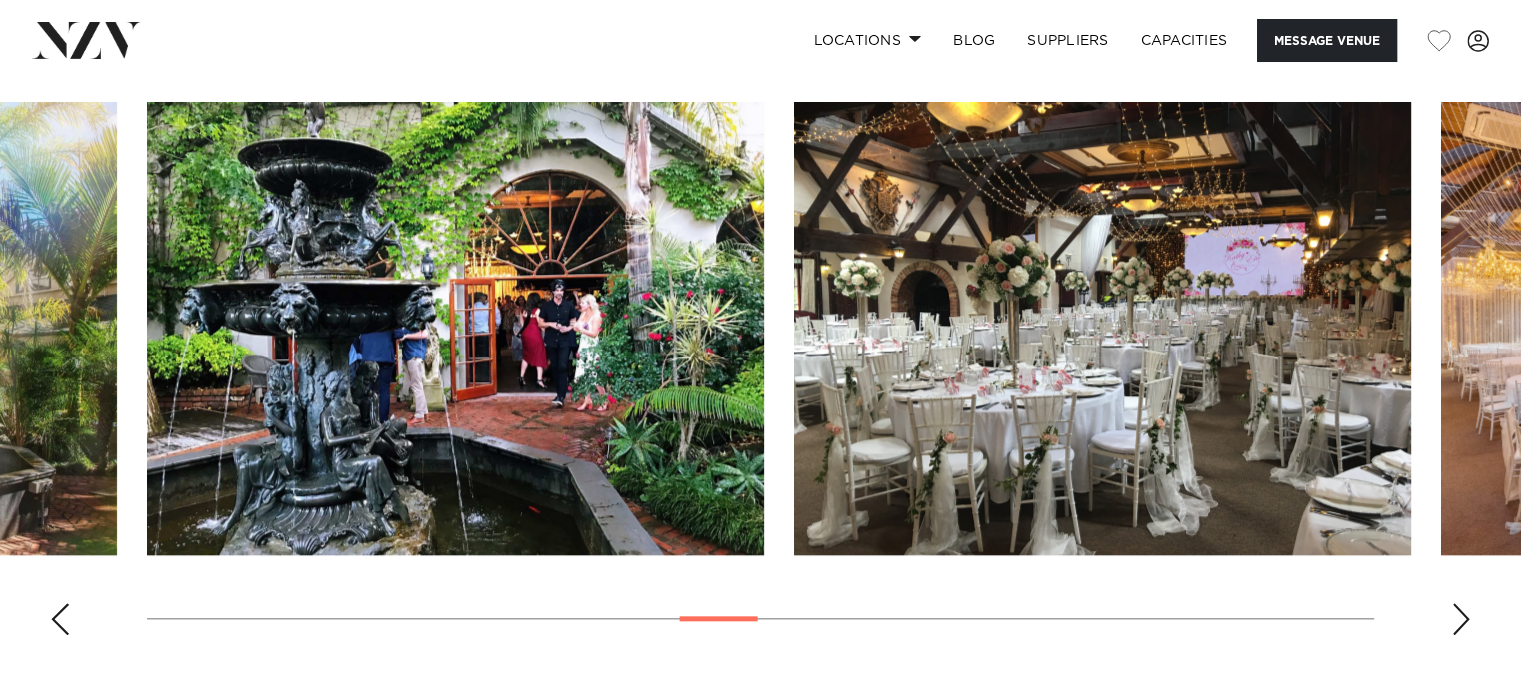click at bounding box center (1461, 619) 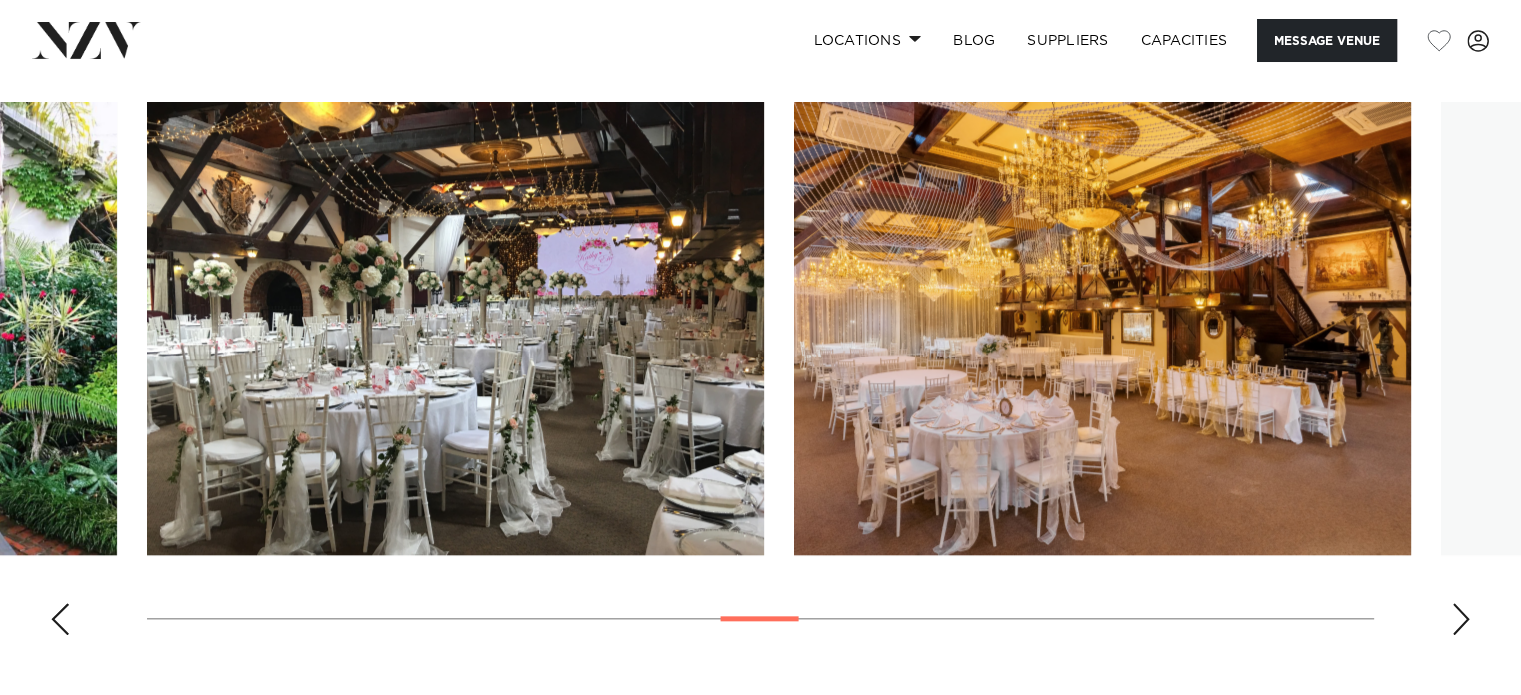 click at bounding box center (1461, 619) 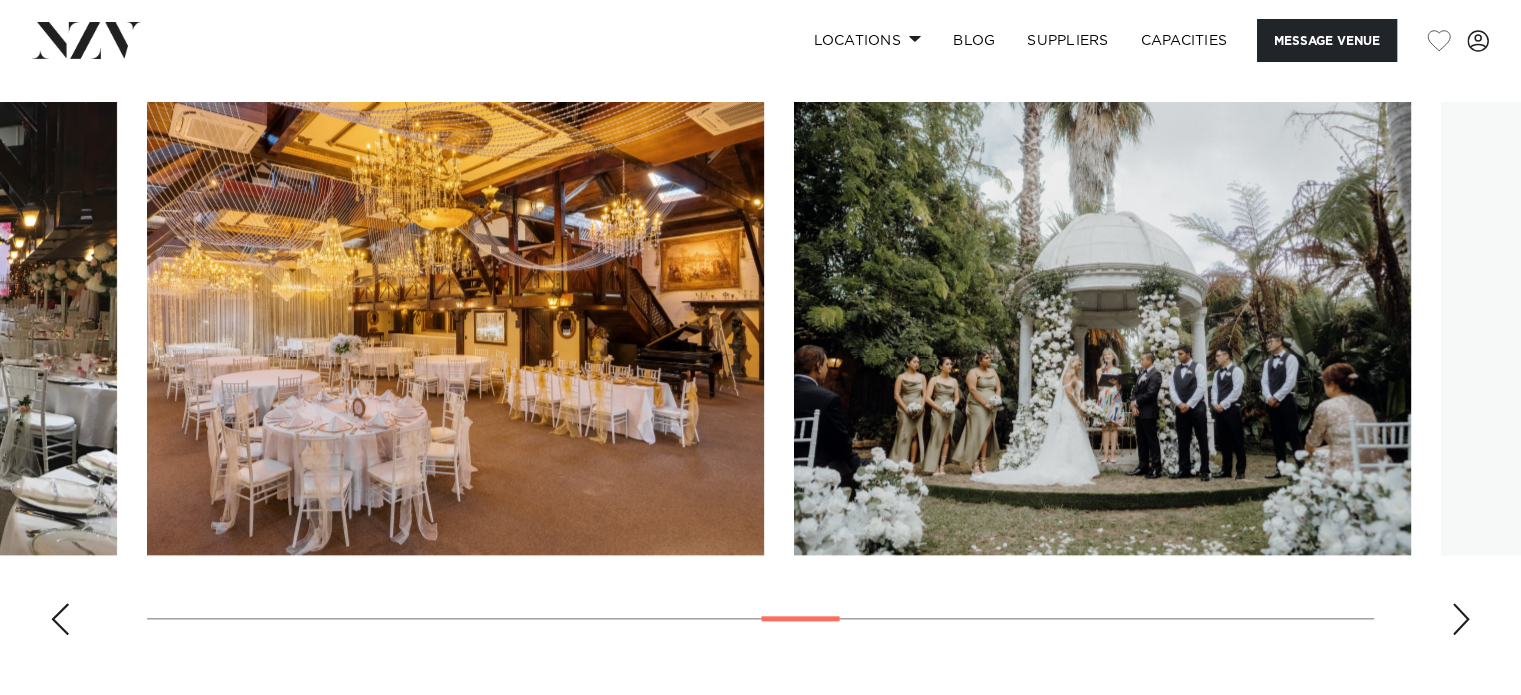 click at bounding box center [1461, 619] 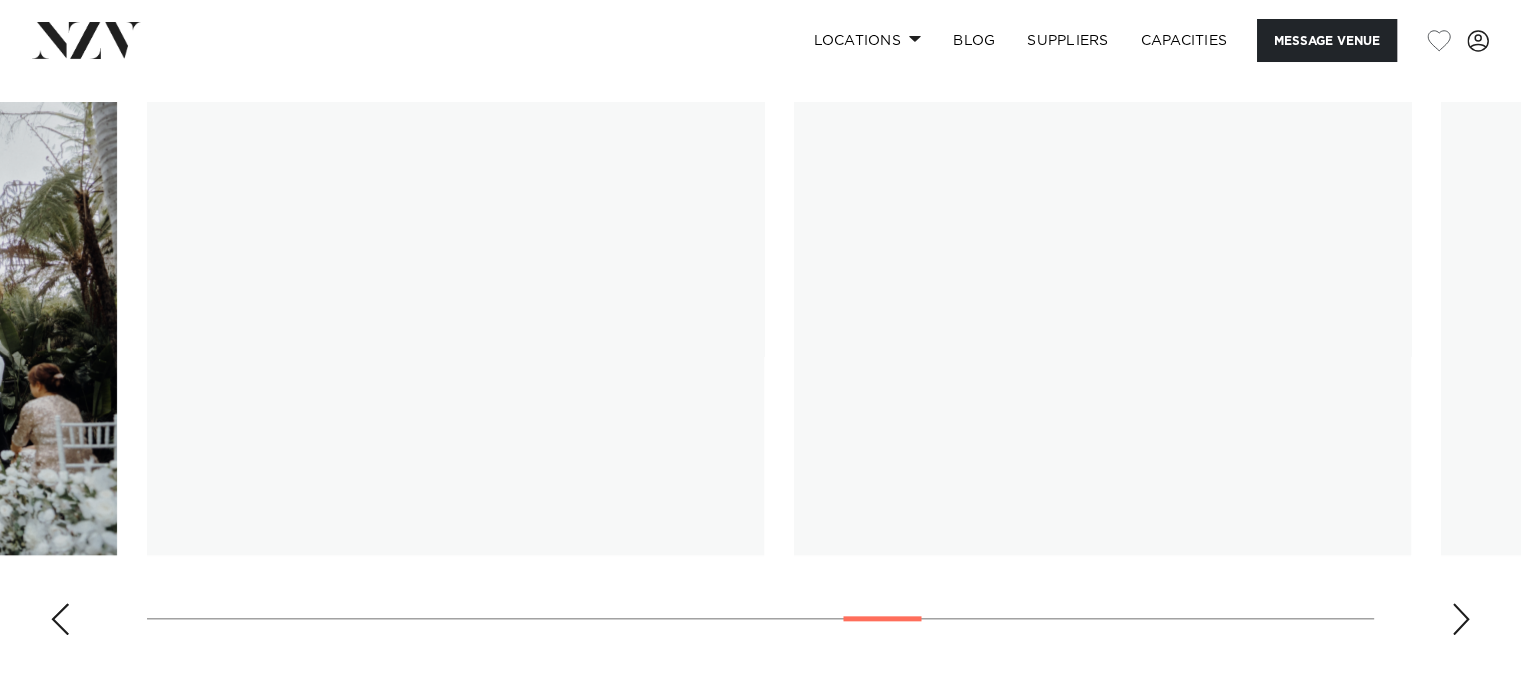 click at bounding box center [1461, 619] 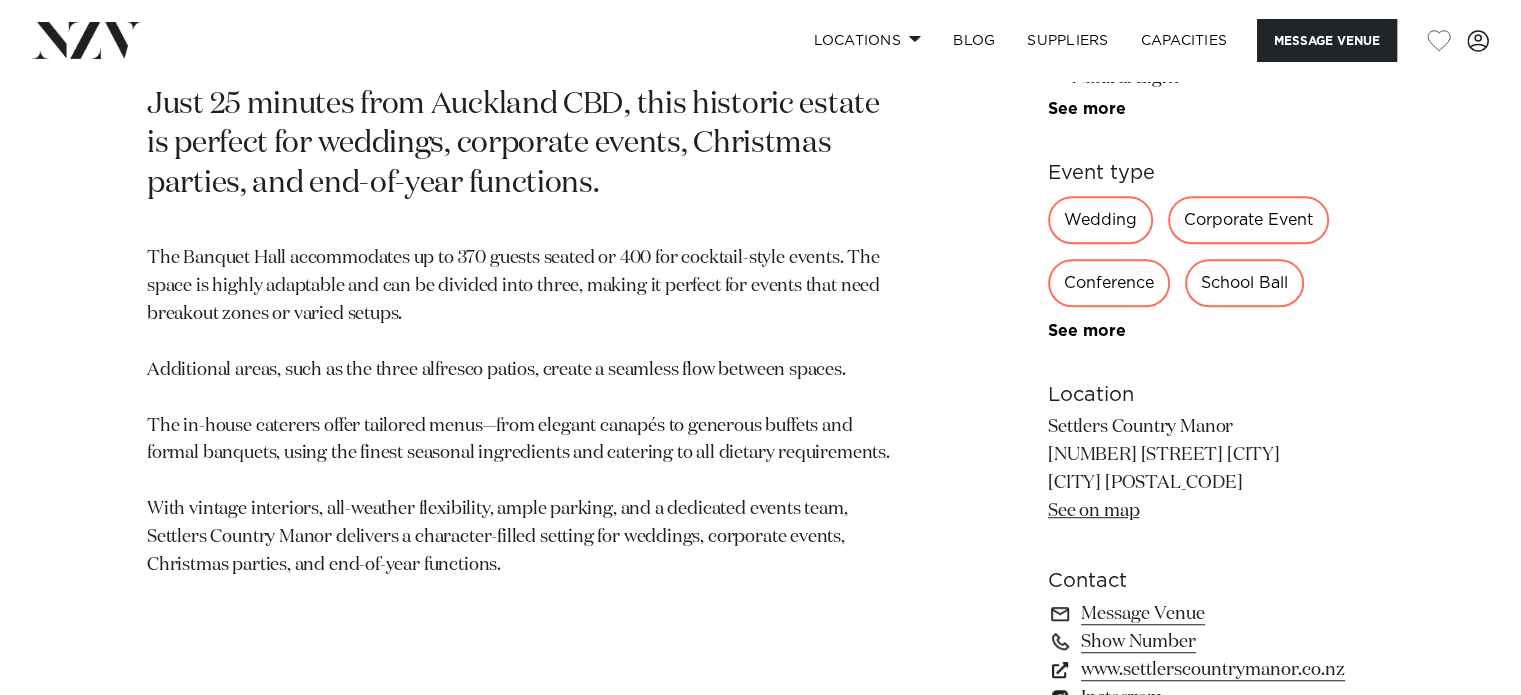 scroll, scrollTop: 1066, scrollLeft: 0, axis: vertical 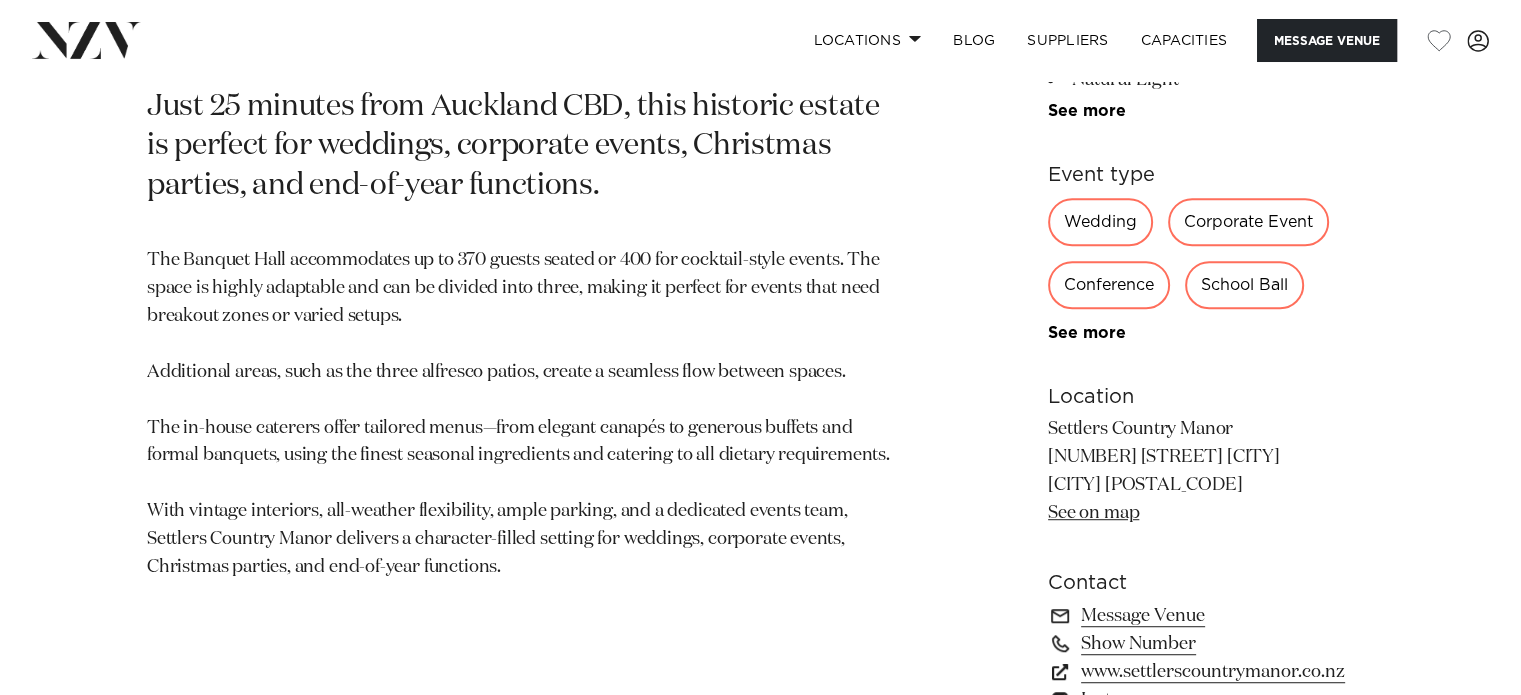 click on "See on map" at bounding box center [1093, 513] 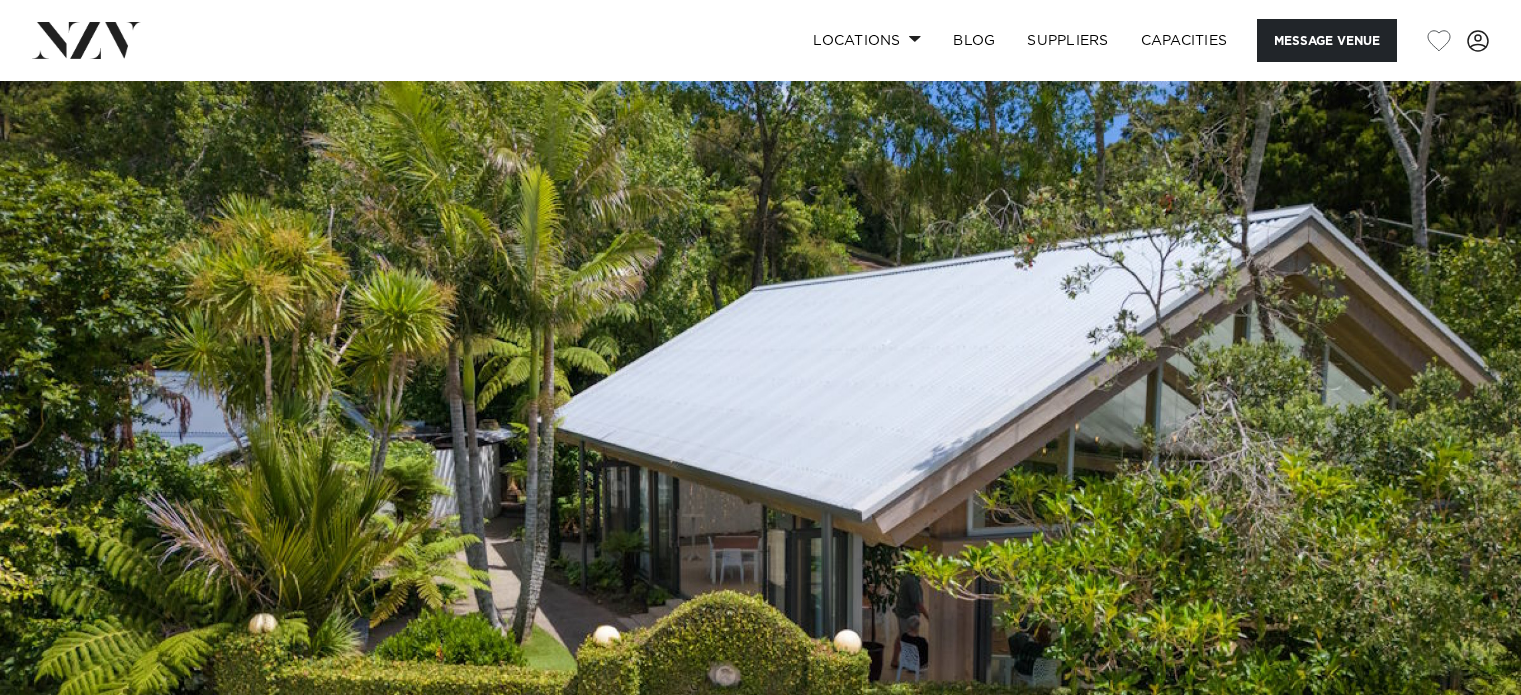 scroll, scrollTop: 0, scrollLeft: 0, axis: both 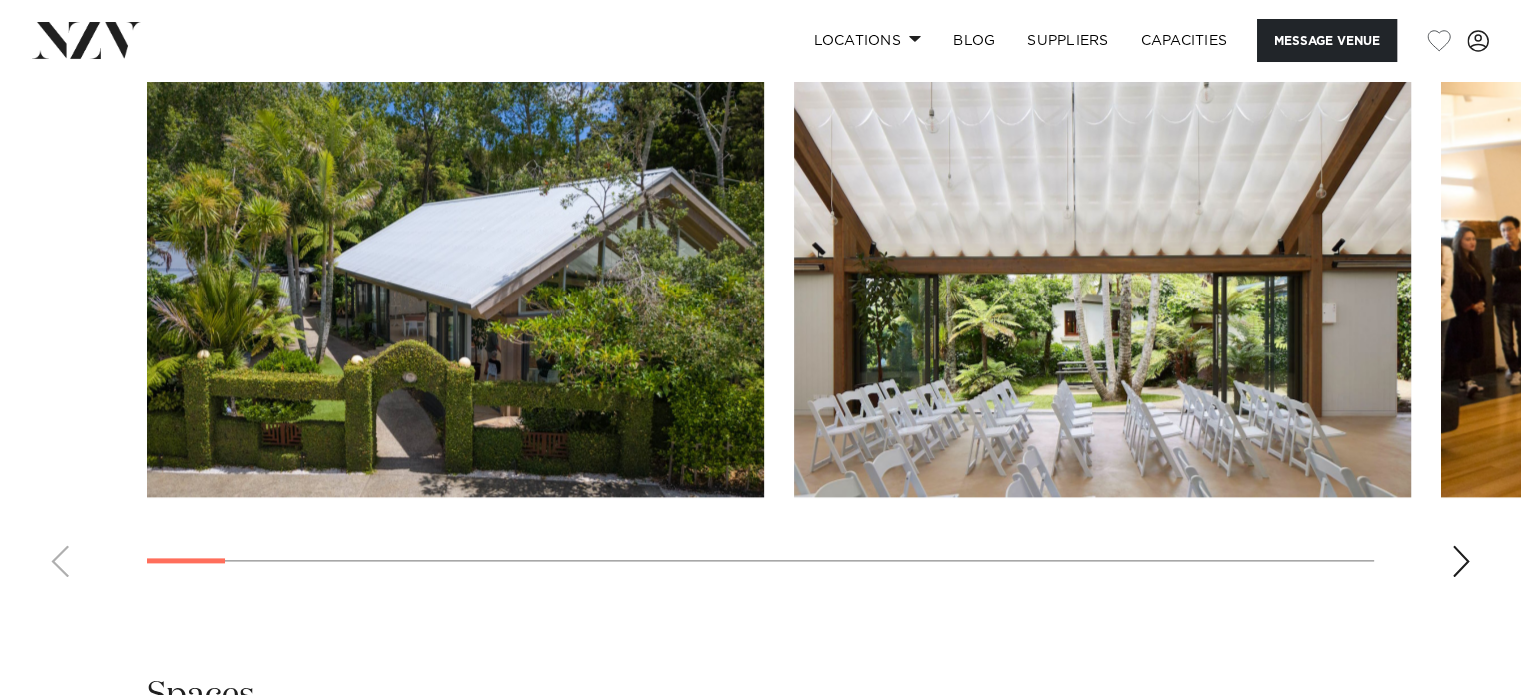 click at bounding box center [760, 318] 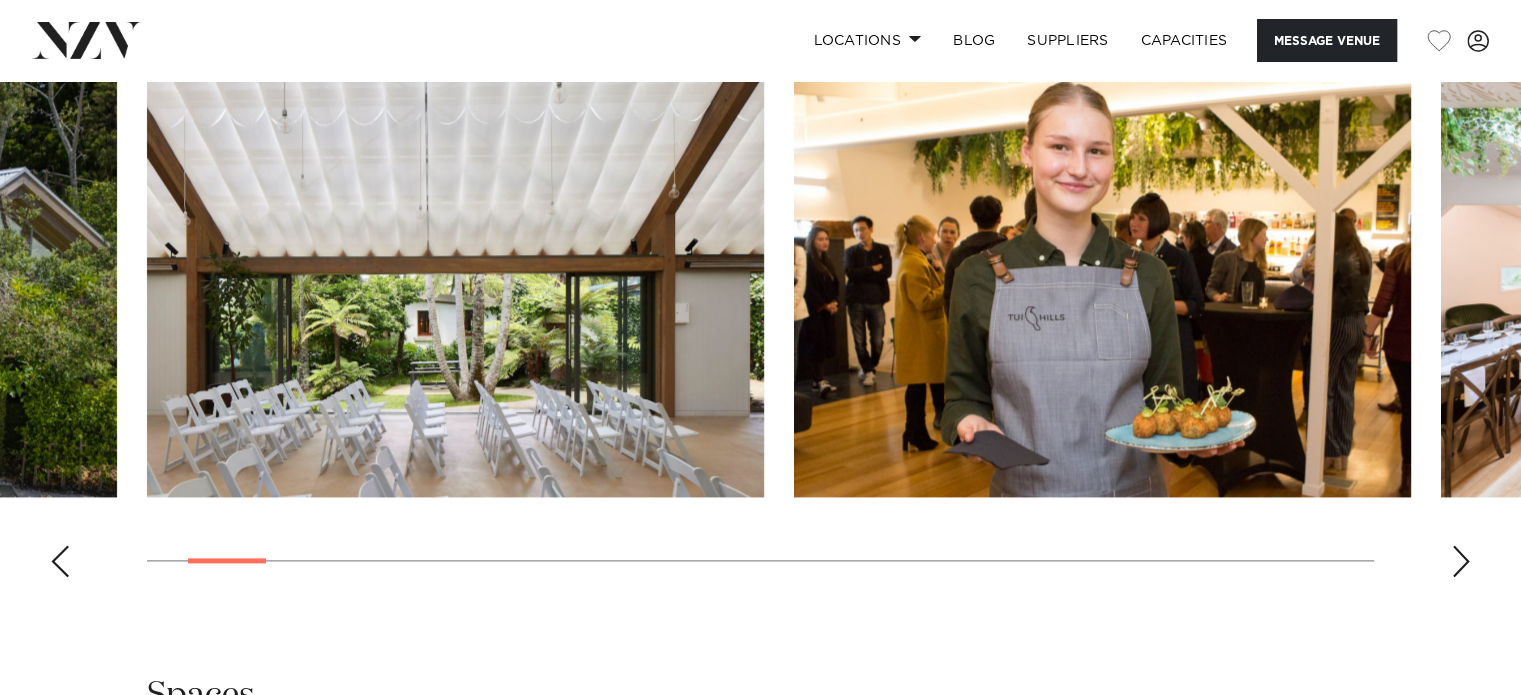 click at bounding box center [1461, 561] 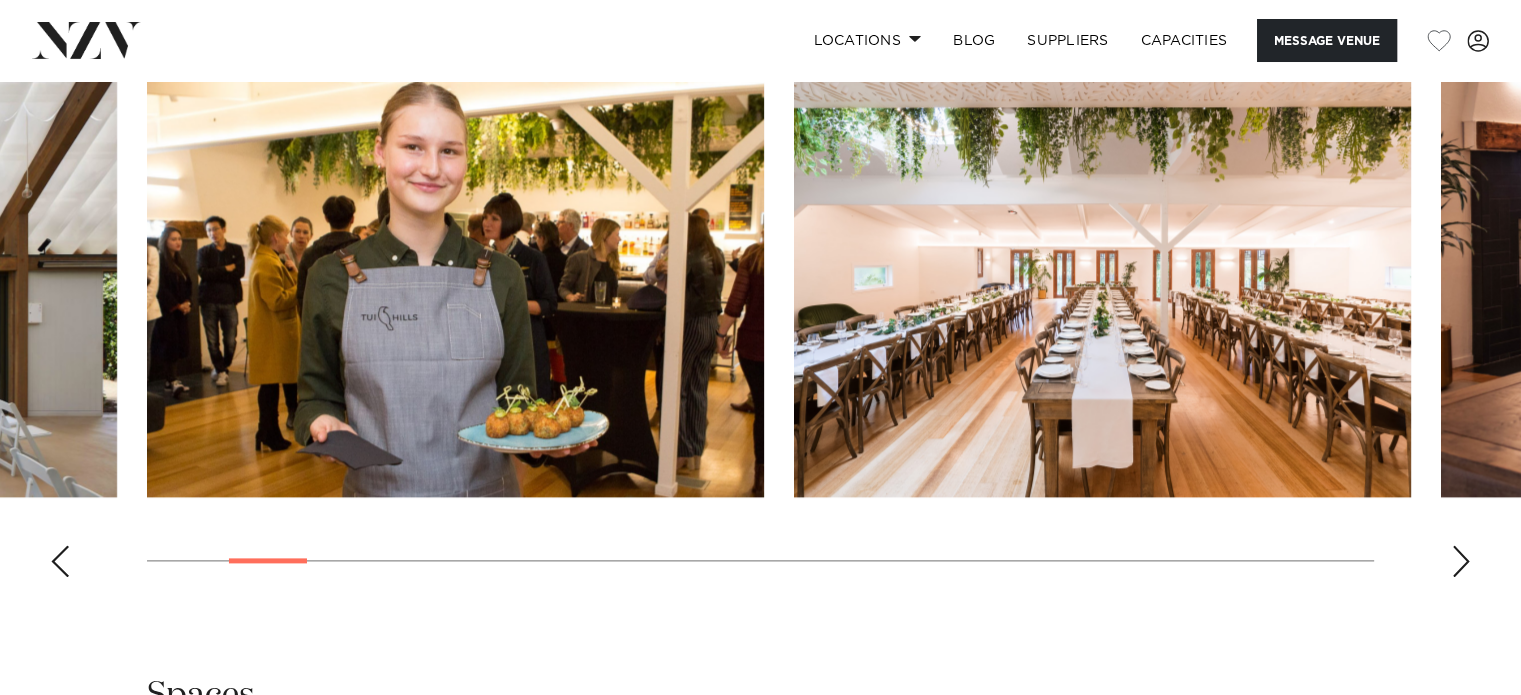 click at bounding box center (1461, 561) 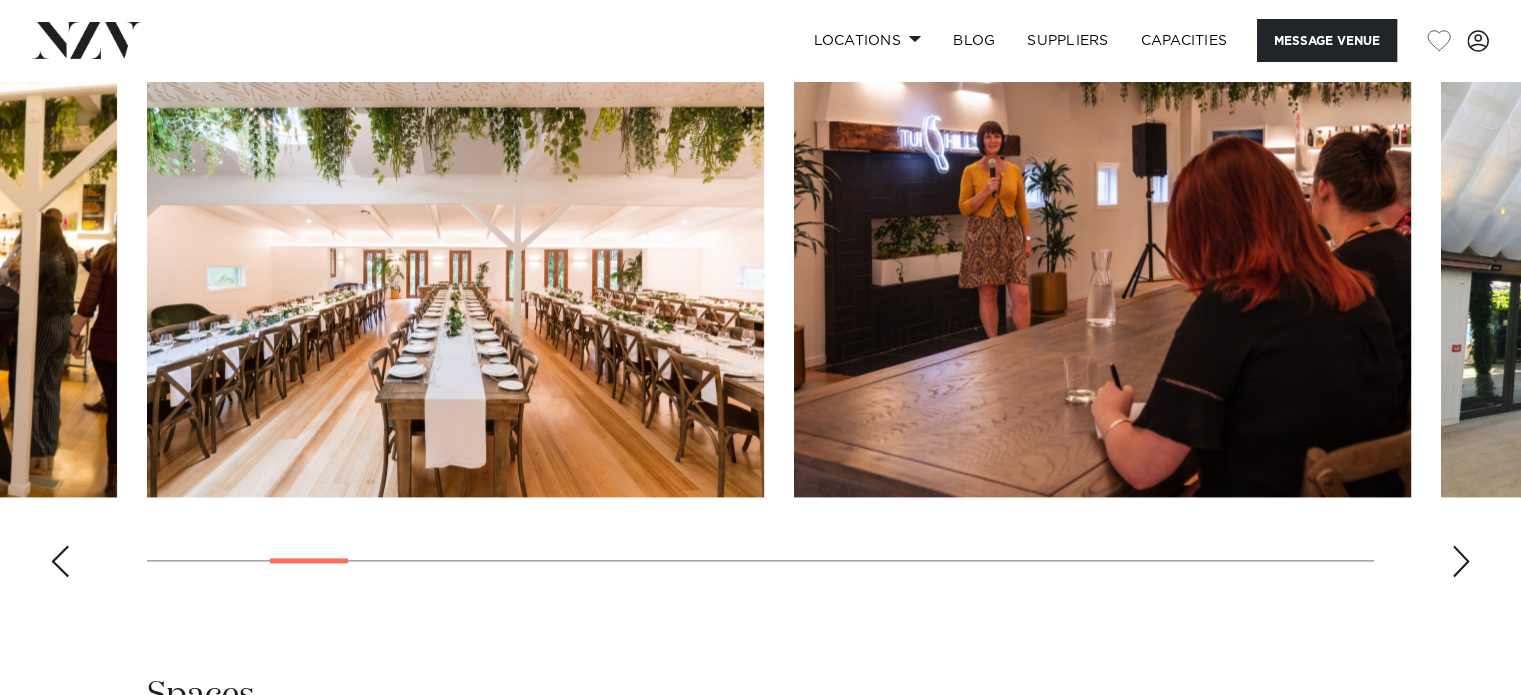 click at bounding box center [1461, 561] 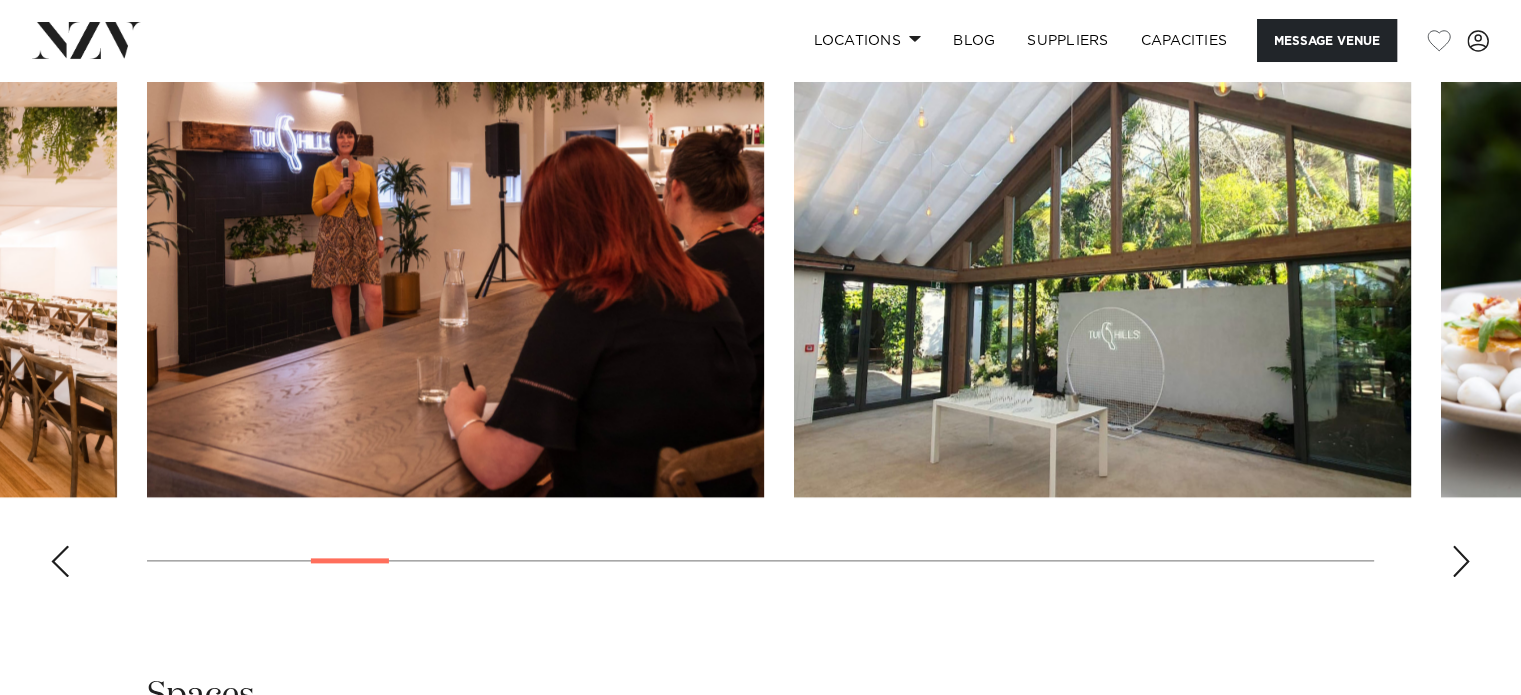 click at bounding box center (1461, 561) 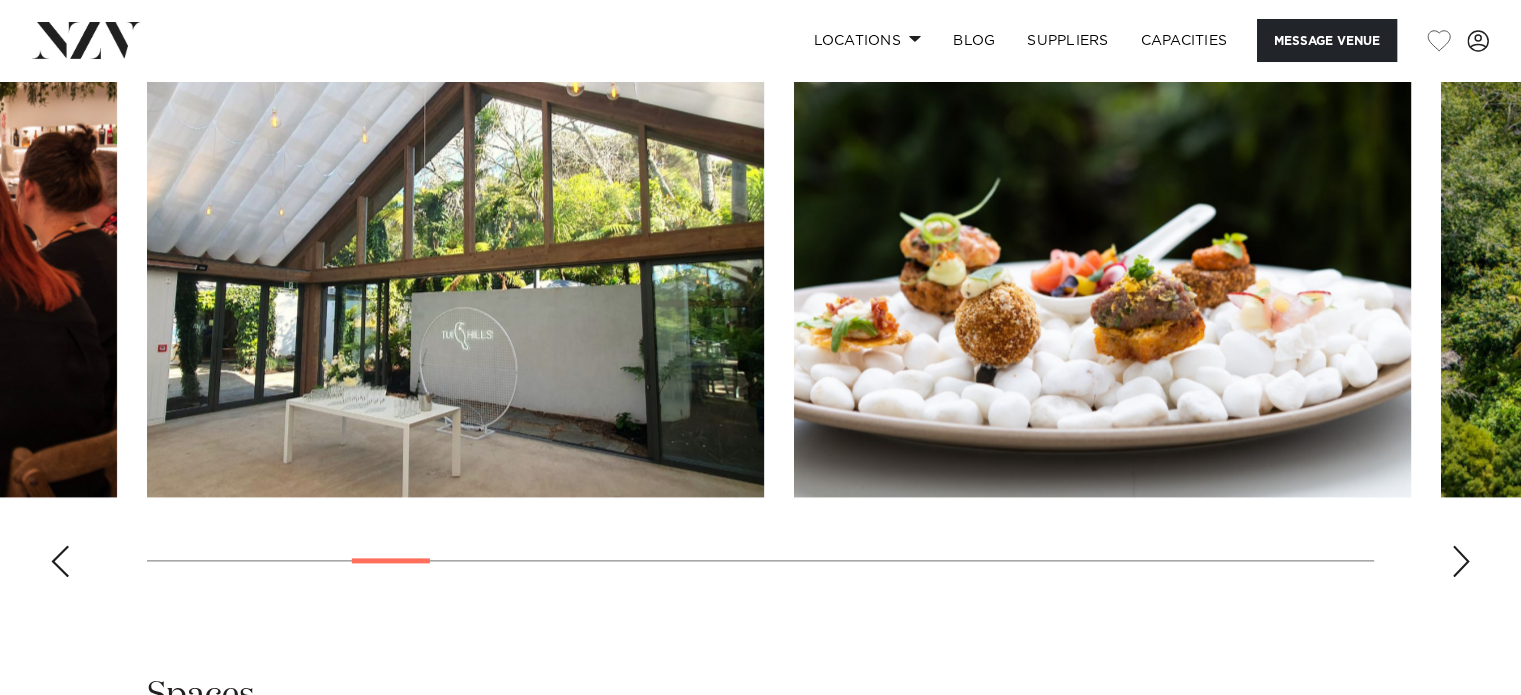 click at bounding box center [1461, 561] 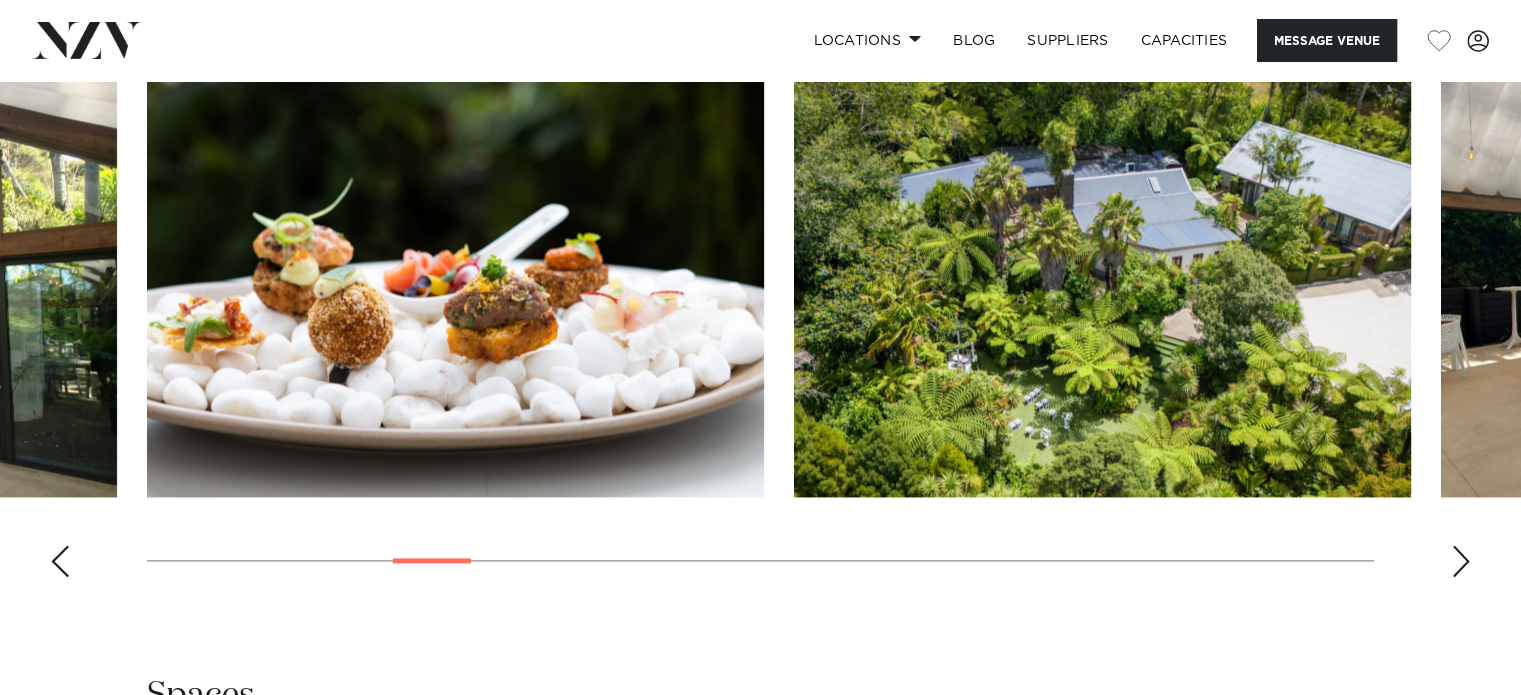 click at bounding box center [1461, 561] 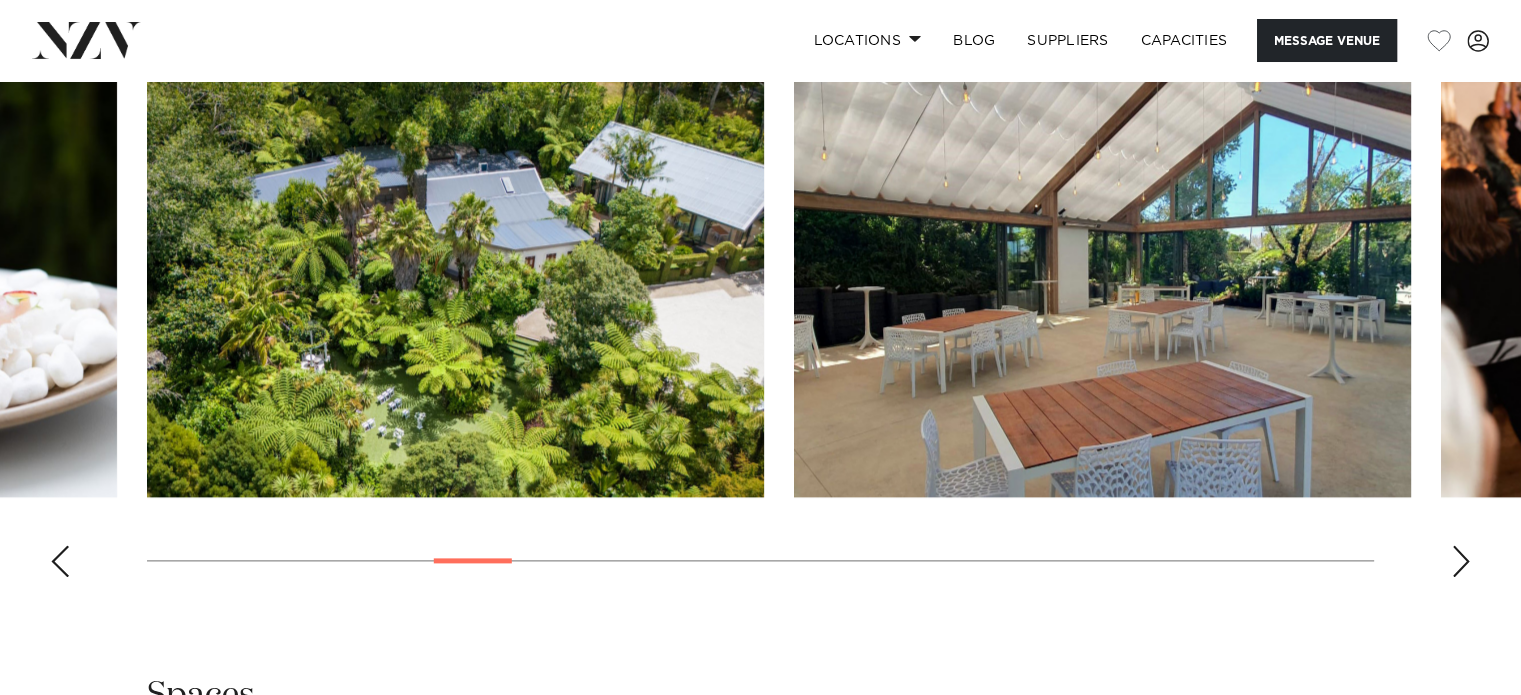 click at bounding box center [1461, 561] 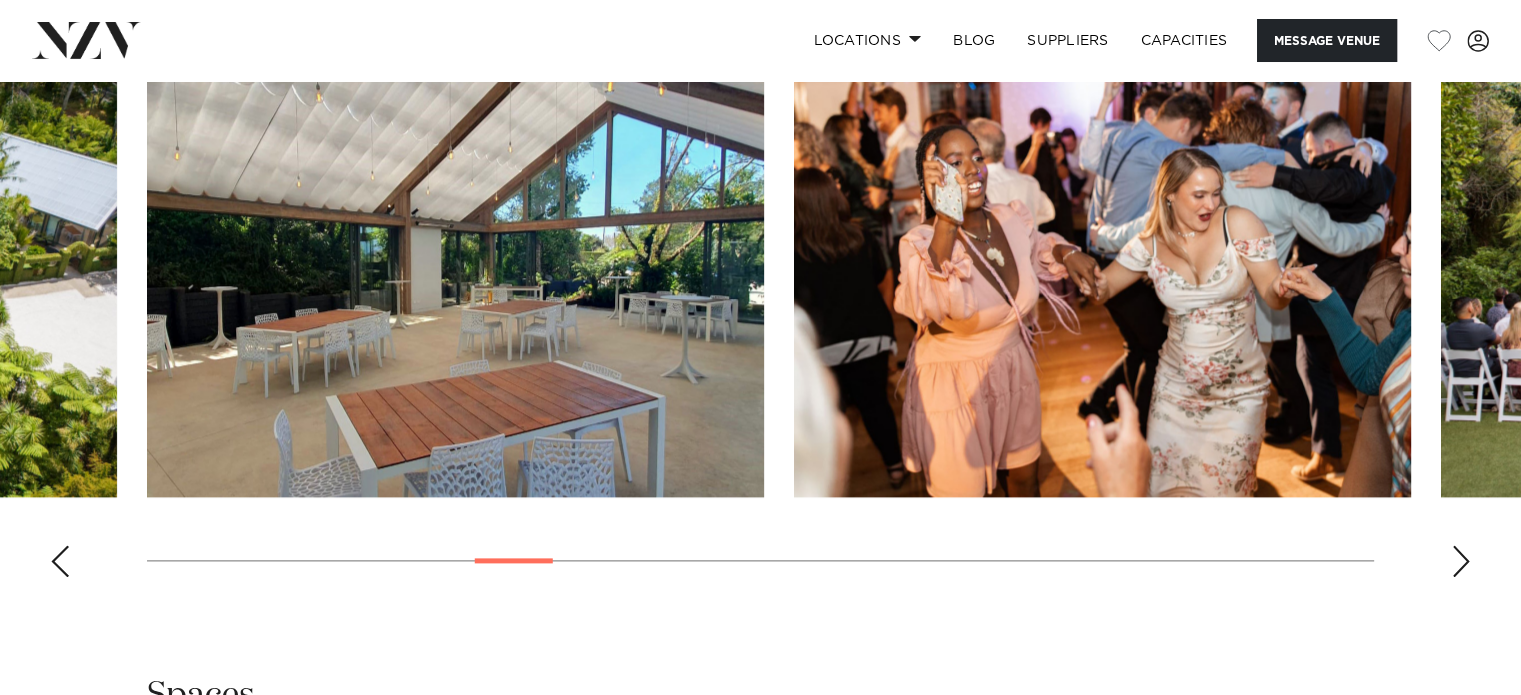 click at bounding box center [1461, 561] 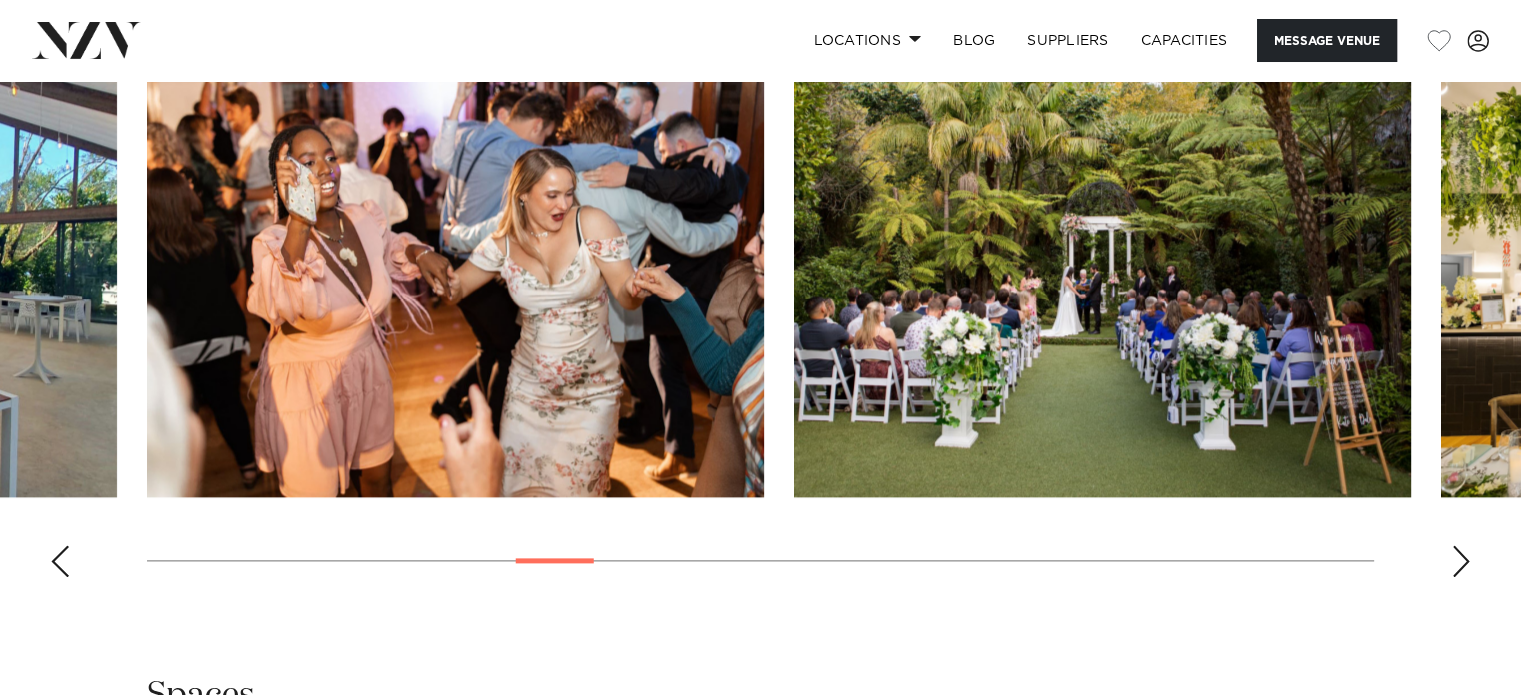 click at bounding box center (1461, 561) 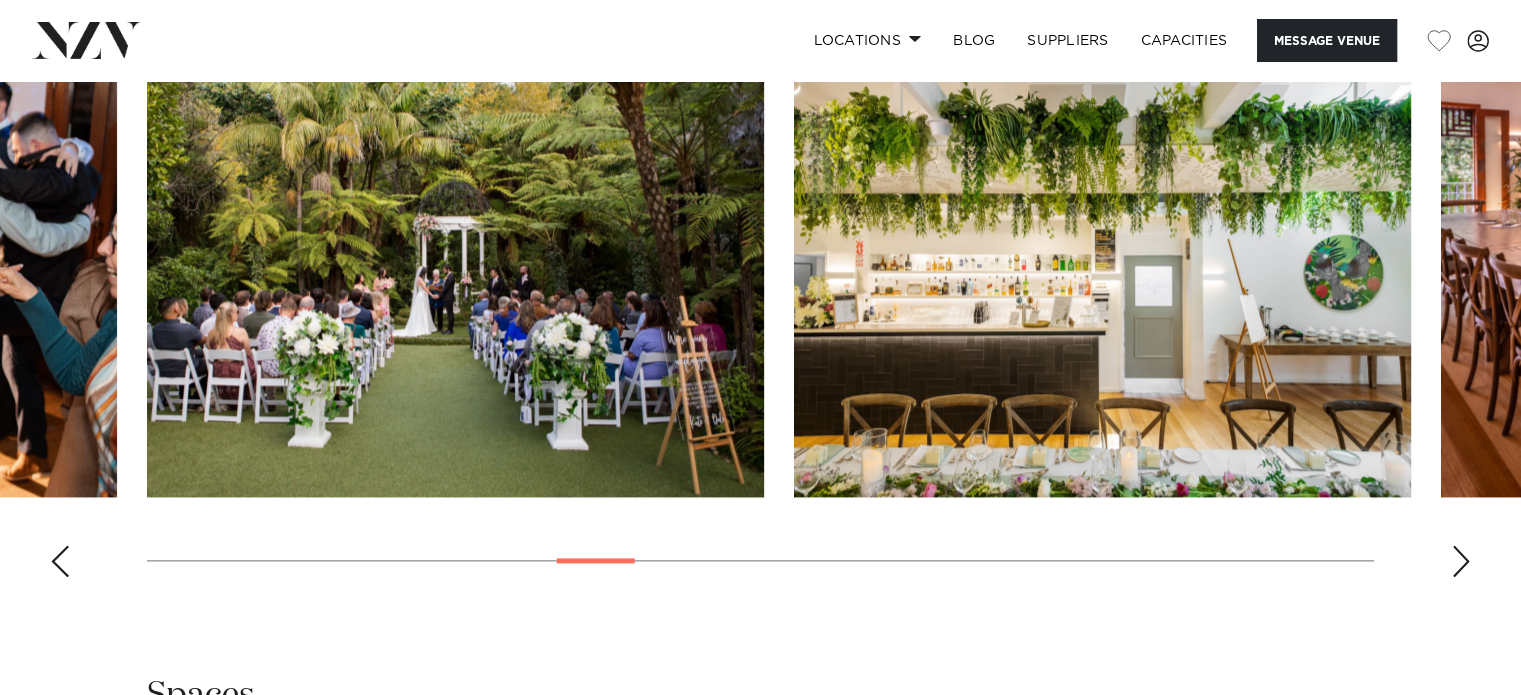 click at bounding box center (1461, 561) 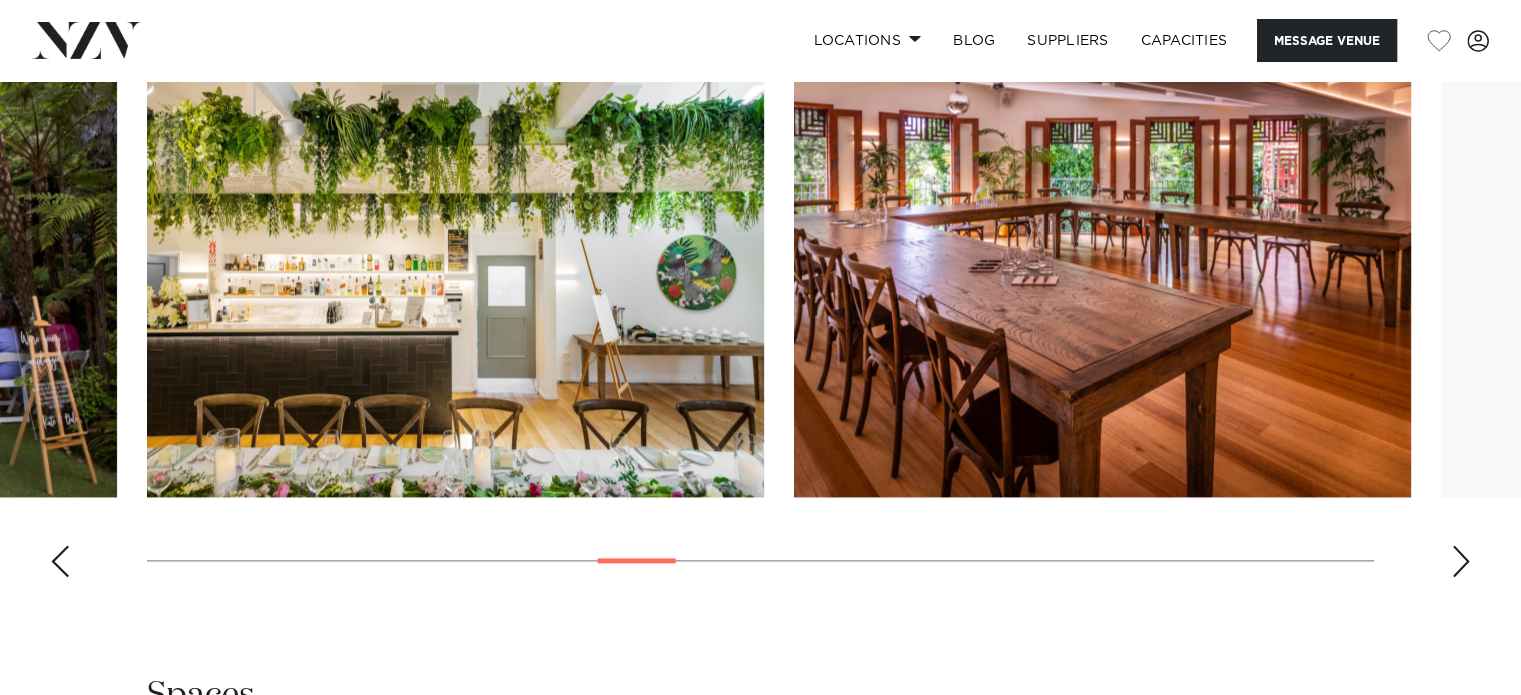 click at bounding box center [1461, 561] 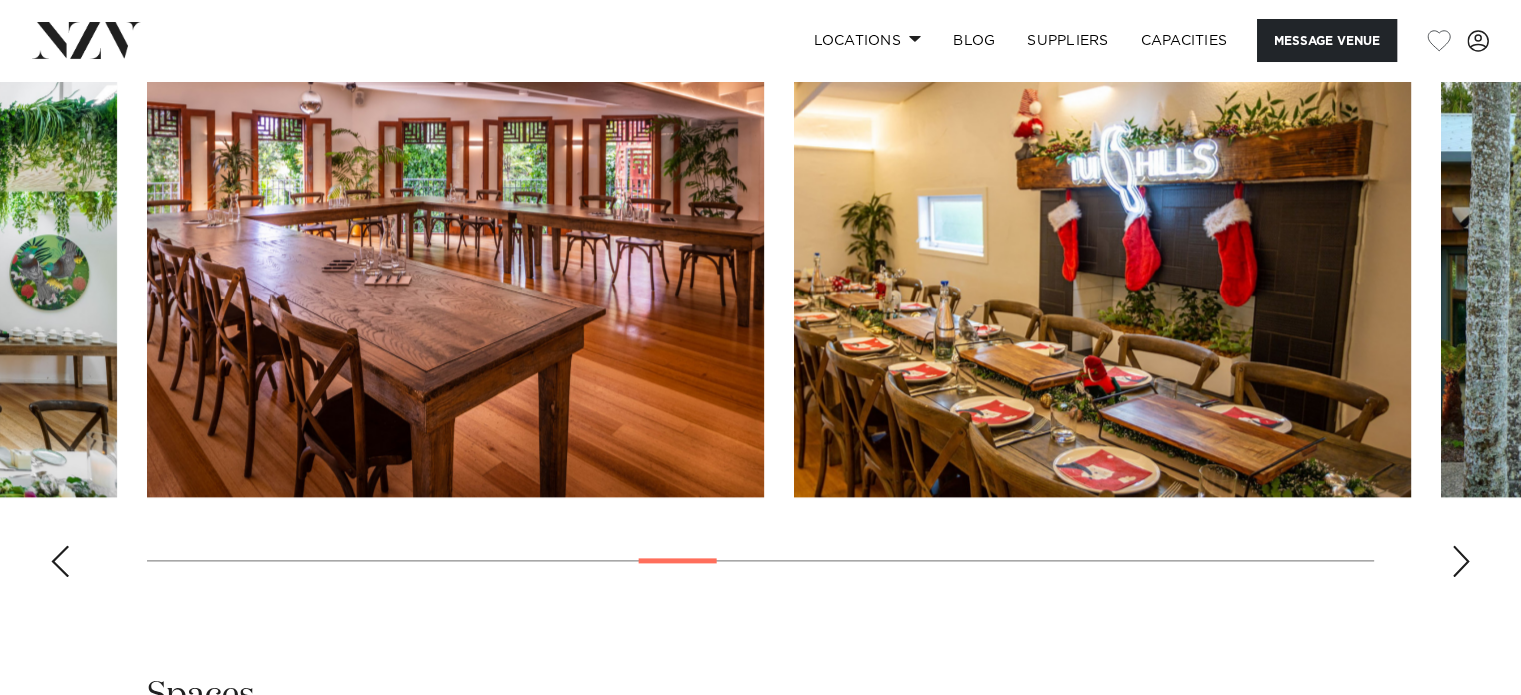 click at bounding box center [1461, 561] 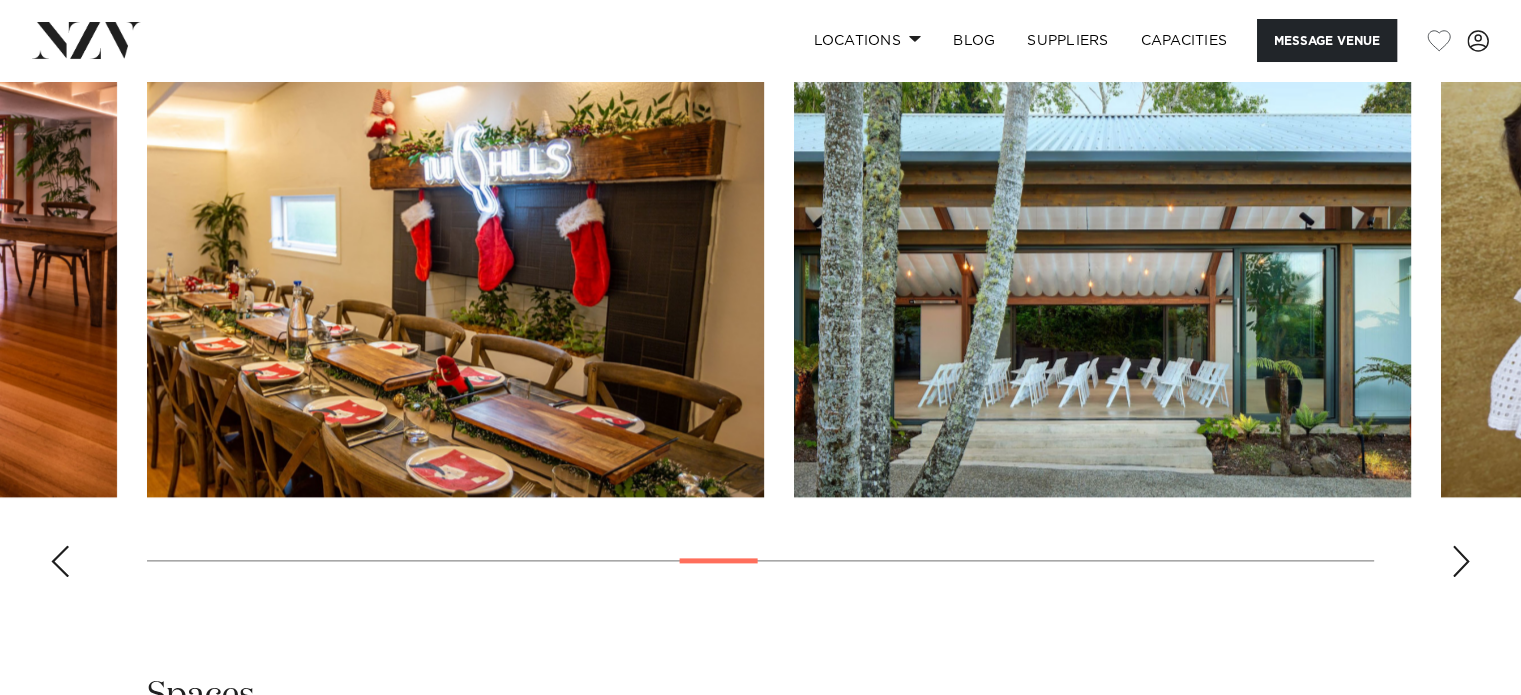 click at bounding box center (1461, 561) 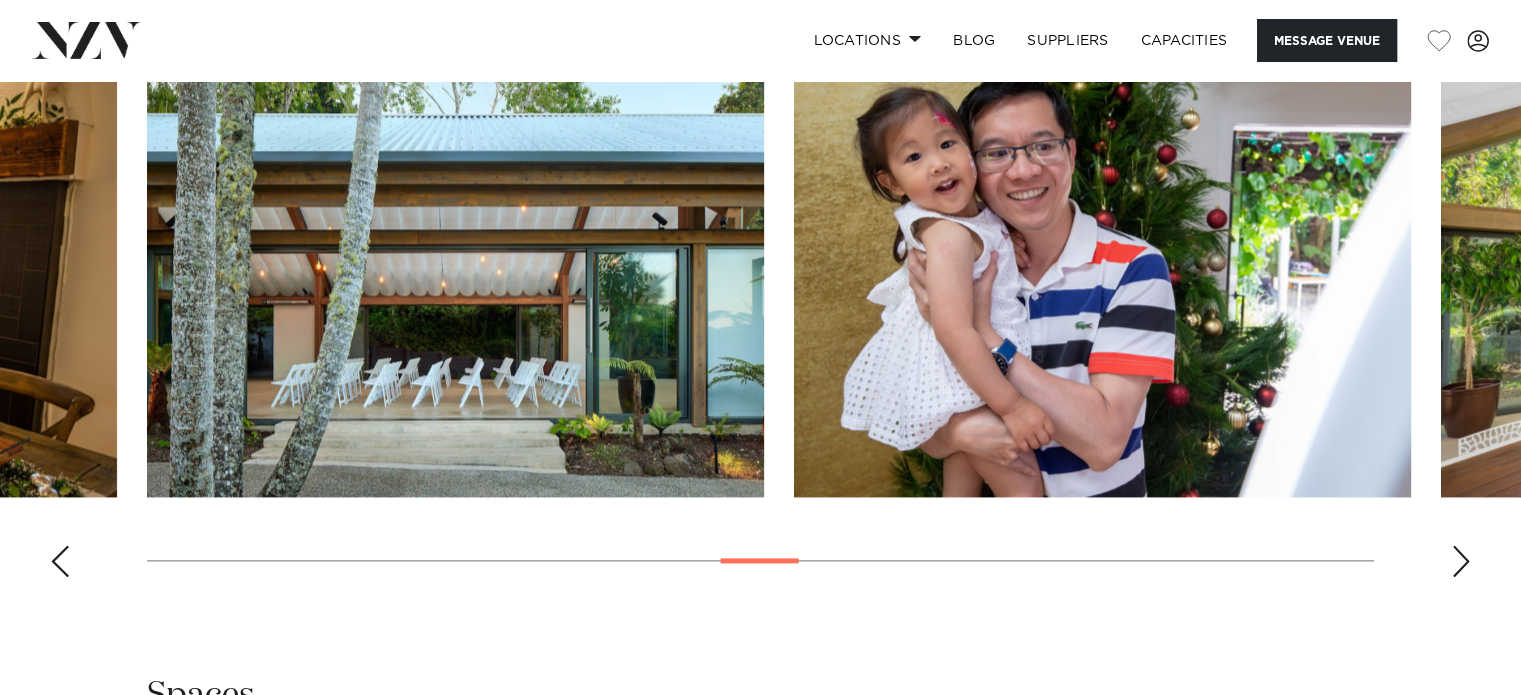 click at bounding box center [1461, 561] 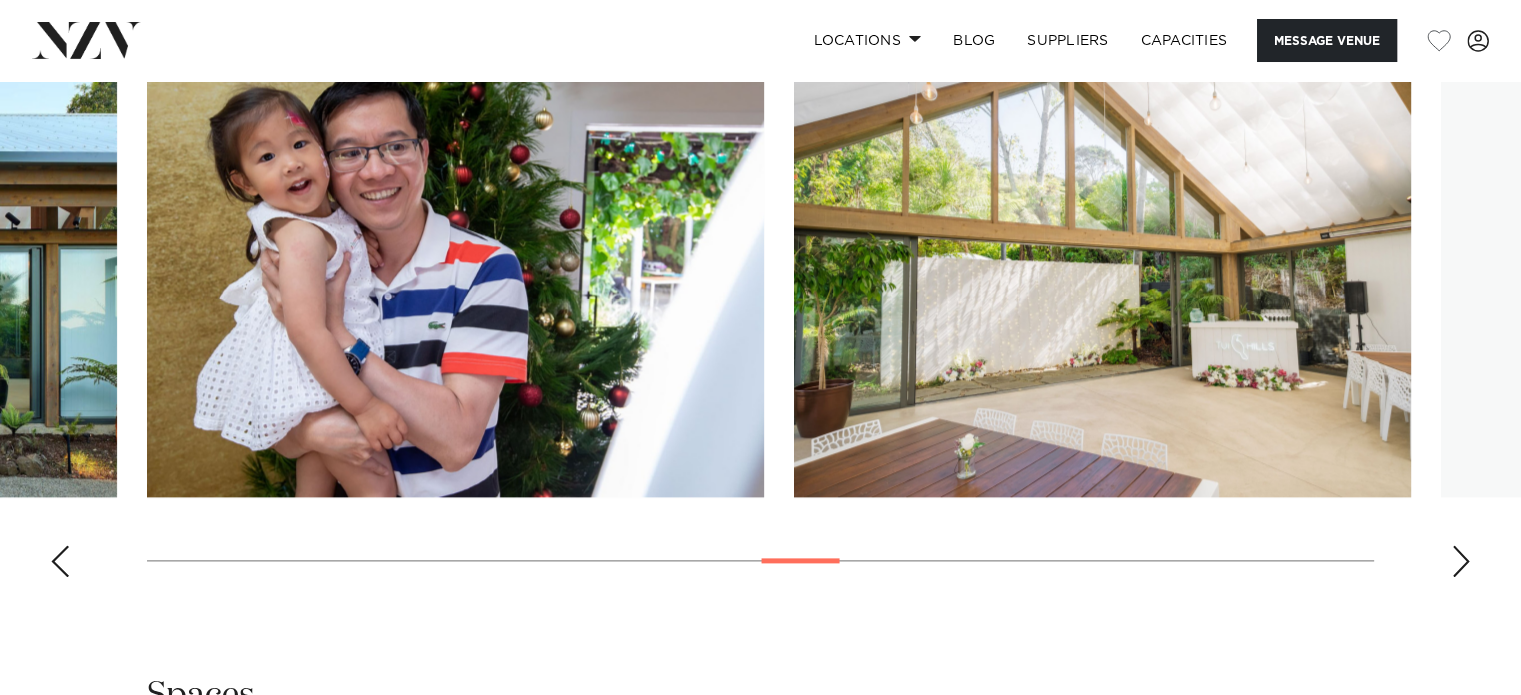 click at bounding box center [1461, 561] 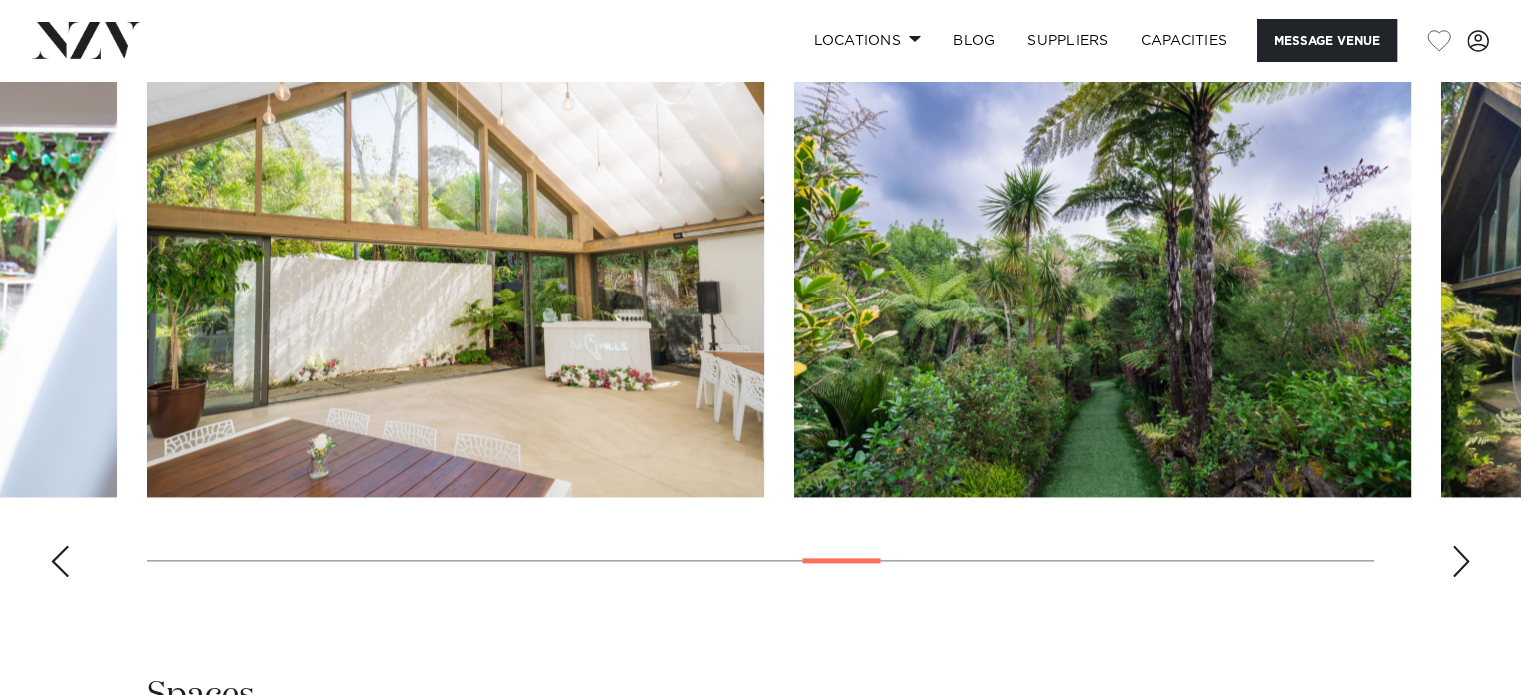 click at bounding box center (1461, 561) 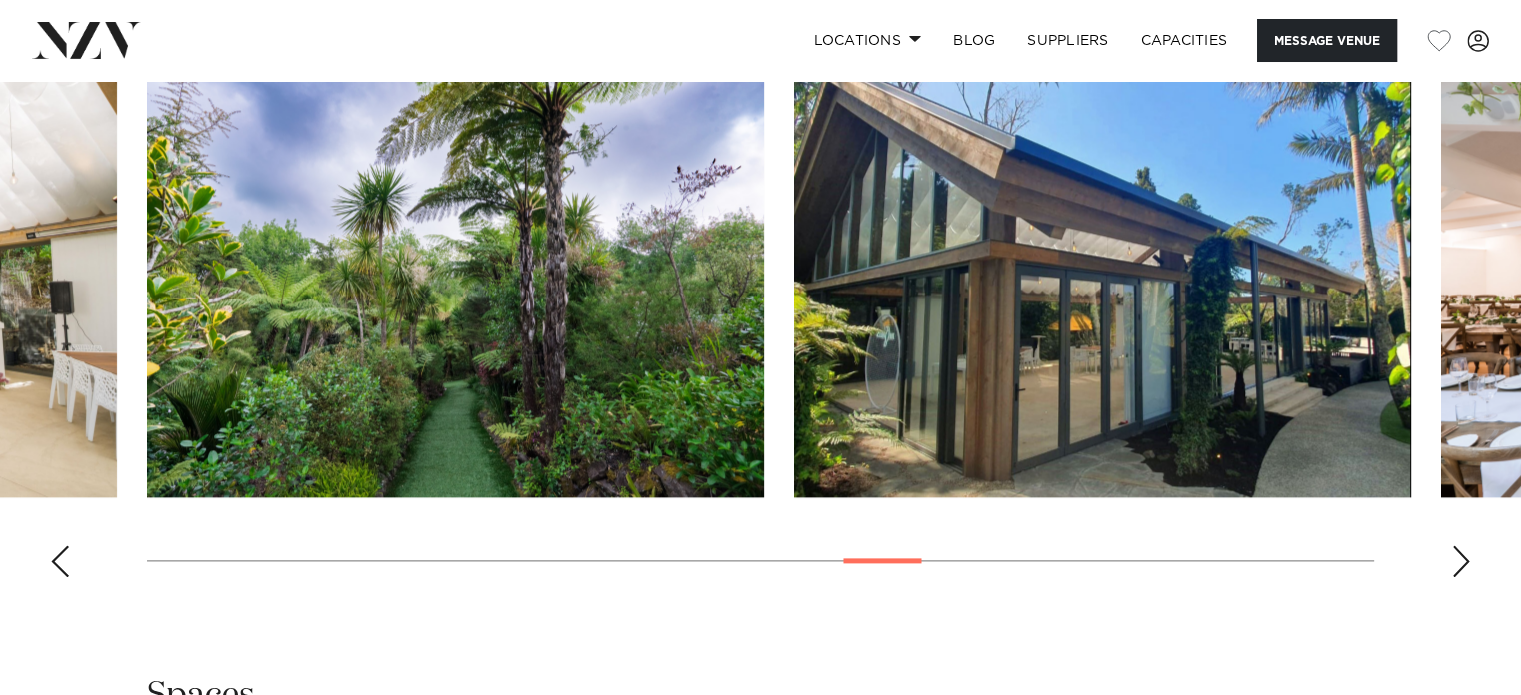 click at bounding box center [1461, 561] 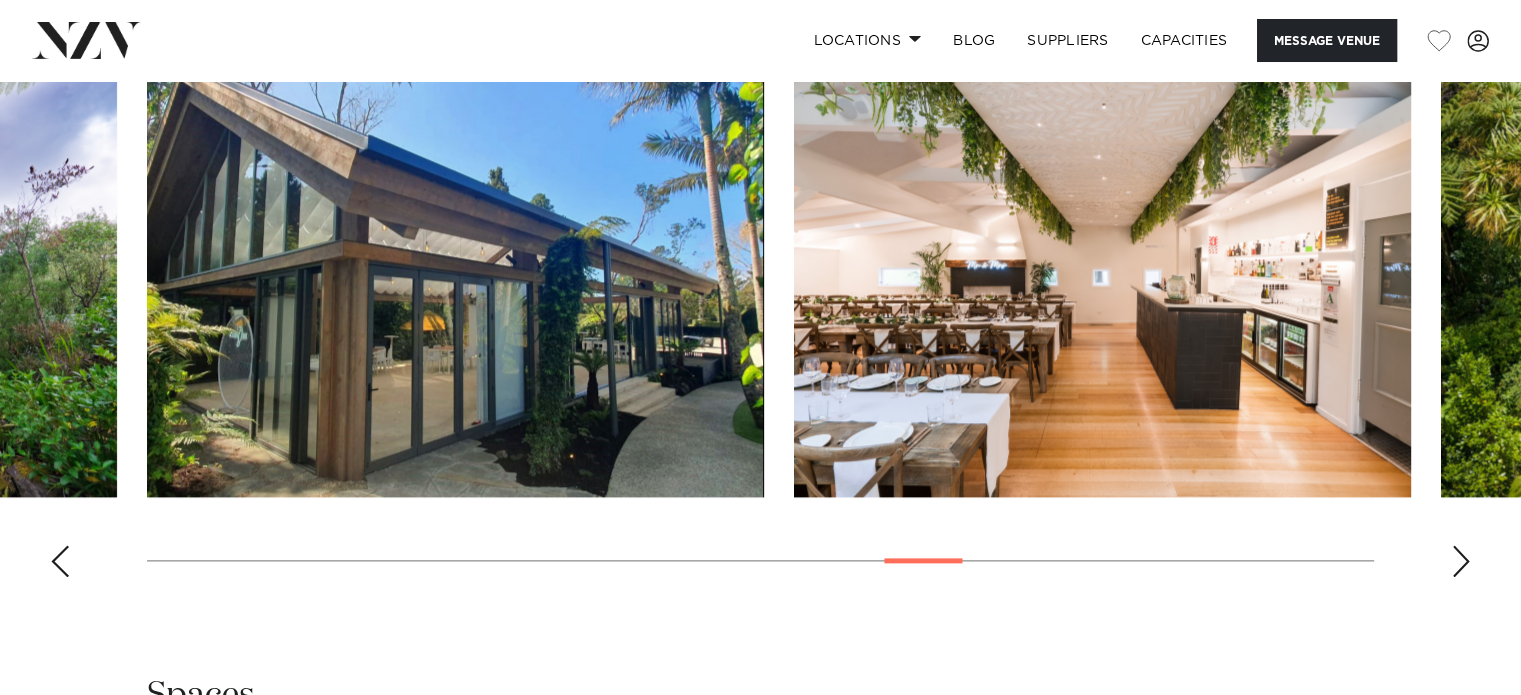 click at bounding box center [1461, 561] 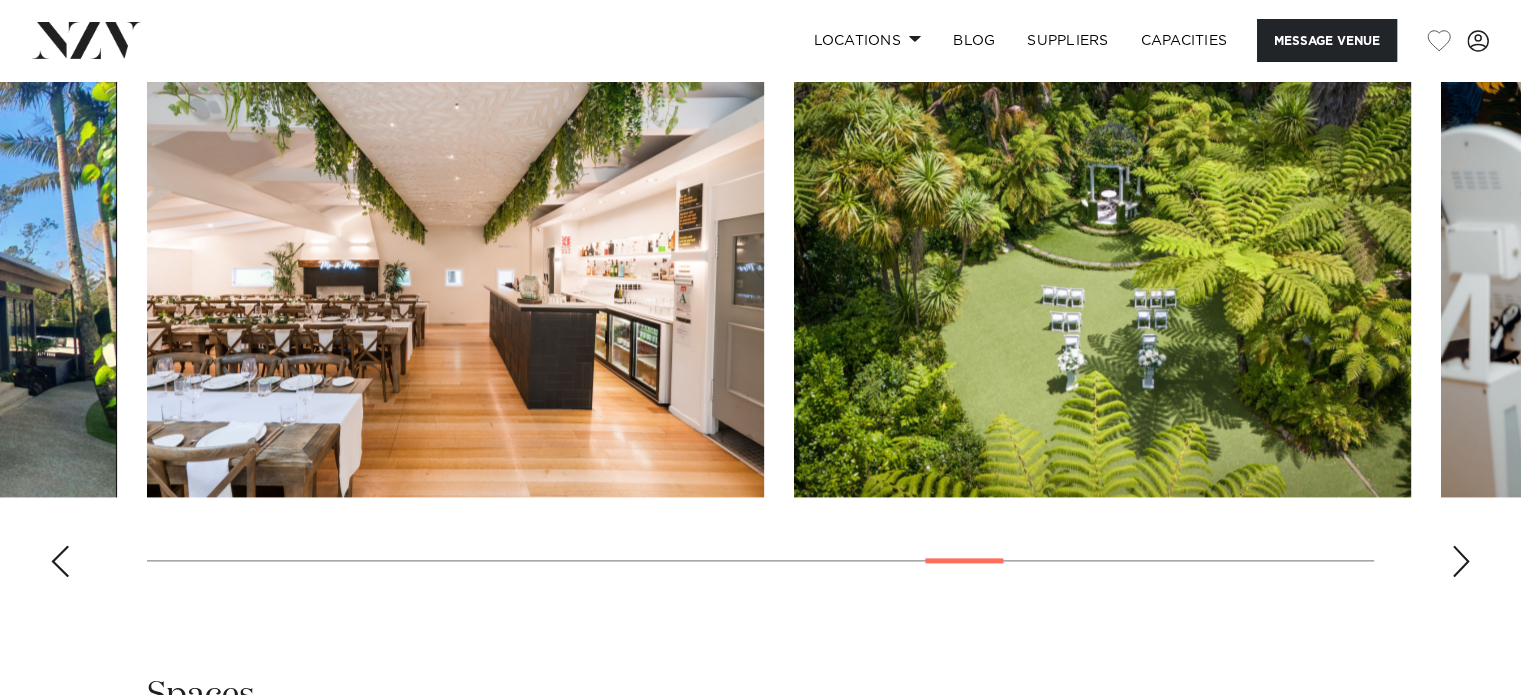 click at bounding box center [1461, 561] 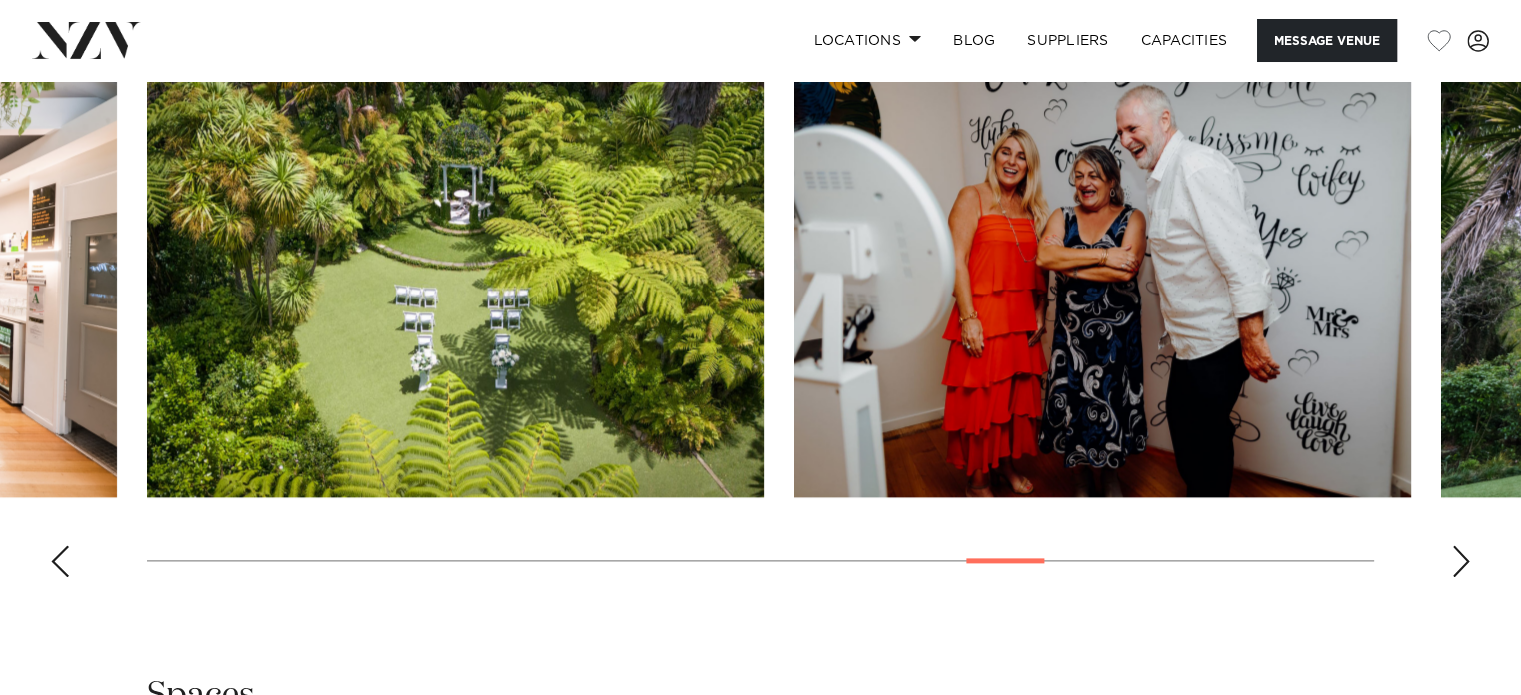 click at bounding box center [1461, 561] 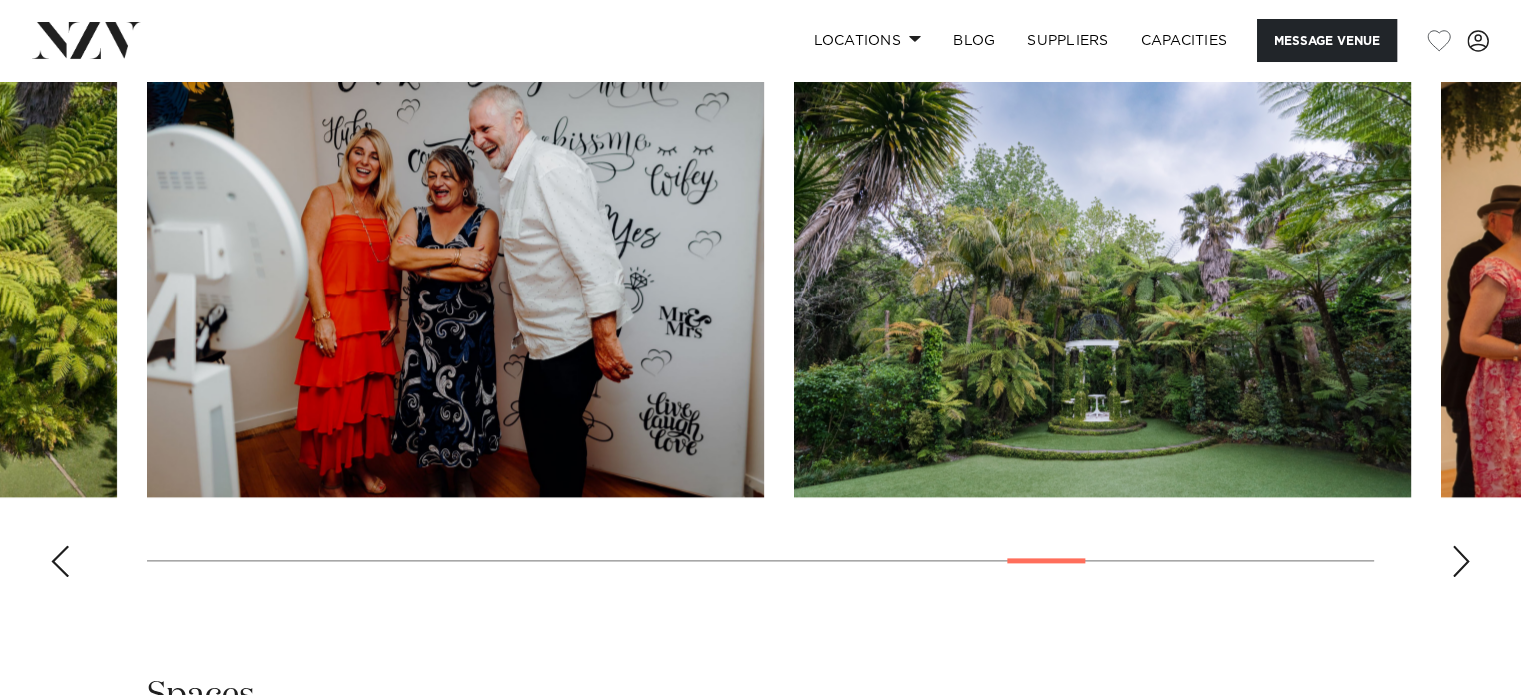 click at bounding box center (1461, 561) 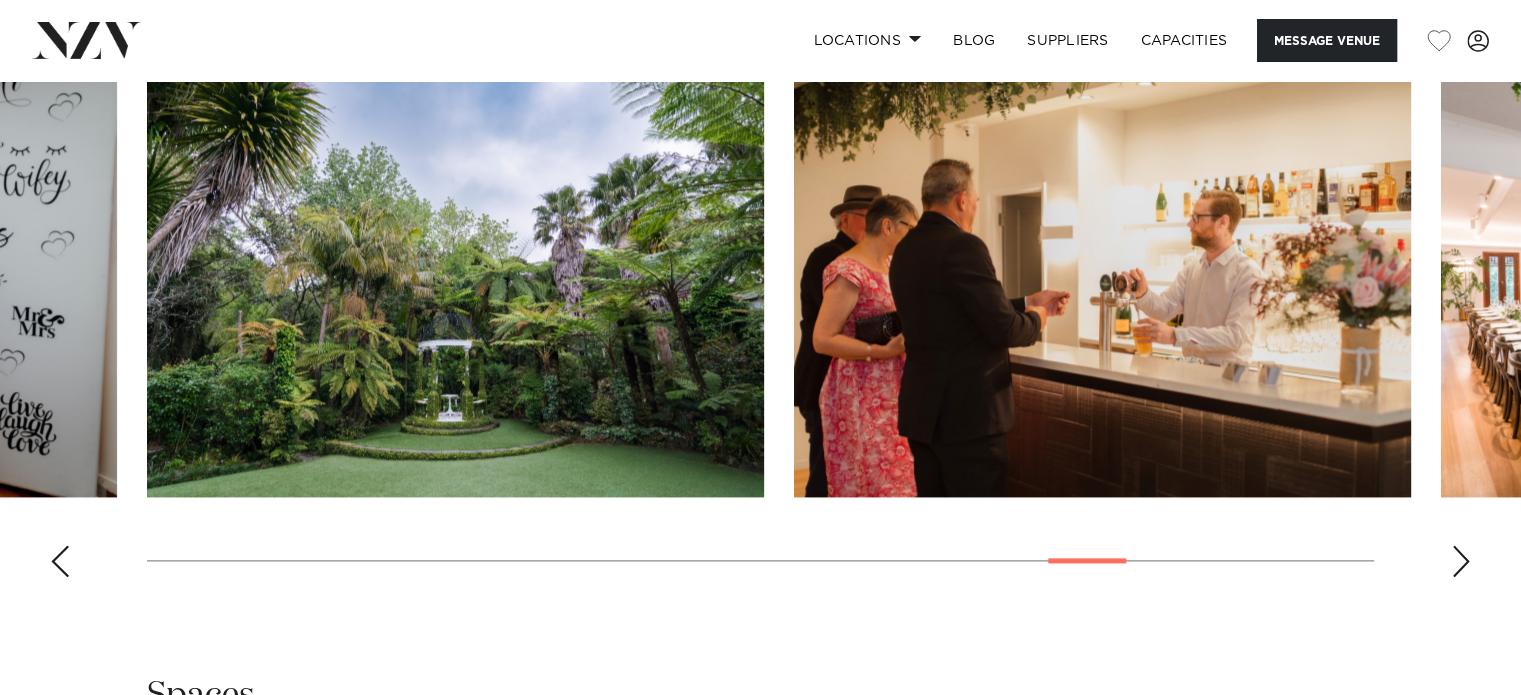 click at bounding box center (1461, 561) 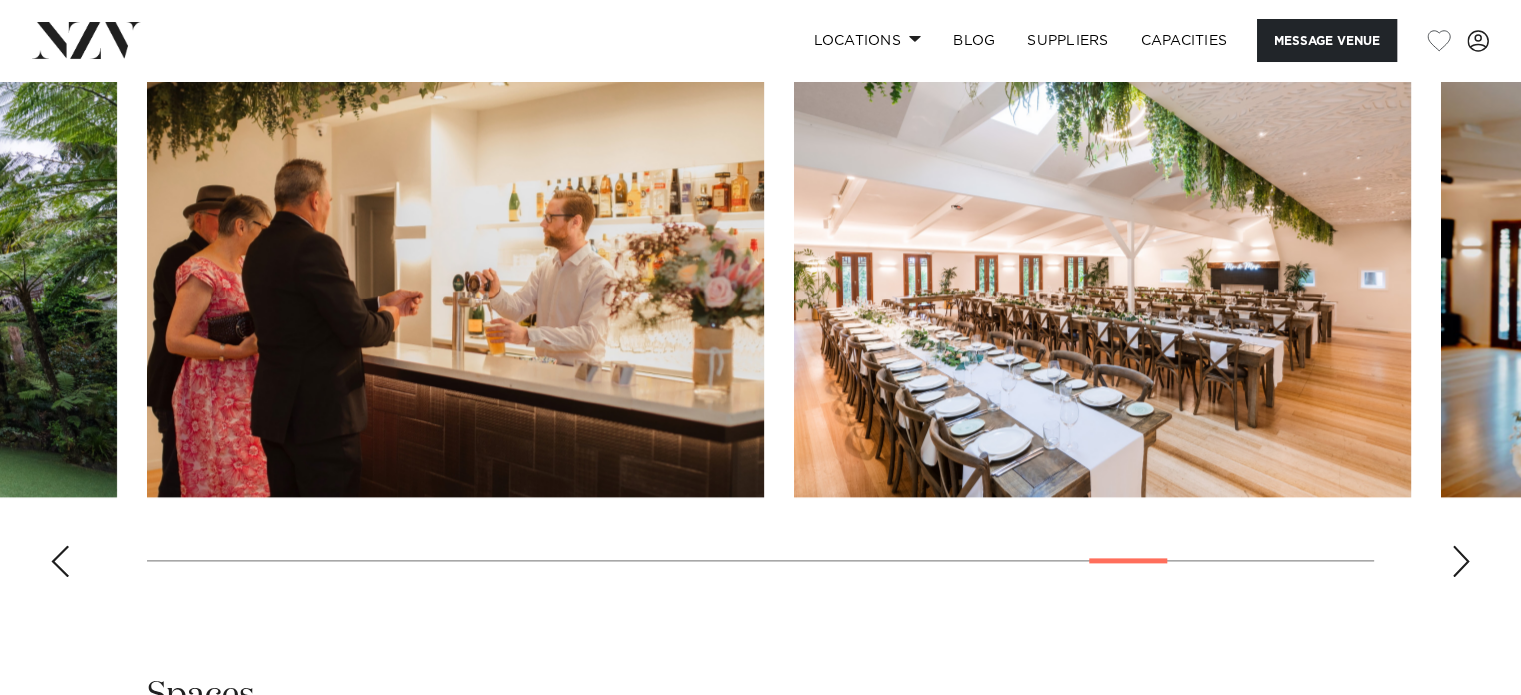 click at bounding box center [1461, 561] 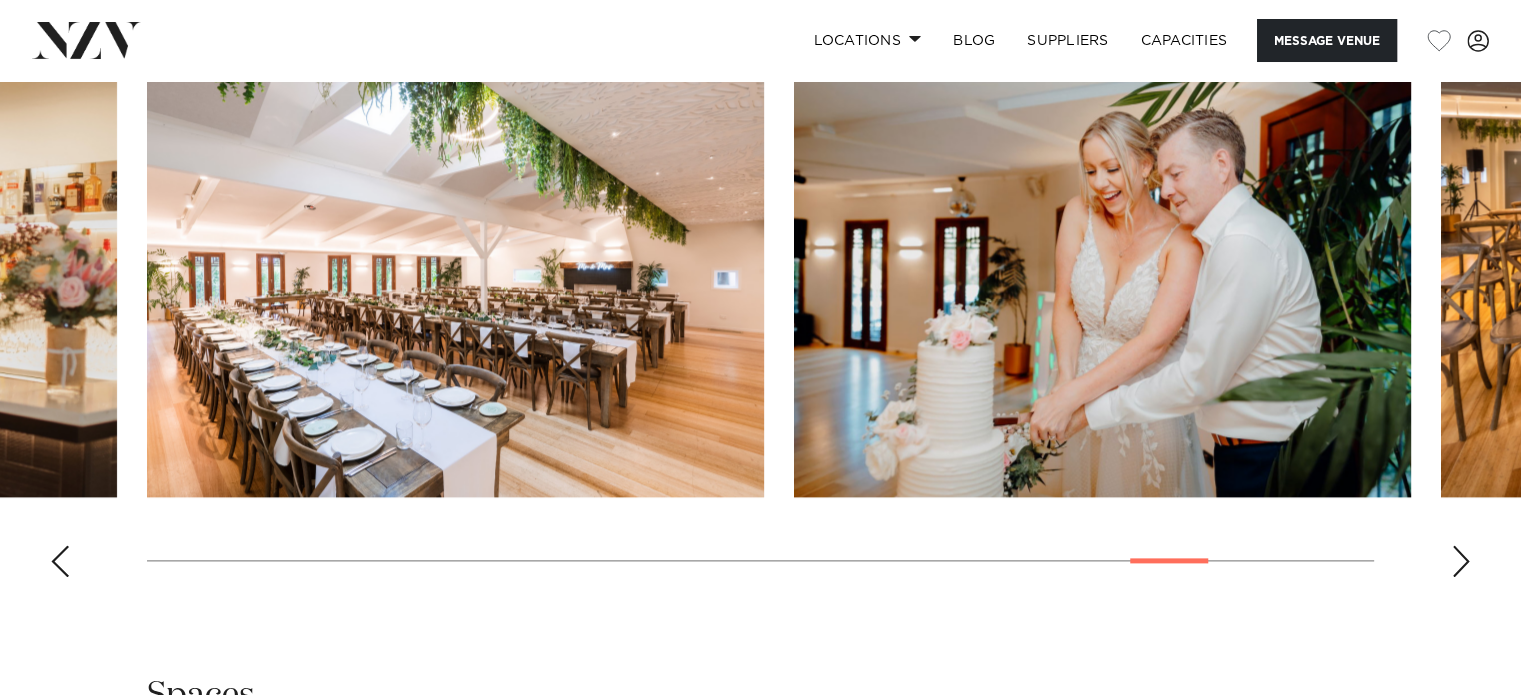 click at bounding box center (1461, 561) 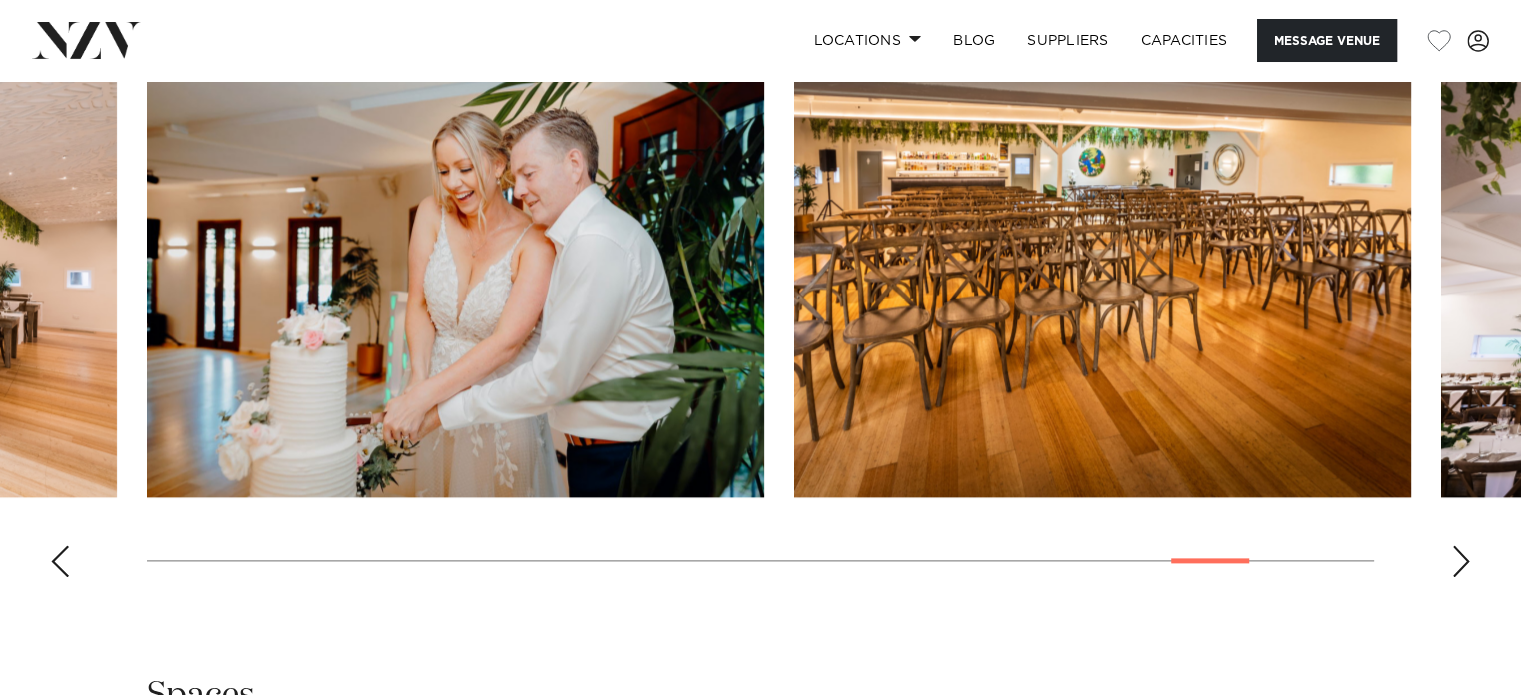 click at bounding box center [1461, 561] 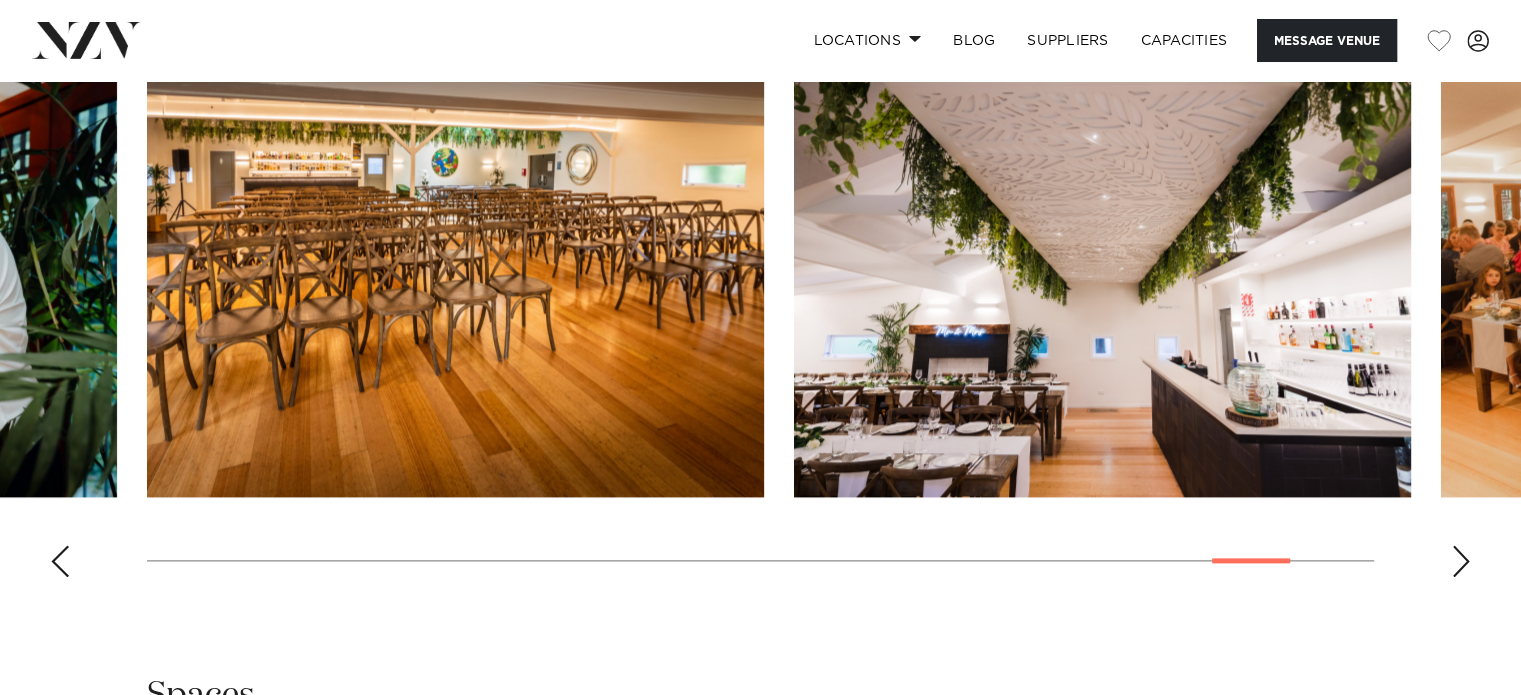 click at bounding box center (1461, 561) 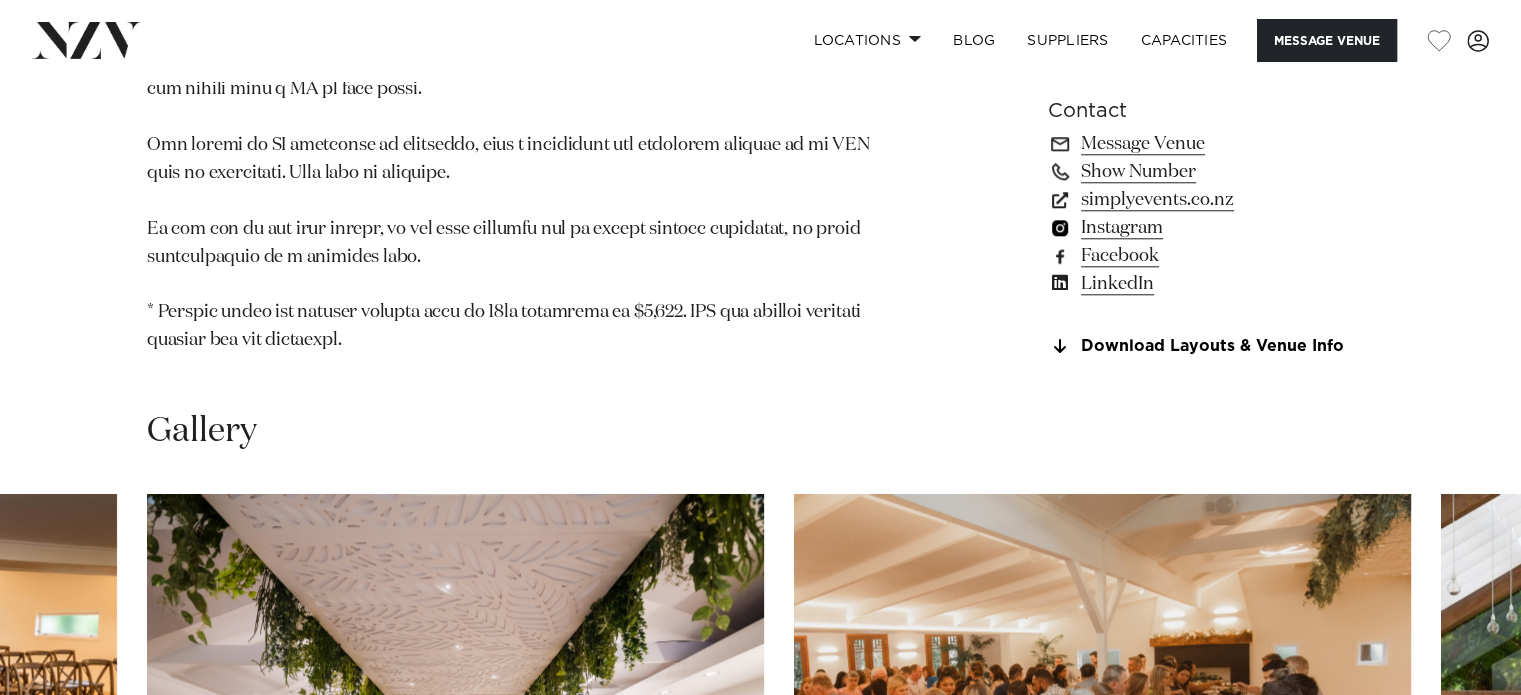 scroll, scrollTop: 1866, scrollLeft: 0, axis: vertical 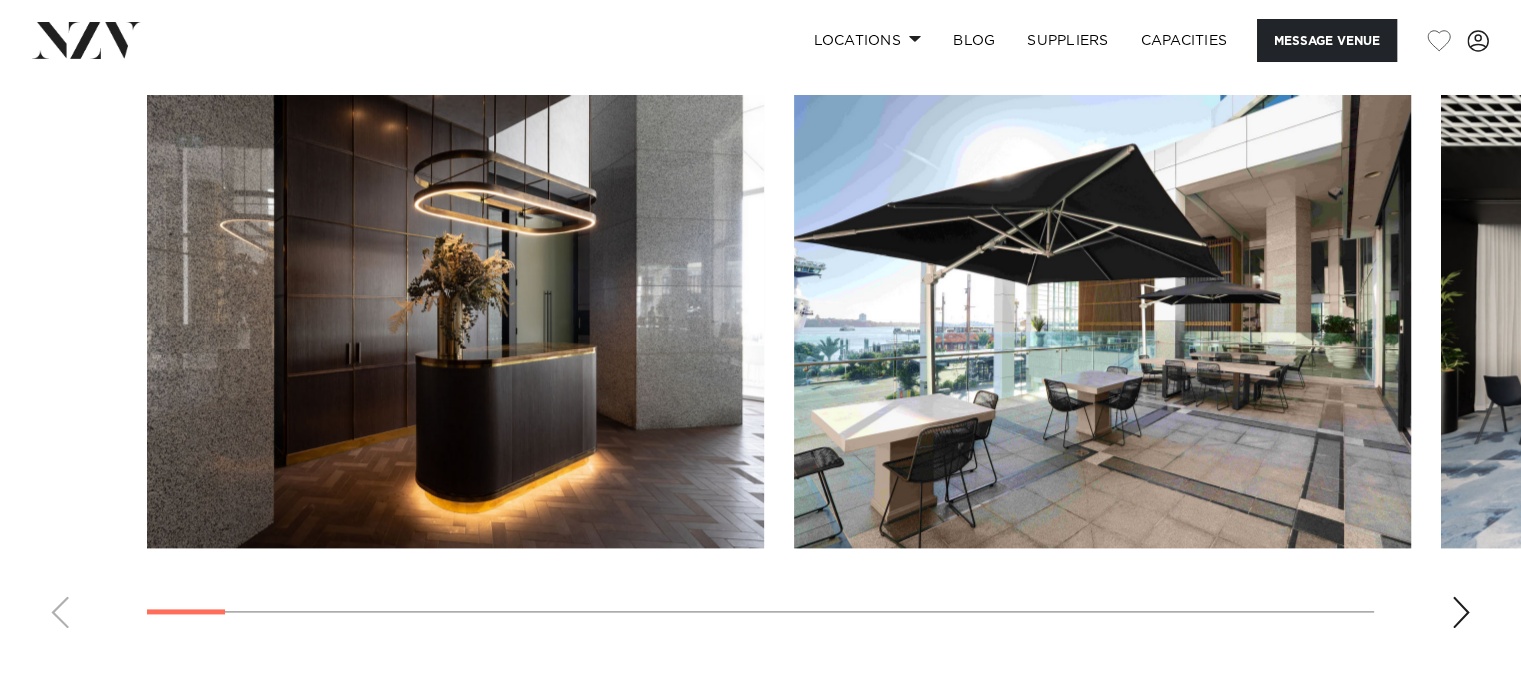 click at bounding box center [760, 369] 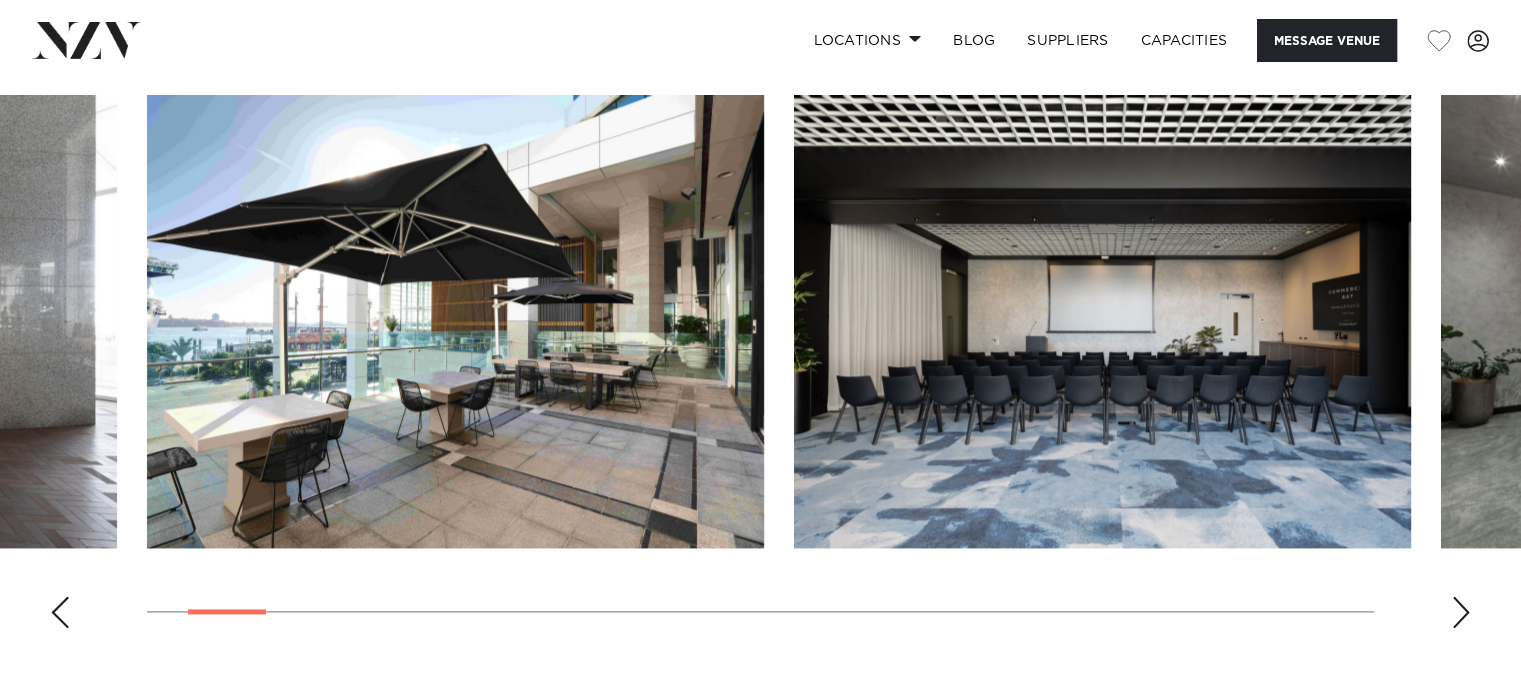 click at bounding box center (1461, 612) 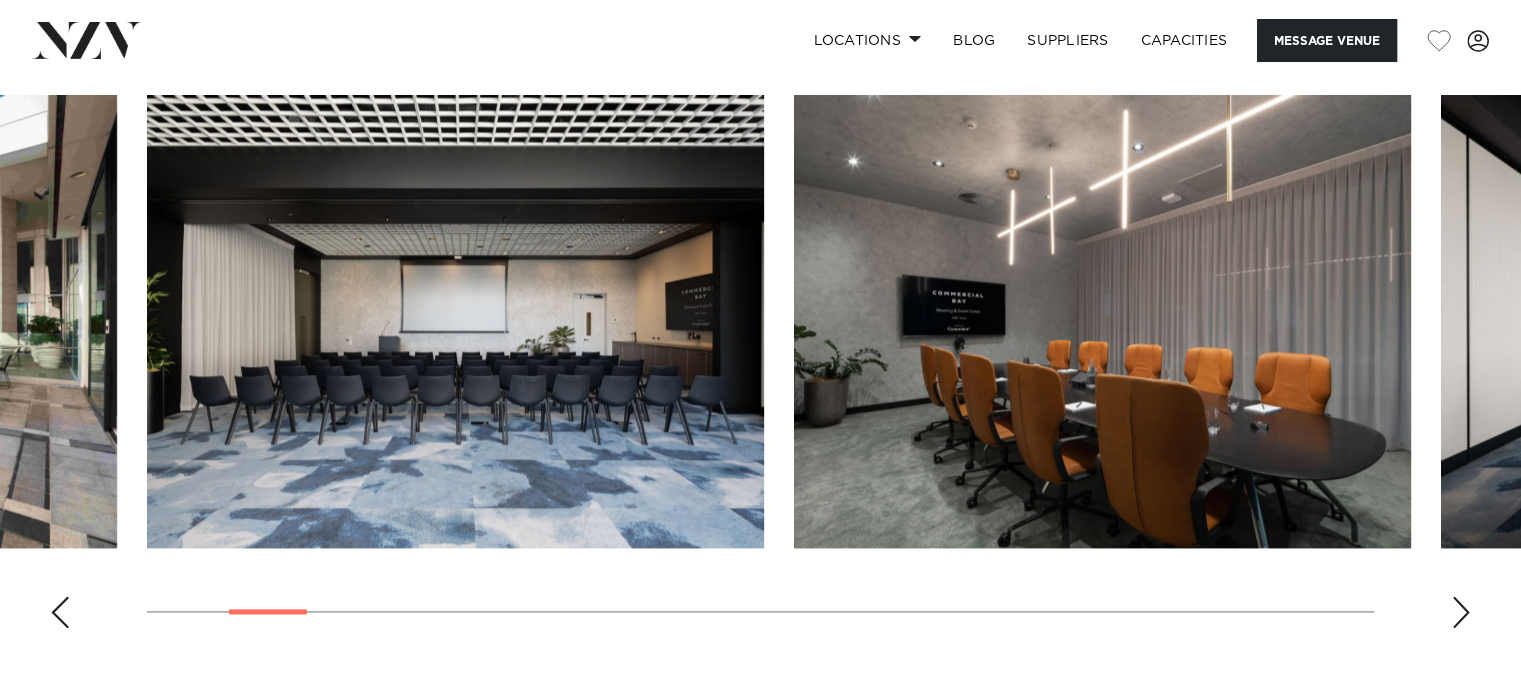 click at bounding box center [1461, 612] 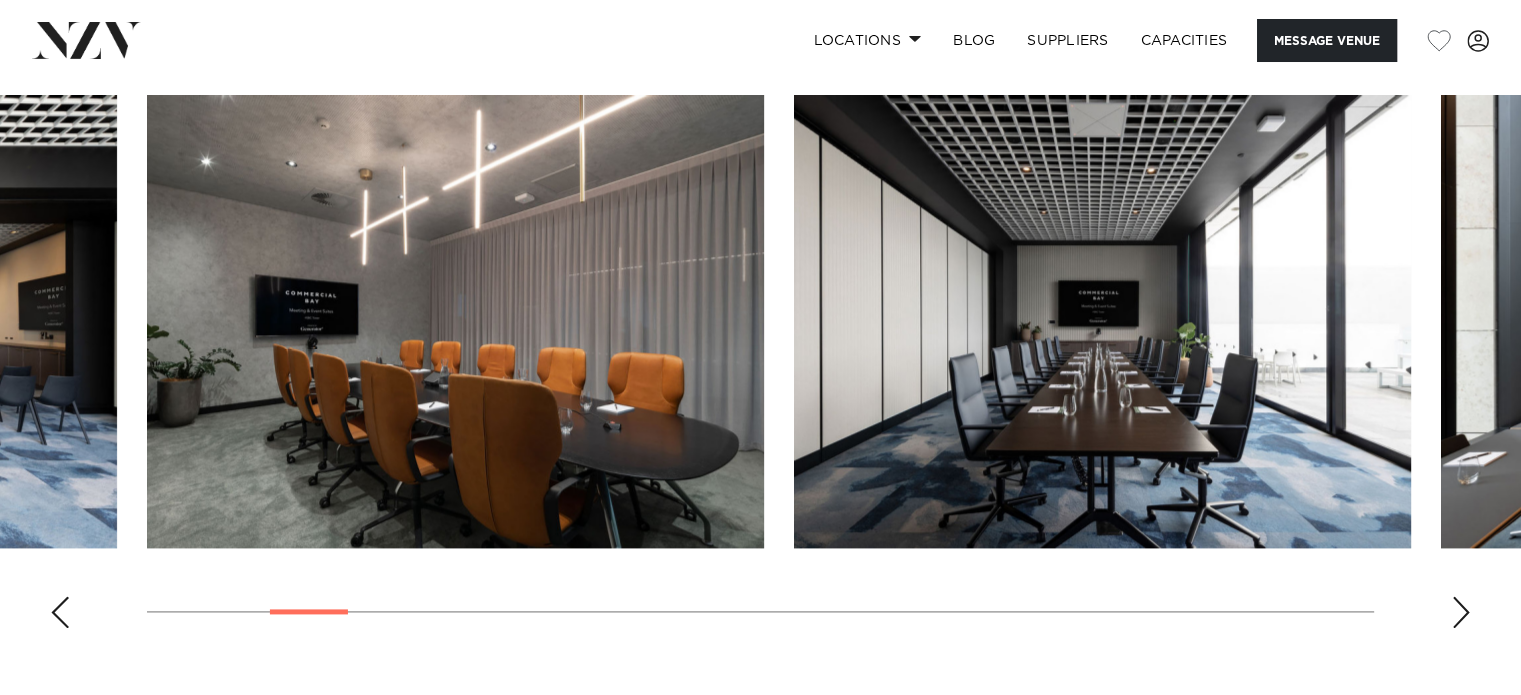 click at bounding box center [1461, 612] 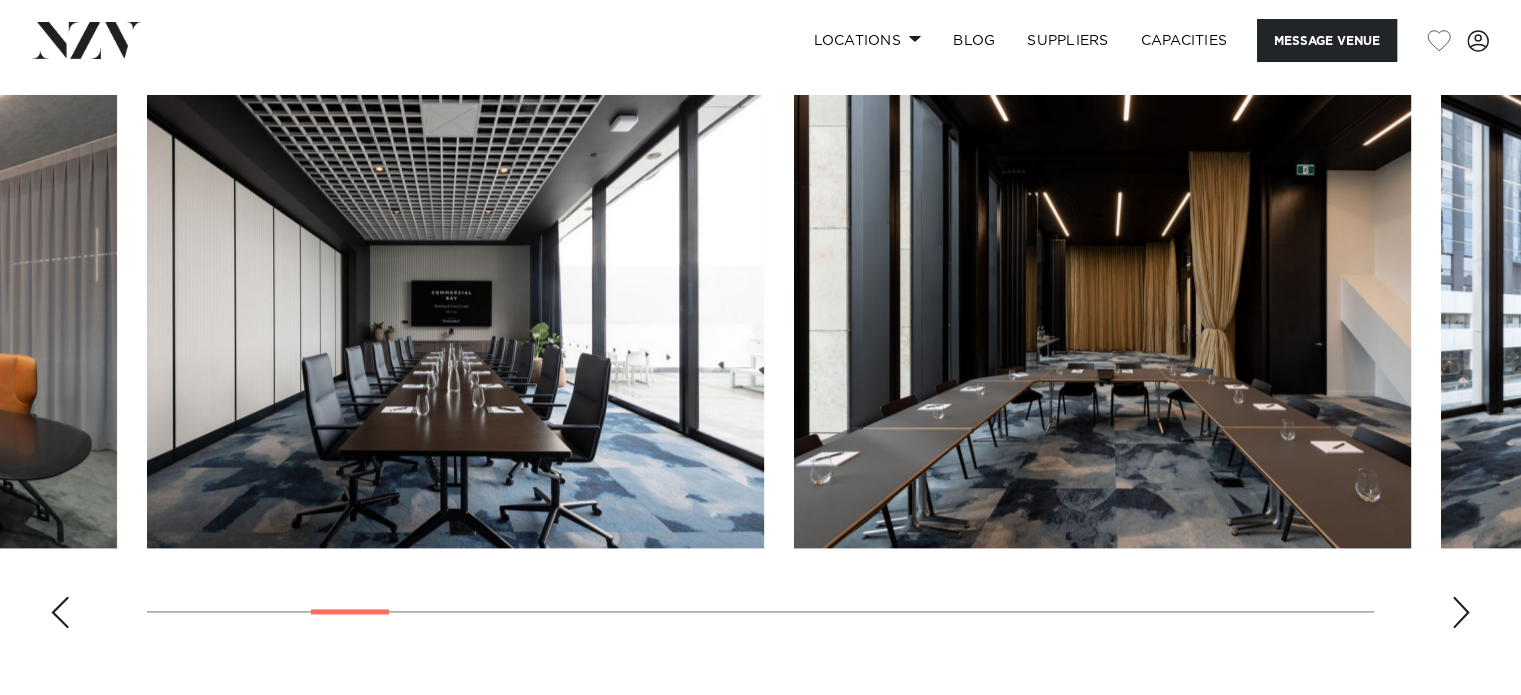 click at bounding box center (1461, 612) 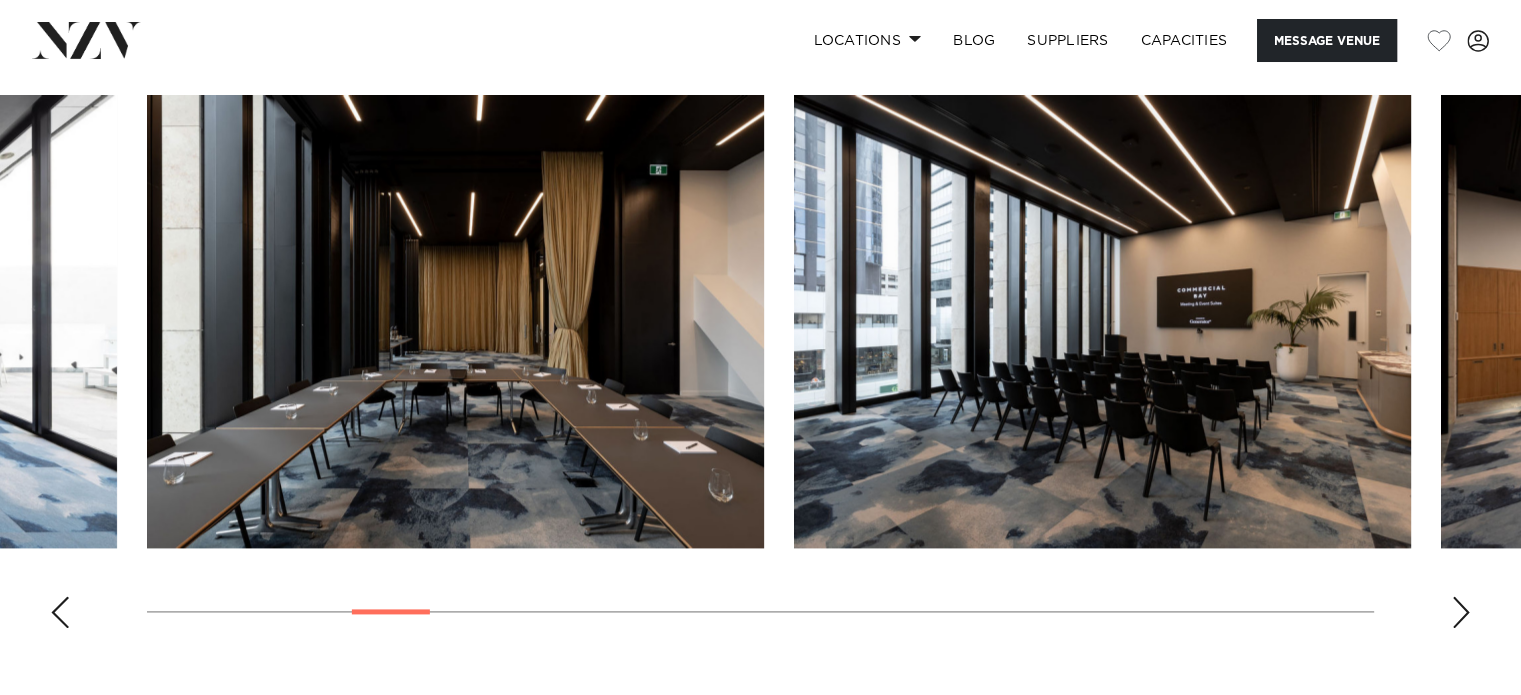 click at bounding box center [1461, 612] 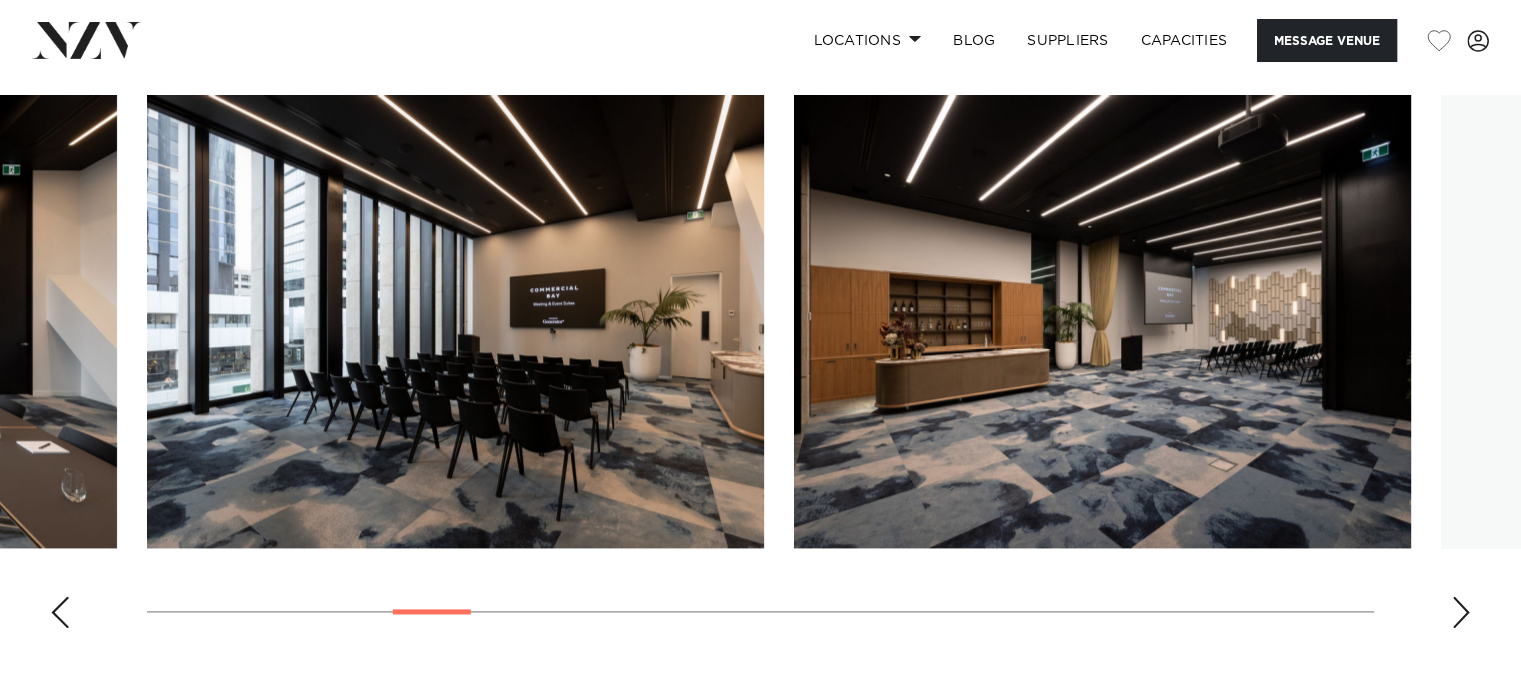 click at bounding box center [1461, 612] 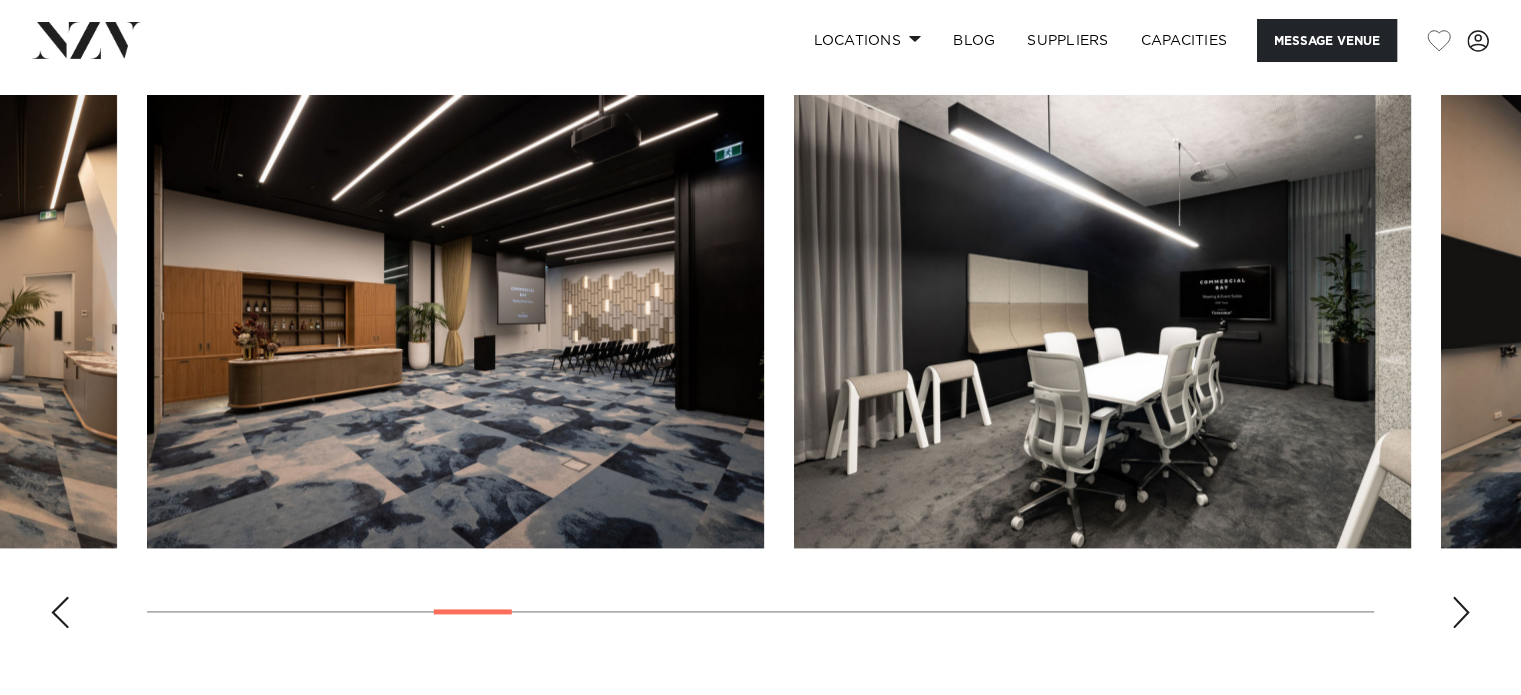 click at bounding box center [1461, 612] 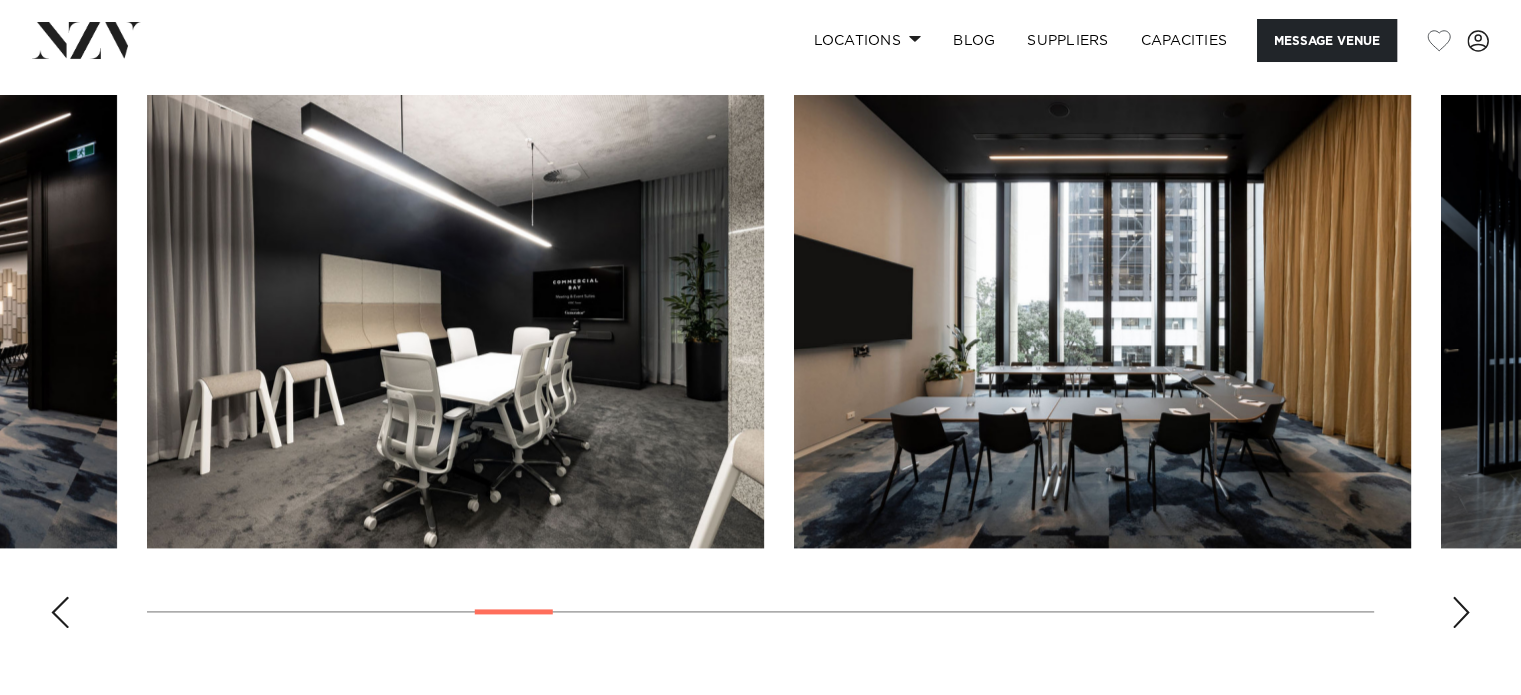 click at bounding box center [1461, 612] 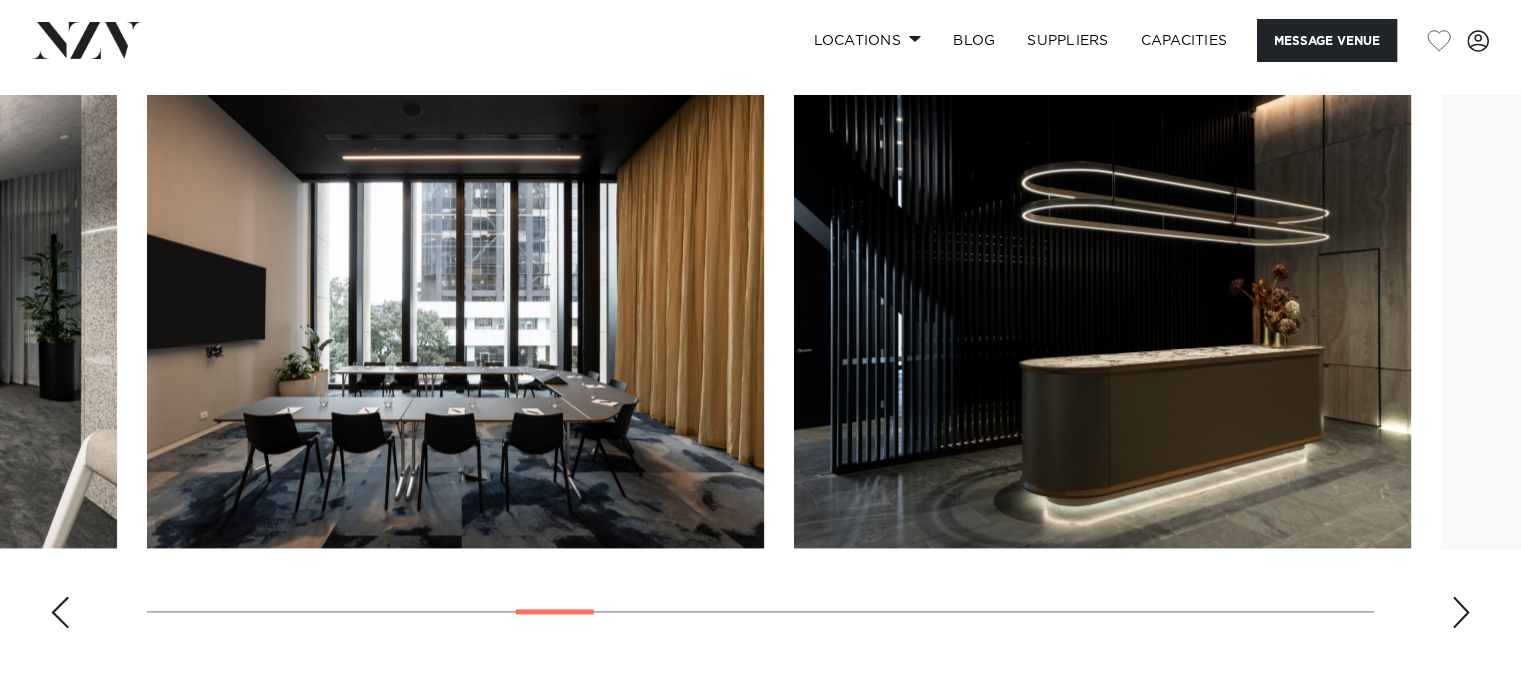 click at bounding box center (1461, 612) 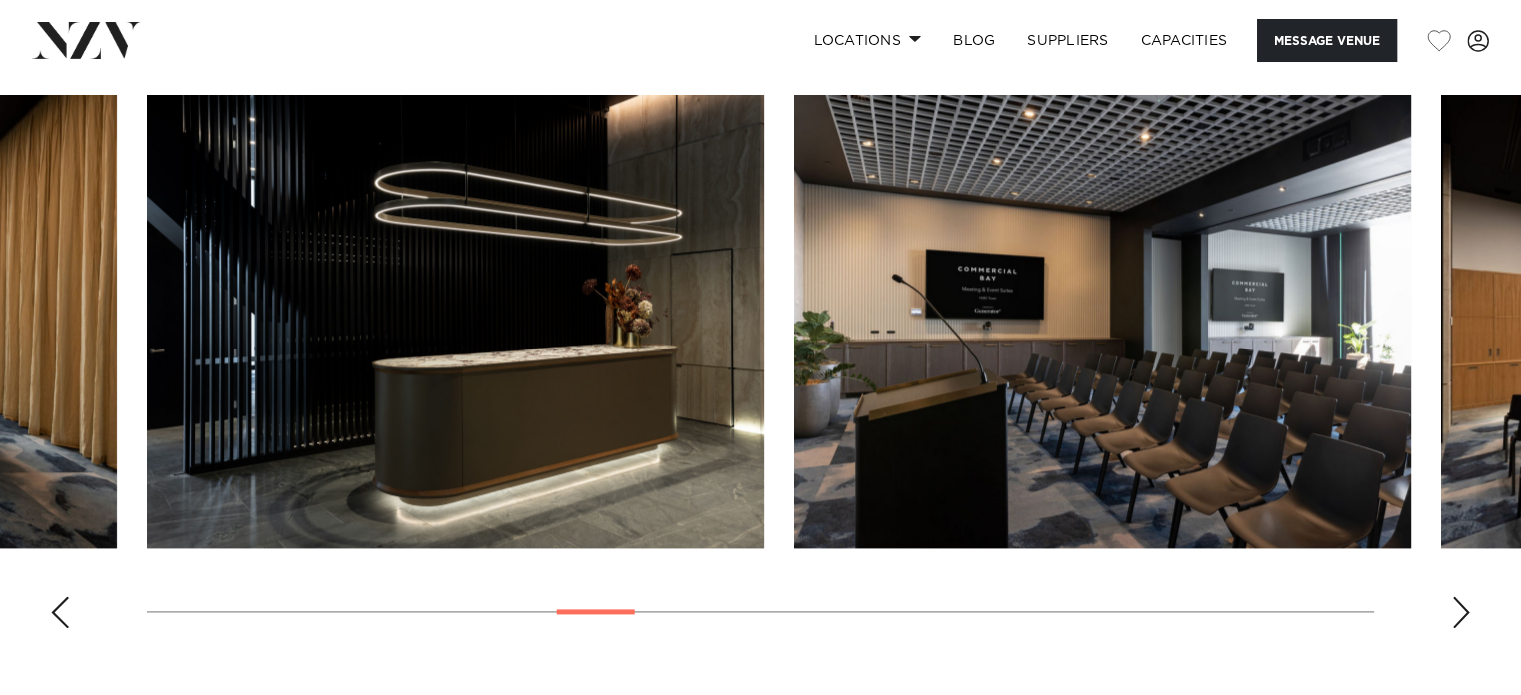 click at bounding box center [1461, 612] 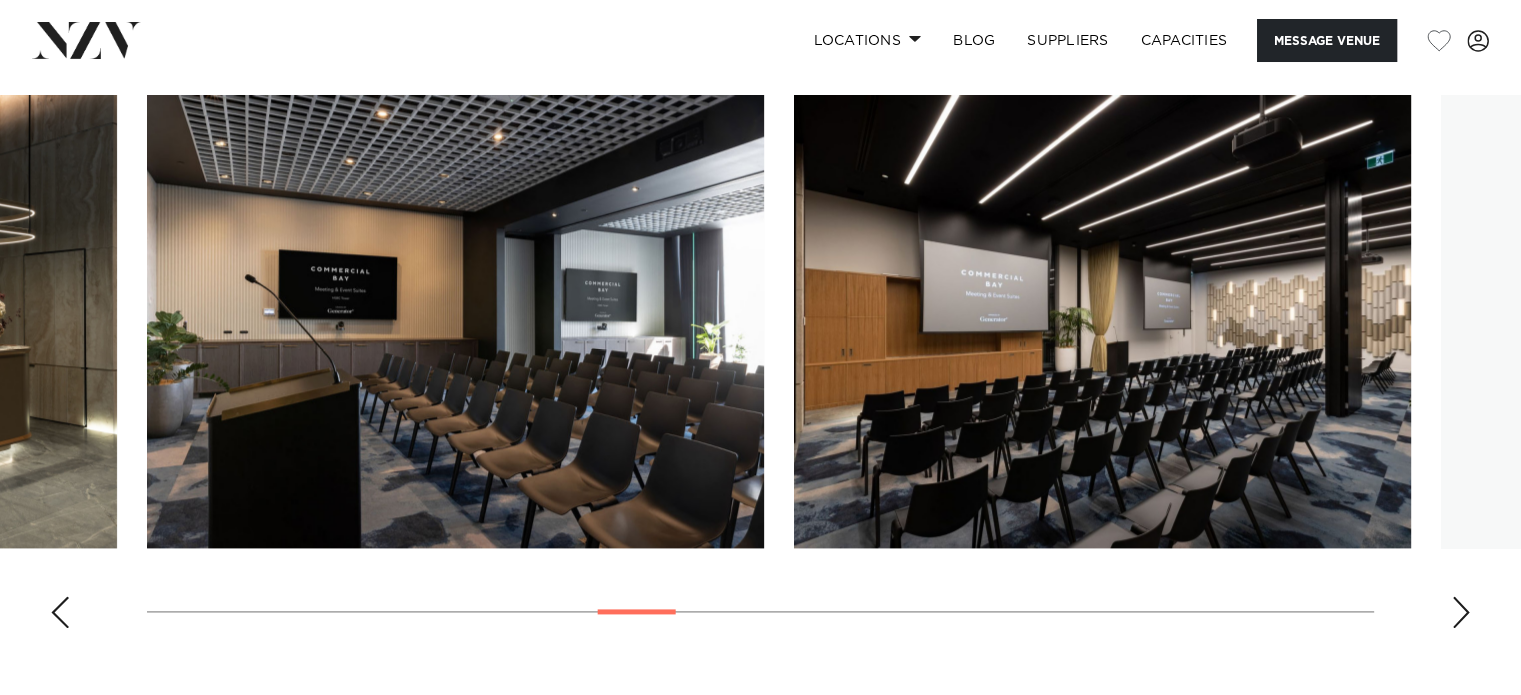 click at bounding box center [1461, 612] 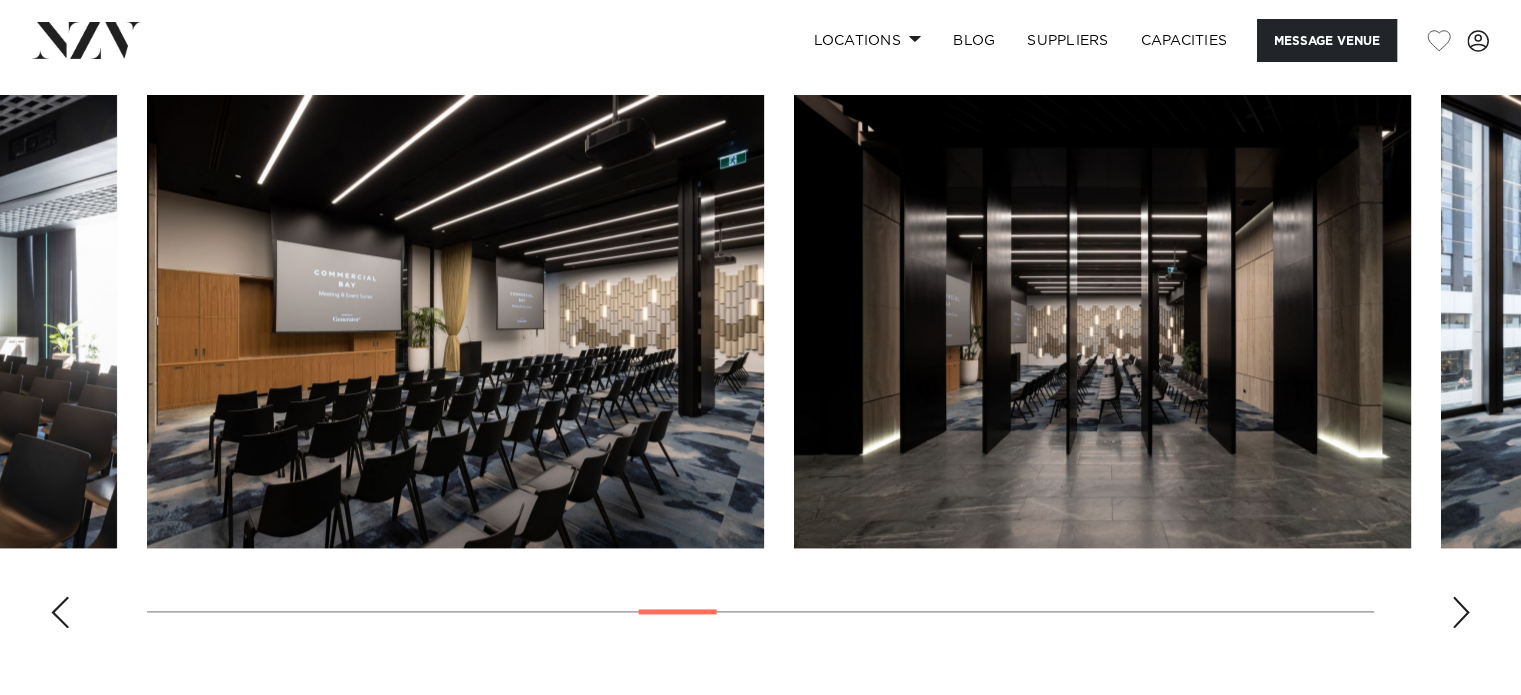 click at bounding box center [1461, 612] 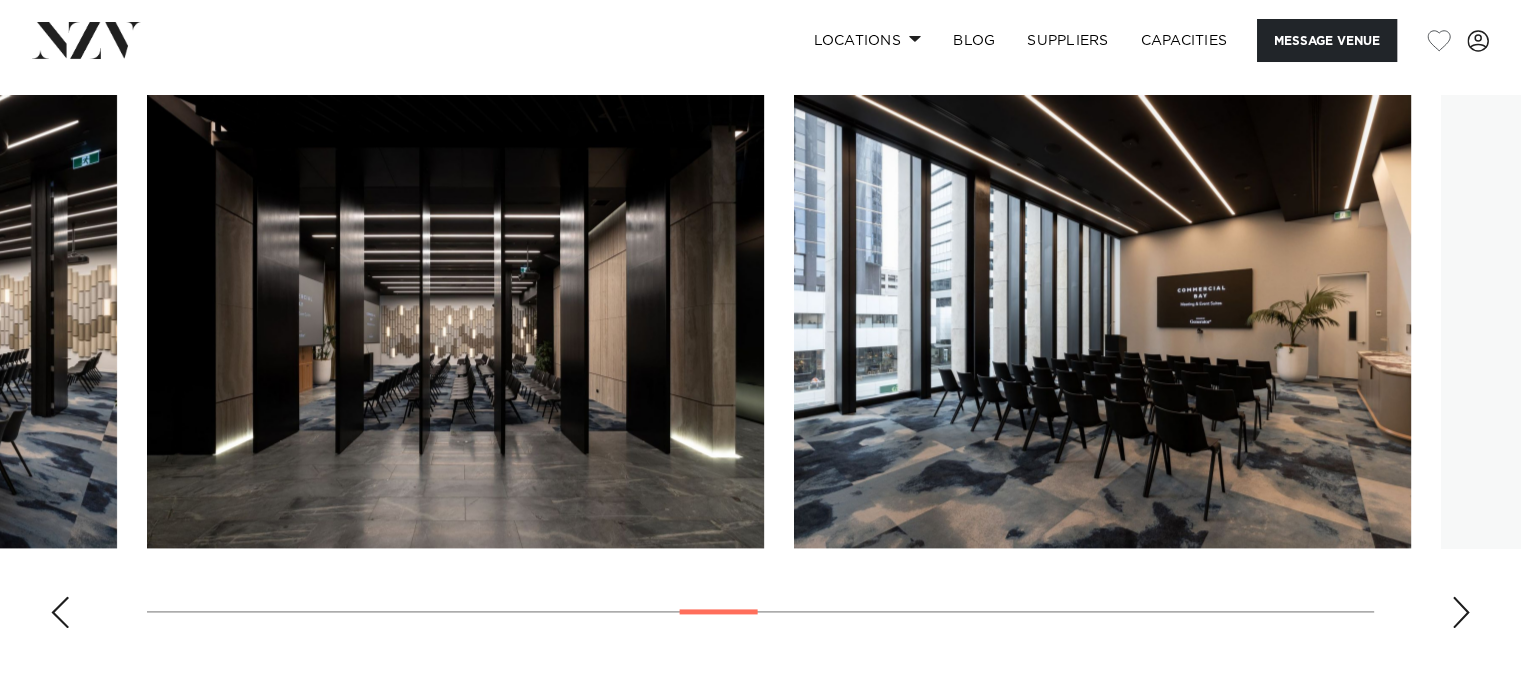 click at bounding box center (1461, 612) 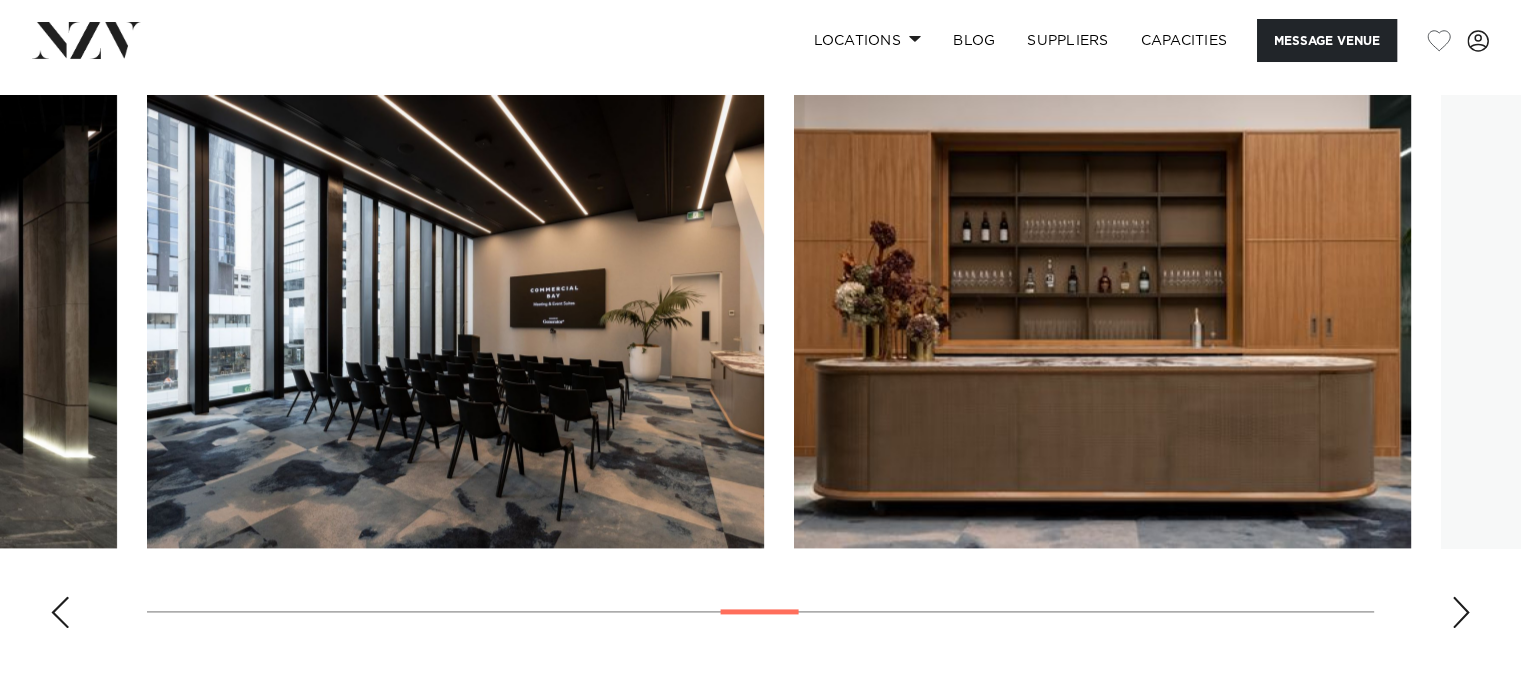 click at bounding box center [1461, 612] 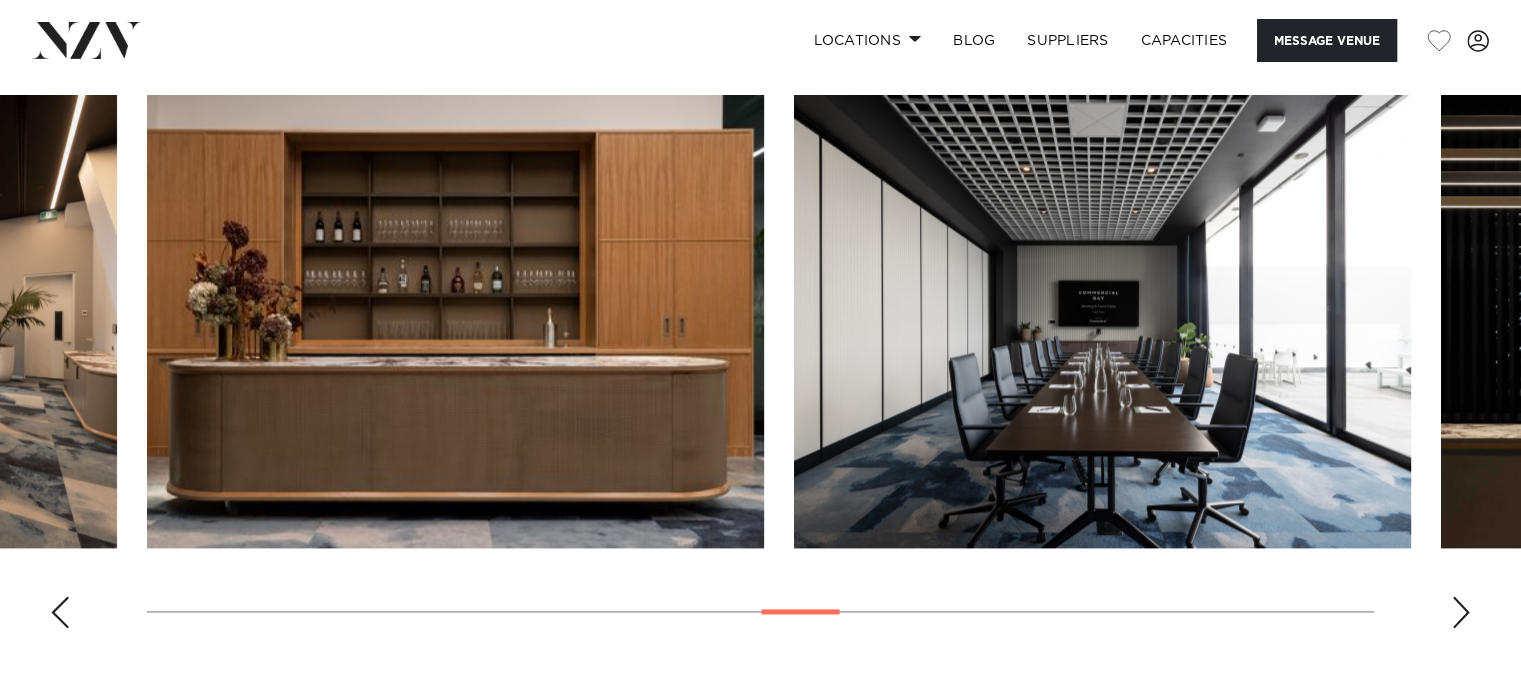click at bounding box center [1461, 612] 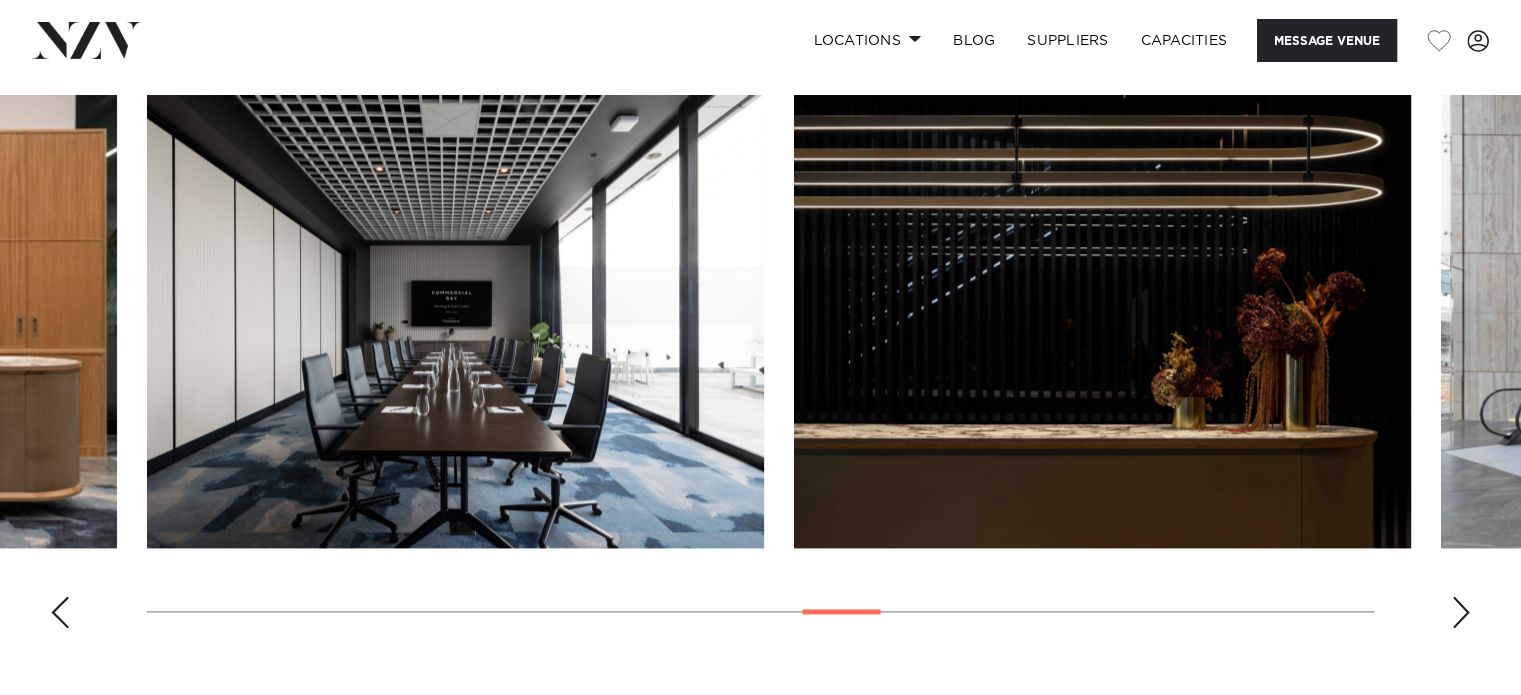 click at bounding box center [1461, 612] 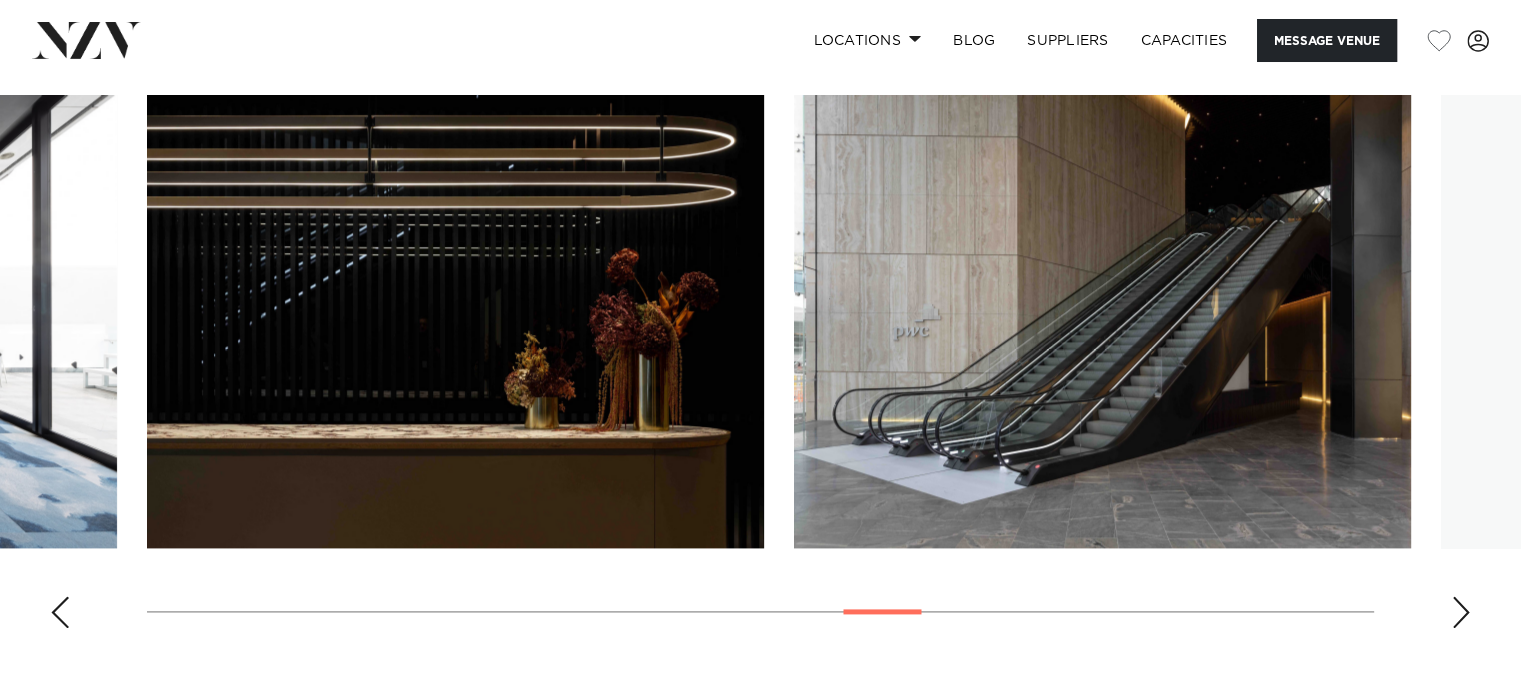 click at bounding box center (1461, 612) 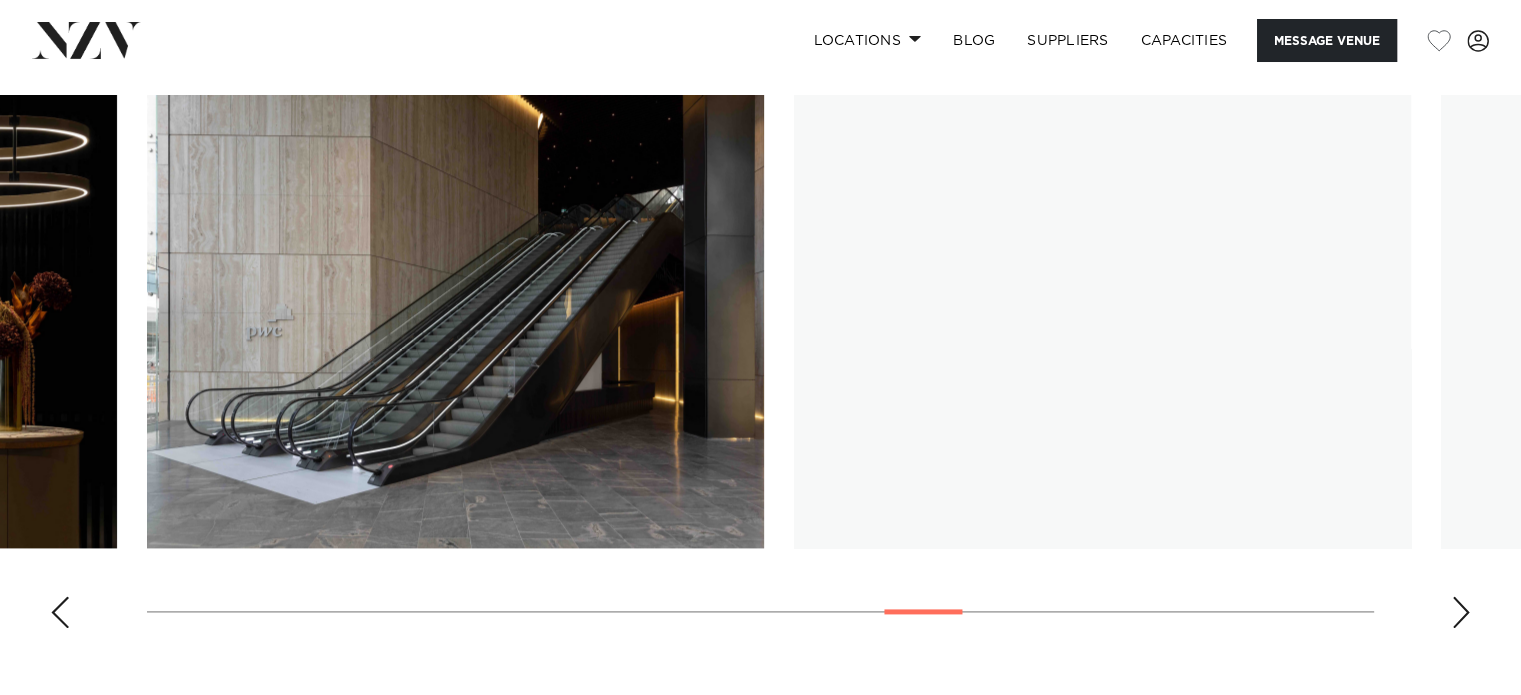 click at bounding box center (1461, 612) 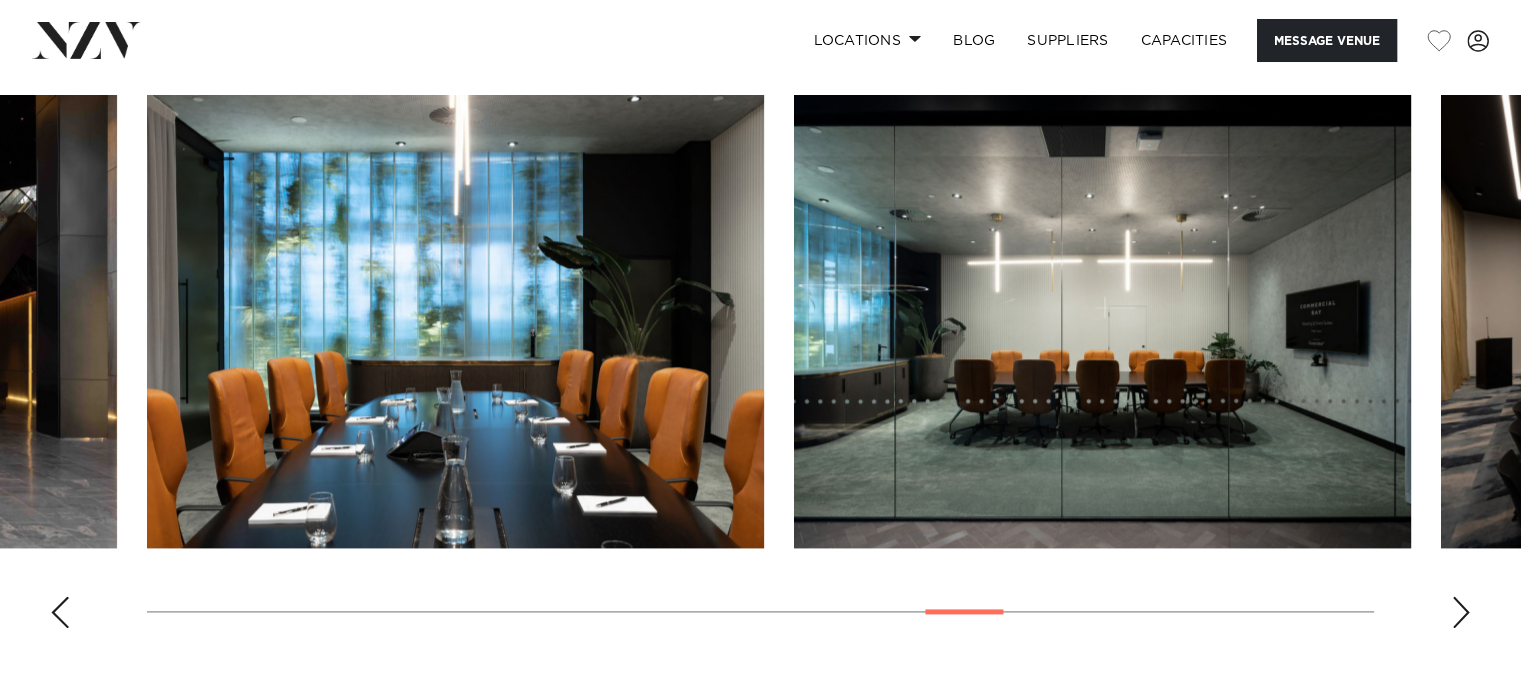 click at bounding box center [1461, 612] 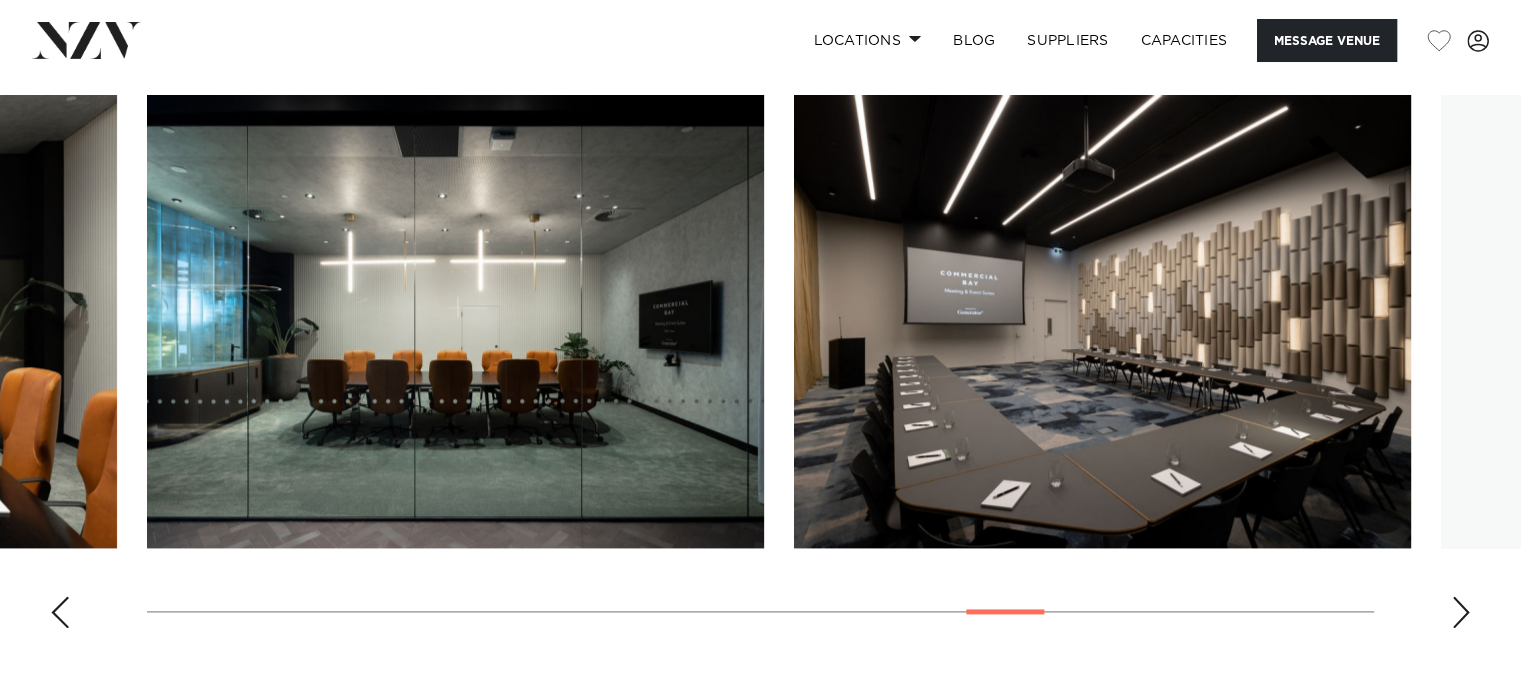 click at bounding box center (1461, 612) 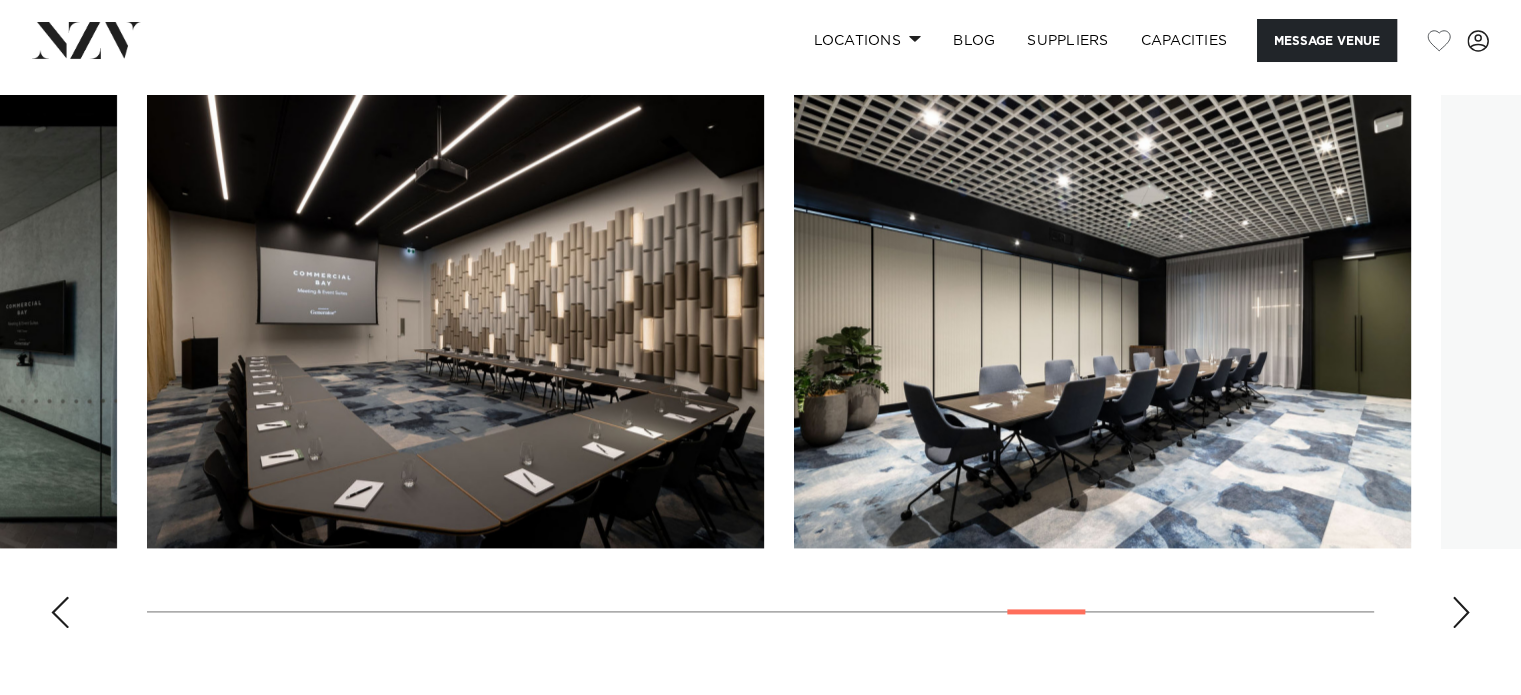 click at bounding box center [1461, 612] 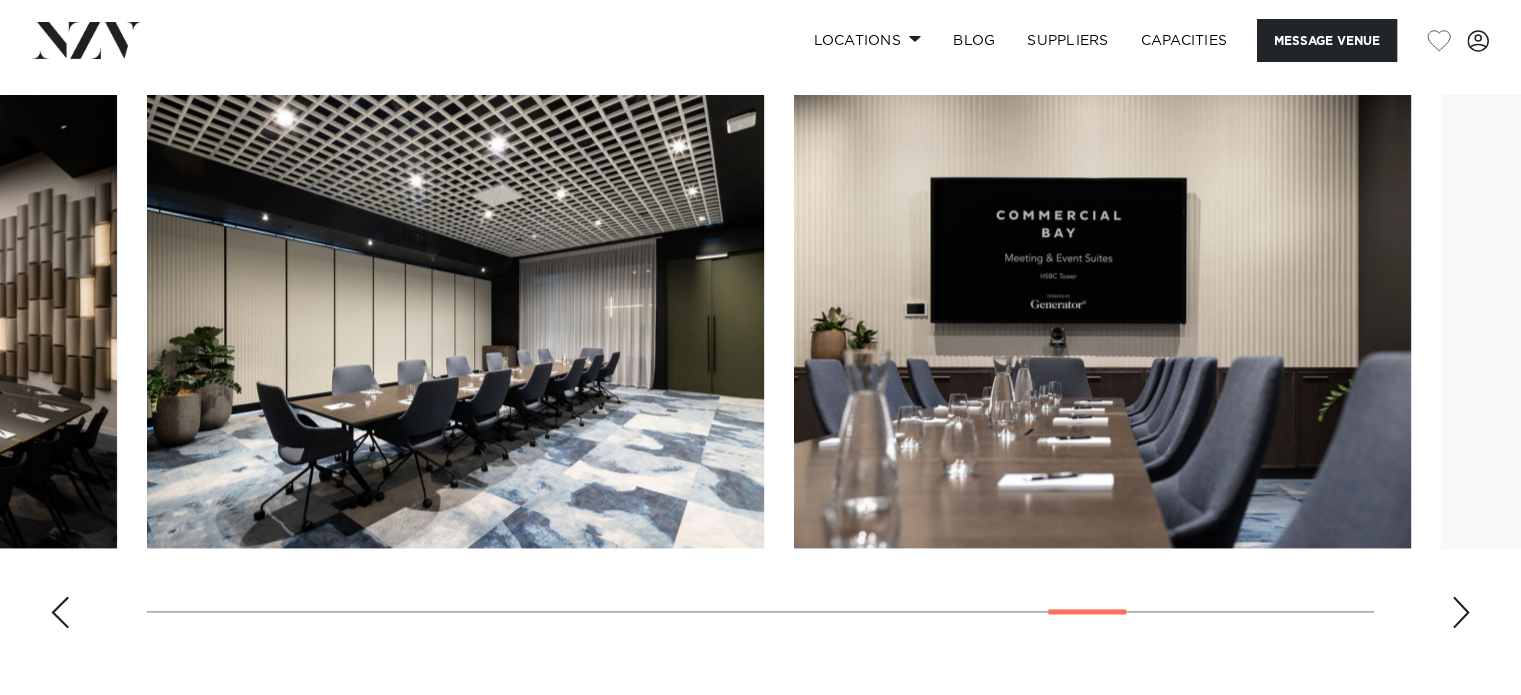 click at bounding box center [1461, 612] 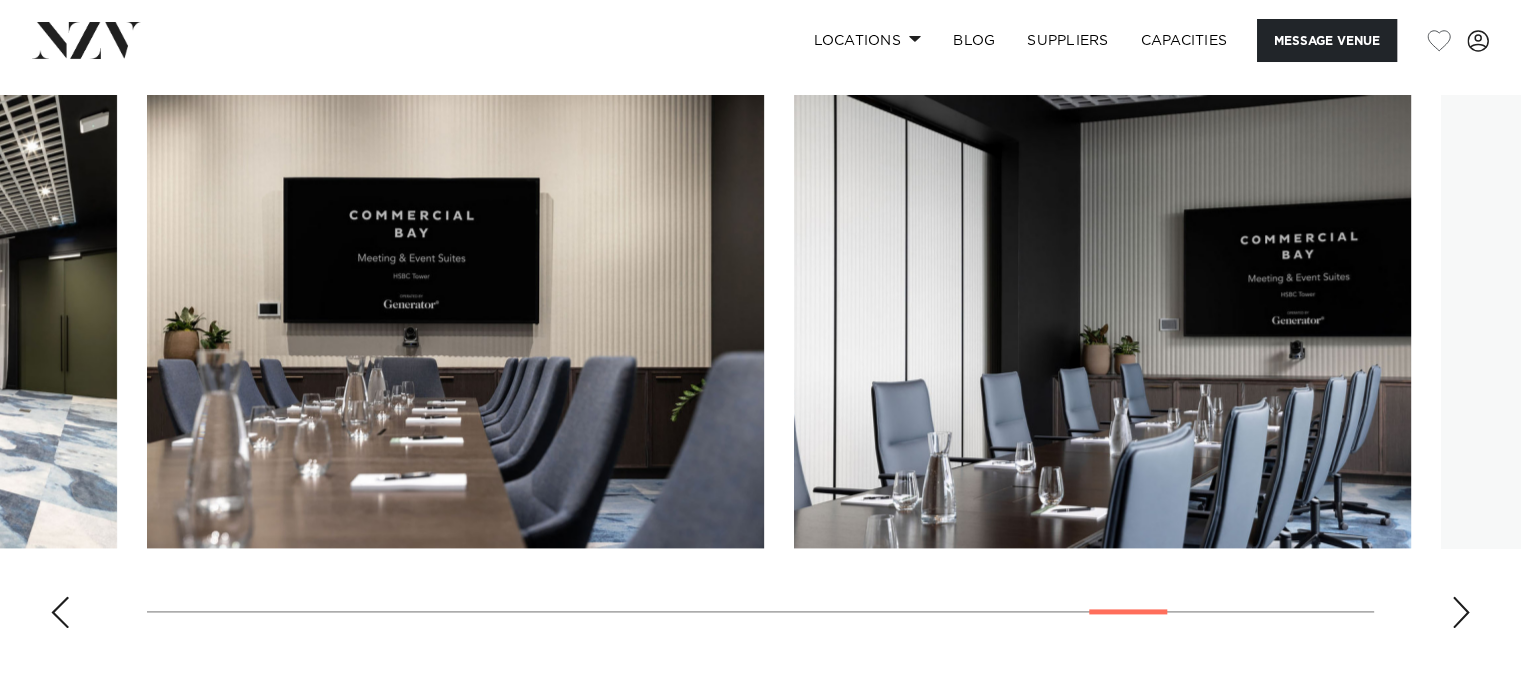 click at bounding box center [1461, 612] 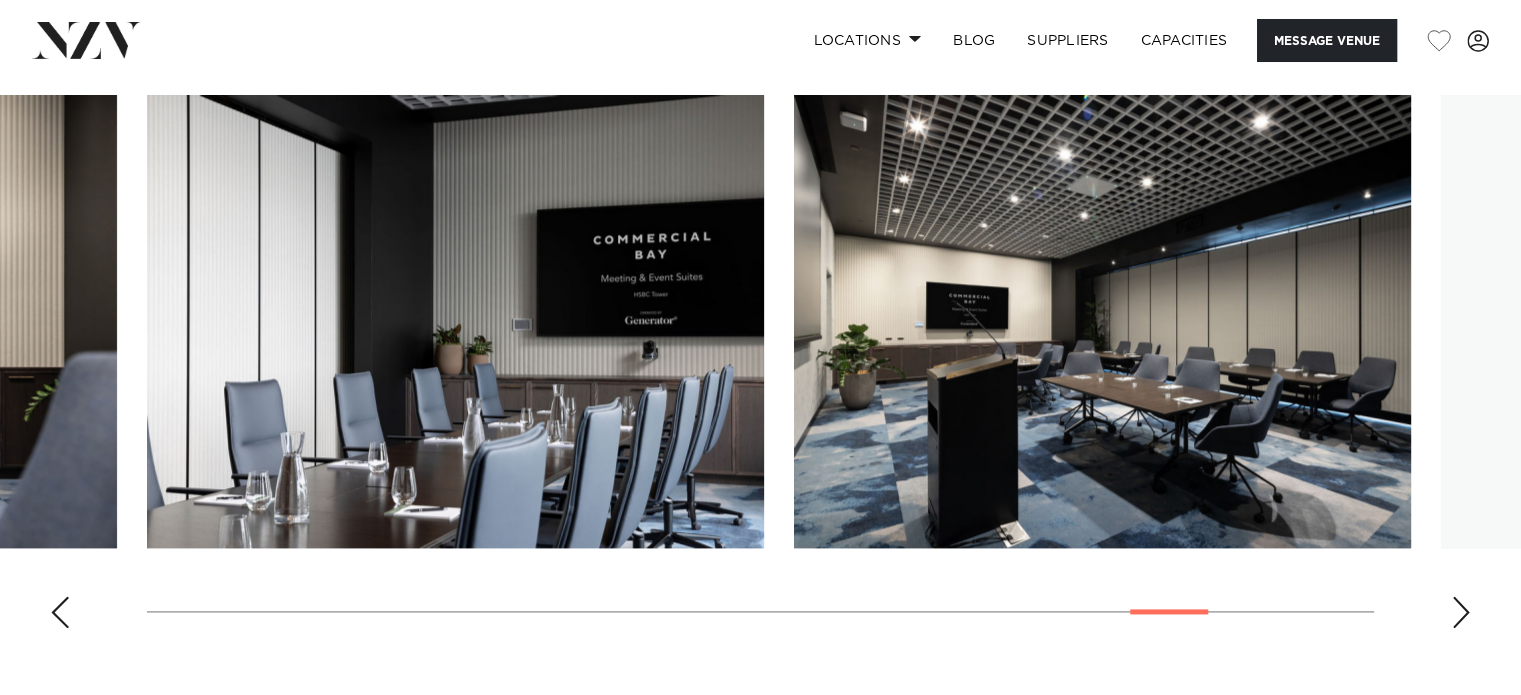 click at bounding box center [1461, 612] 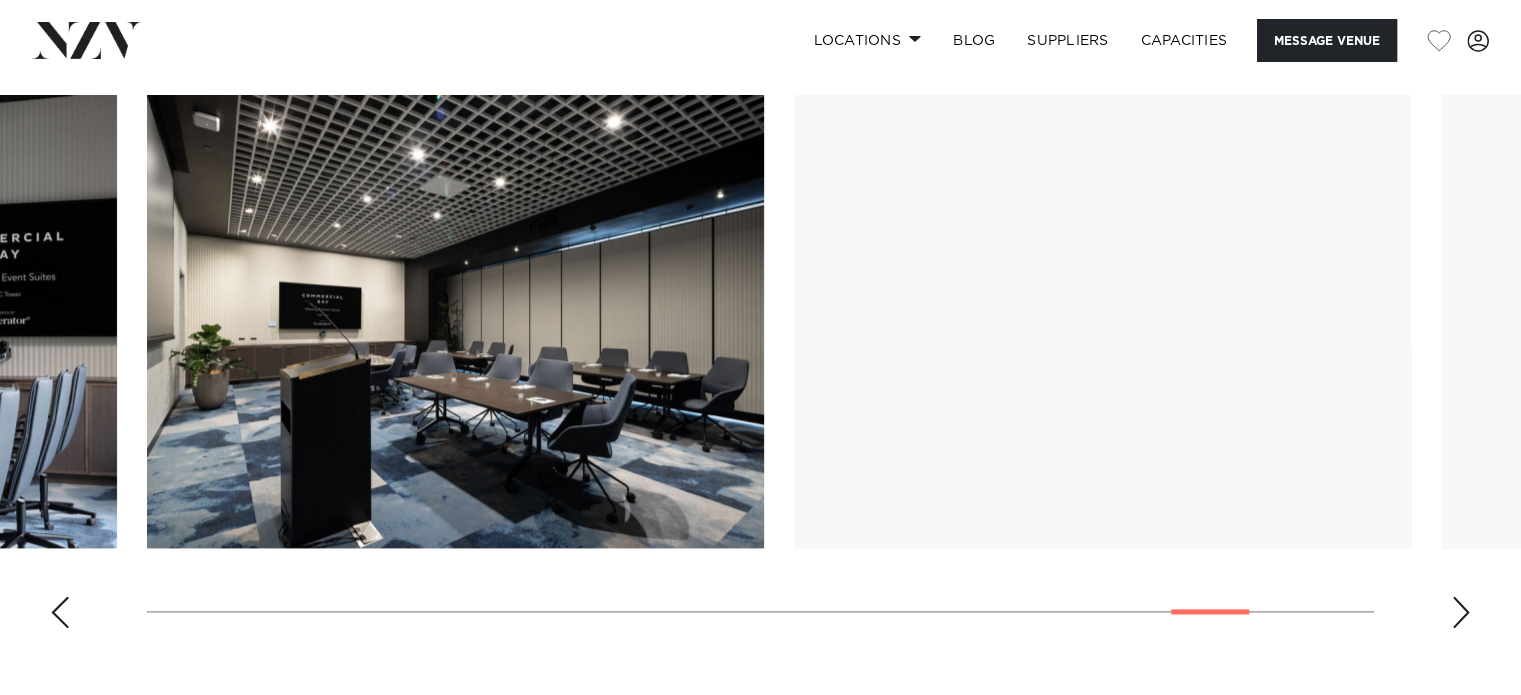 click at bounding box center [1461, 612] 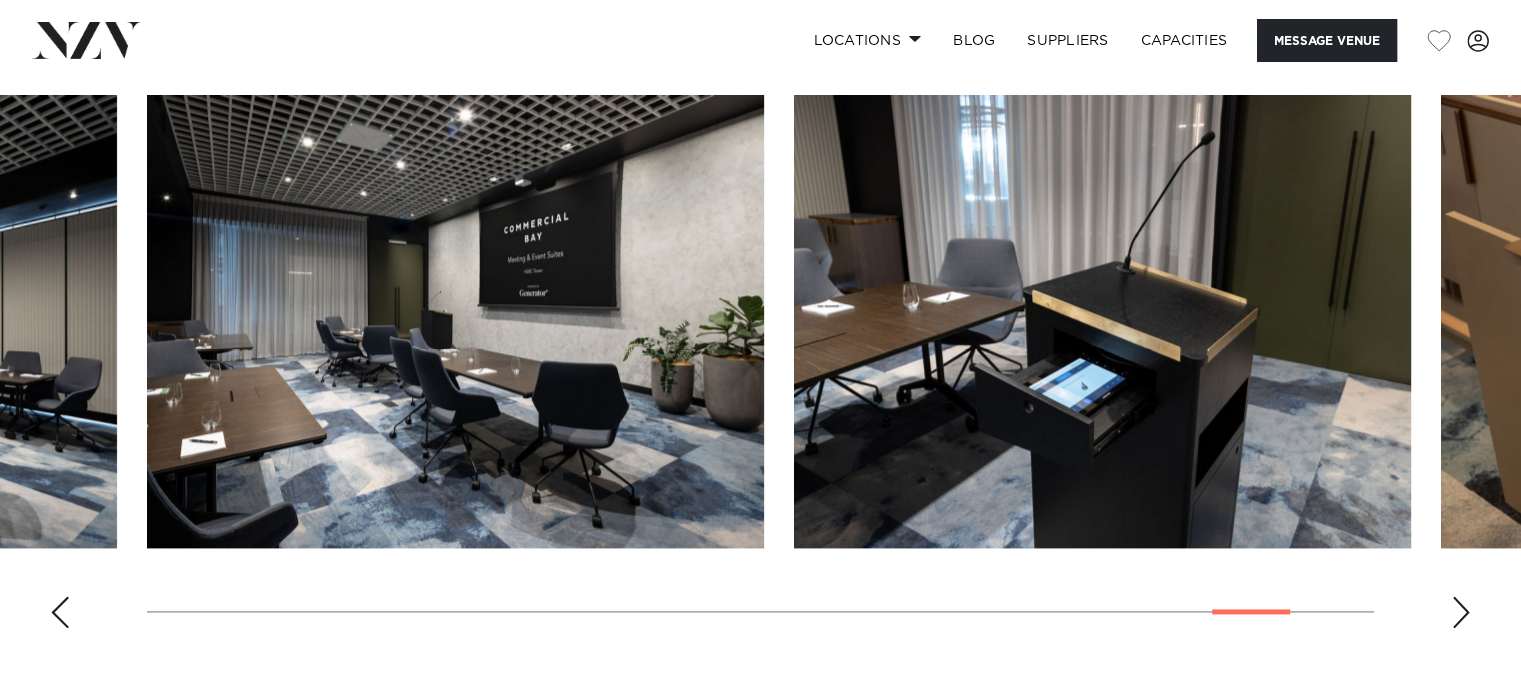 click at bounding box center [1461, 612] 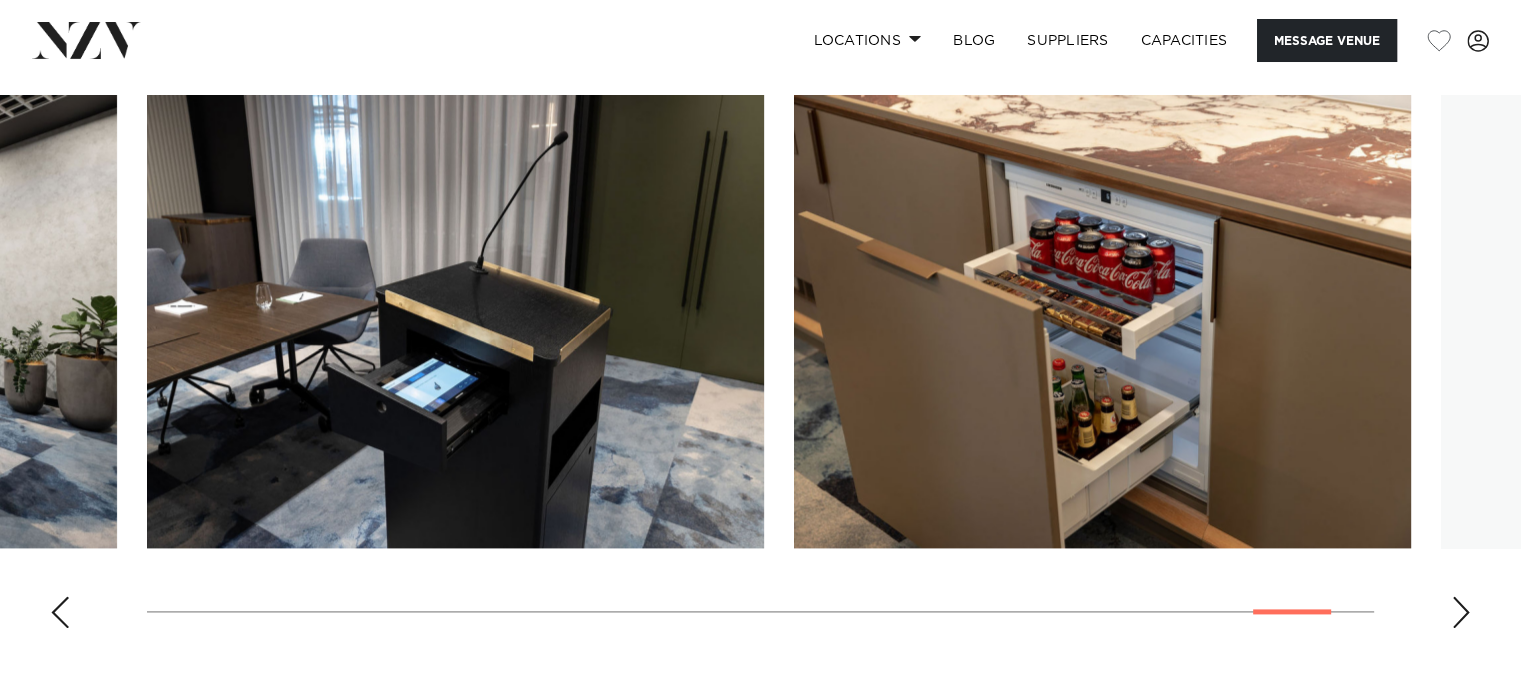 click at bounding box center (1461, 612) 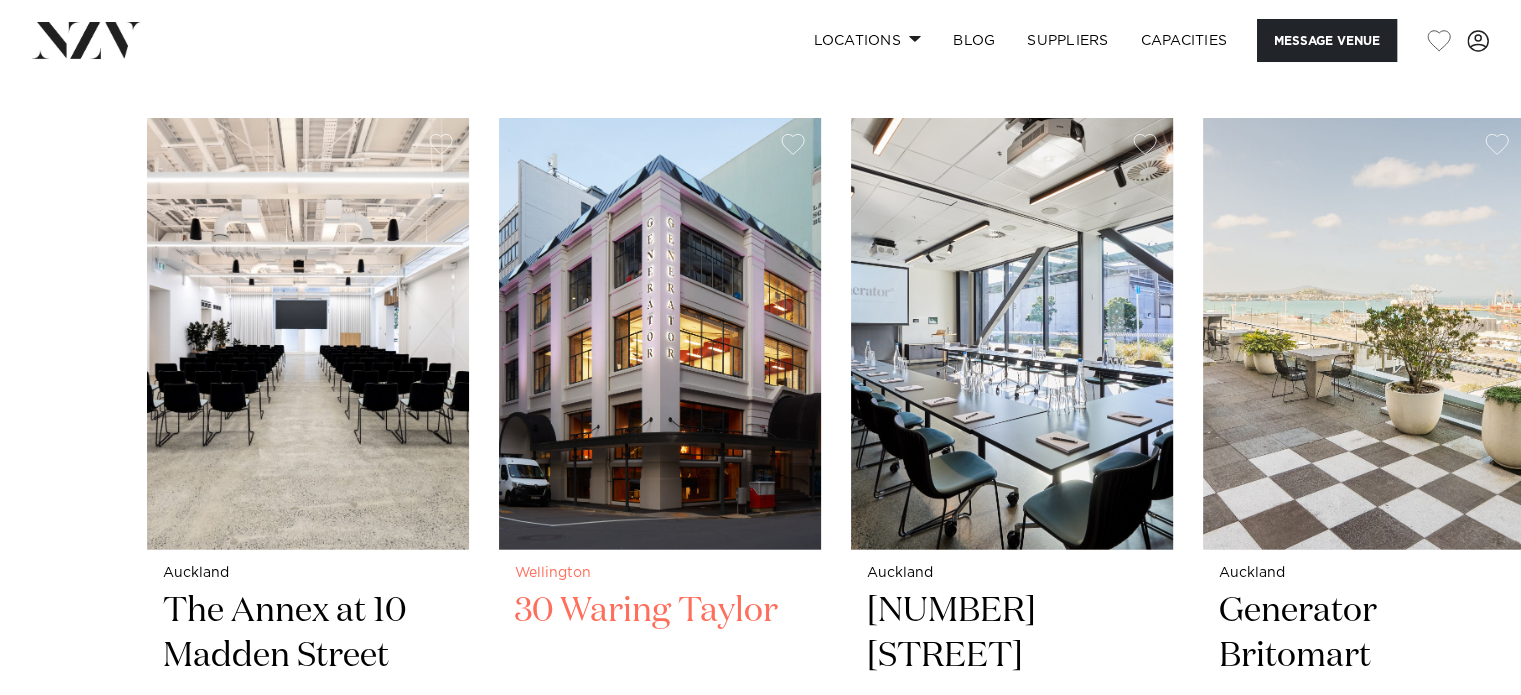 scroll, scrollTop: 4666, scrollLeft: 0, axis: vertical 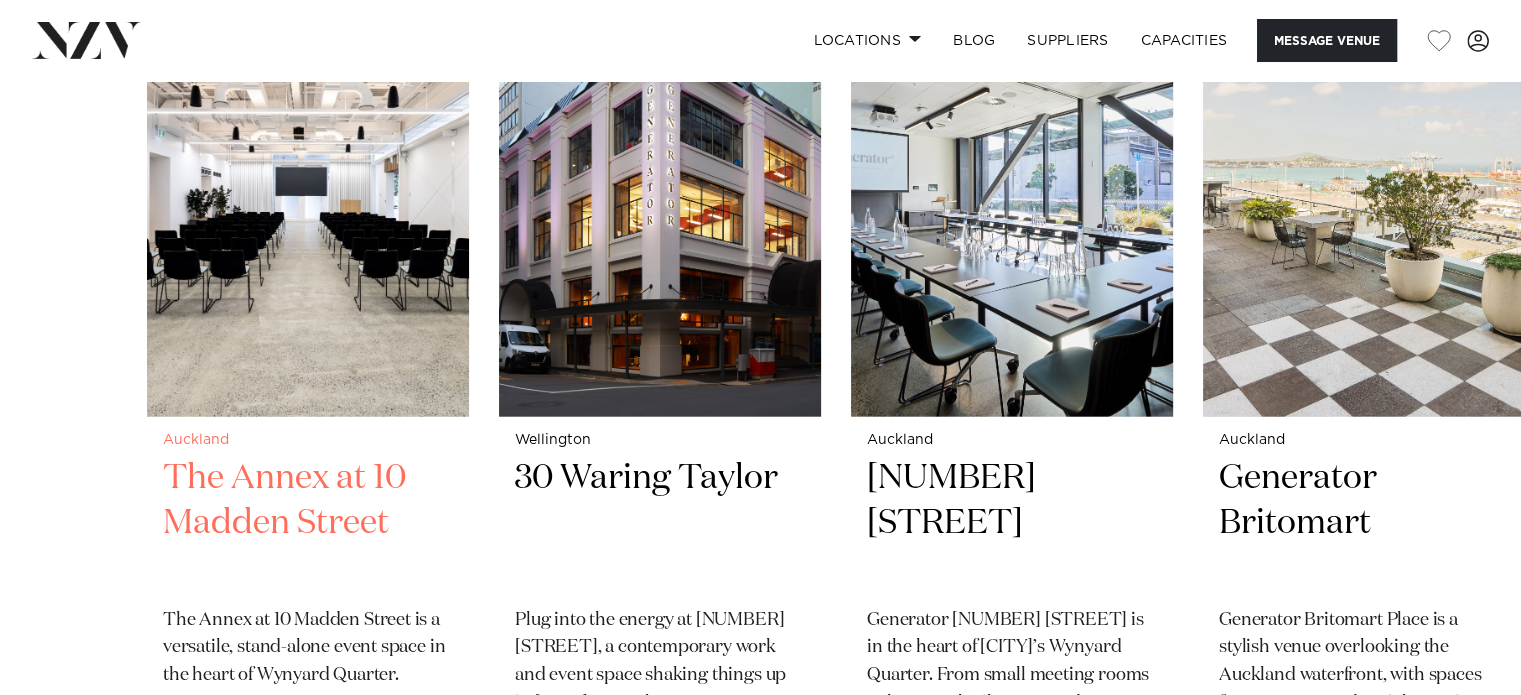 click at bounding box center (308, 201) 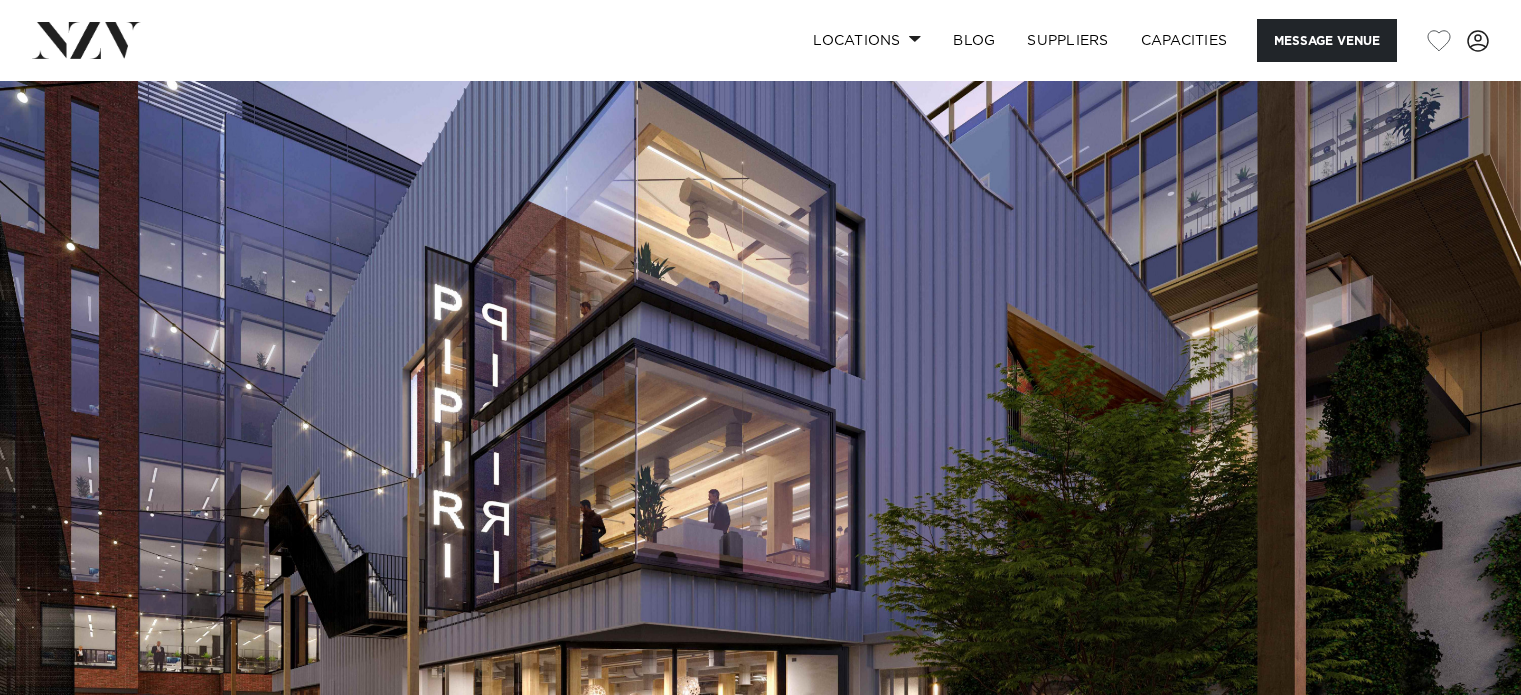 scroll, scrollTop: 0, scrollLeft: 0, axis: both 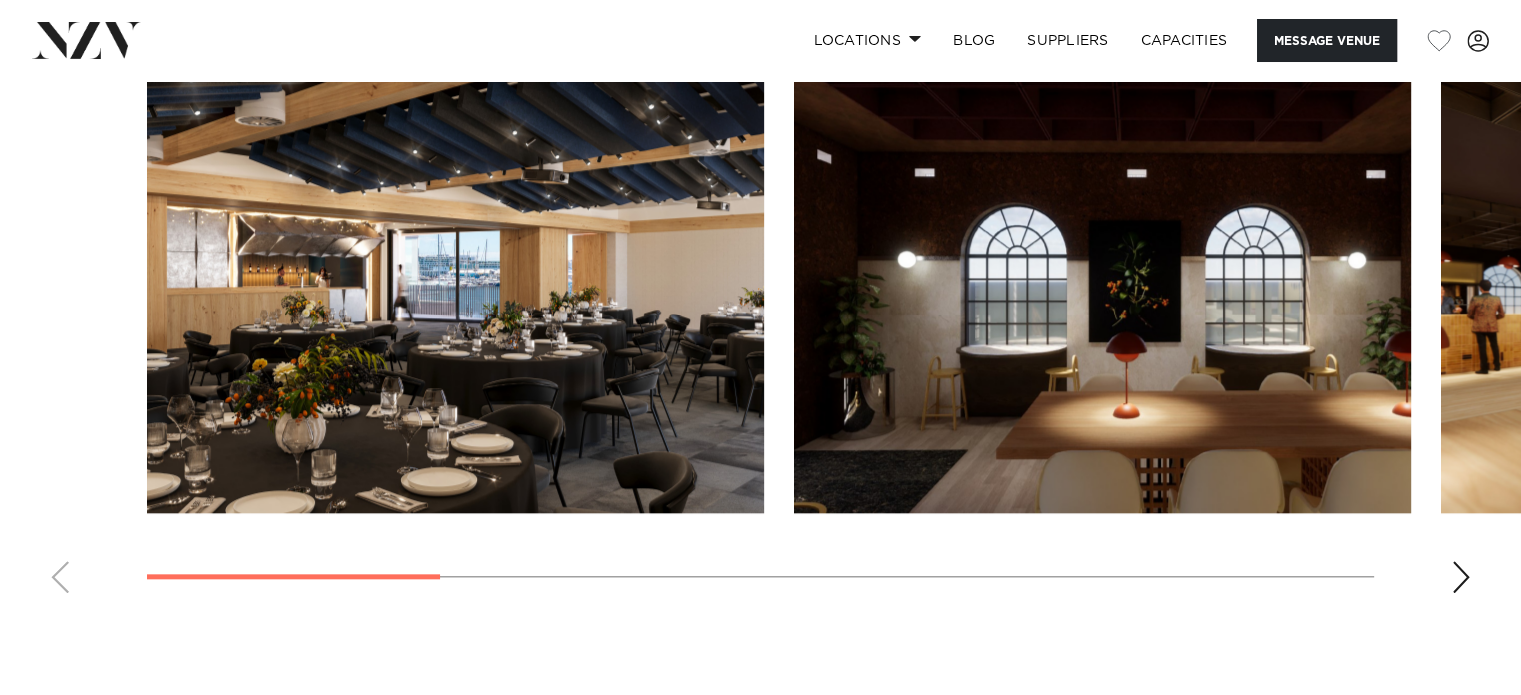 click at bounding box center [1461, 577] 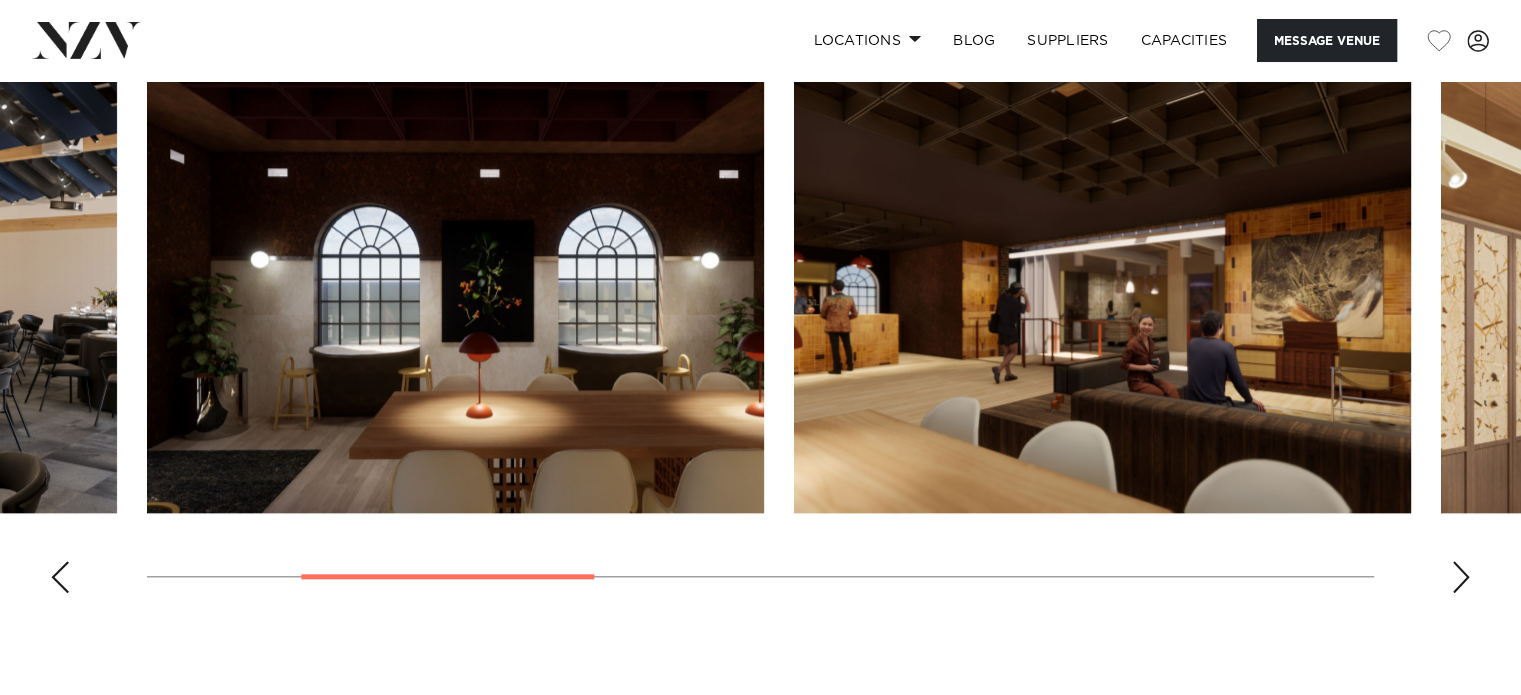 click at bounding box center [1461, 577] 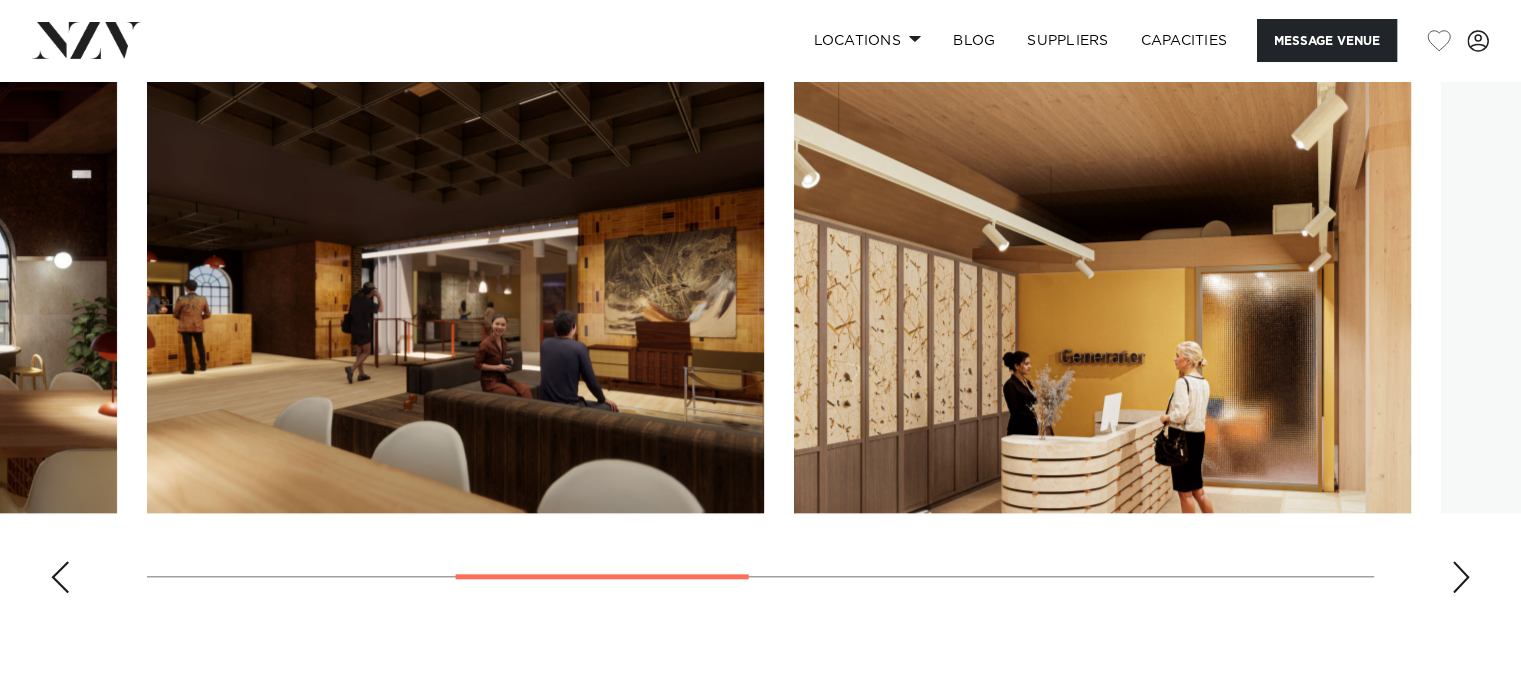 click at bounding box center [1461, 577] 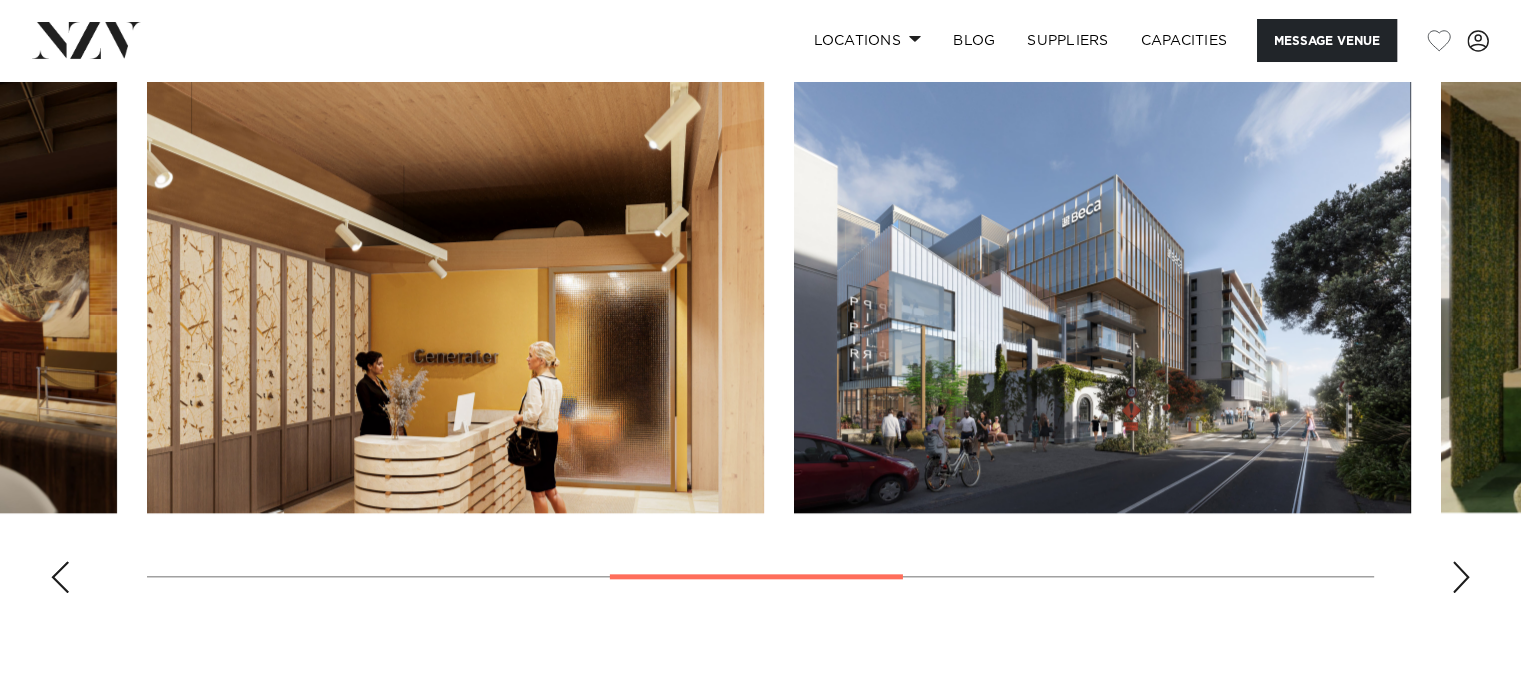 click at bounding box center [1461, 577] 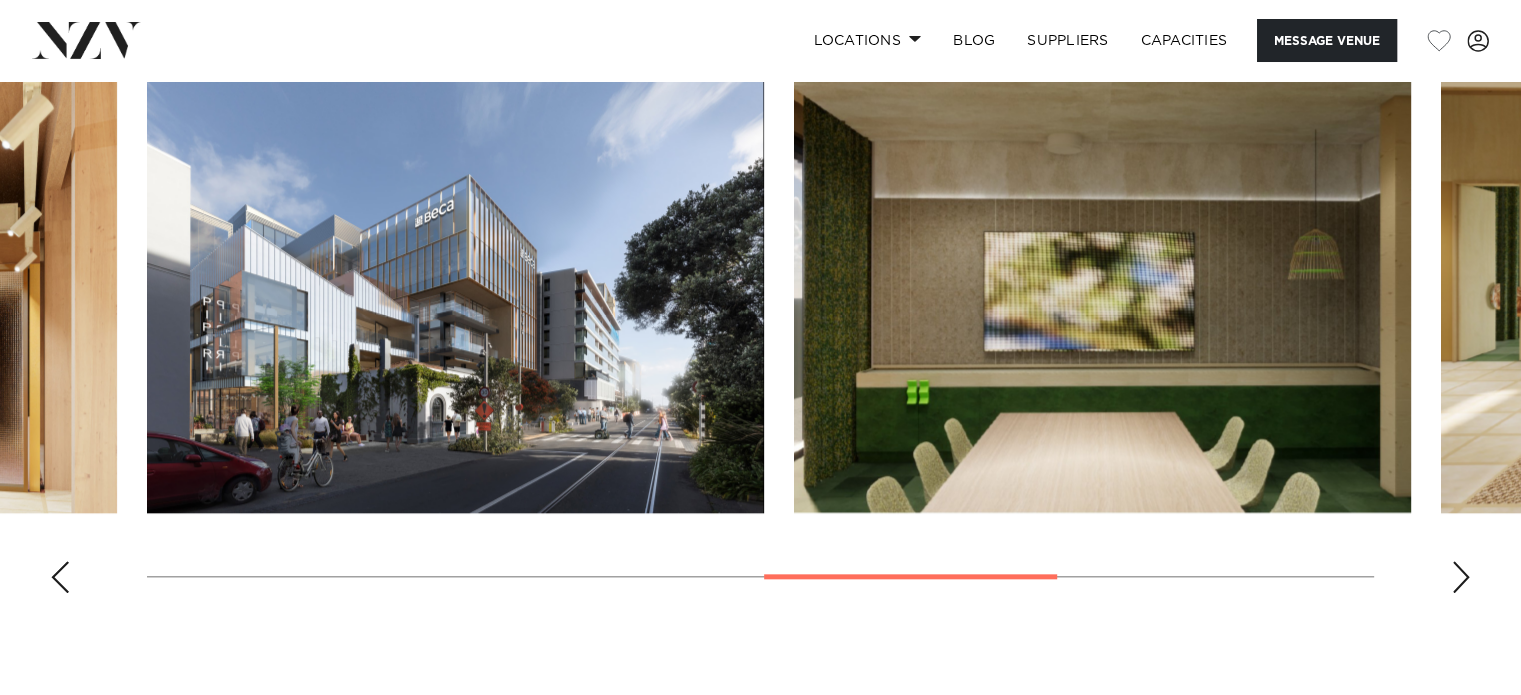 click at bounding box center (1461, 577) 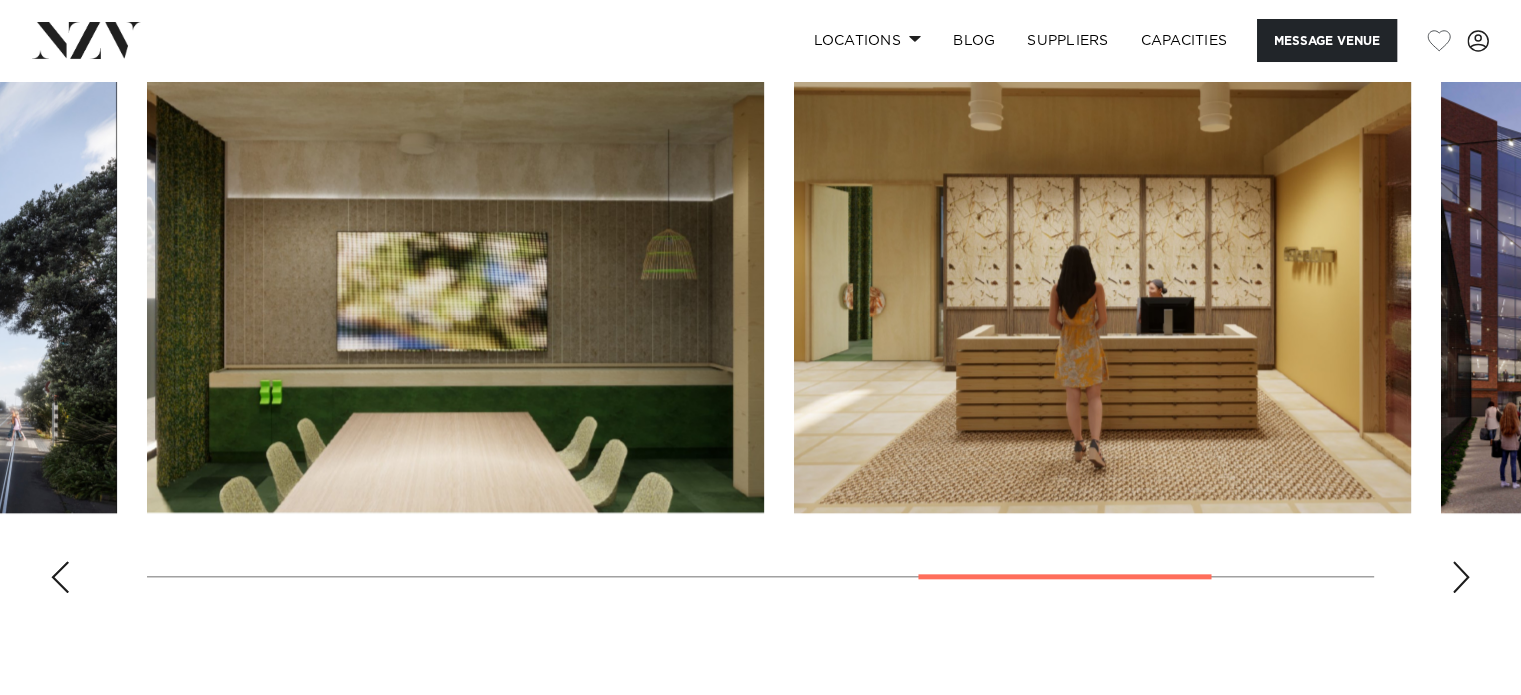 click at bounding box center [1461, 577] 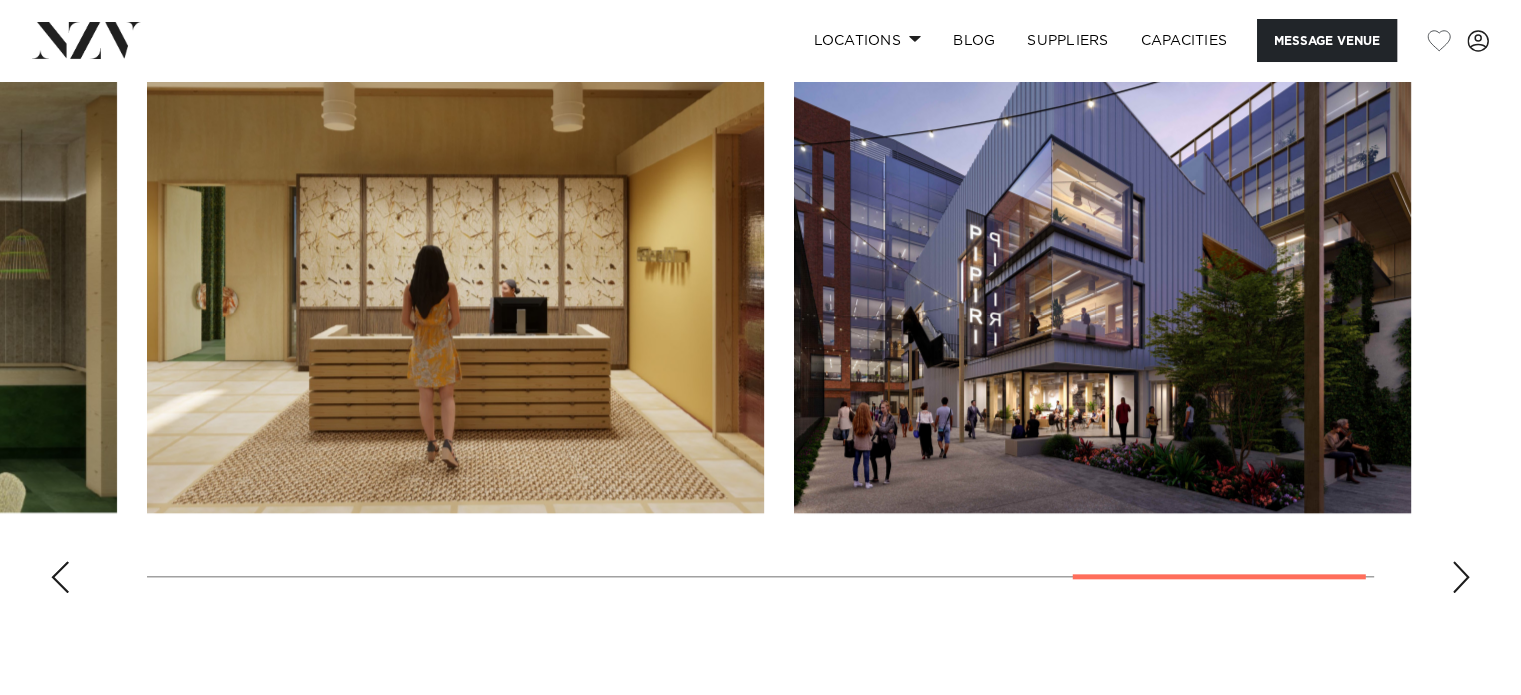 click at bounding box center [1461, 577] 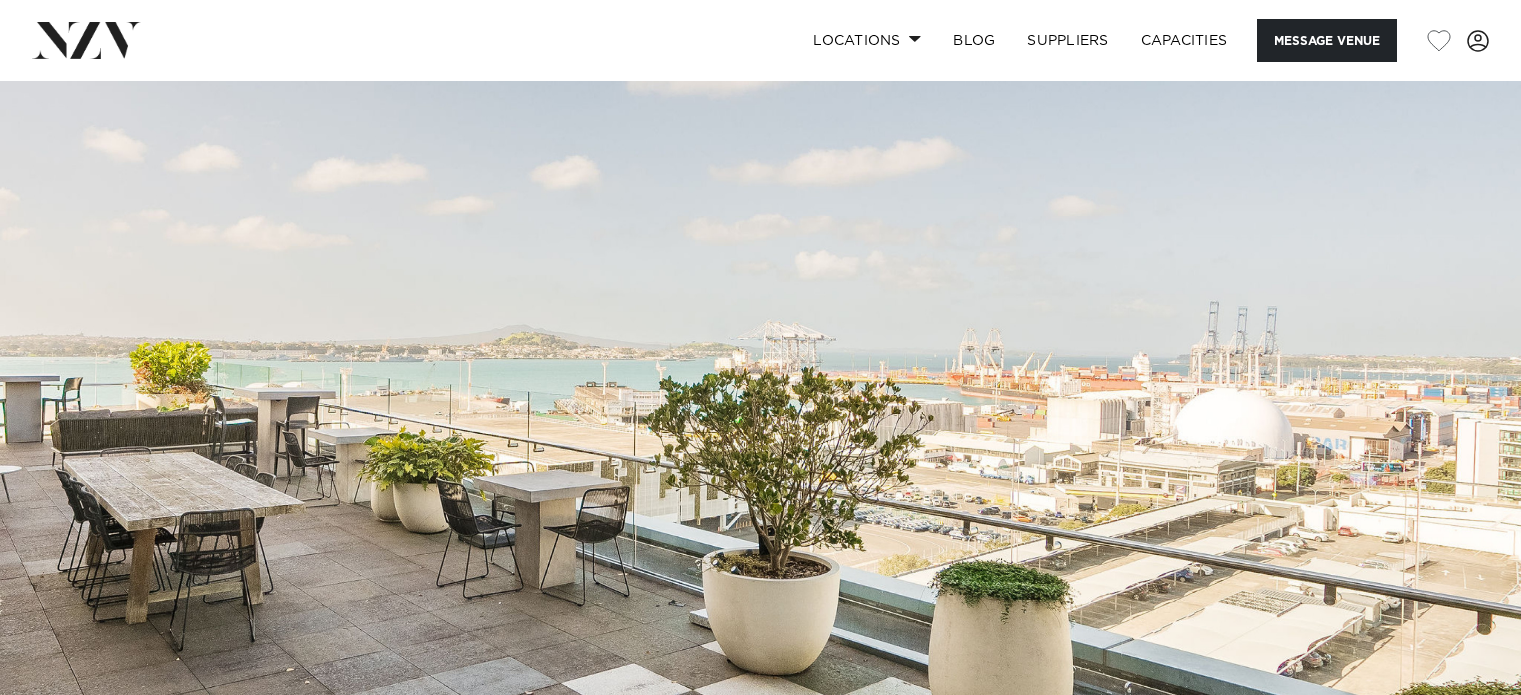 scroll, scrollTop: 0, scrollLeft: 0, axis: both 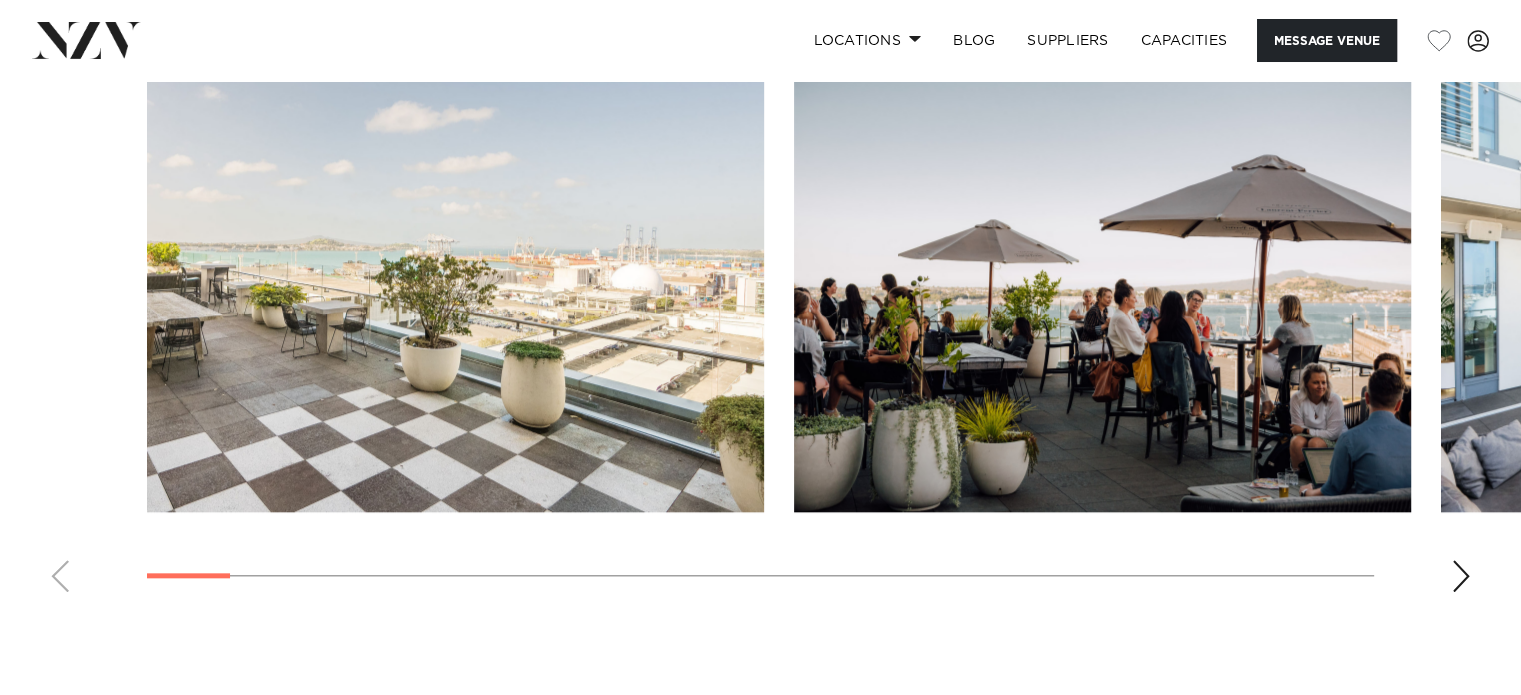 click at bounding box center (1461, 576) 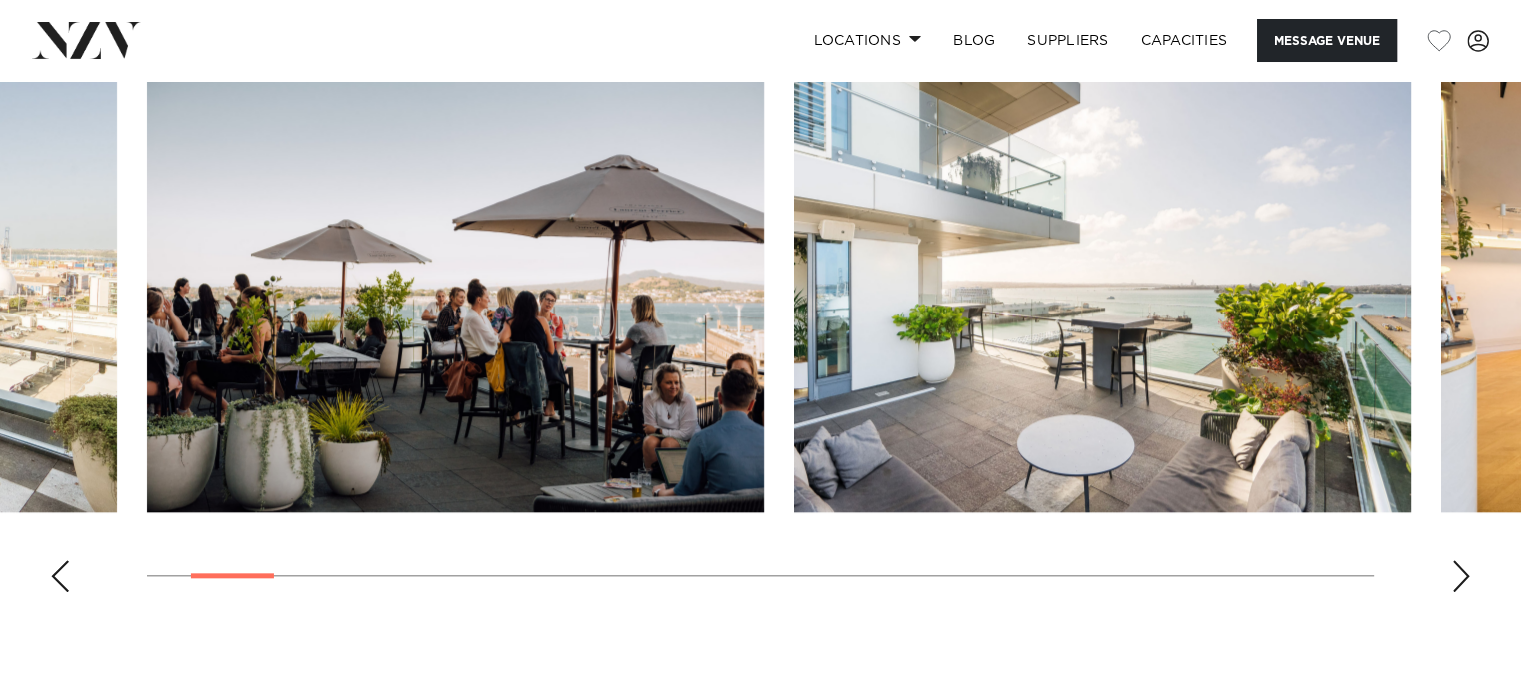 click at bounding box center [1461, 576] 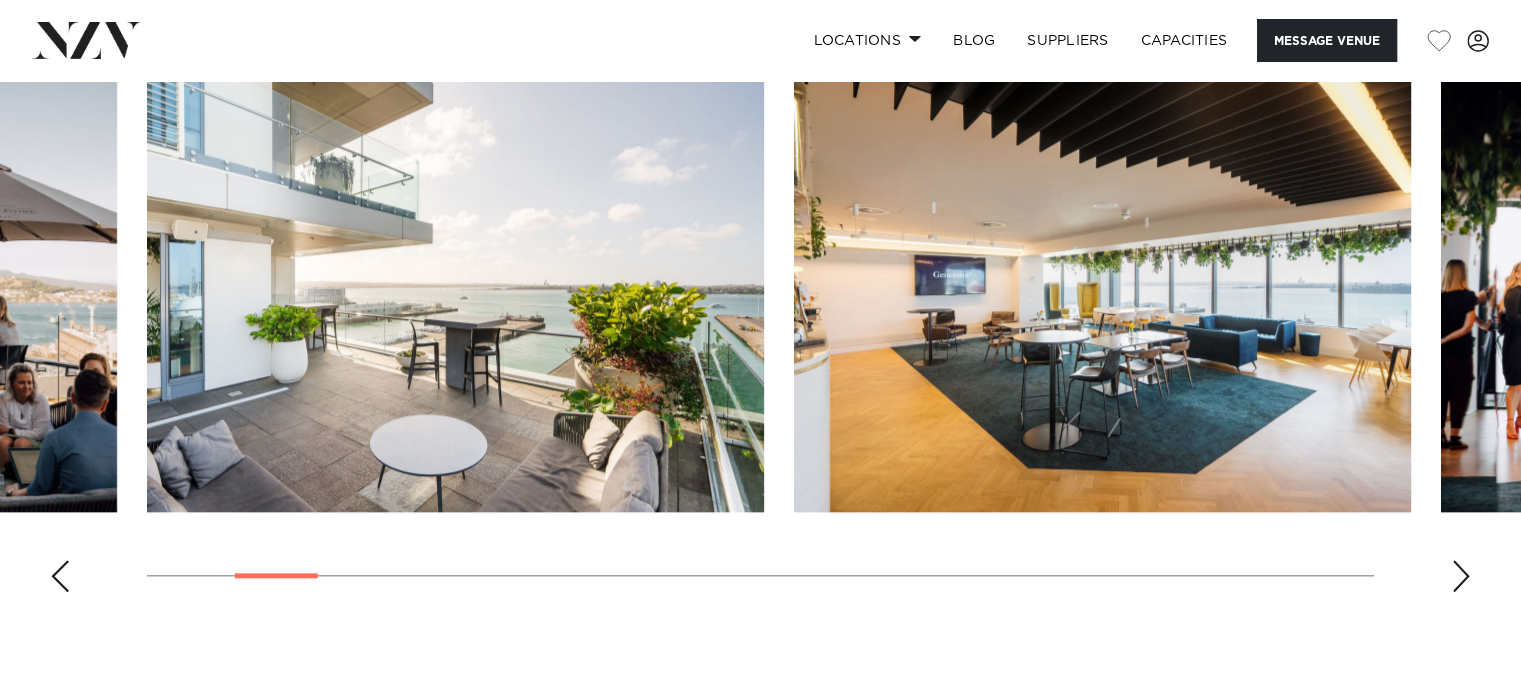 click at bounding box center (1461, 576) 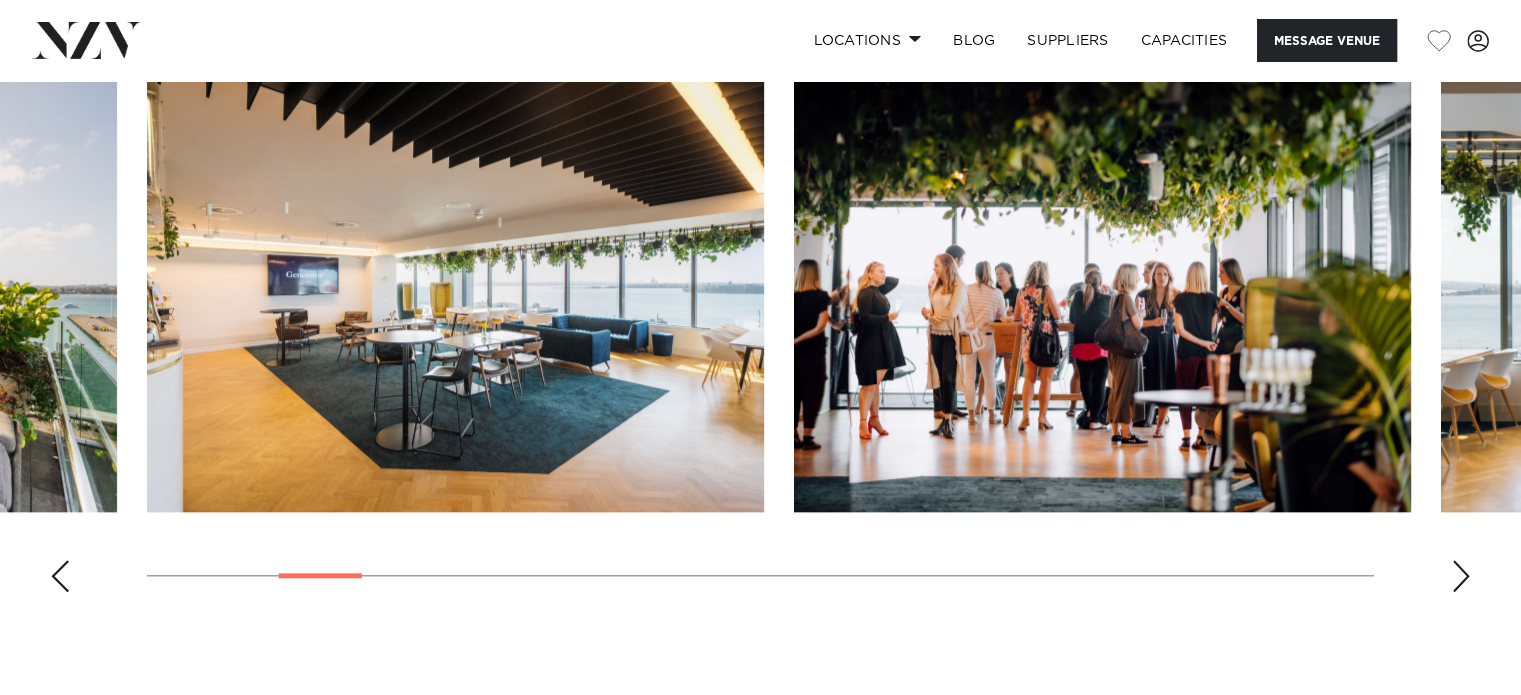 click at bounding box center (1461, 576) 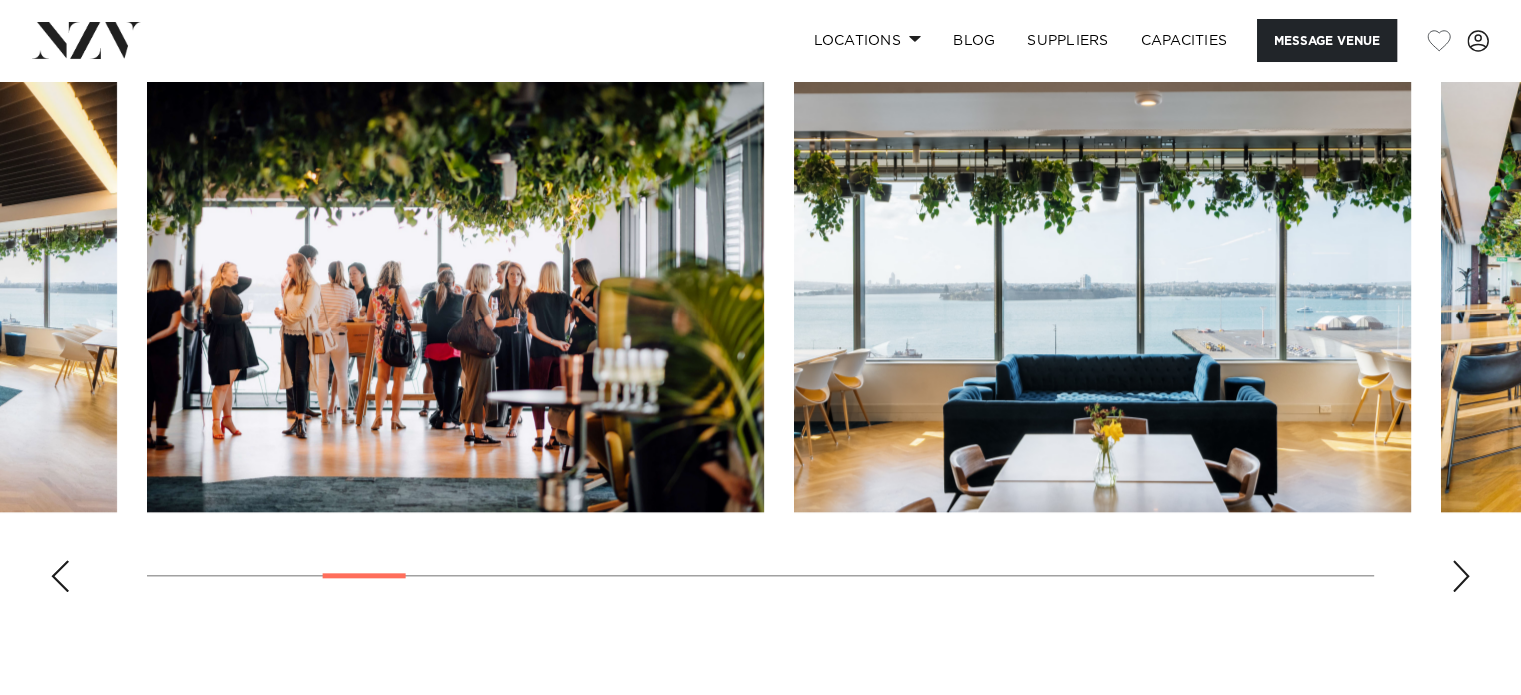 click at bounding box center [1461, 576] 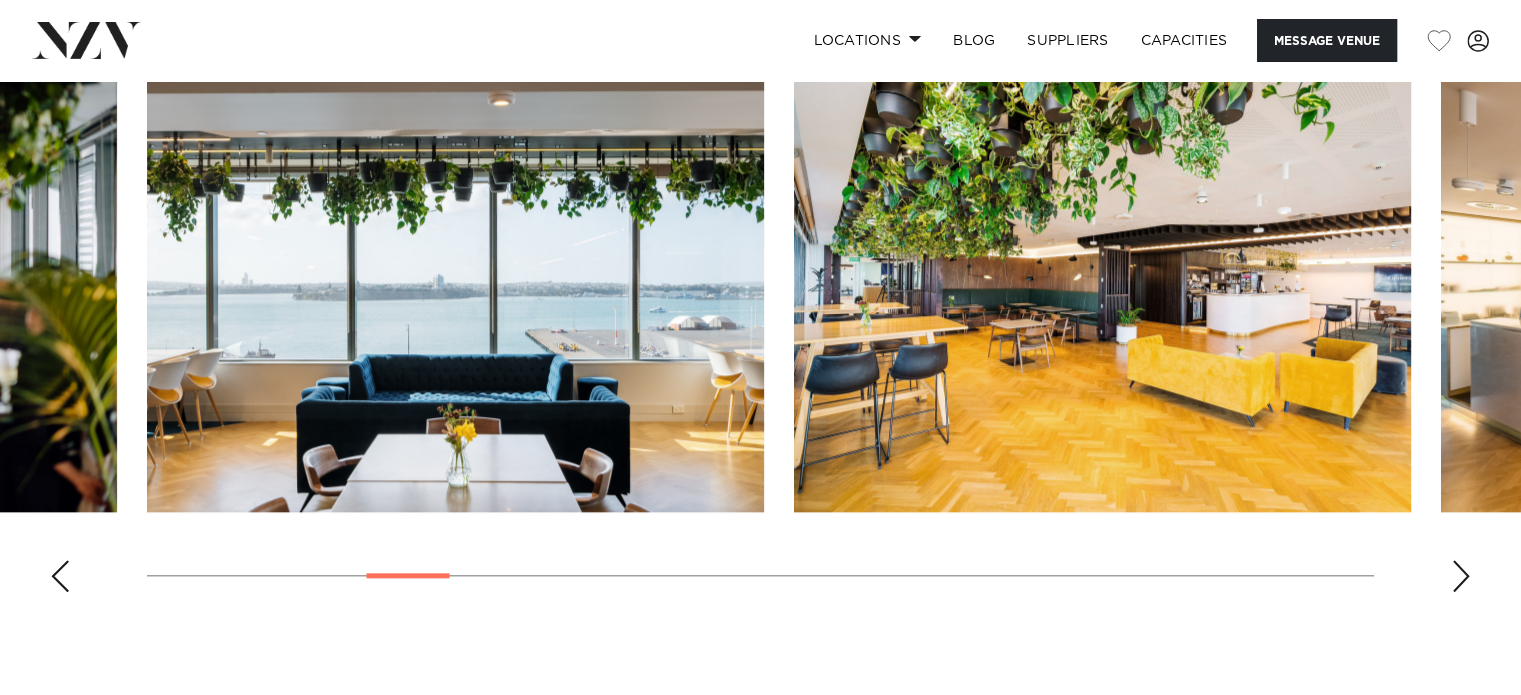 click at bounding box center (1461, 576) 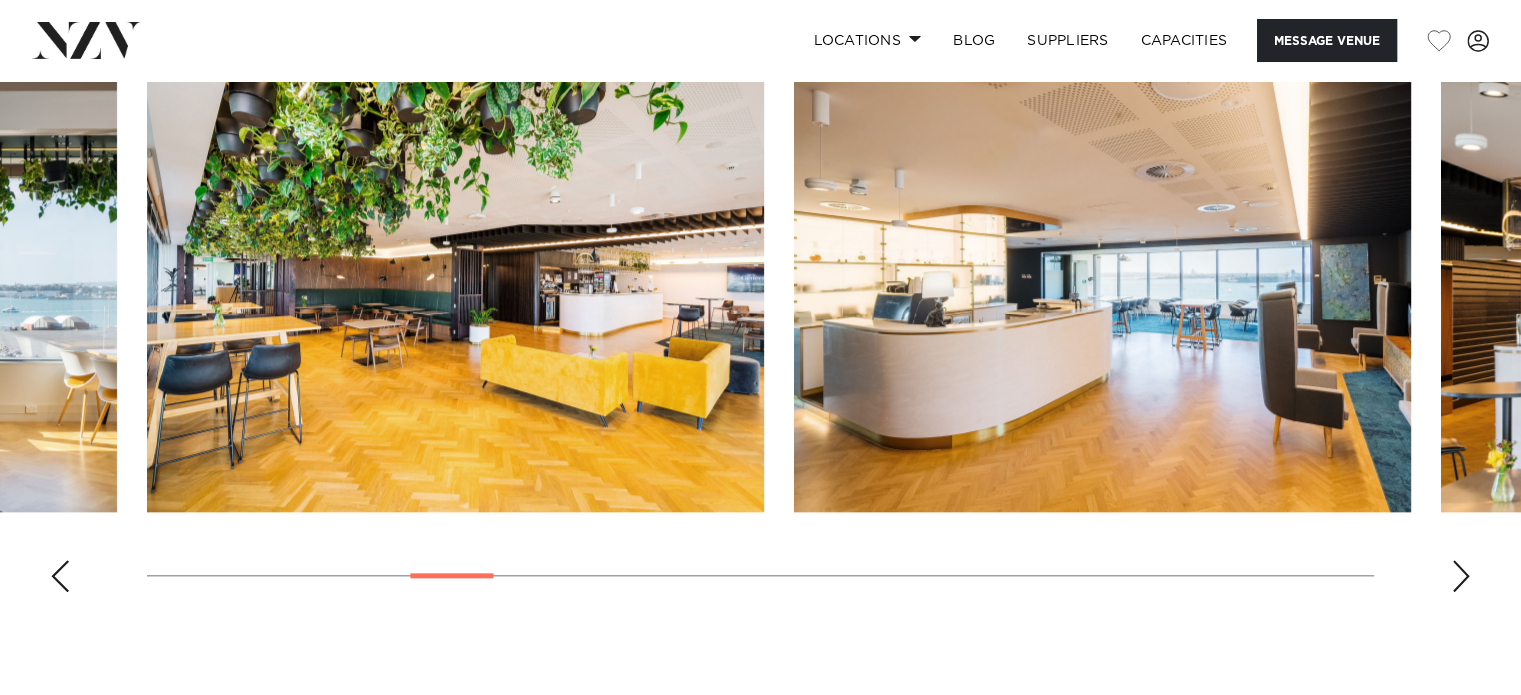 click at bounding box center (1461, 576) 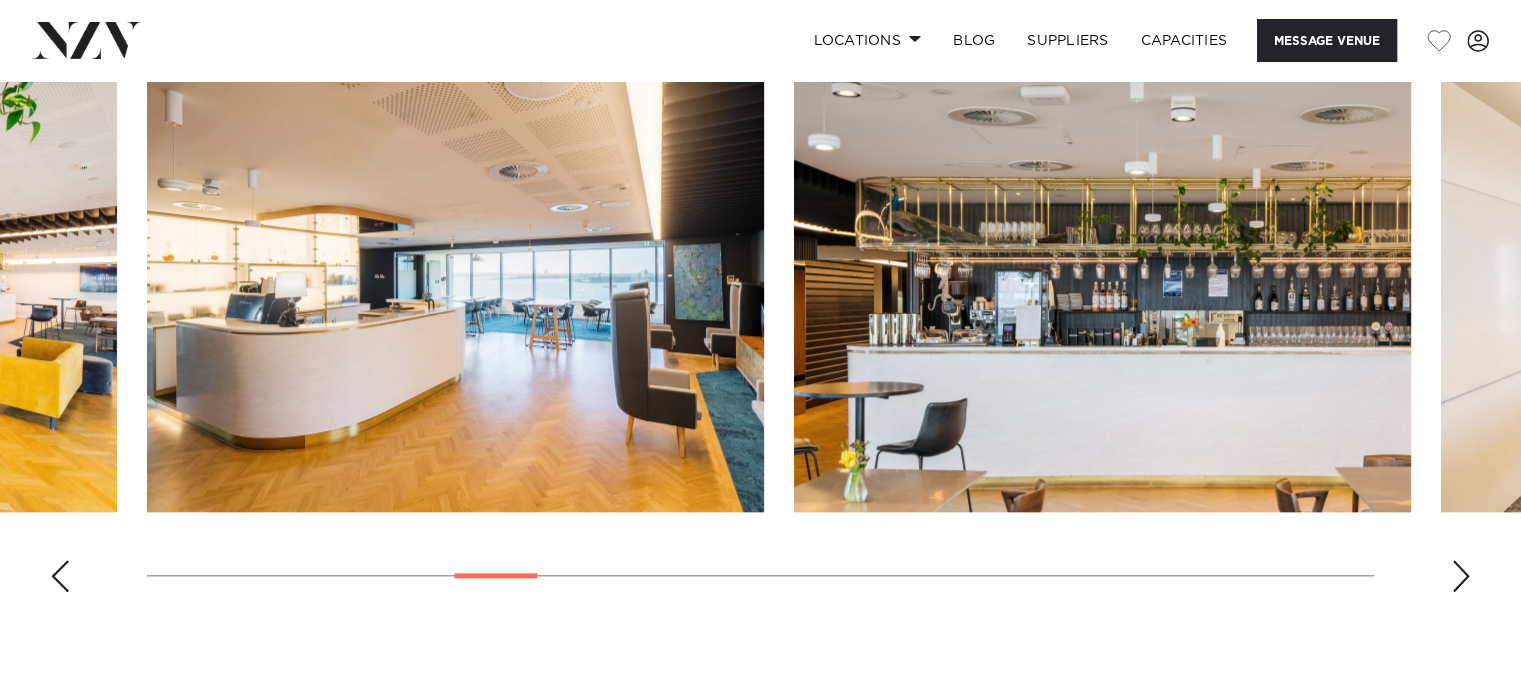 click at bounding box center (1461, 576) 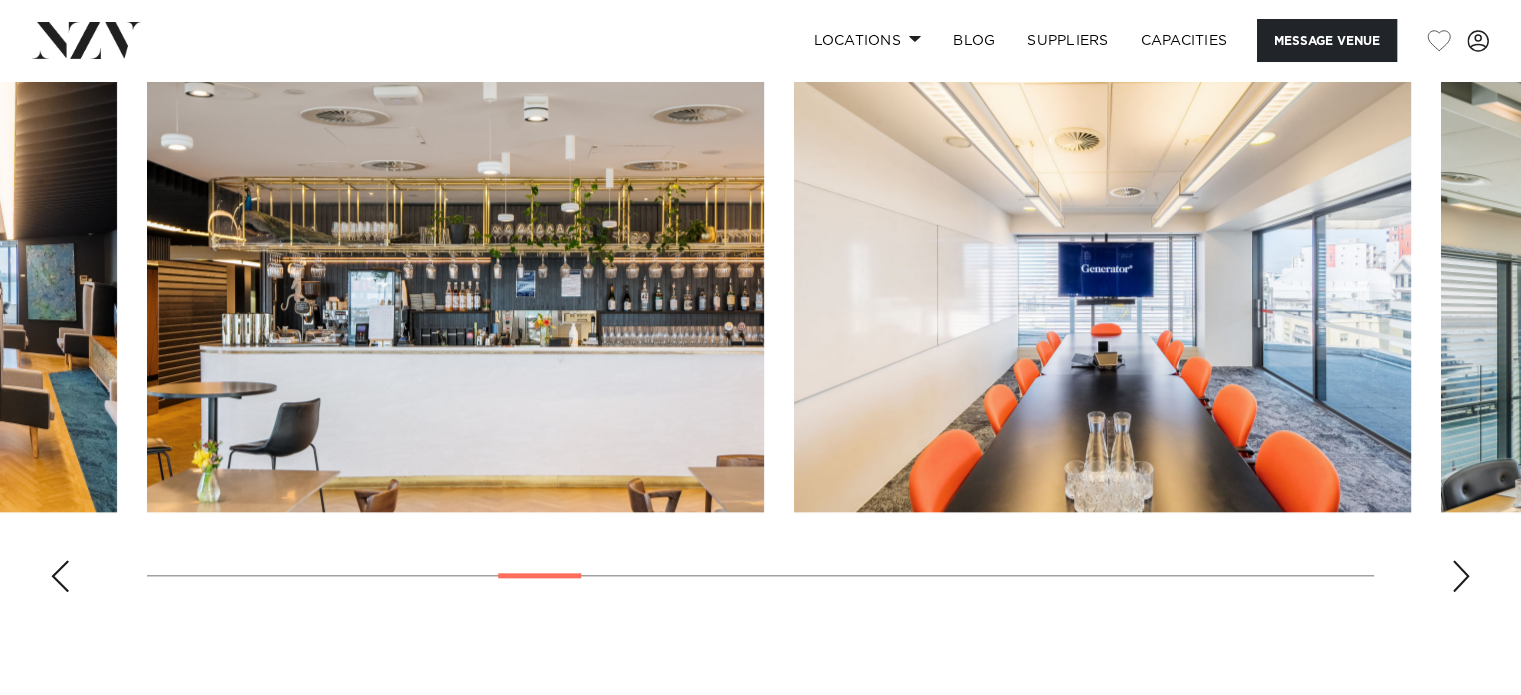click at bounding box center (1461, 576) 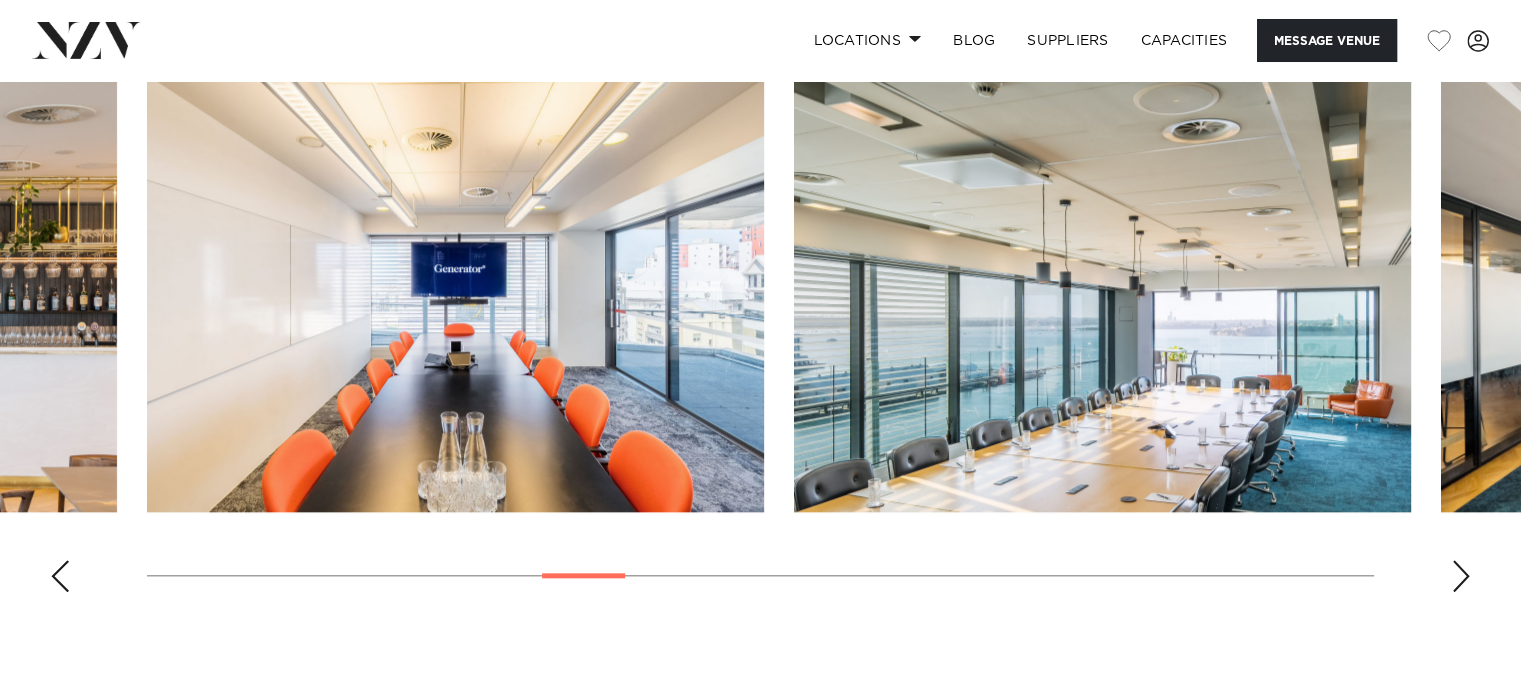click at bounding box center (1461, 576) 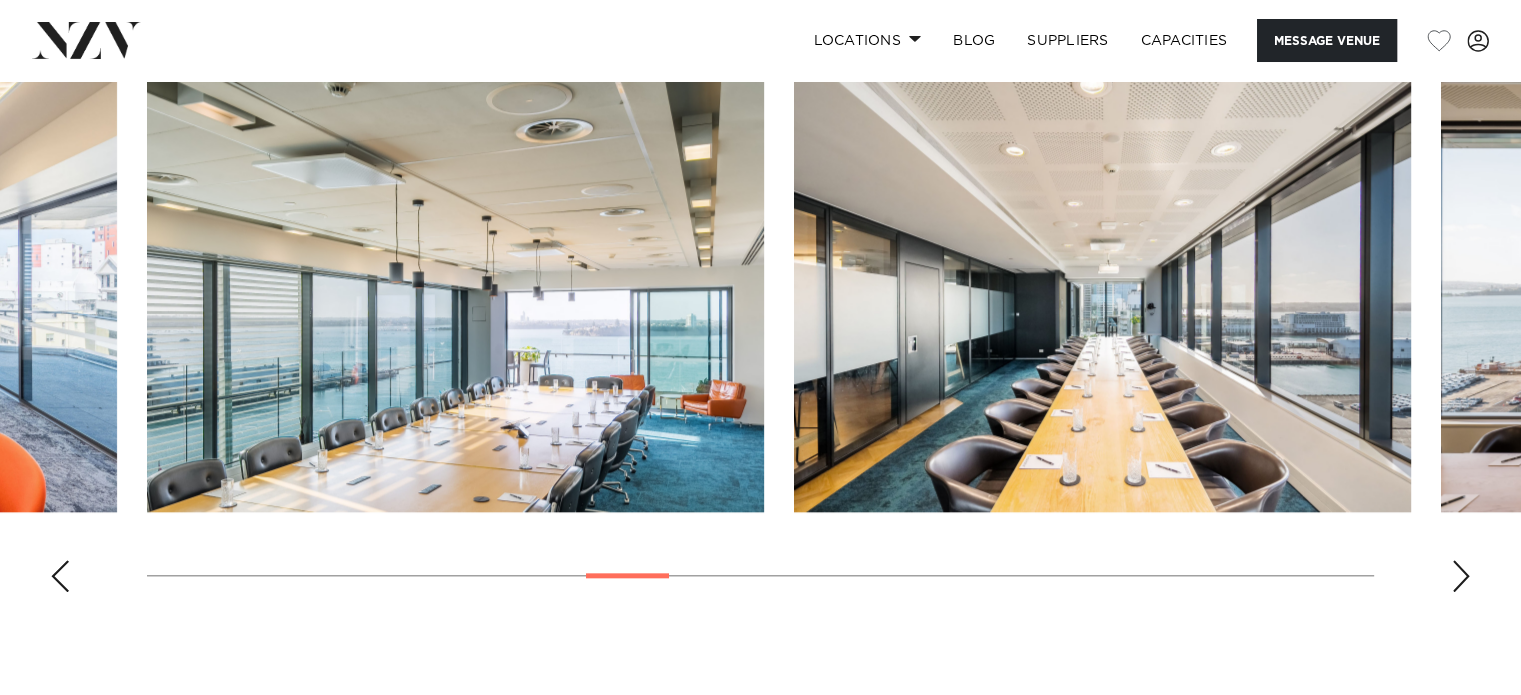 click at bounding box center [1461, 576] 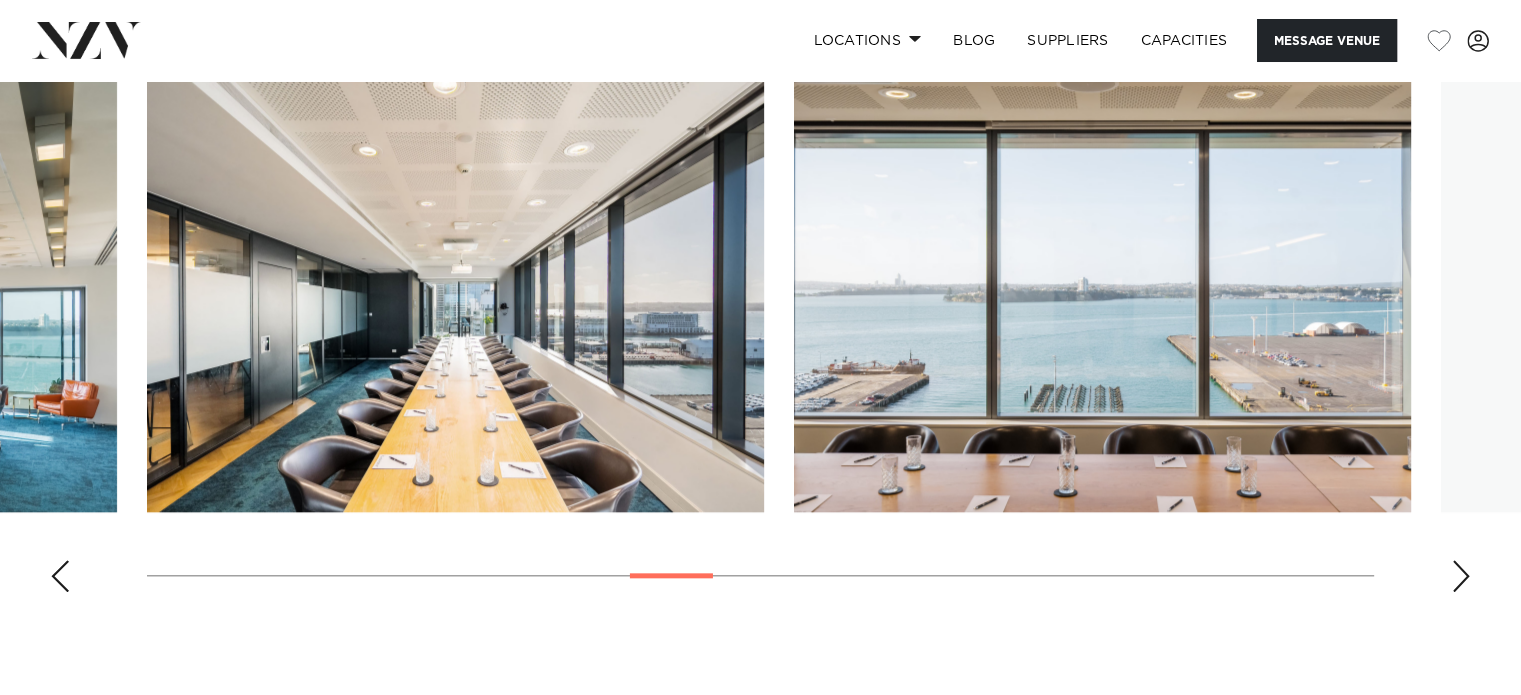 click at bounding box center (1461, 576) 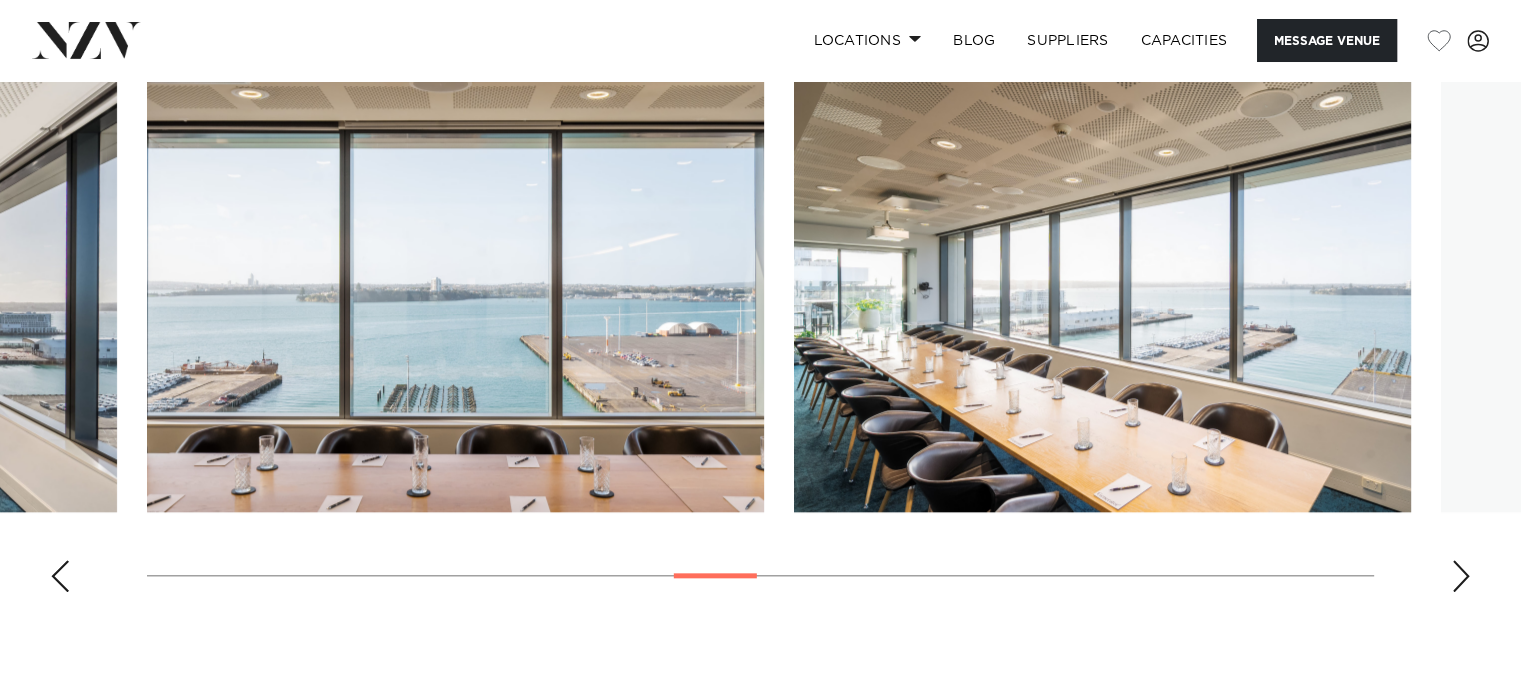 click at bounding box center (1461, 576) 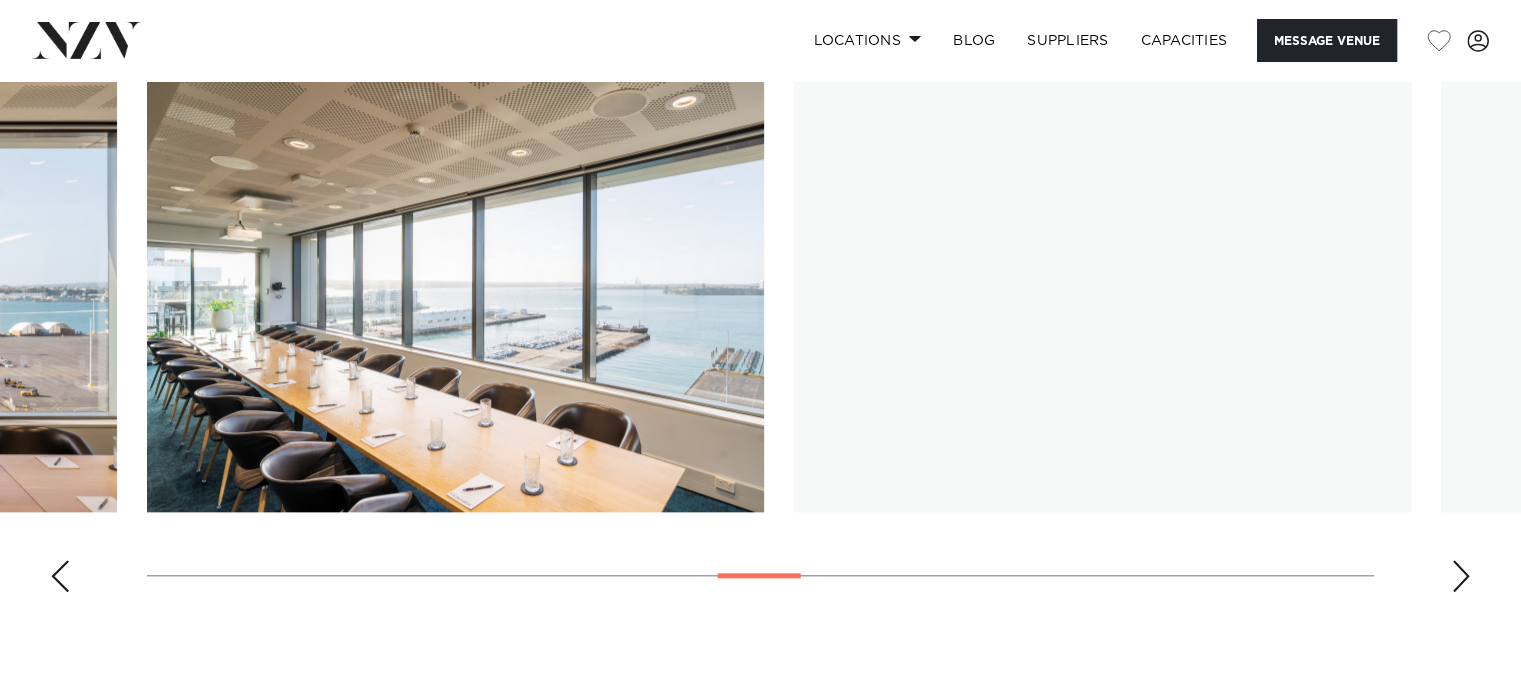 click at bounding box center [1461, 576] 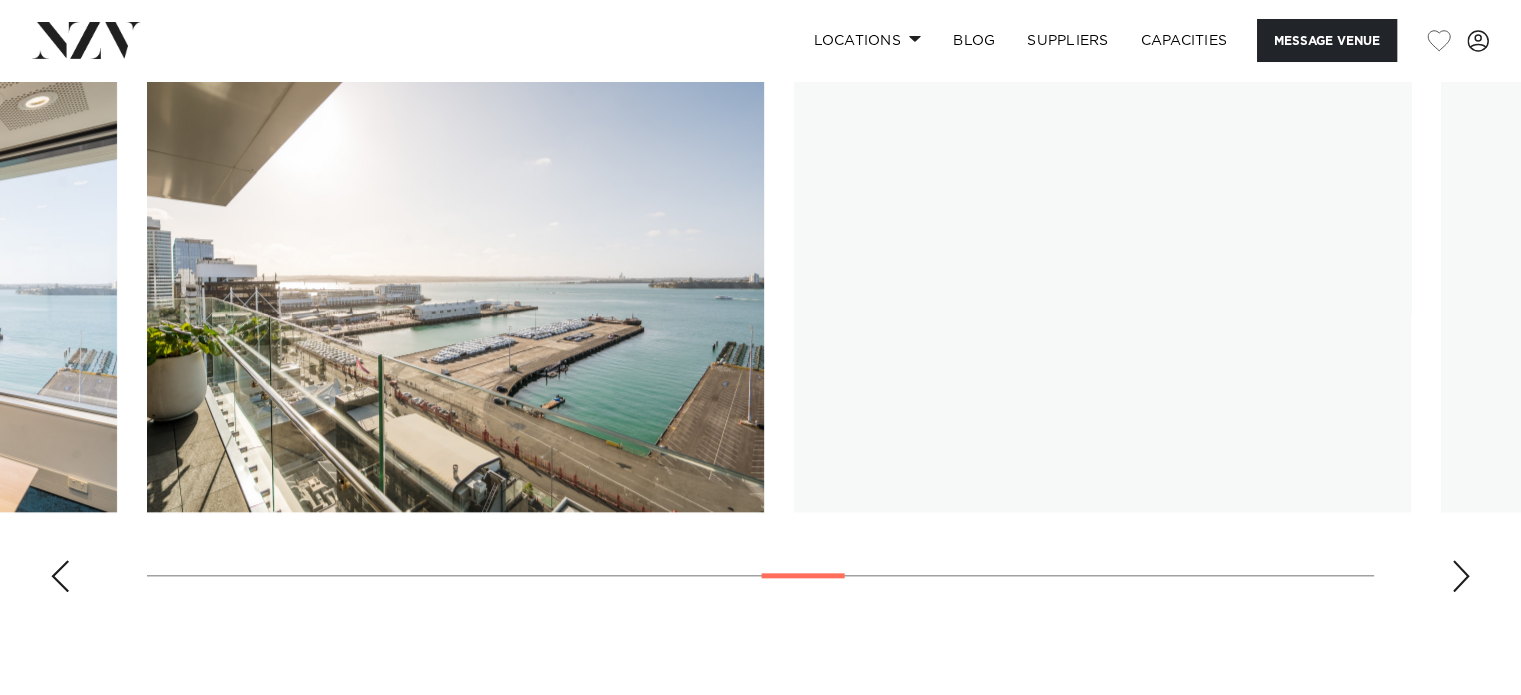 click at bounding box center [1461, 576] 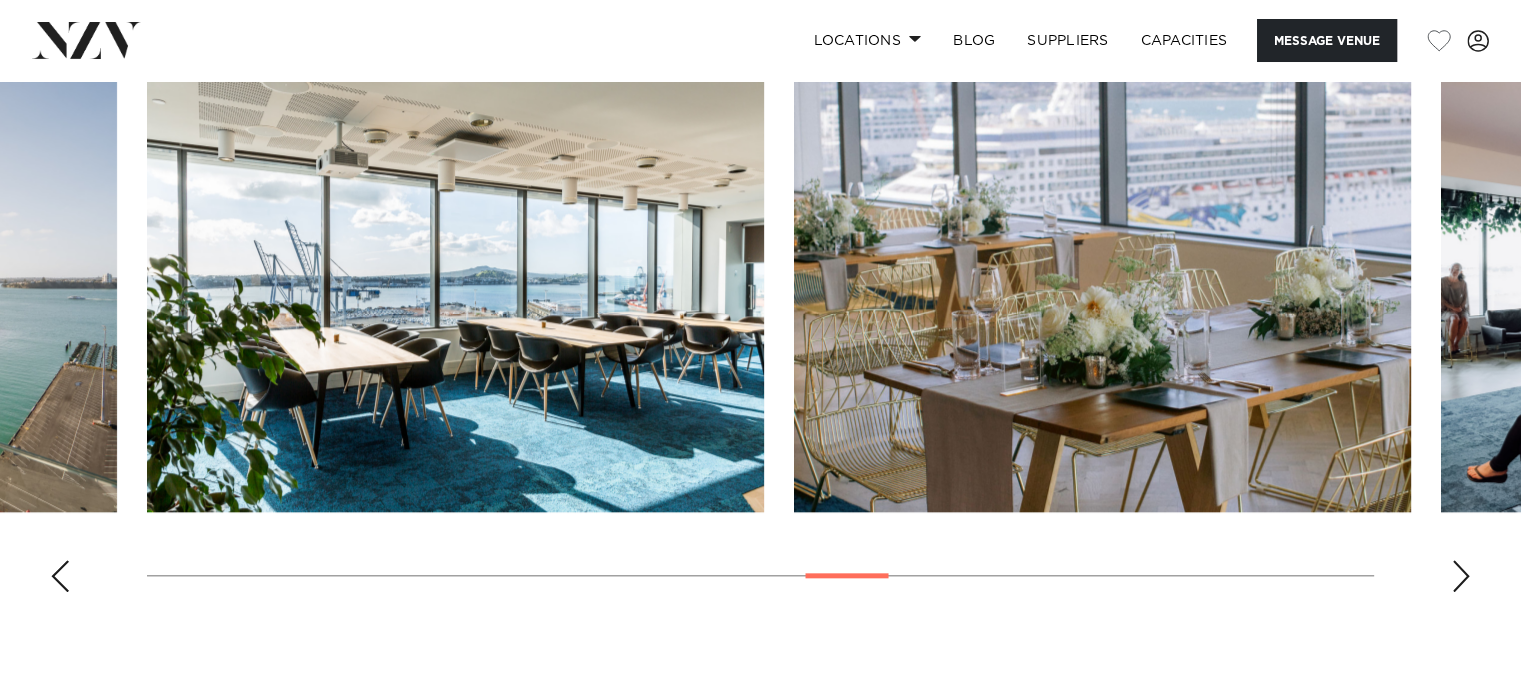 click at bounding box center (1461, 576) 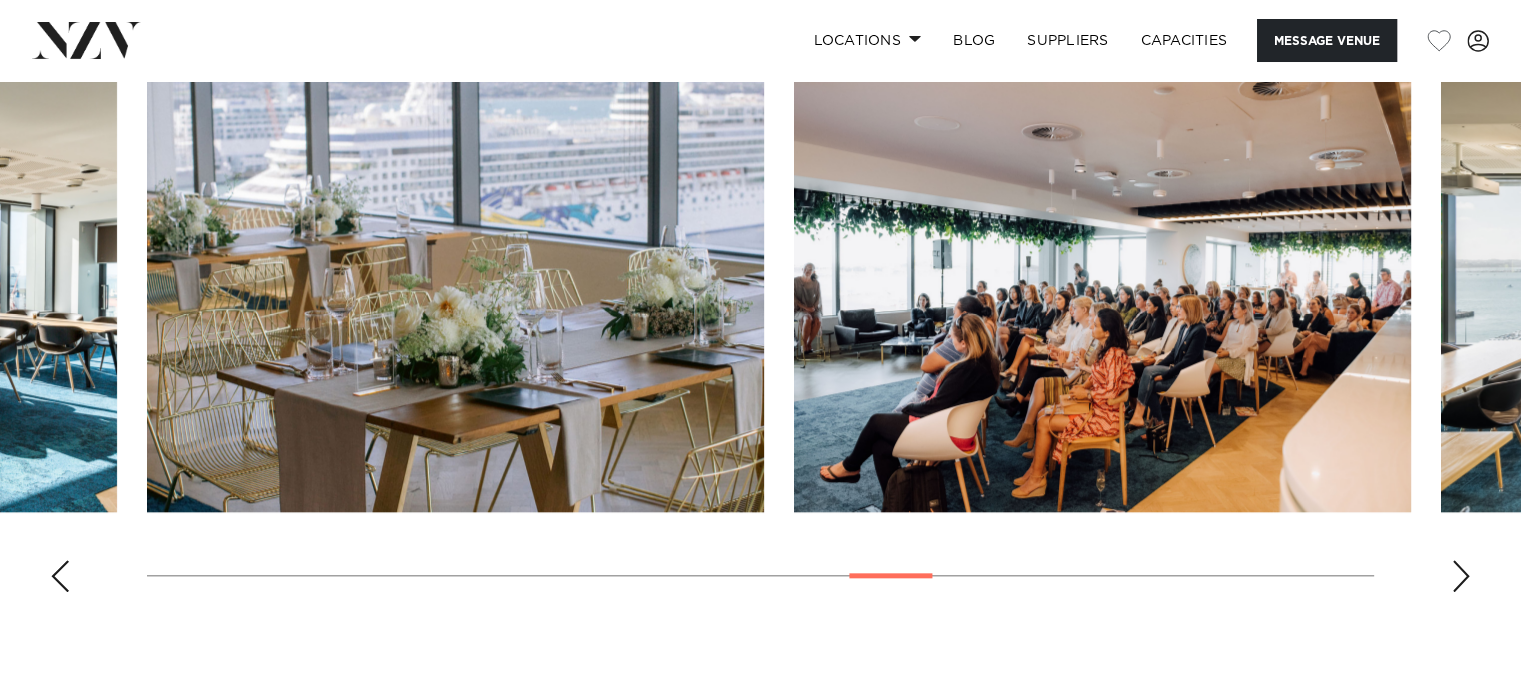 click at bounding box center (1461, 576) 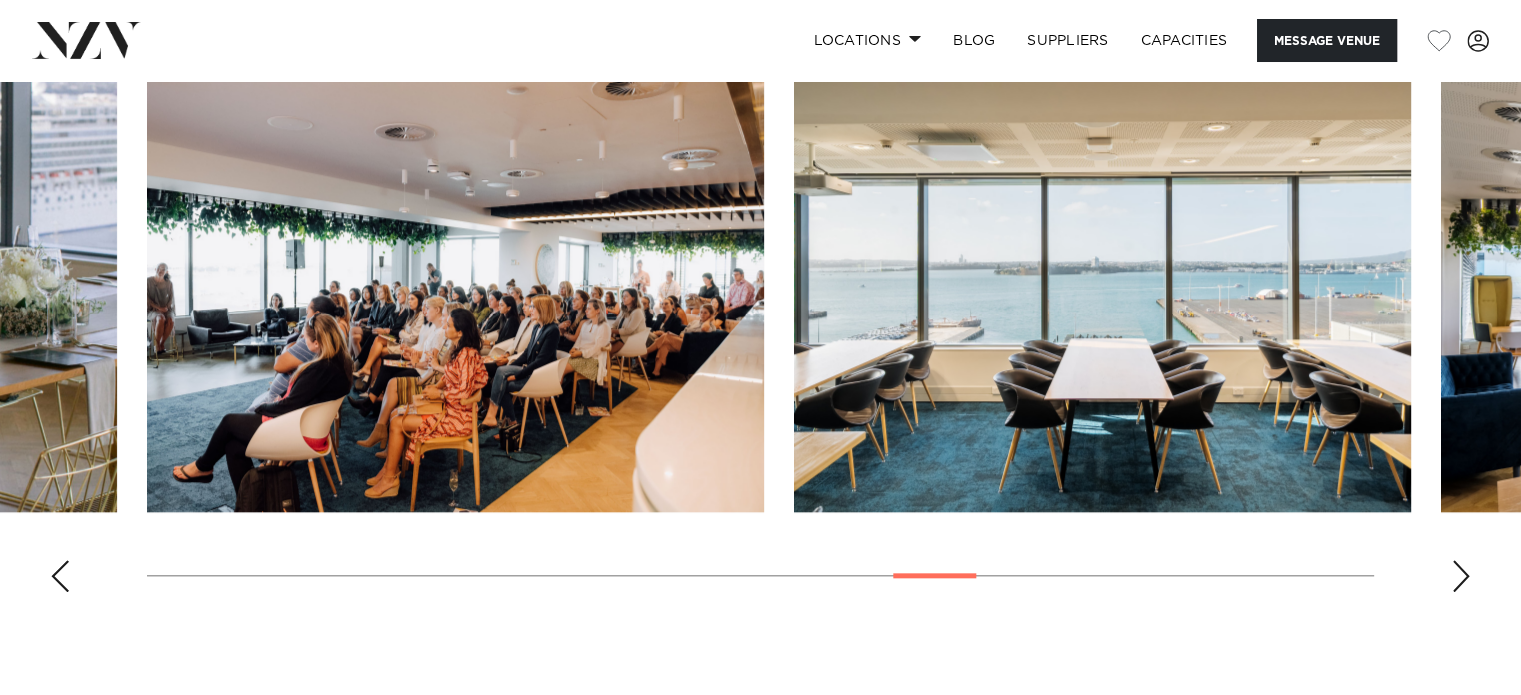 click at bounding box center [1461, 576] 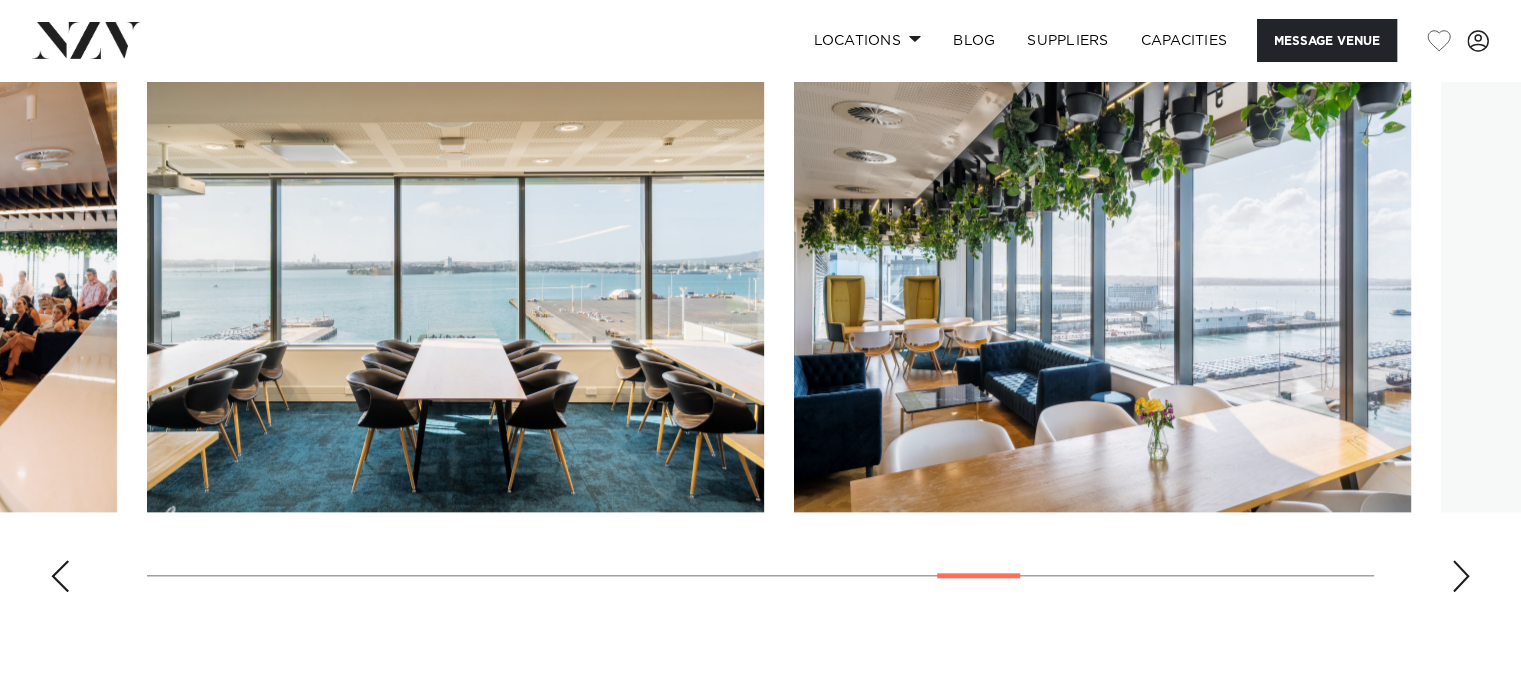 click at bounding box center (1461, 576) 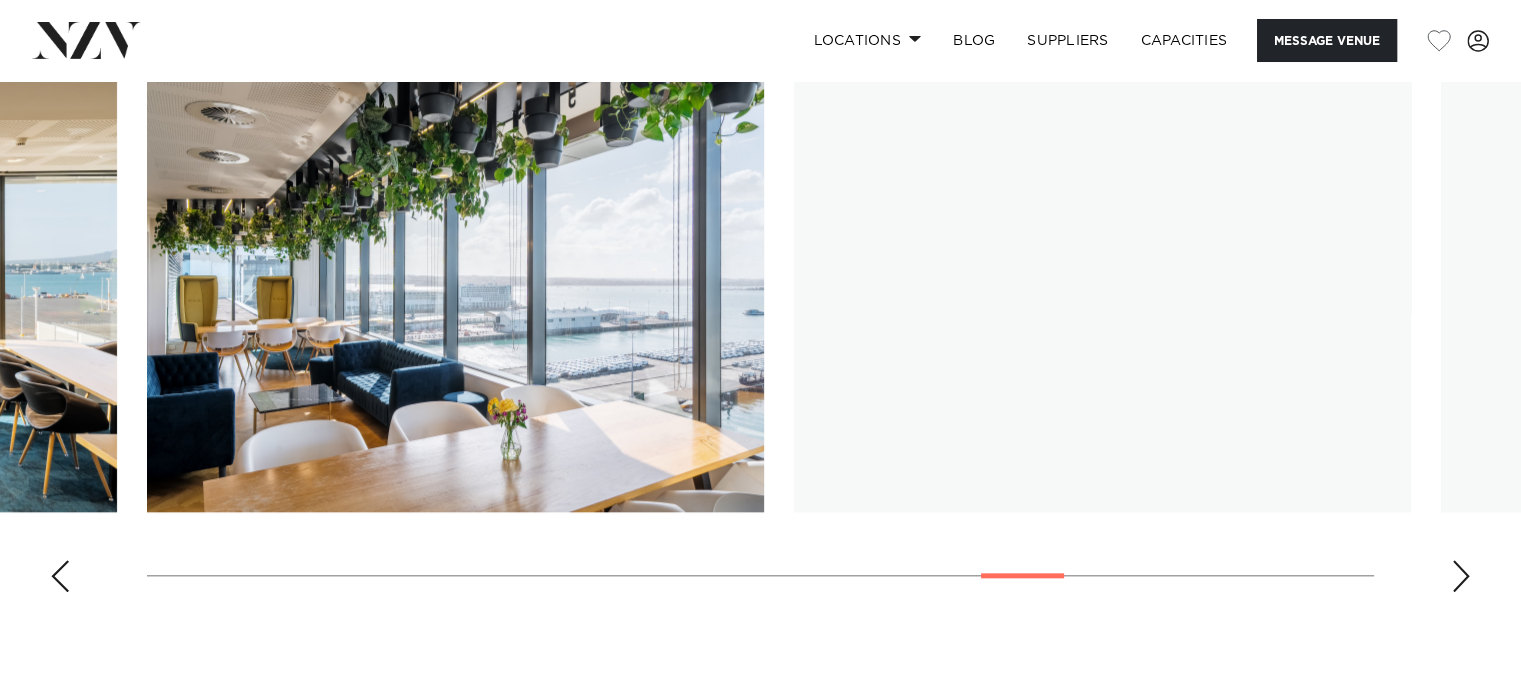 click at bounding box center [1461, 576] 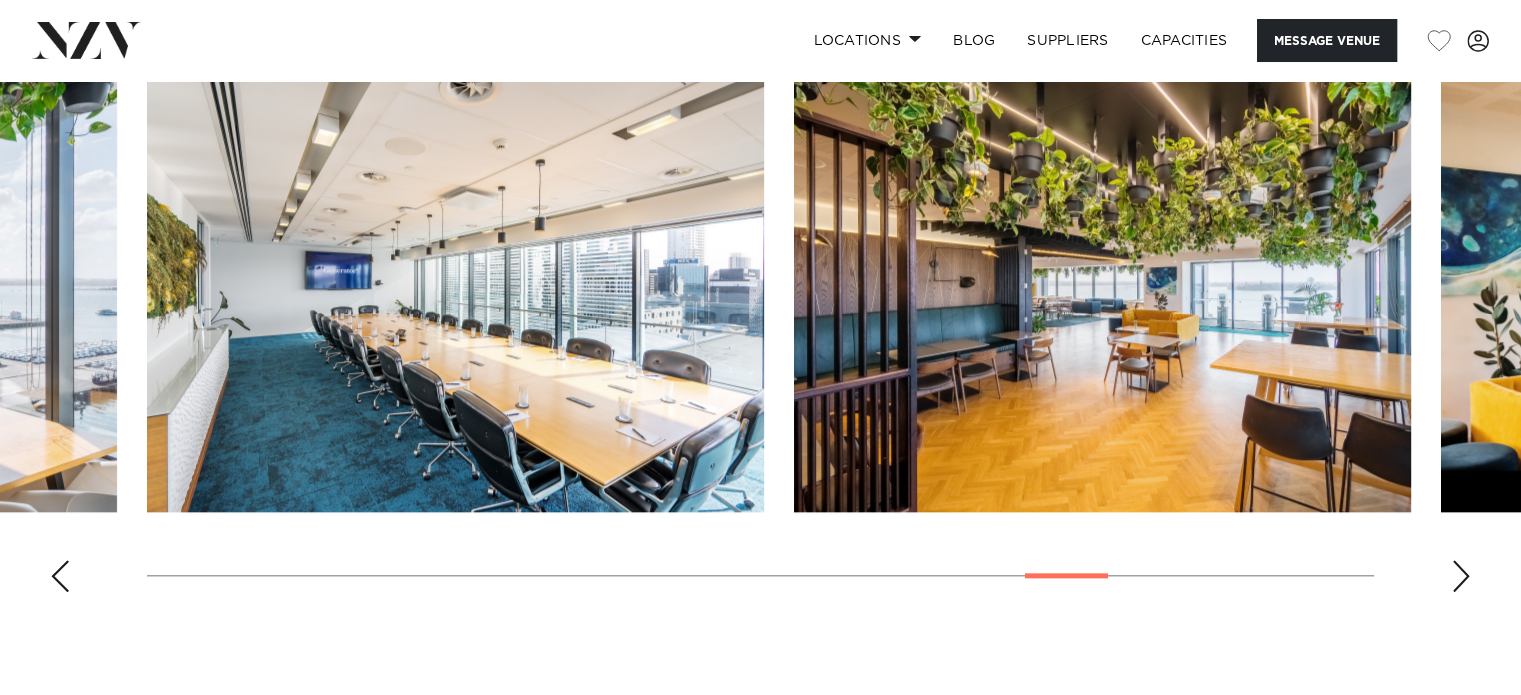 click at bounding box center [1461, 576] 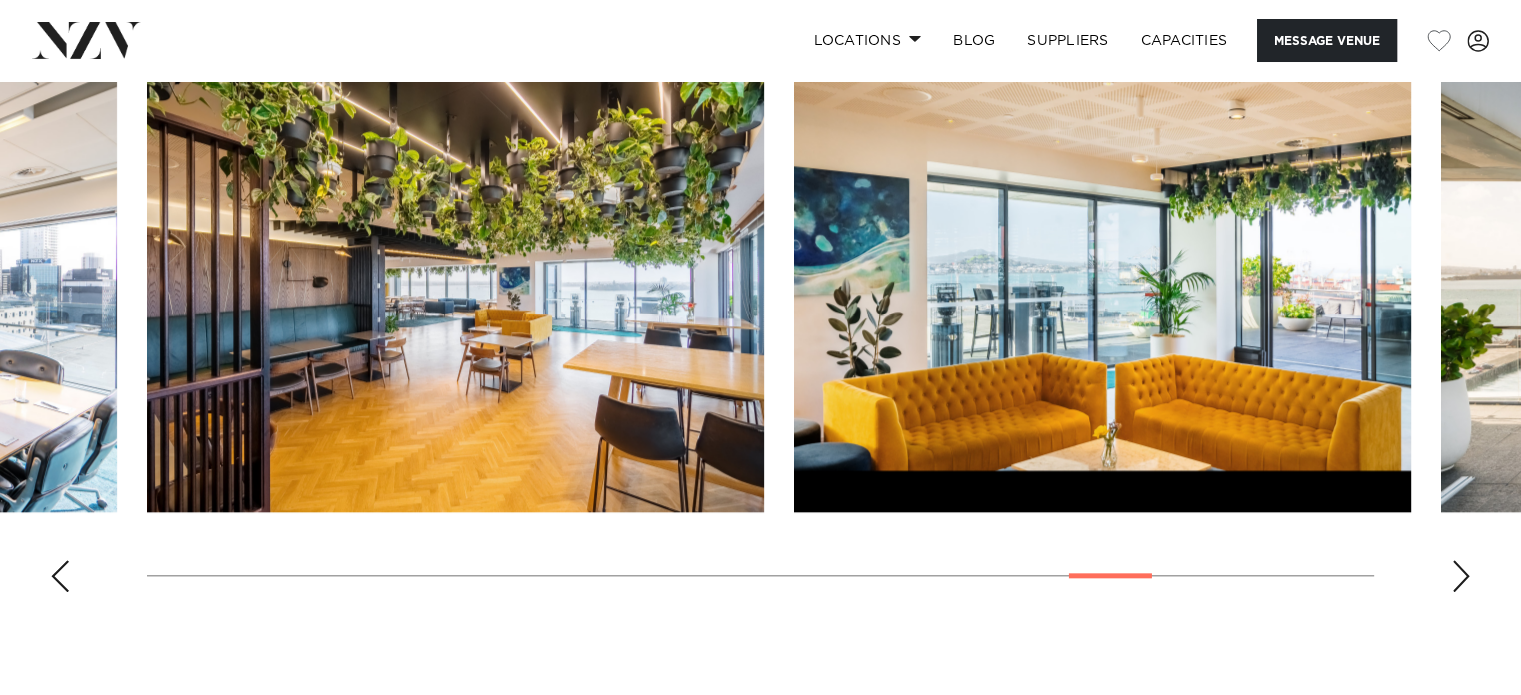 click at bounding box center (1461, 576) 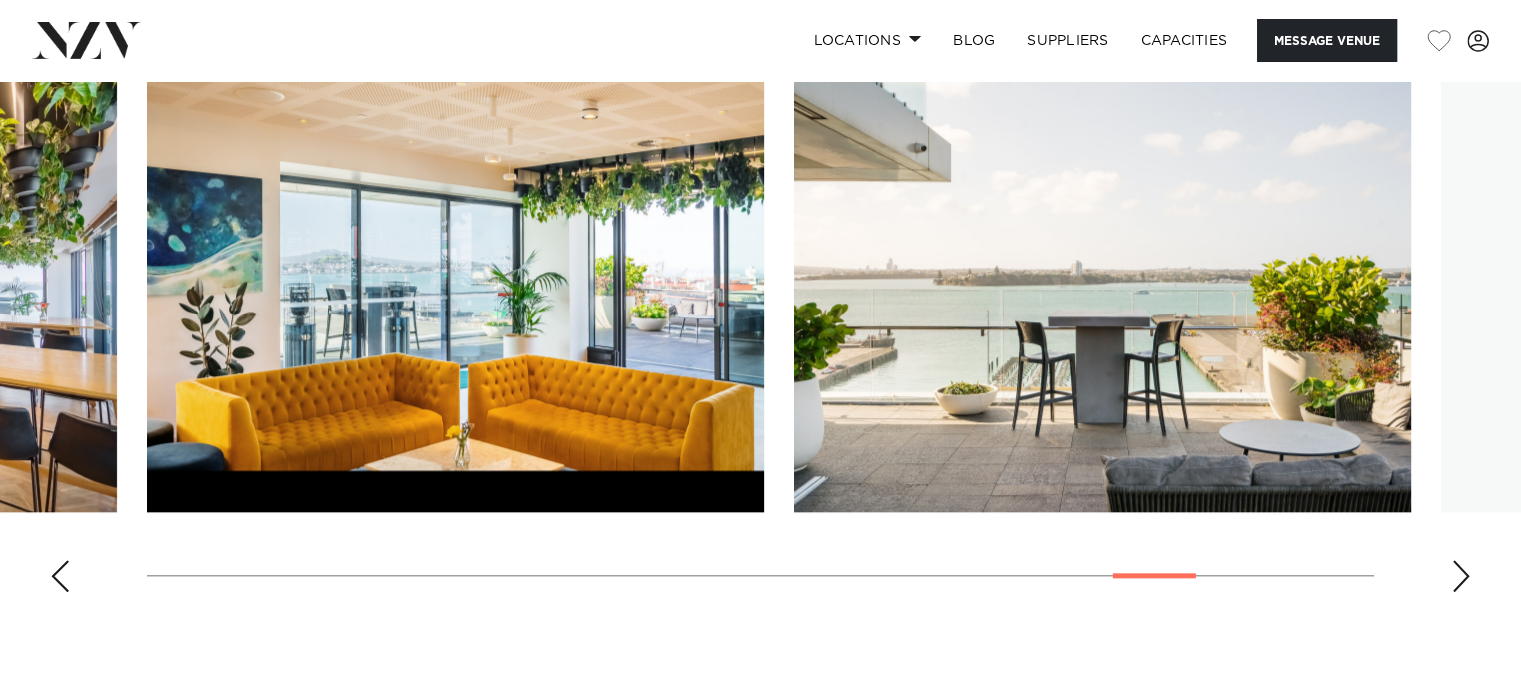 click at bounding box center (1461, 576) 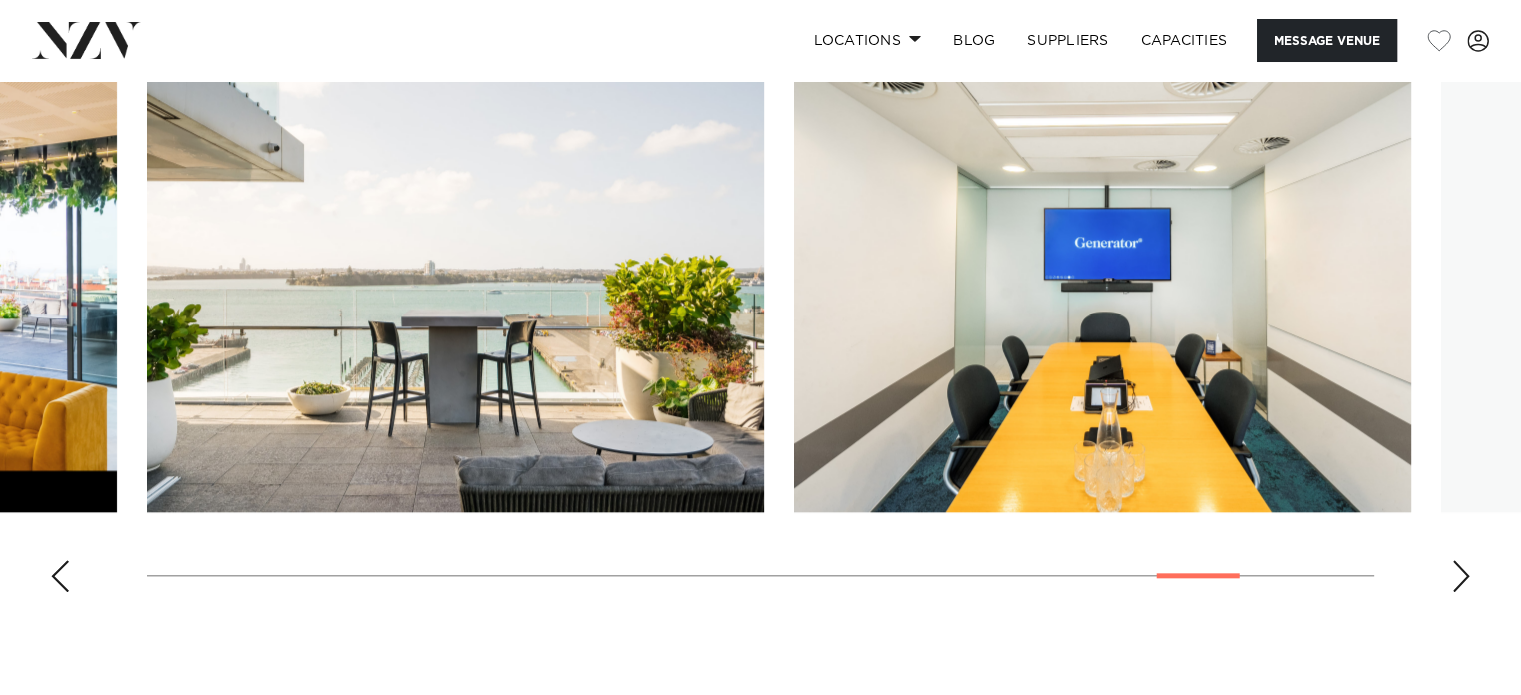 click at bounding box center [1461, 576] 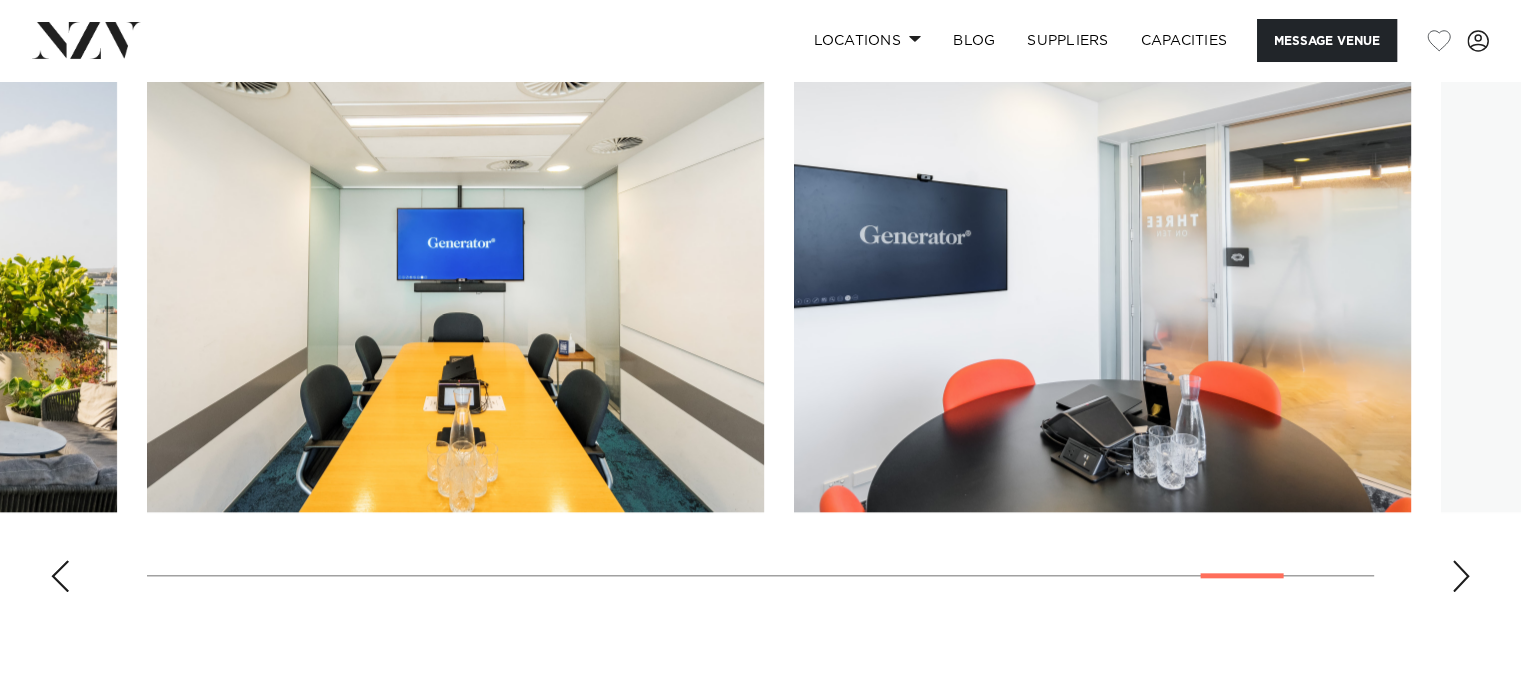 click at bounding box center [1461, 576] 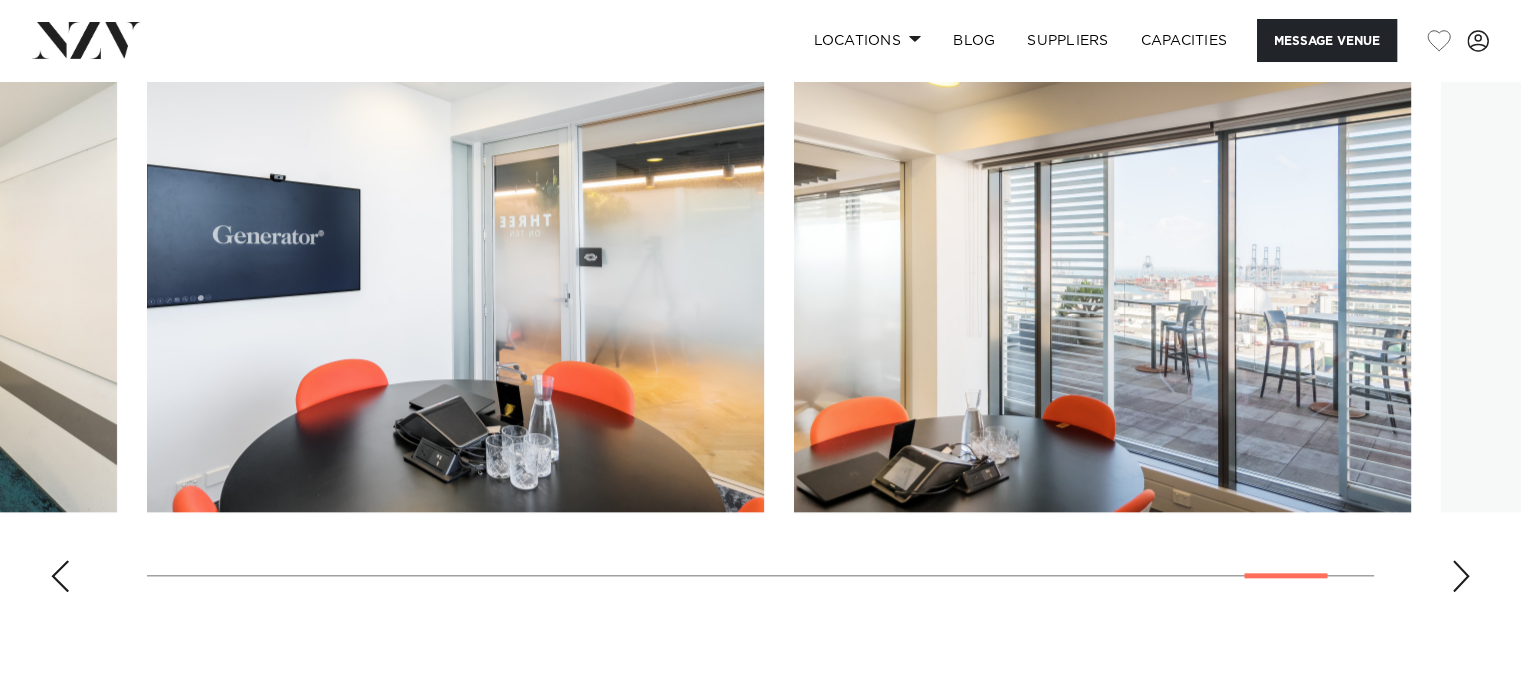 click at bounding box center [1461, 576] 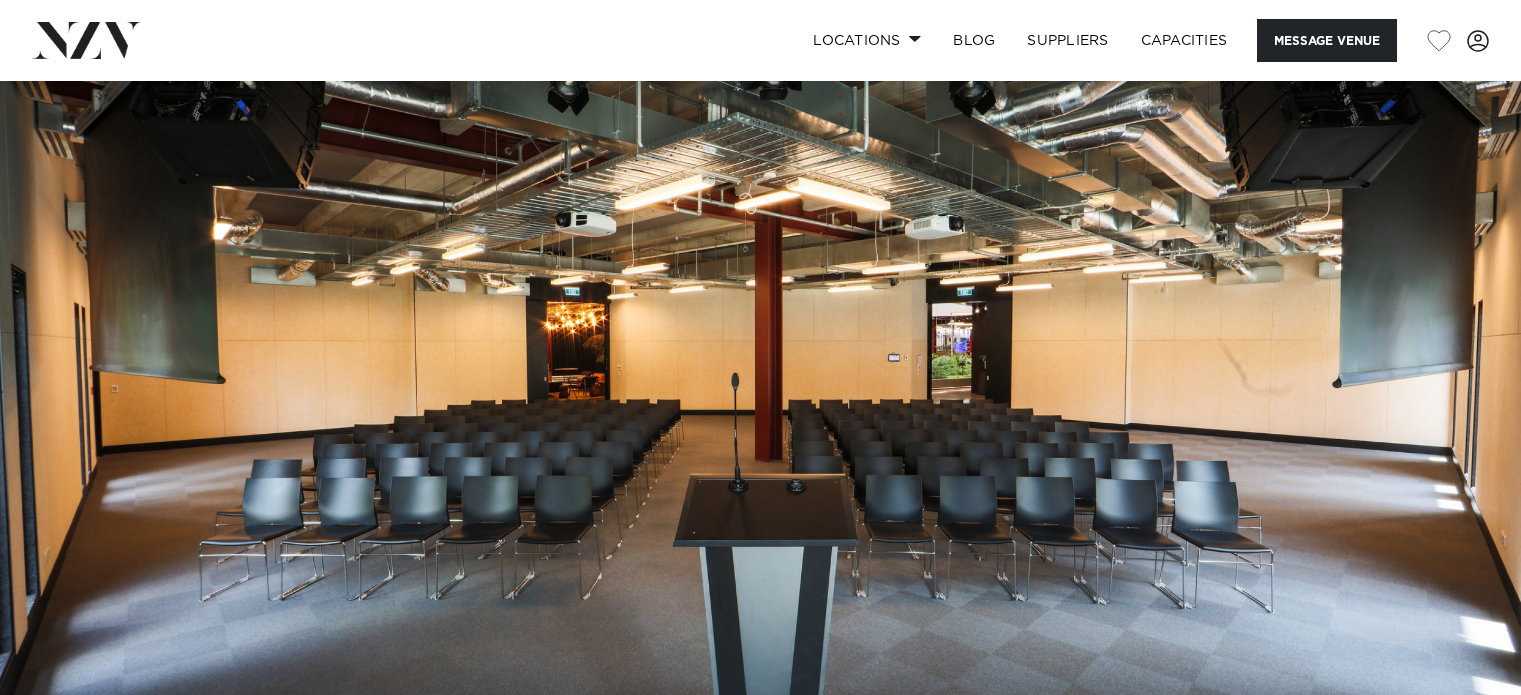 scroll, scrollTop: 0, scrollLeft: 0, axis: both 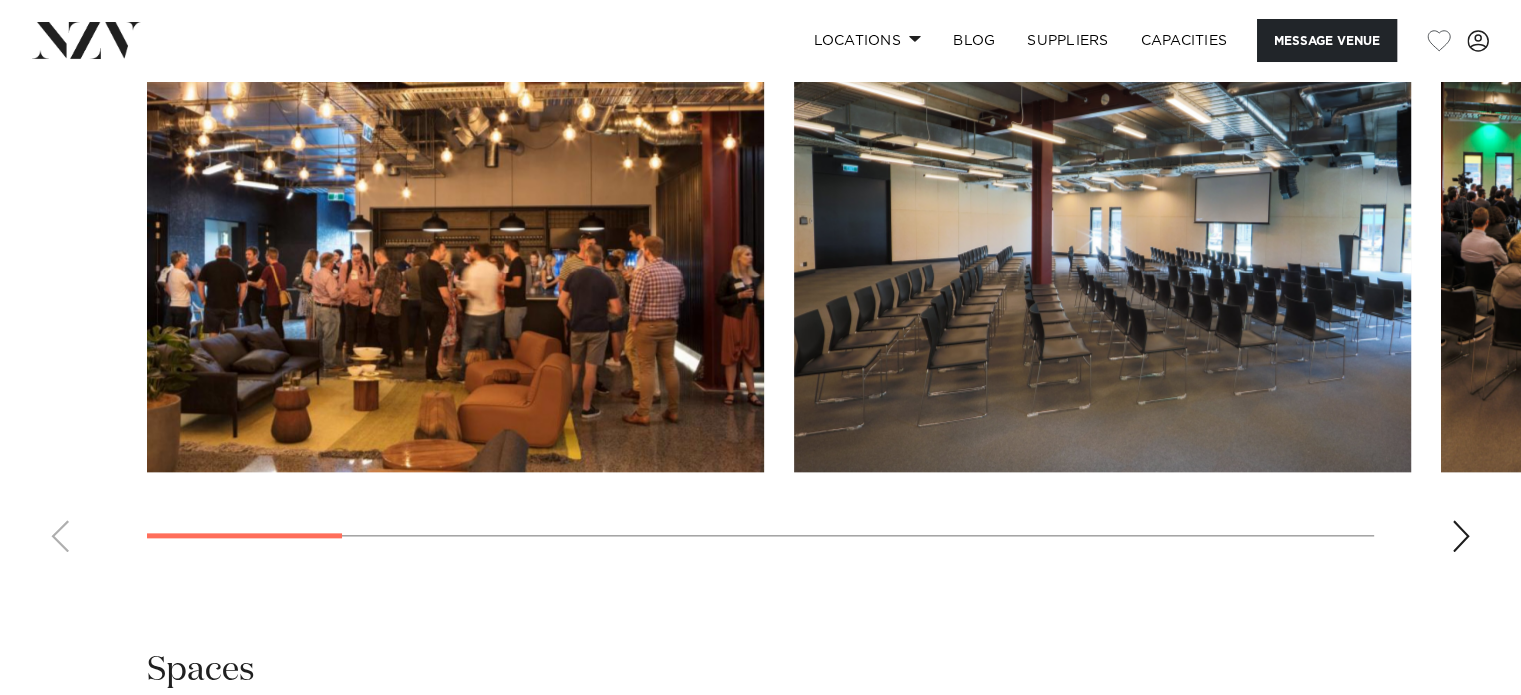 click at bounding box center (1461, 536) 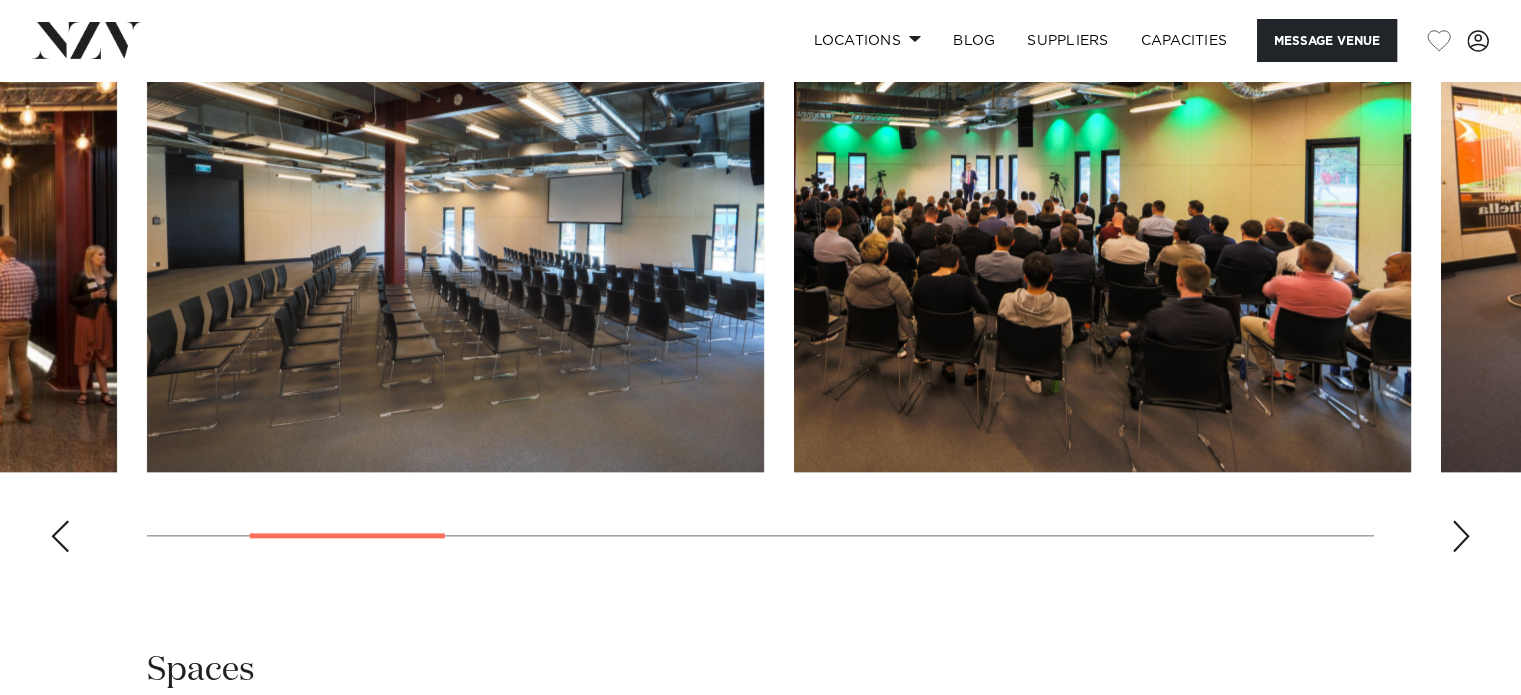 click at bounding box center (1461, 536) 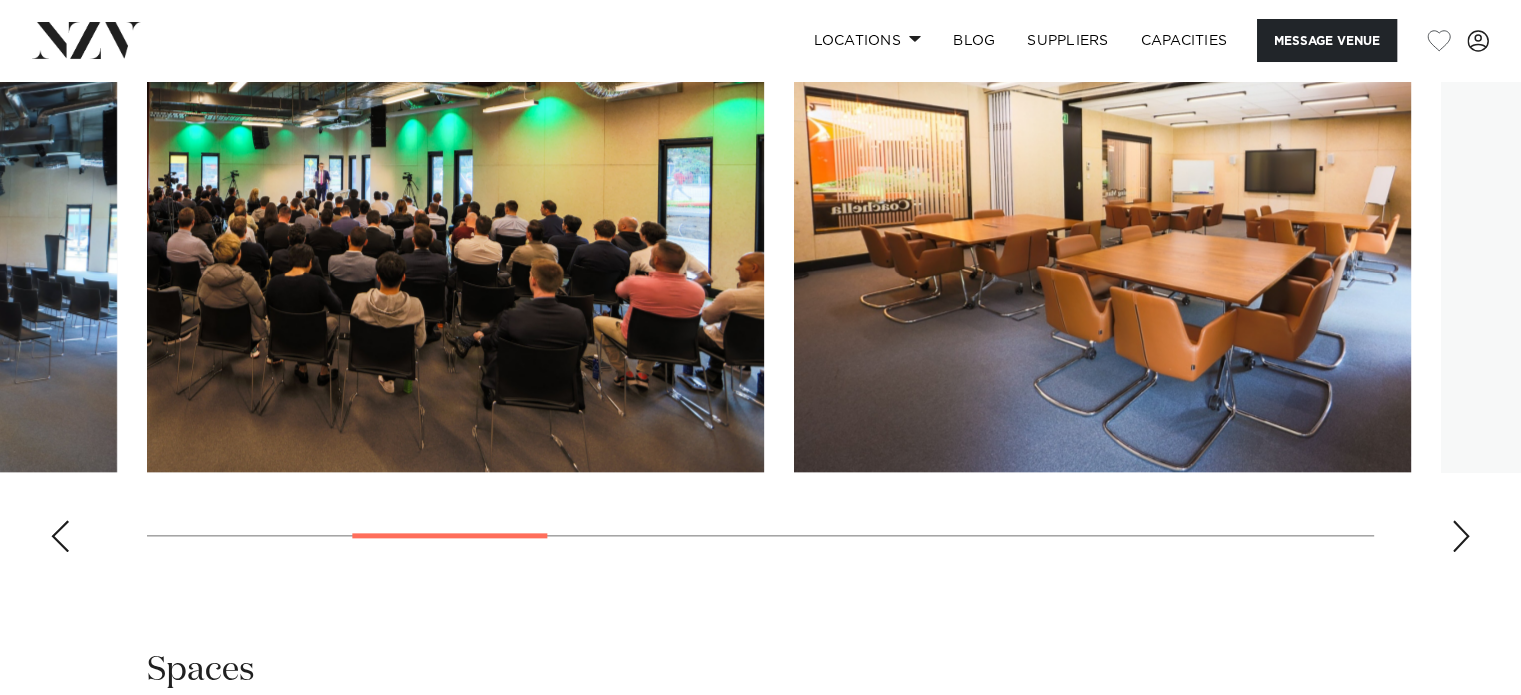 click at bounding box center [1461, 536] 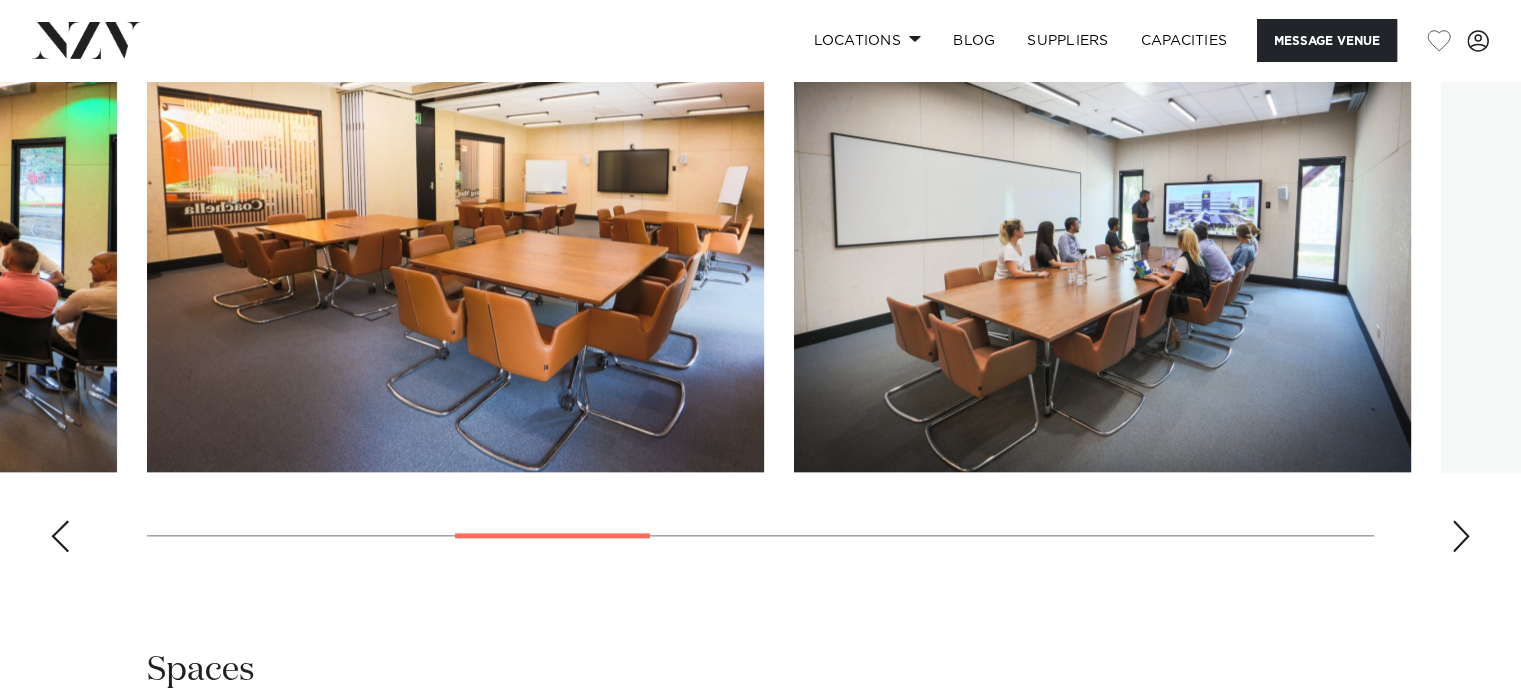 click at bounding box center [1461, 536] 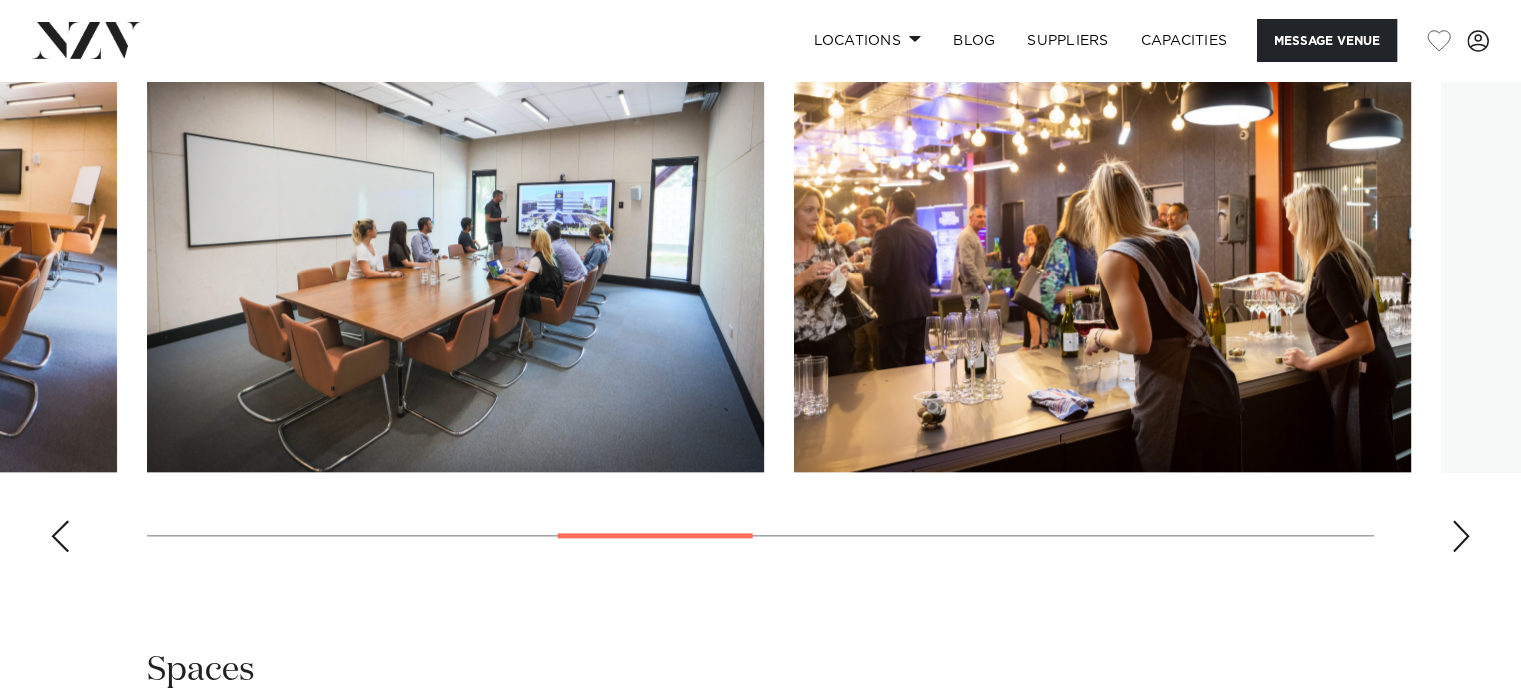 click at bounding box center [1461, 536] 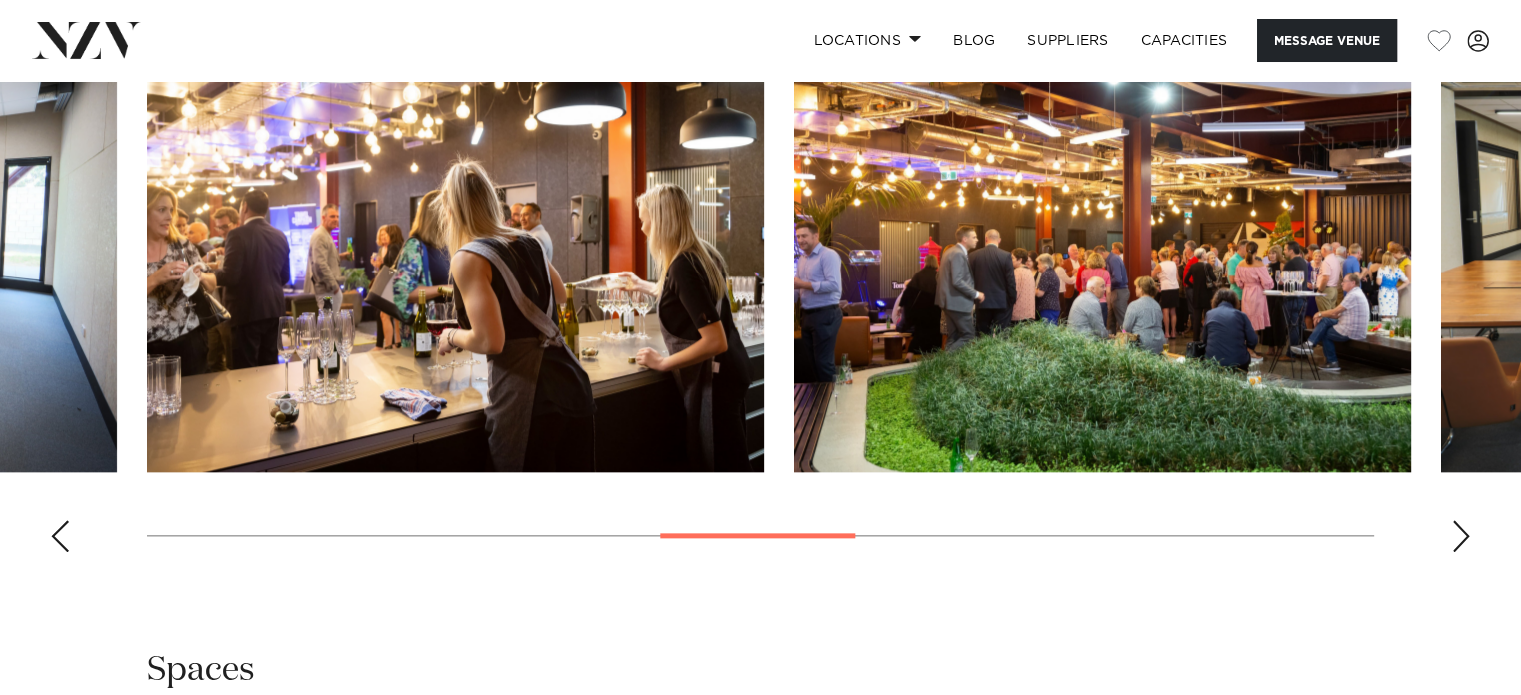 click at bounding box center (1461, 536) 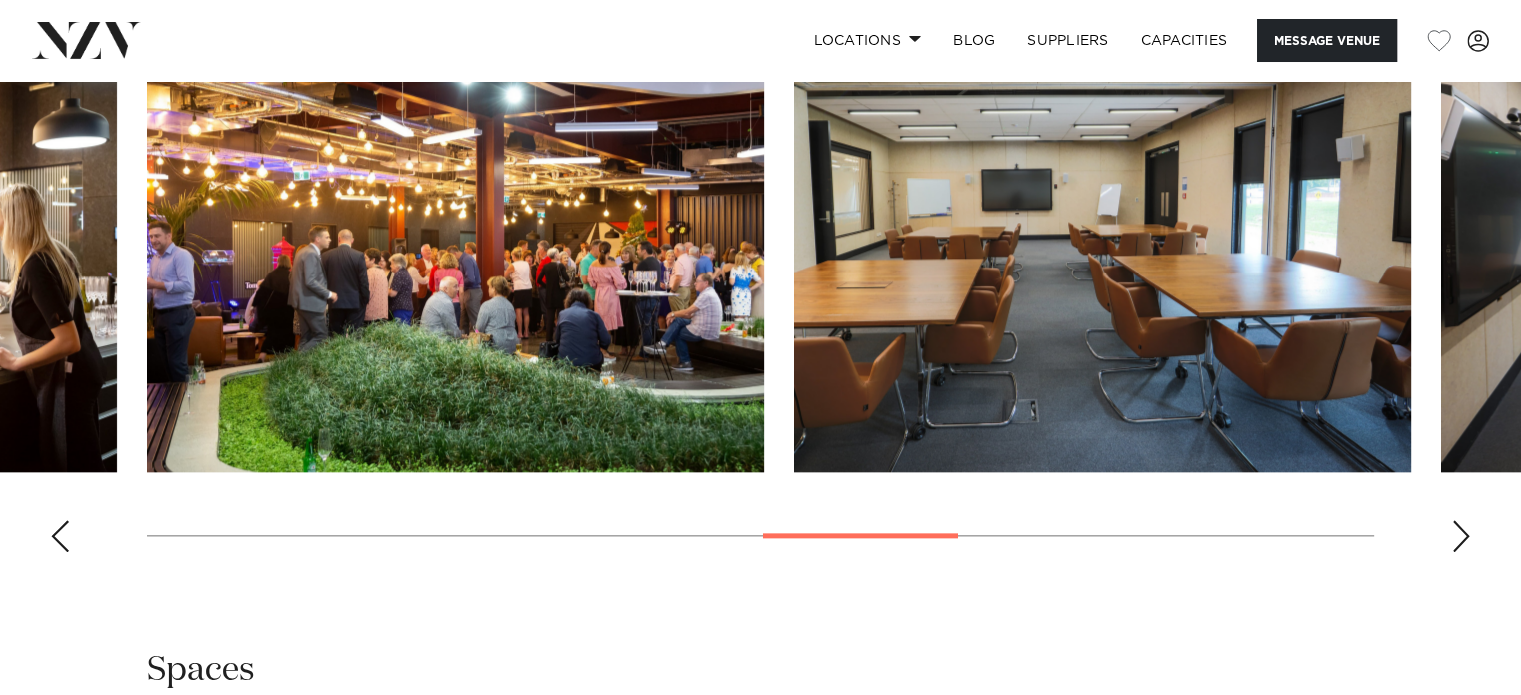 click at bounding box center [1461, 536] 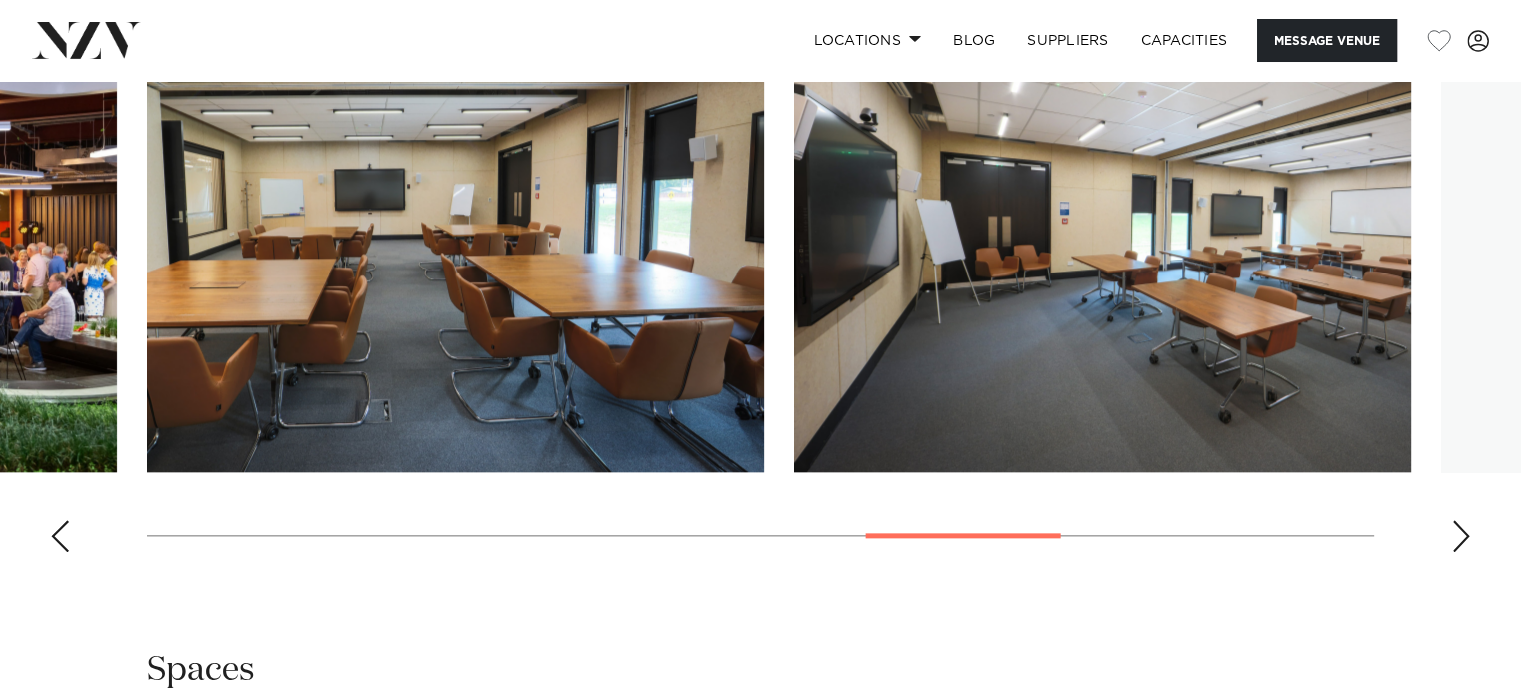 click at bounding box center [1461, 536] 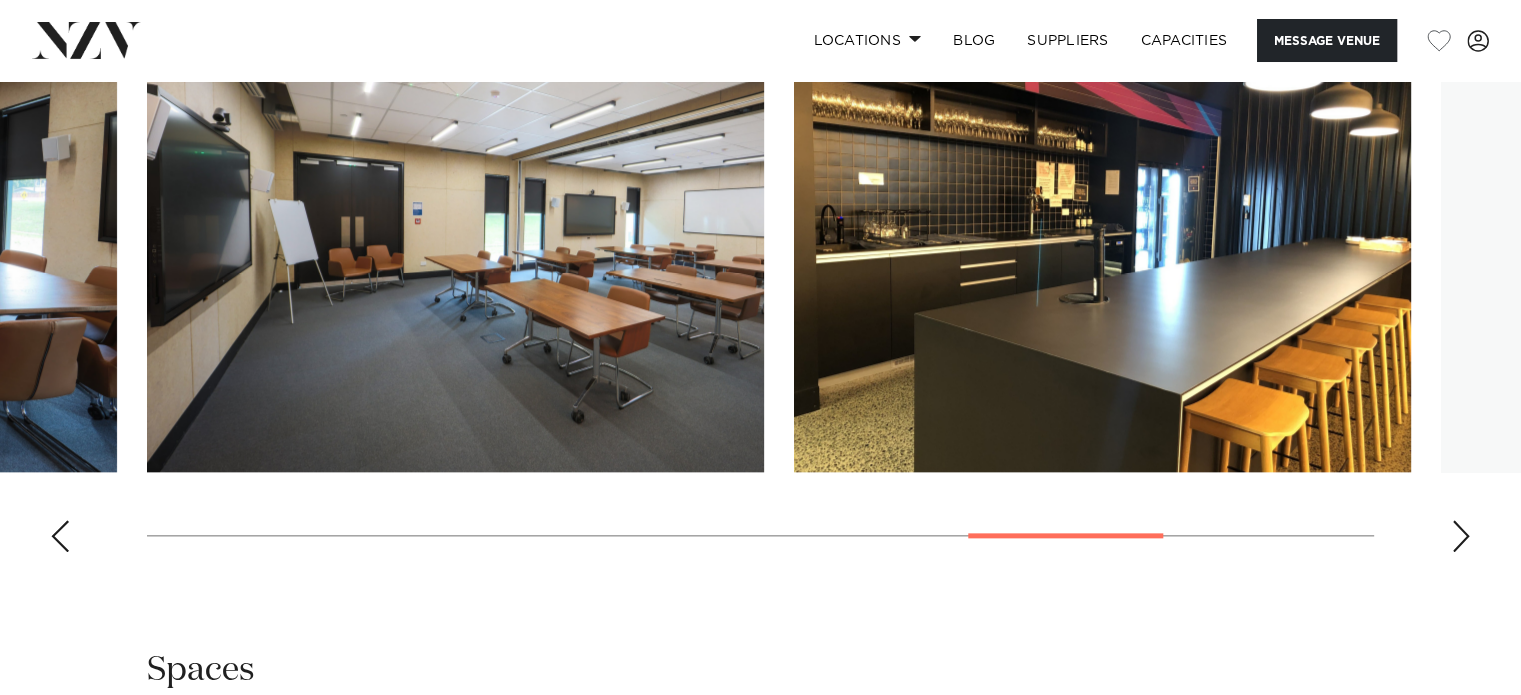 click at bounding box center (1461, 536) 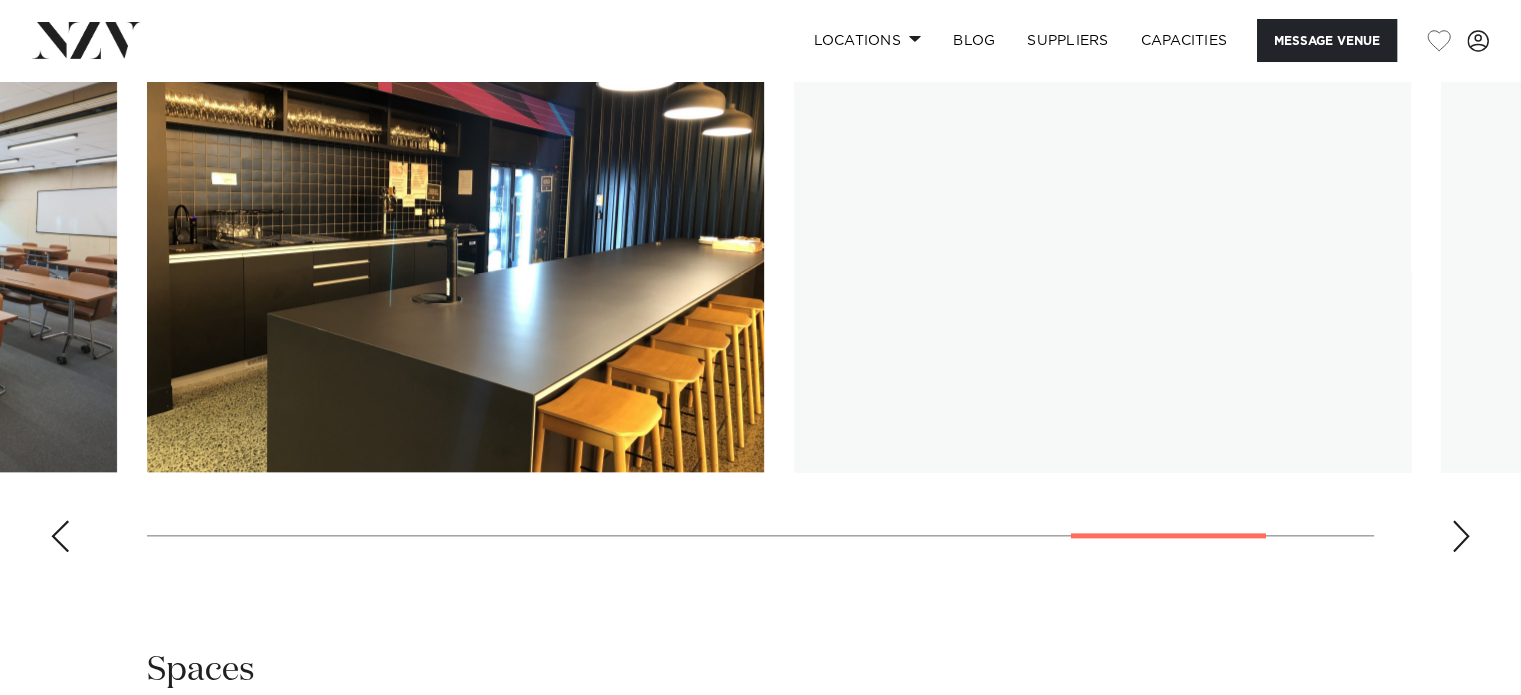 click at bounding box center (1461, 536) 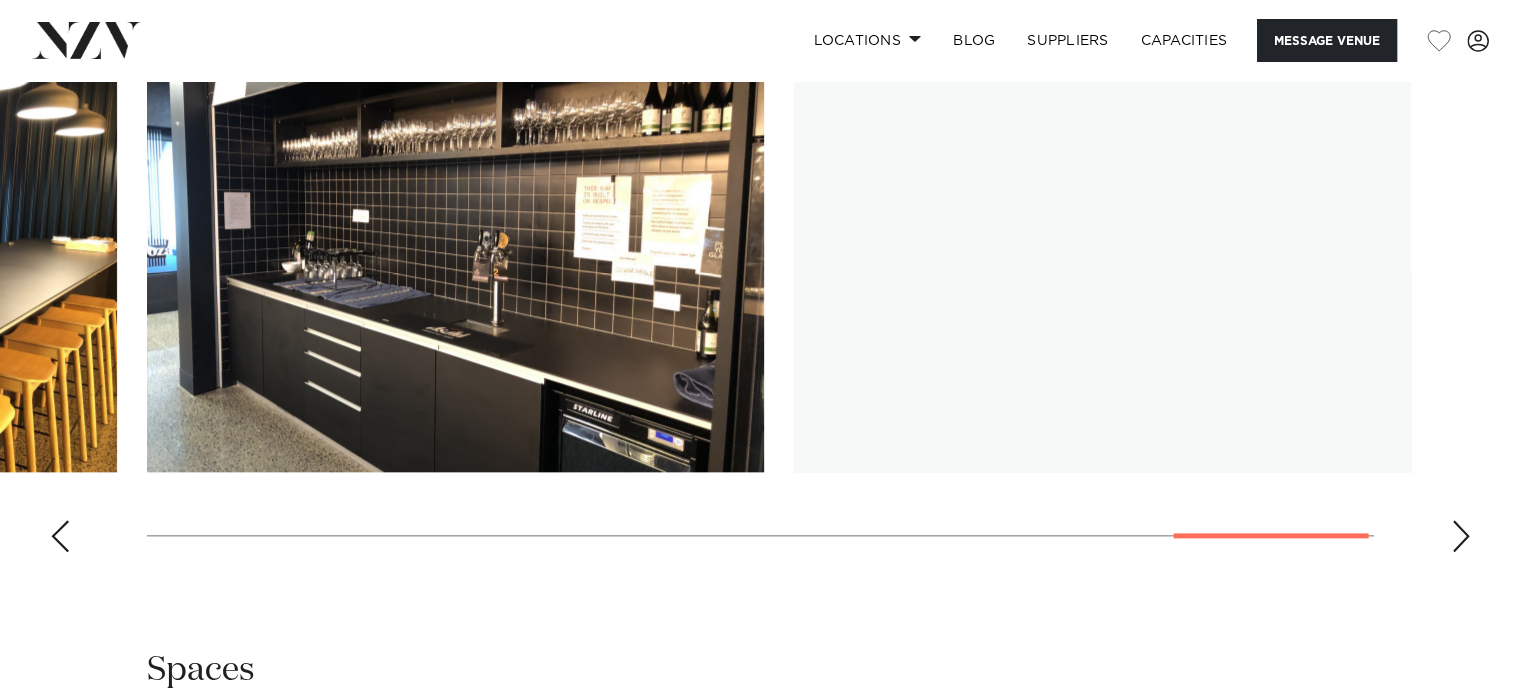 click at bounding box center (1461, 536) 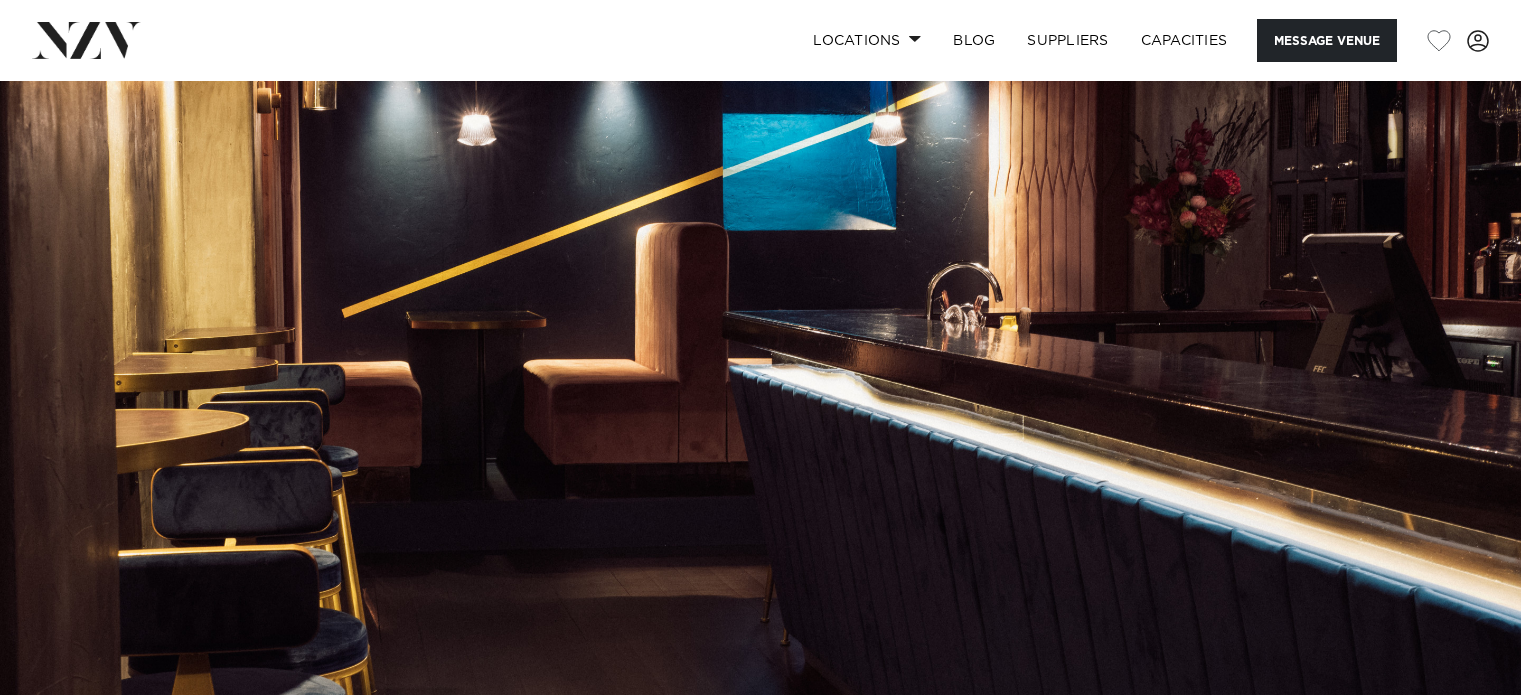 scroll, scrollTop: 0, scrollLeft: 0, axis: both 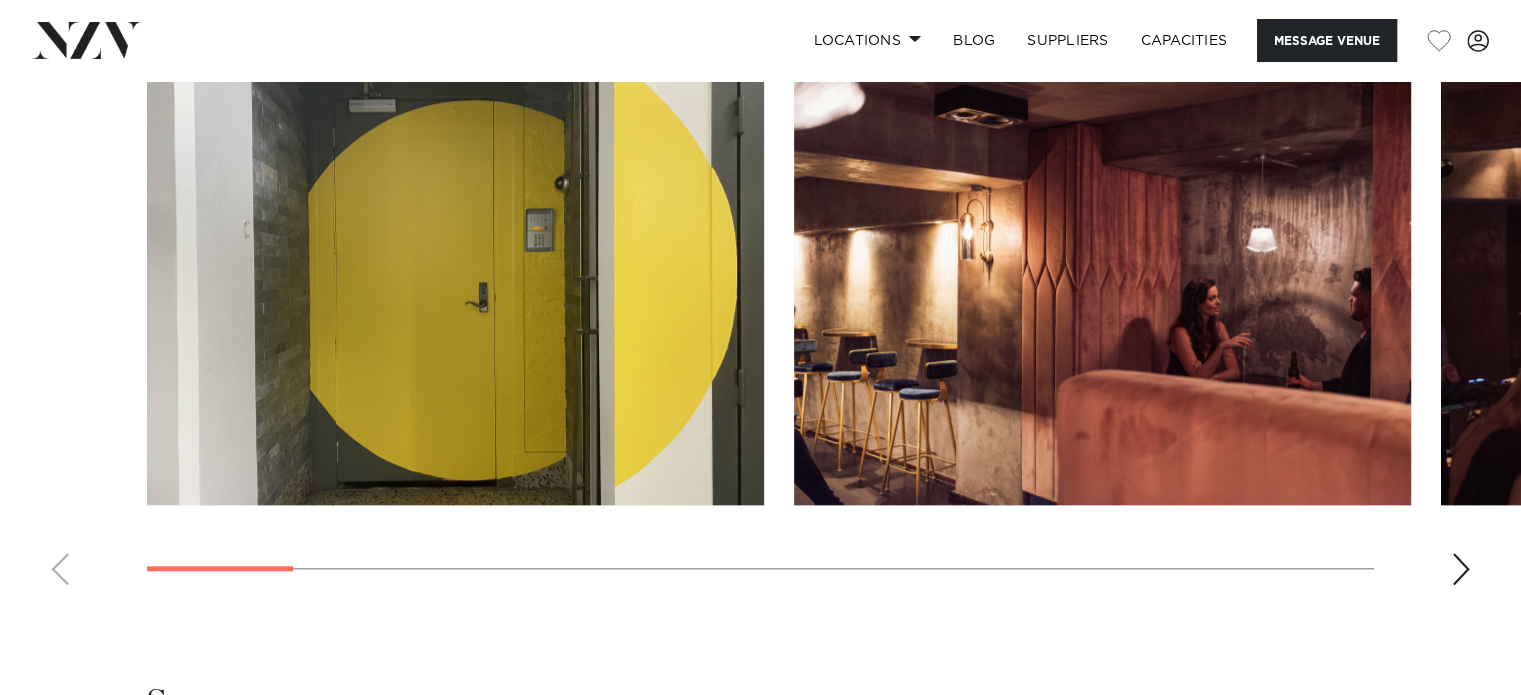 click at bounding box center (1461, 569) 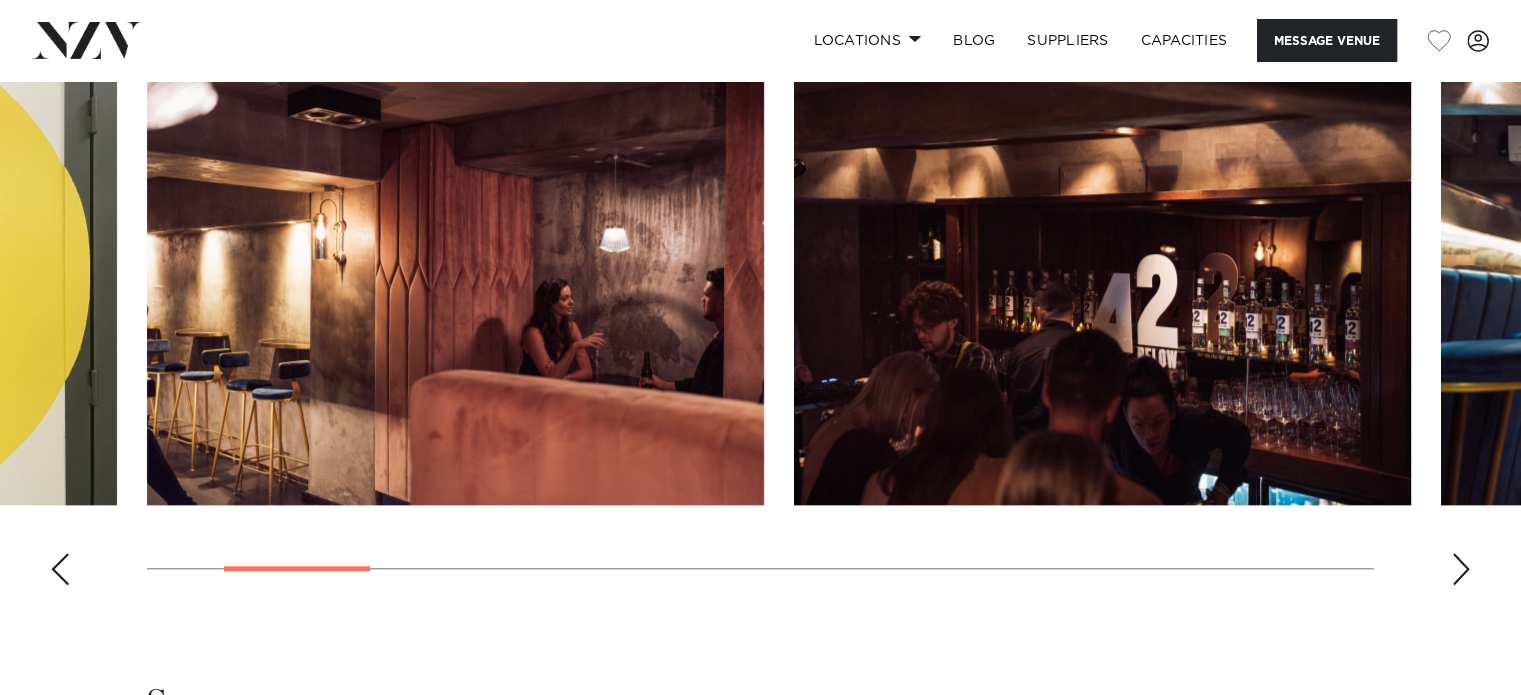 click at bounding box center (1461, 569) 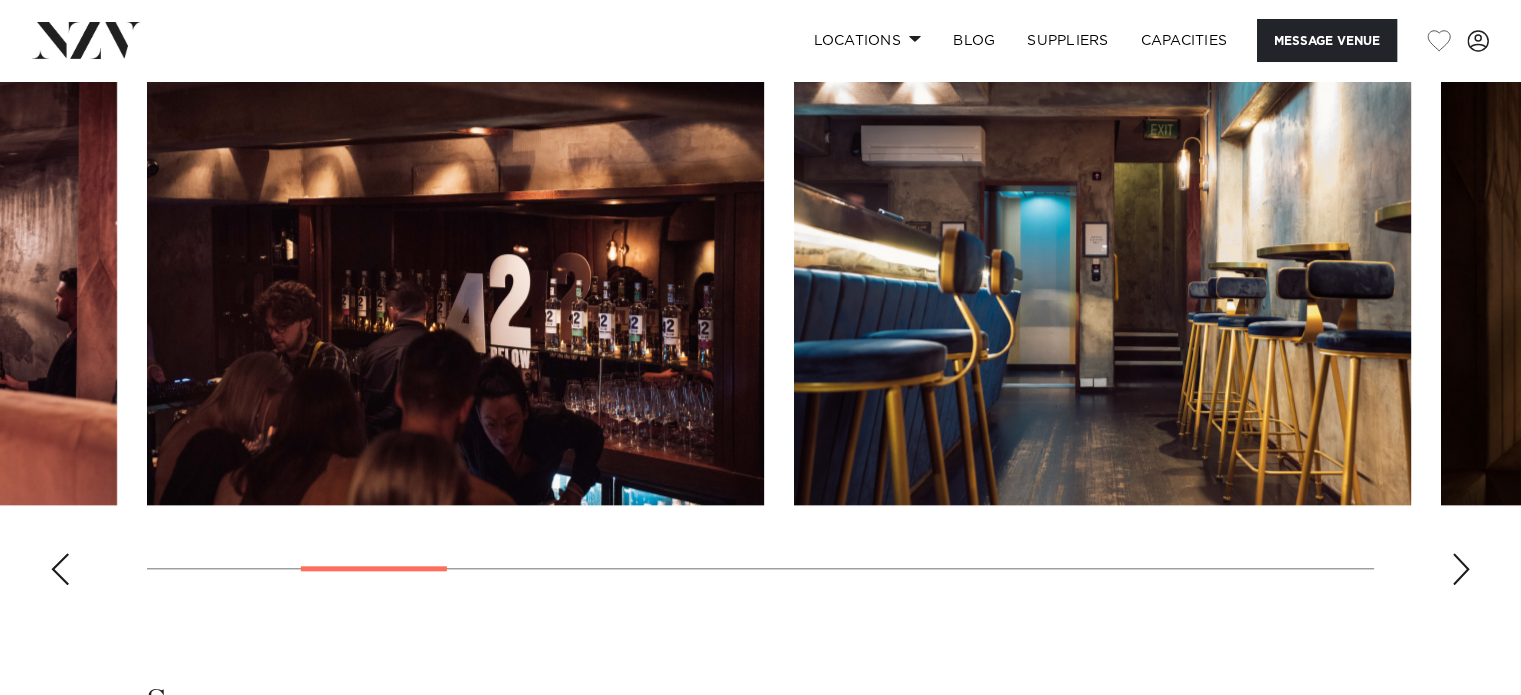 click at bounding box center (1461, 569) 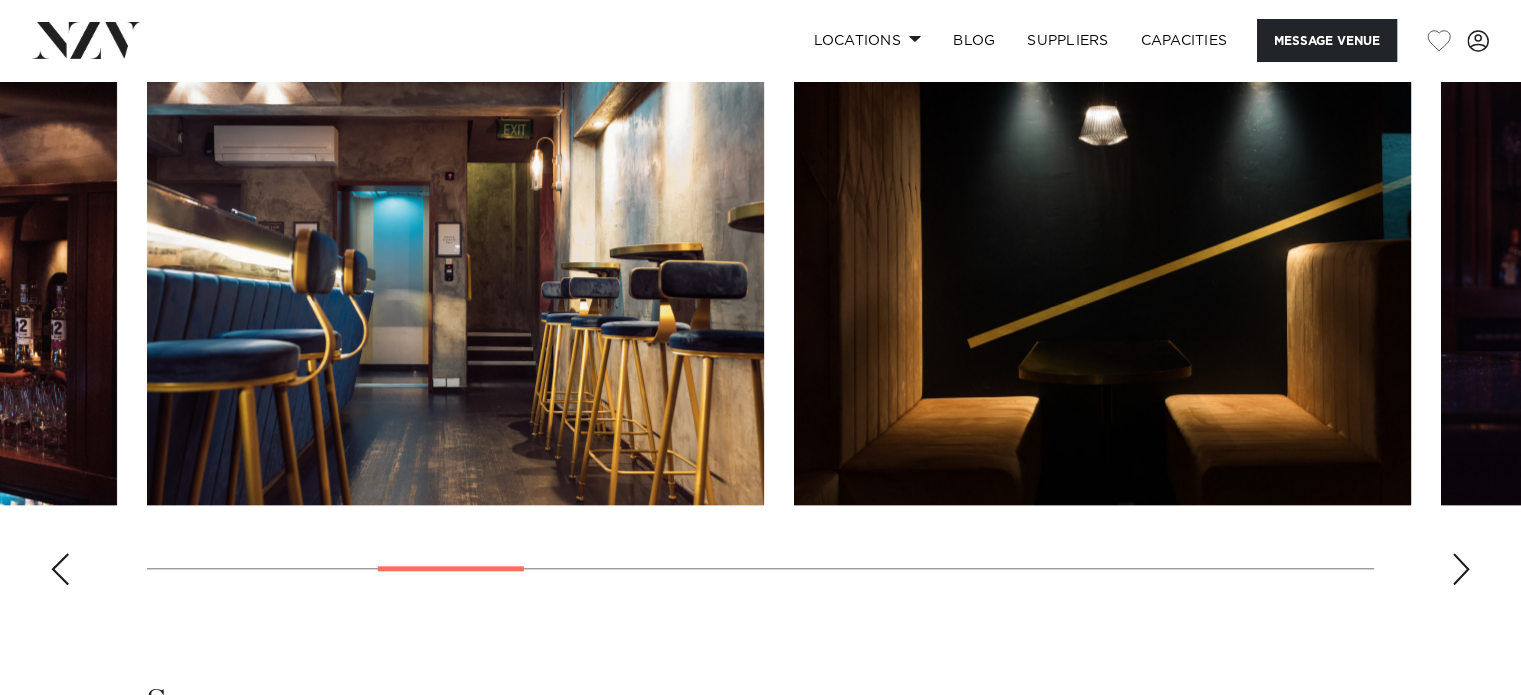click at bounding box center (1461, 569) 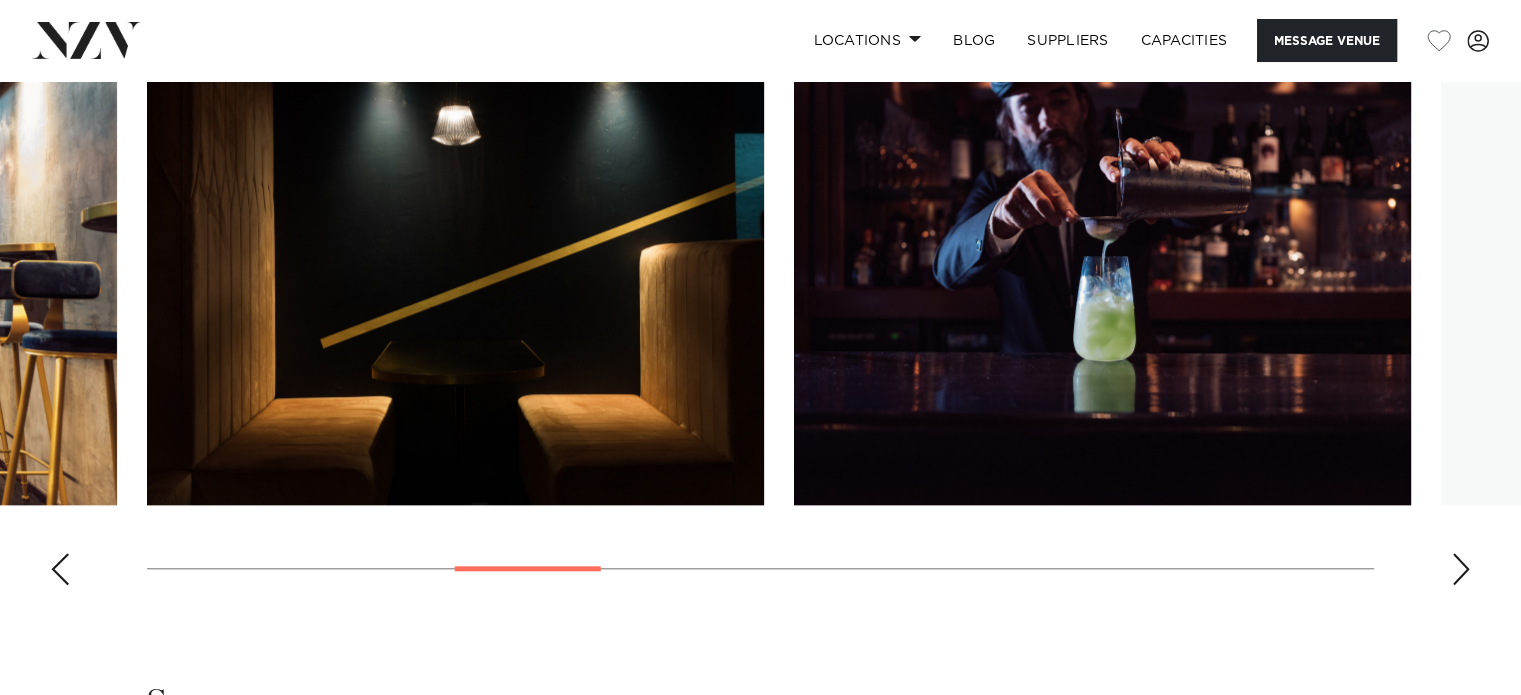 click at bounding box center [1461, 569] 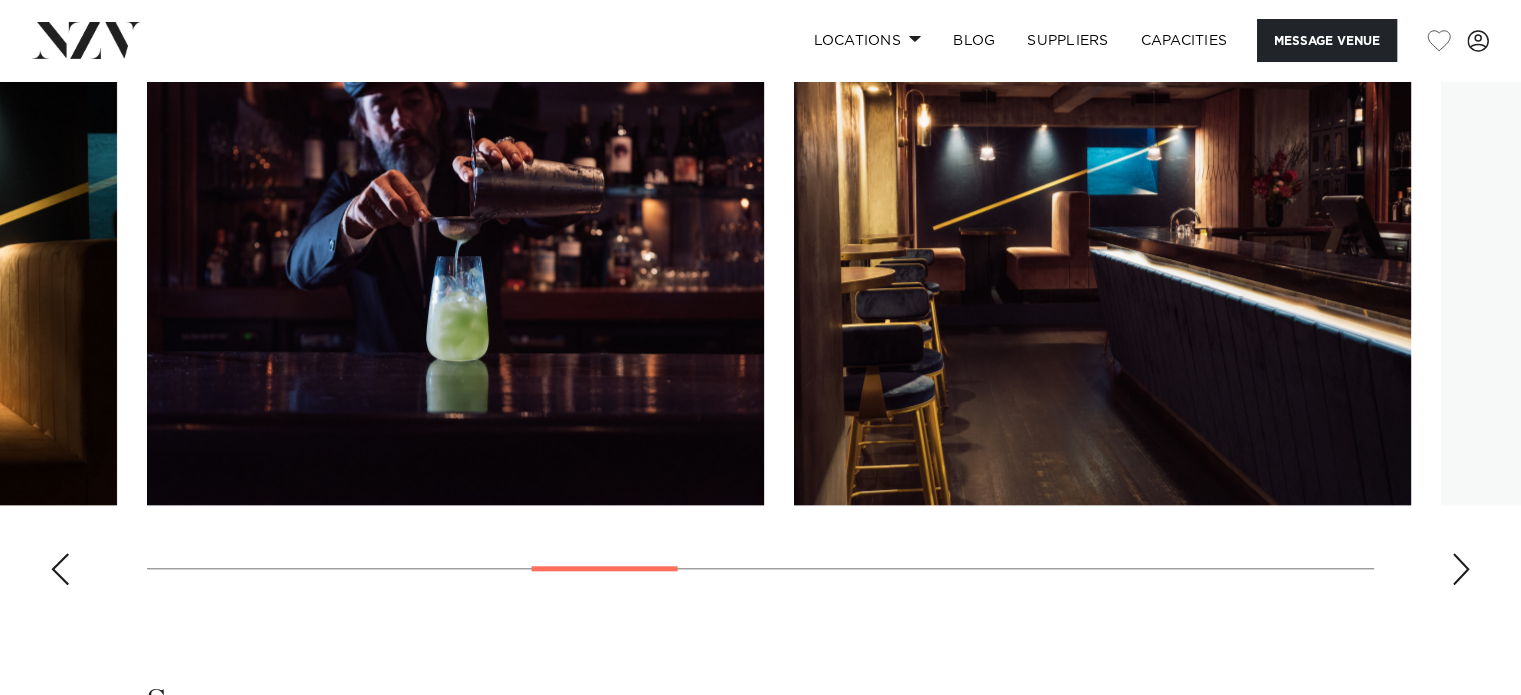 click at bounding box center (1461, 569) 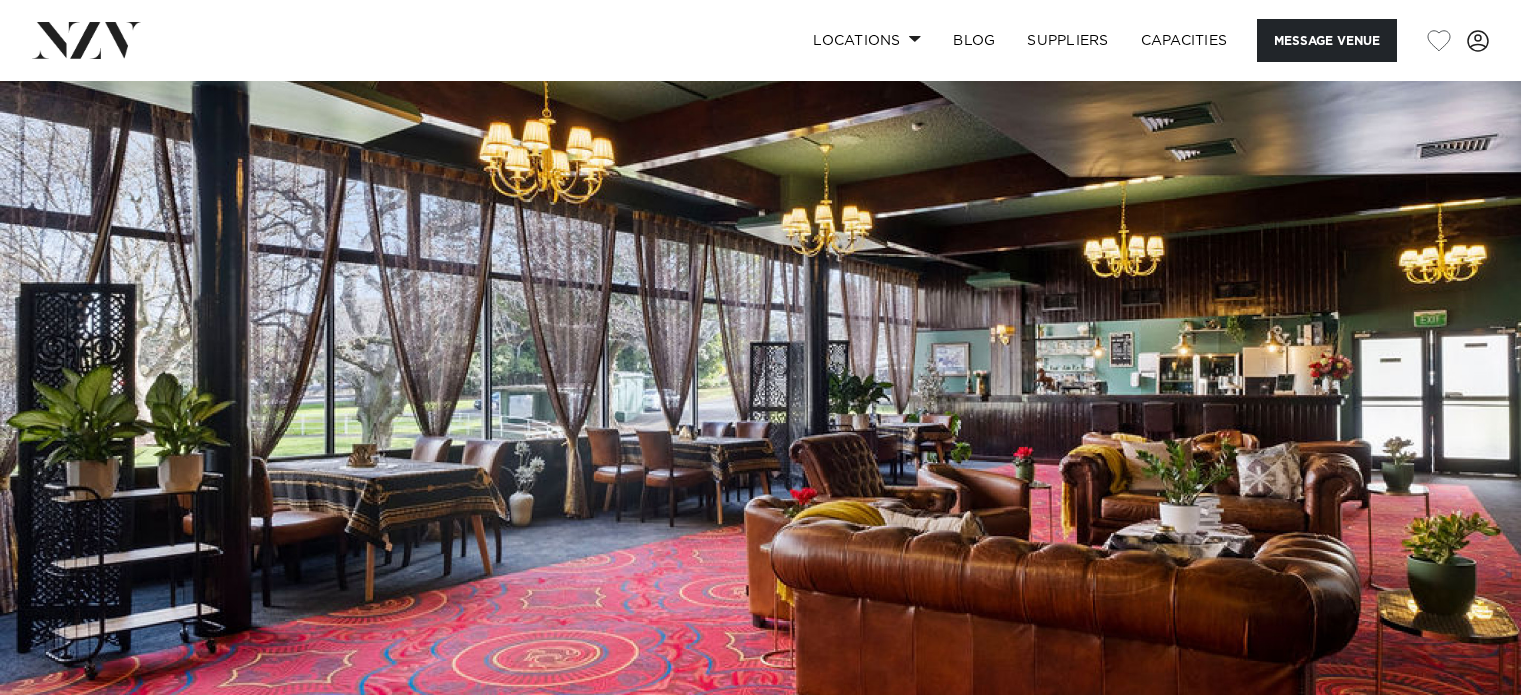 scroll, scrollTop: 0, scrollLeft: 0, axis: both 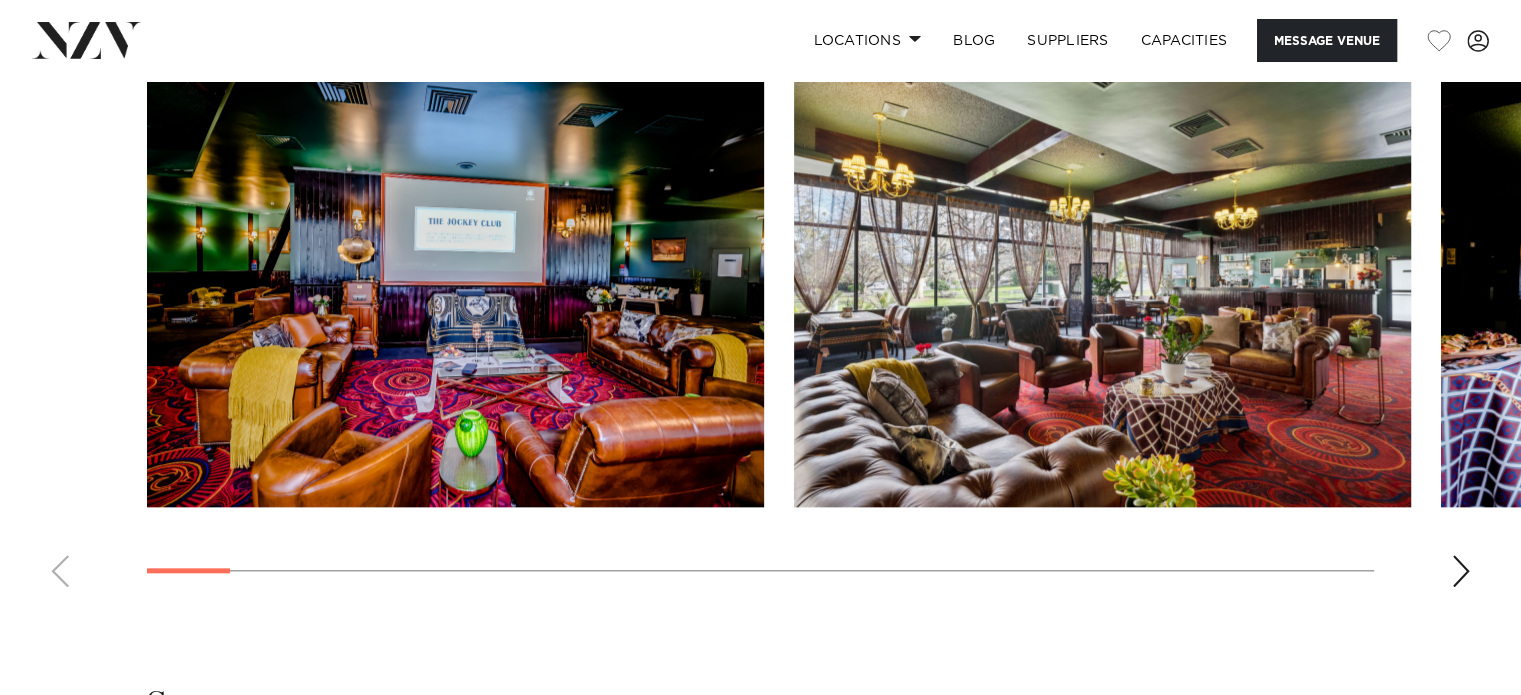 click at bounding box center [760, 328] 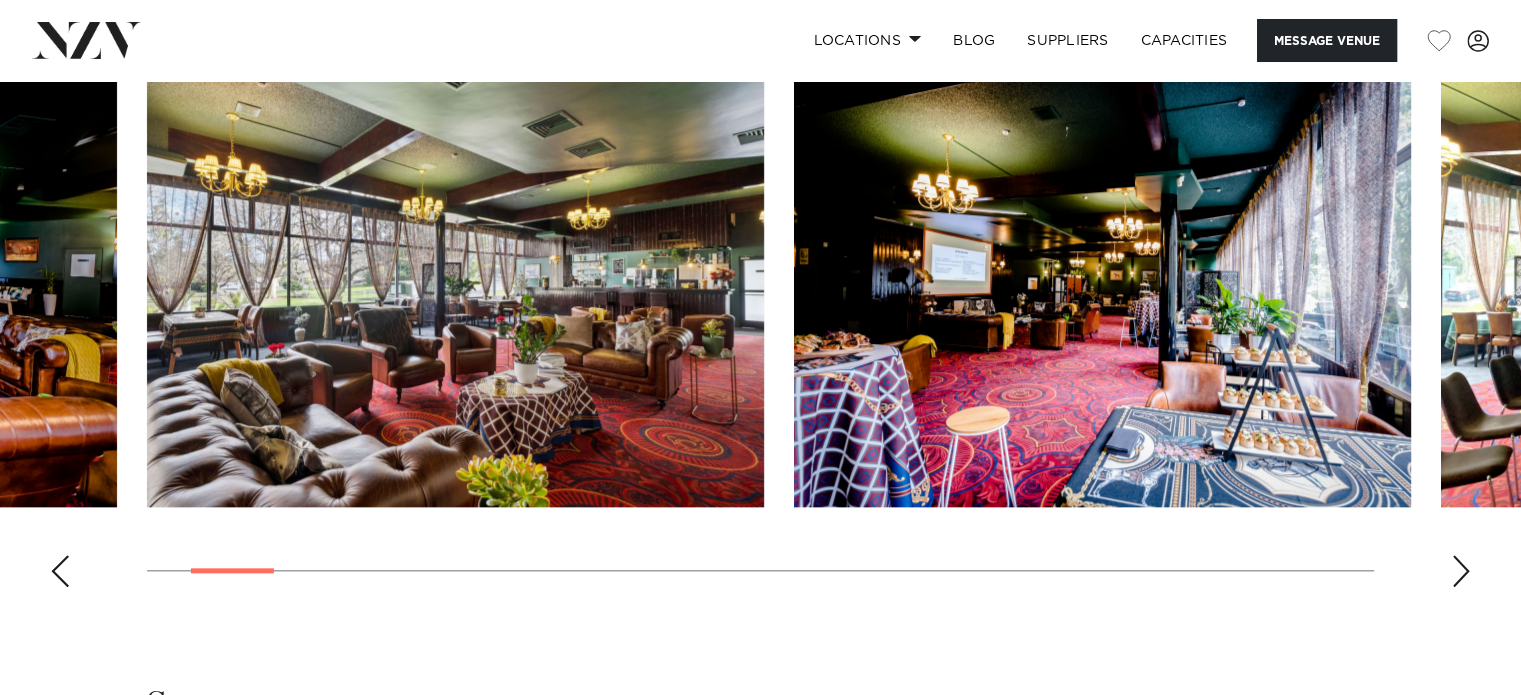 click at bounding box center (1461, 571) 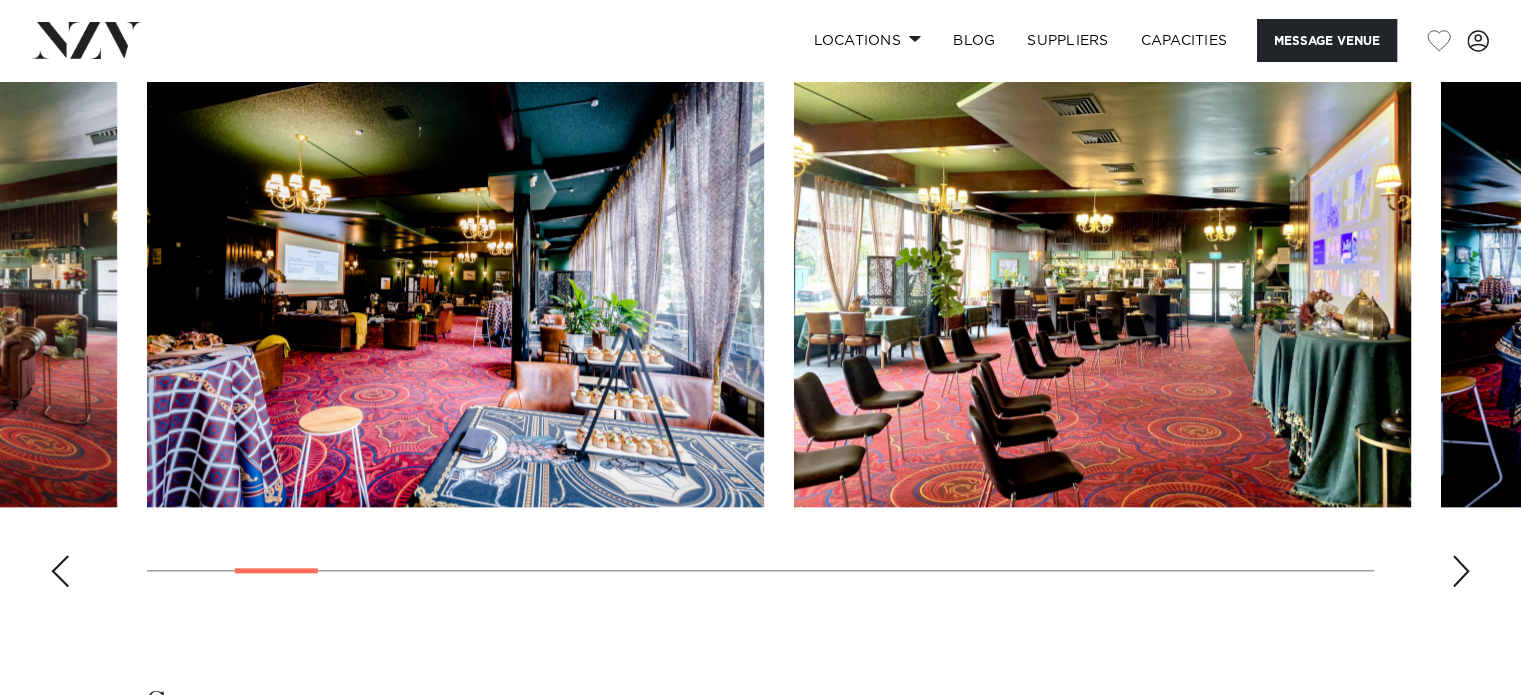 click at bounding box center [1461, 571] 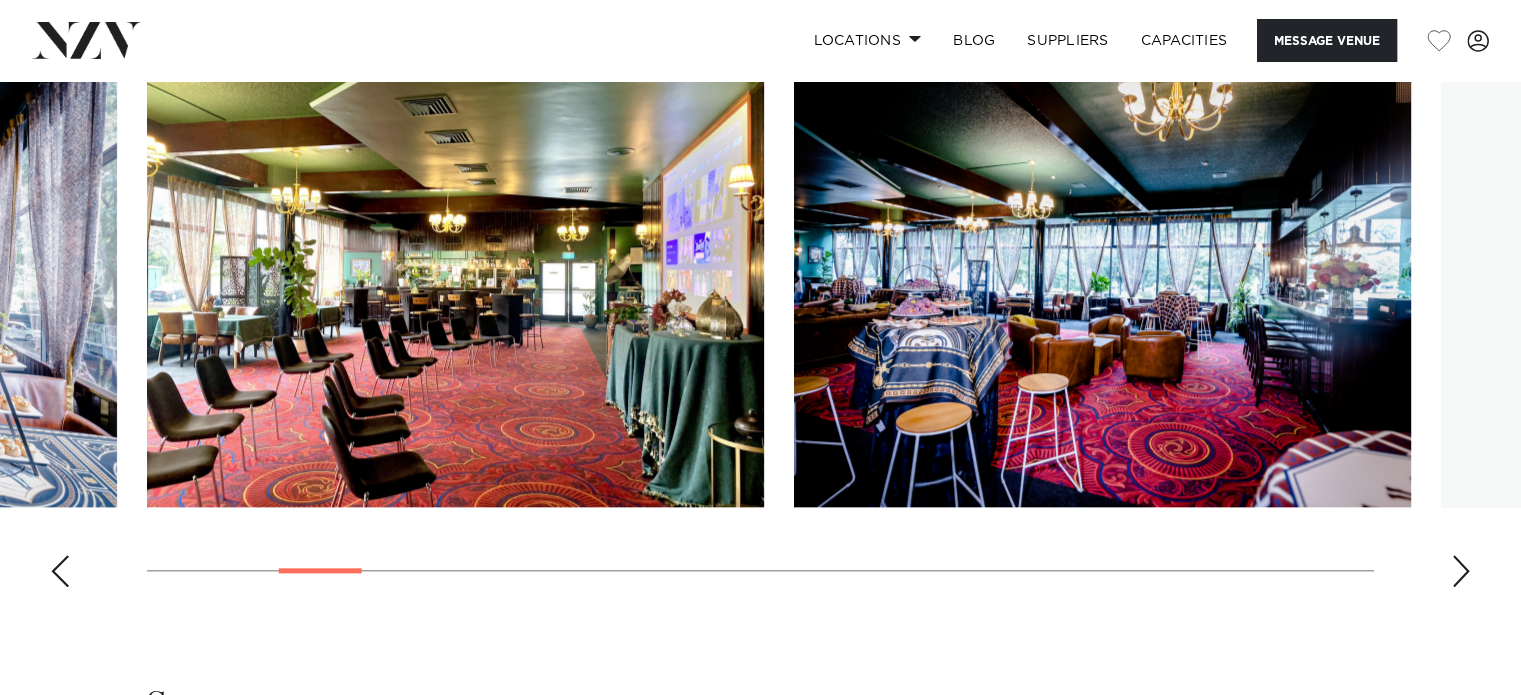 click at bounding box center (1461, 571) 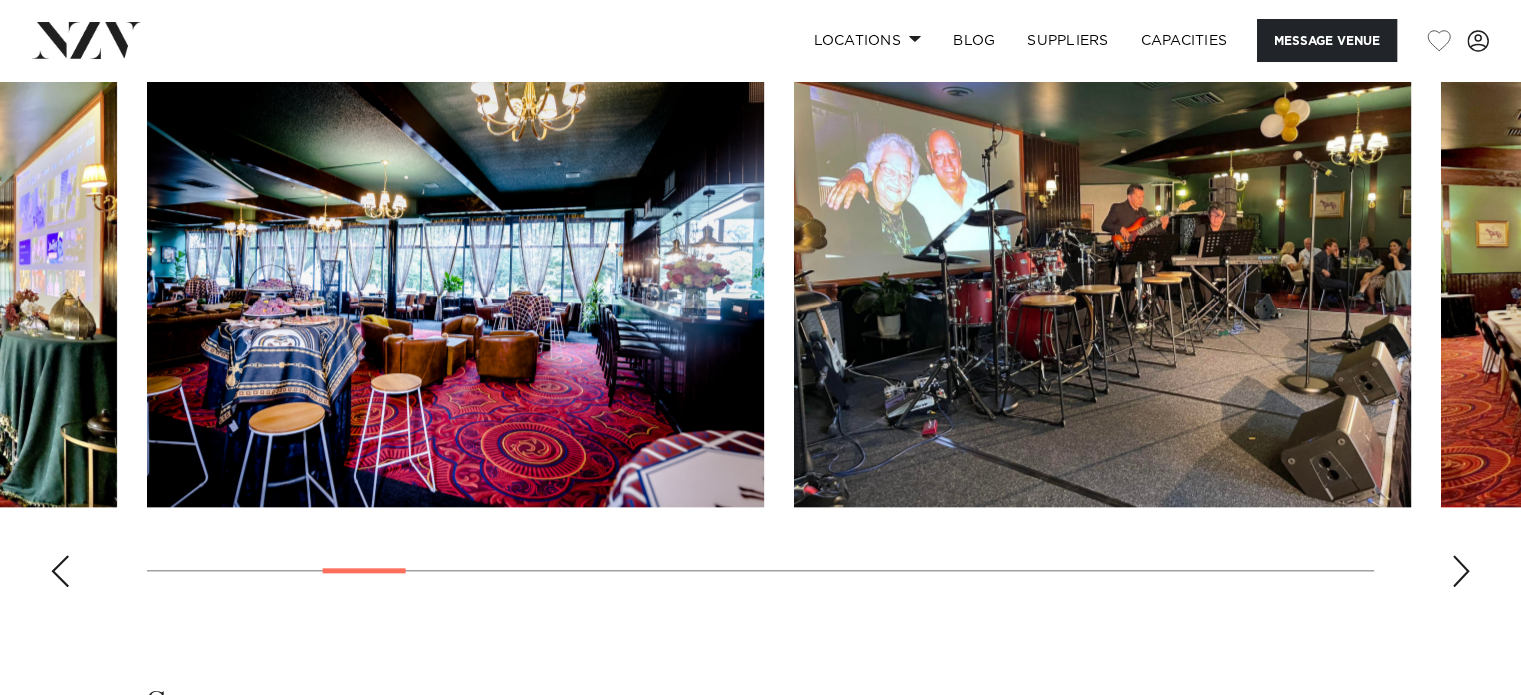 click at bounding box center [1461, 571] 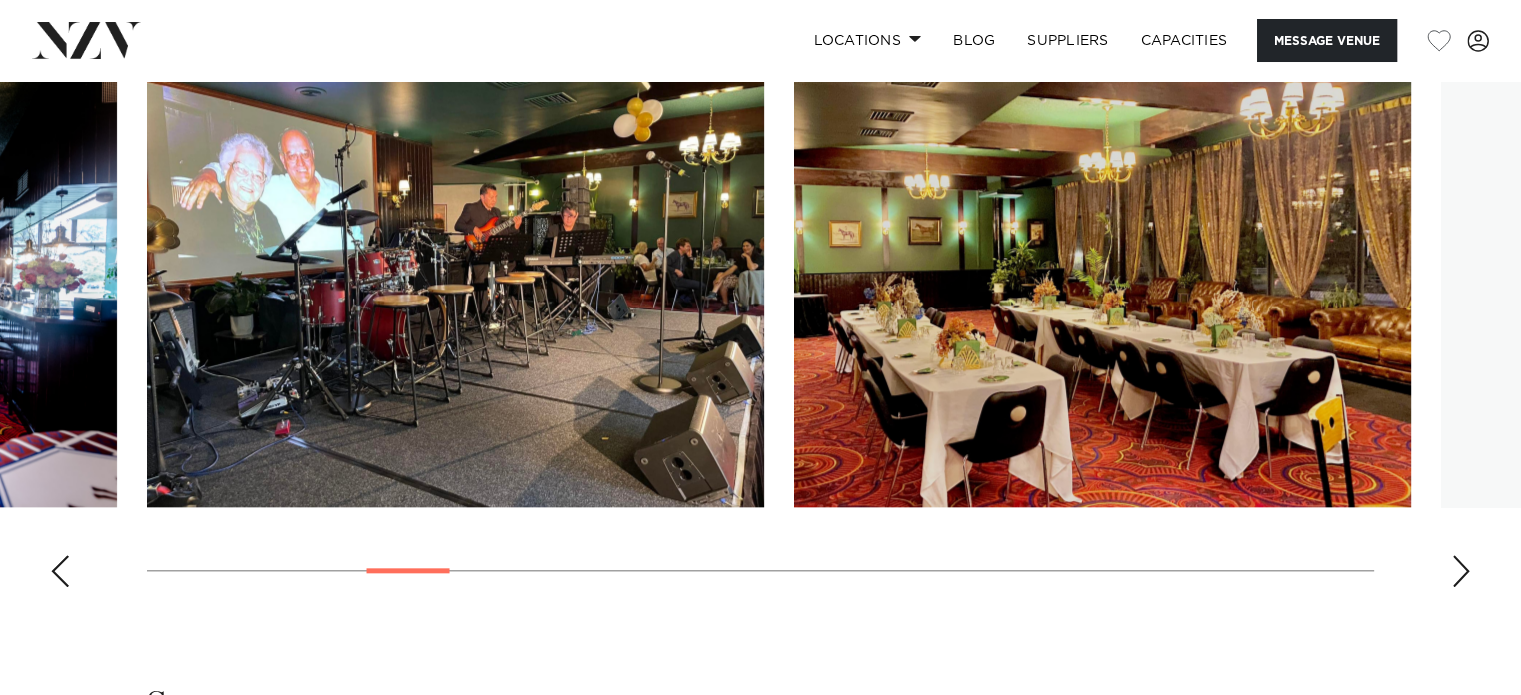 click at bounding box center (1461, 571) 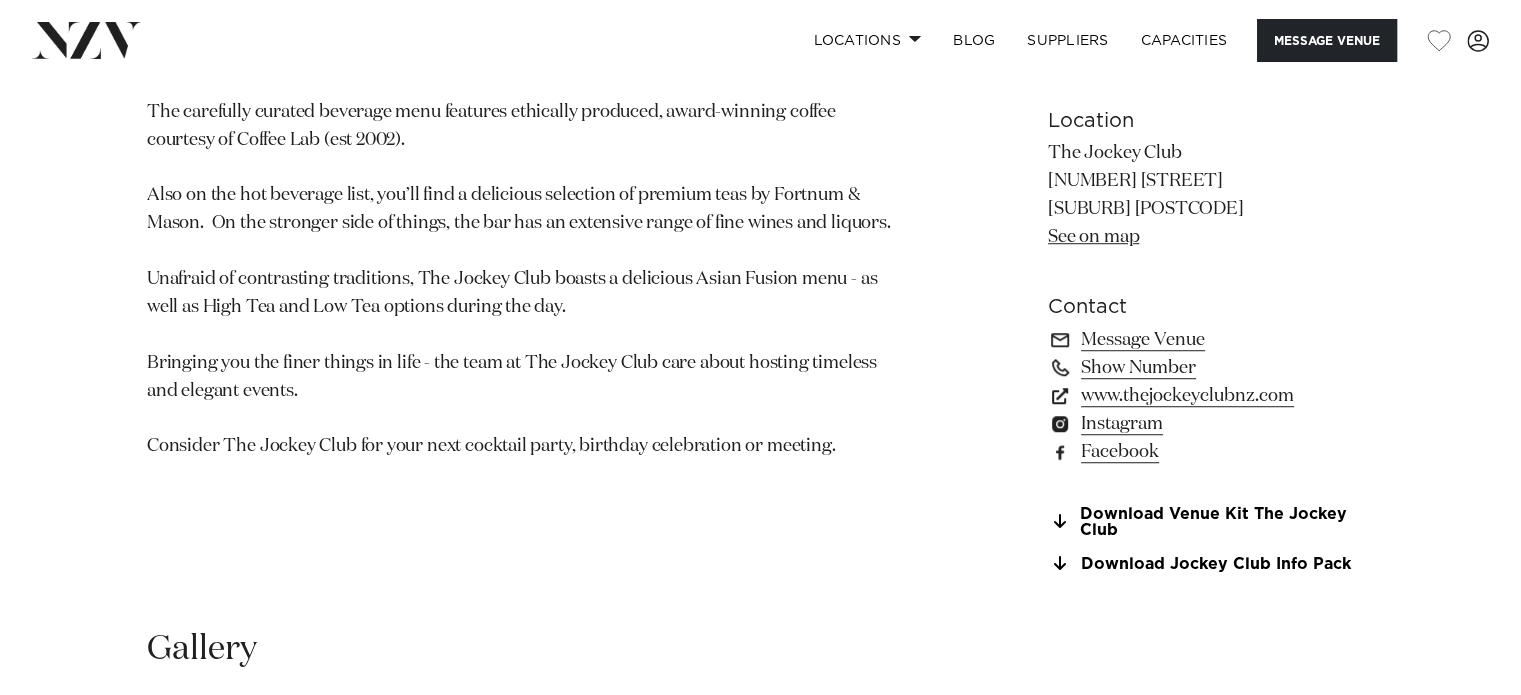 scroll, scrollTop: 1333, scrollLeft: 0, axis: vertical 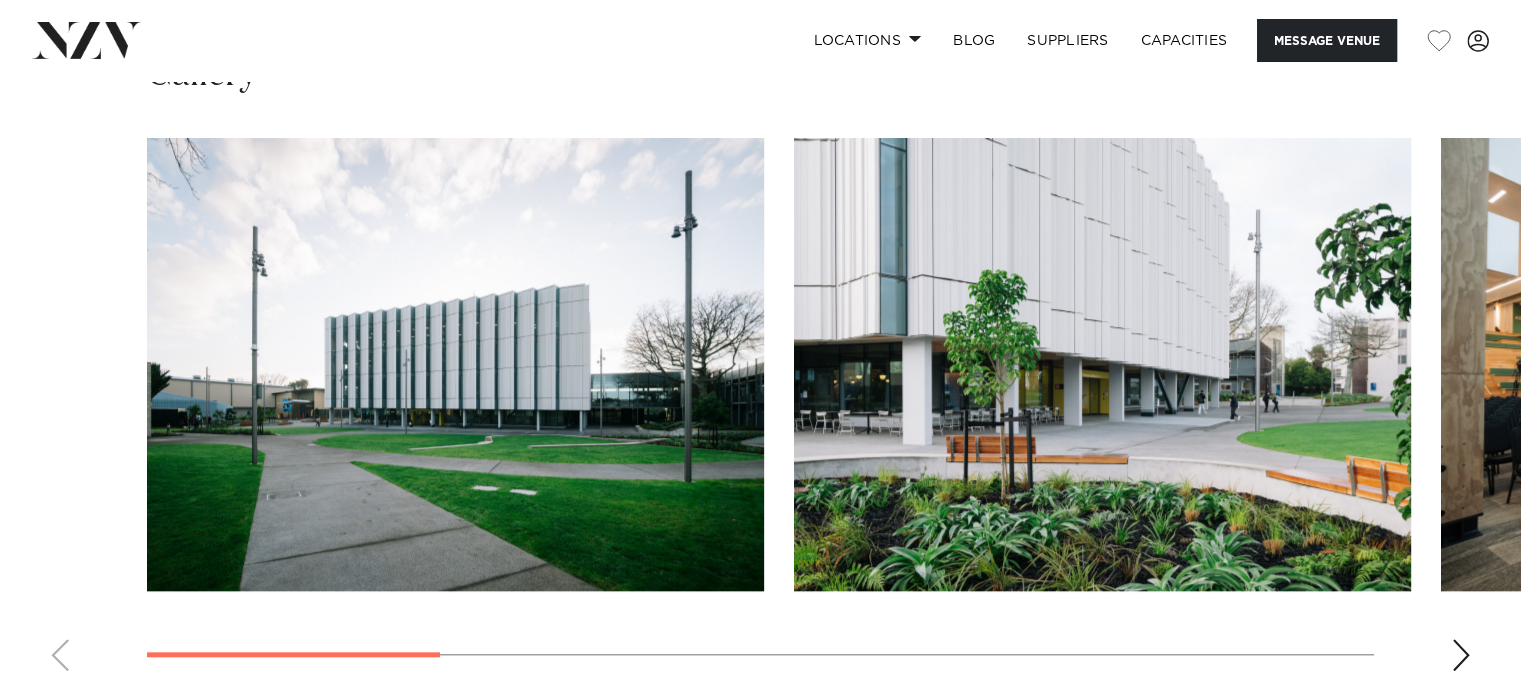 click at bounding box center [1461, 655] 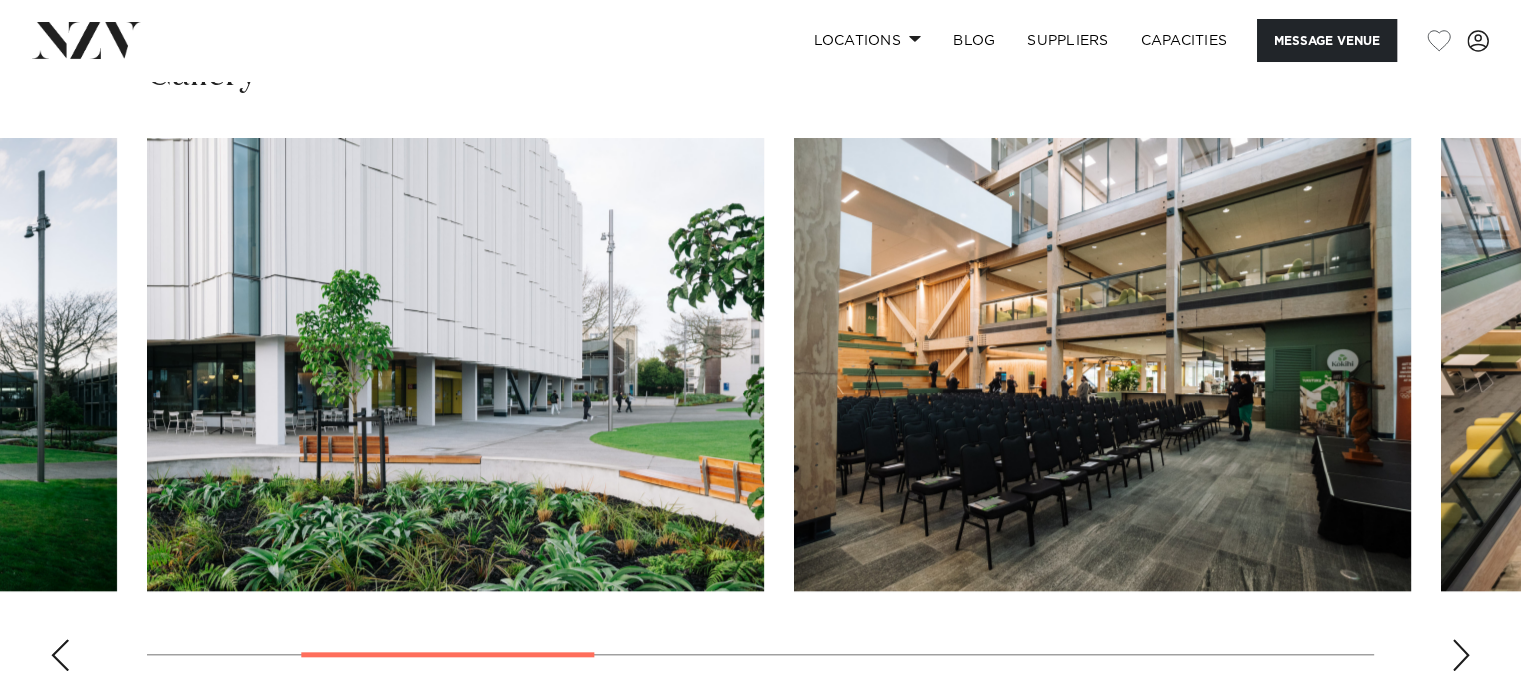 click at bounding box center [1461, 655] 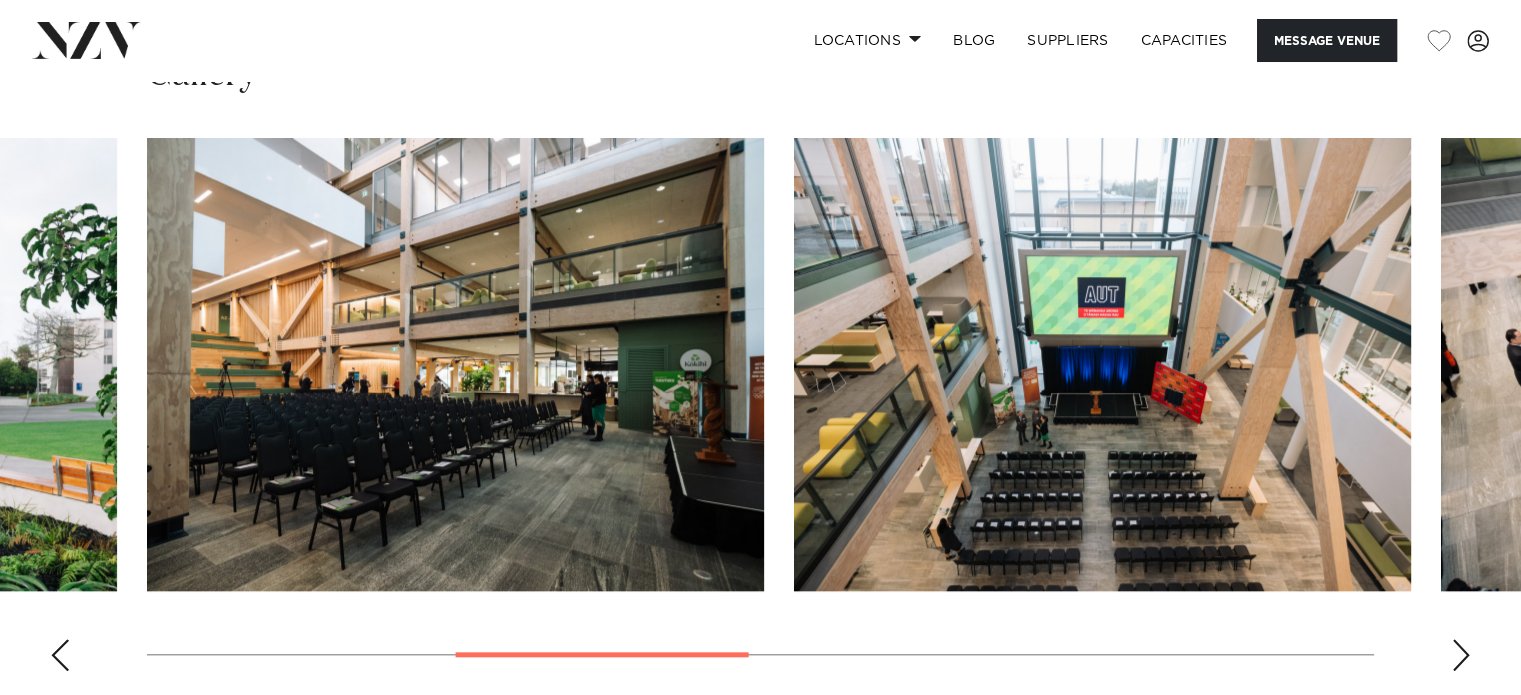 click at bounding box center [1461, 655] 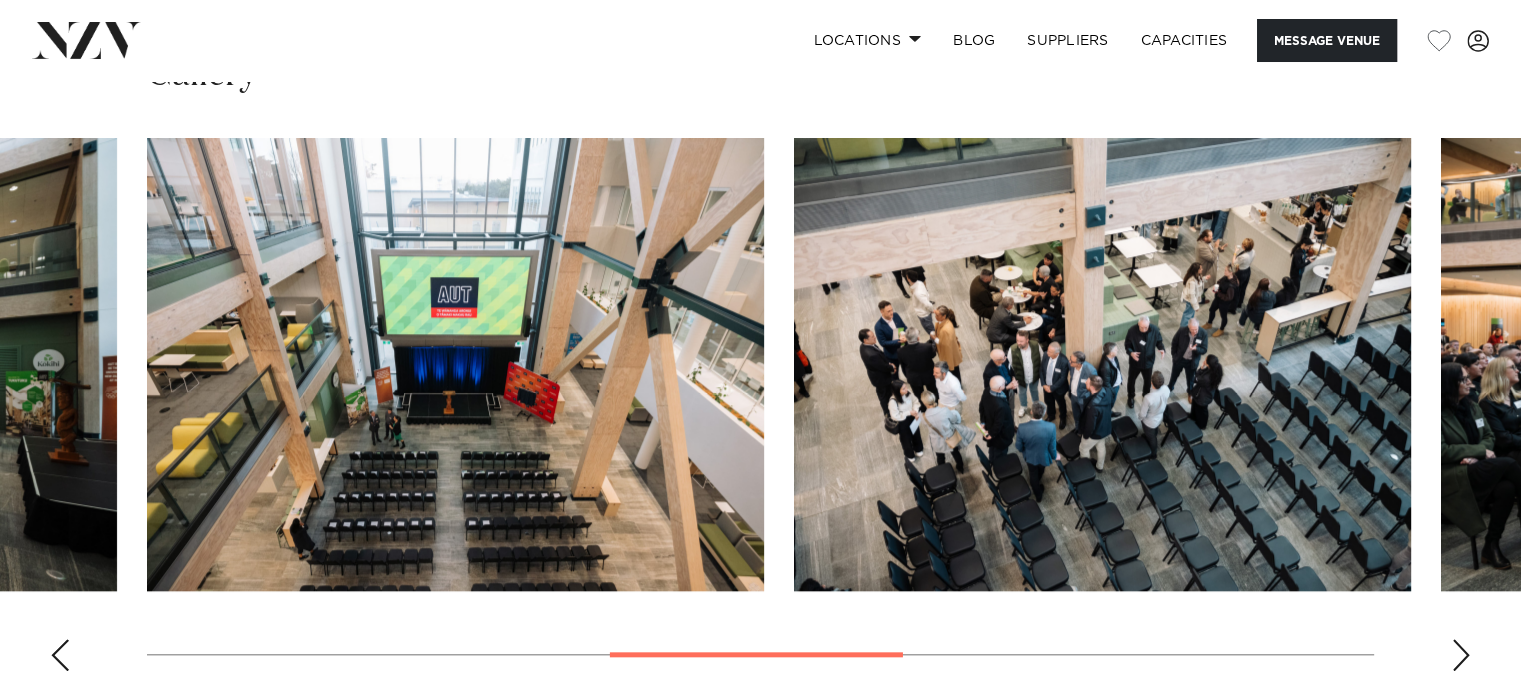 click at bounding box center [1461, 655] 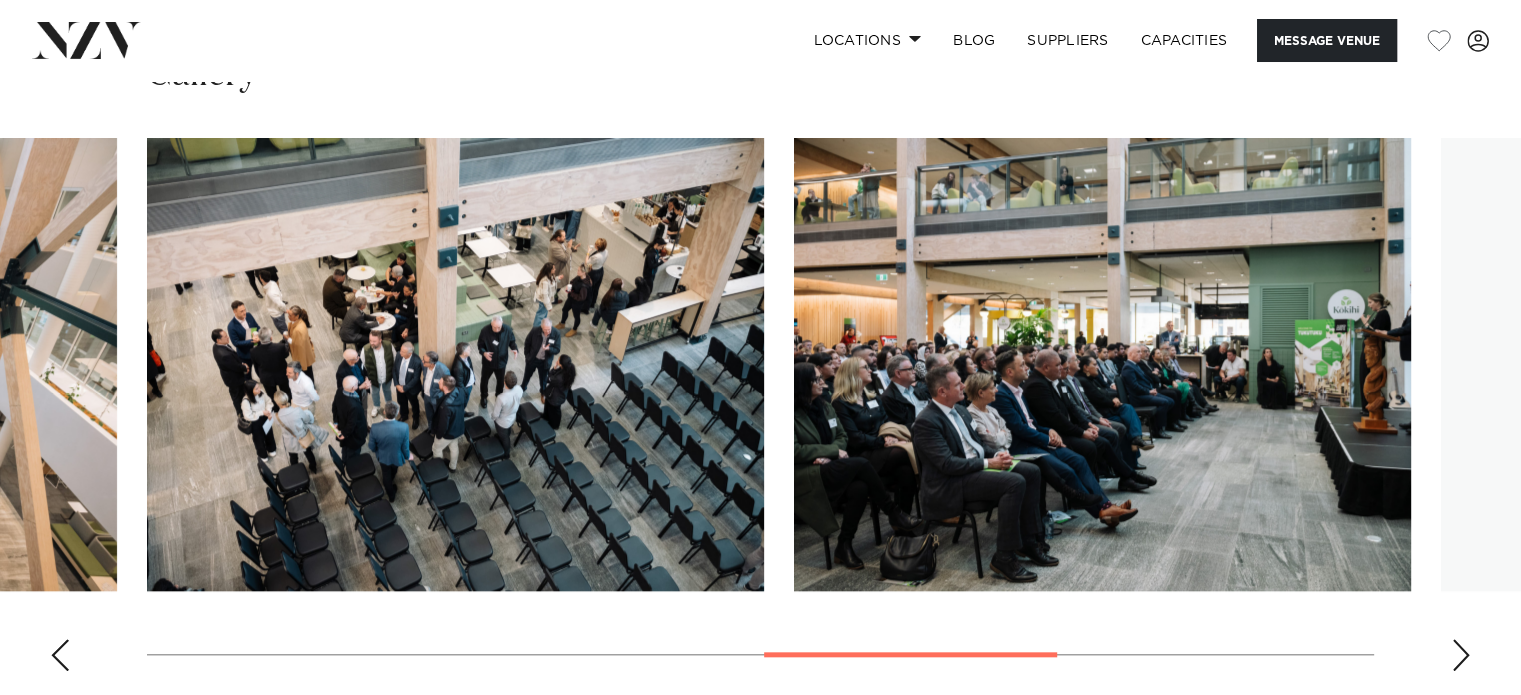 click at bounding box center [1461, 655] 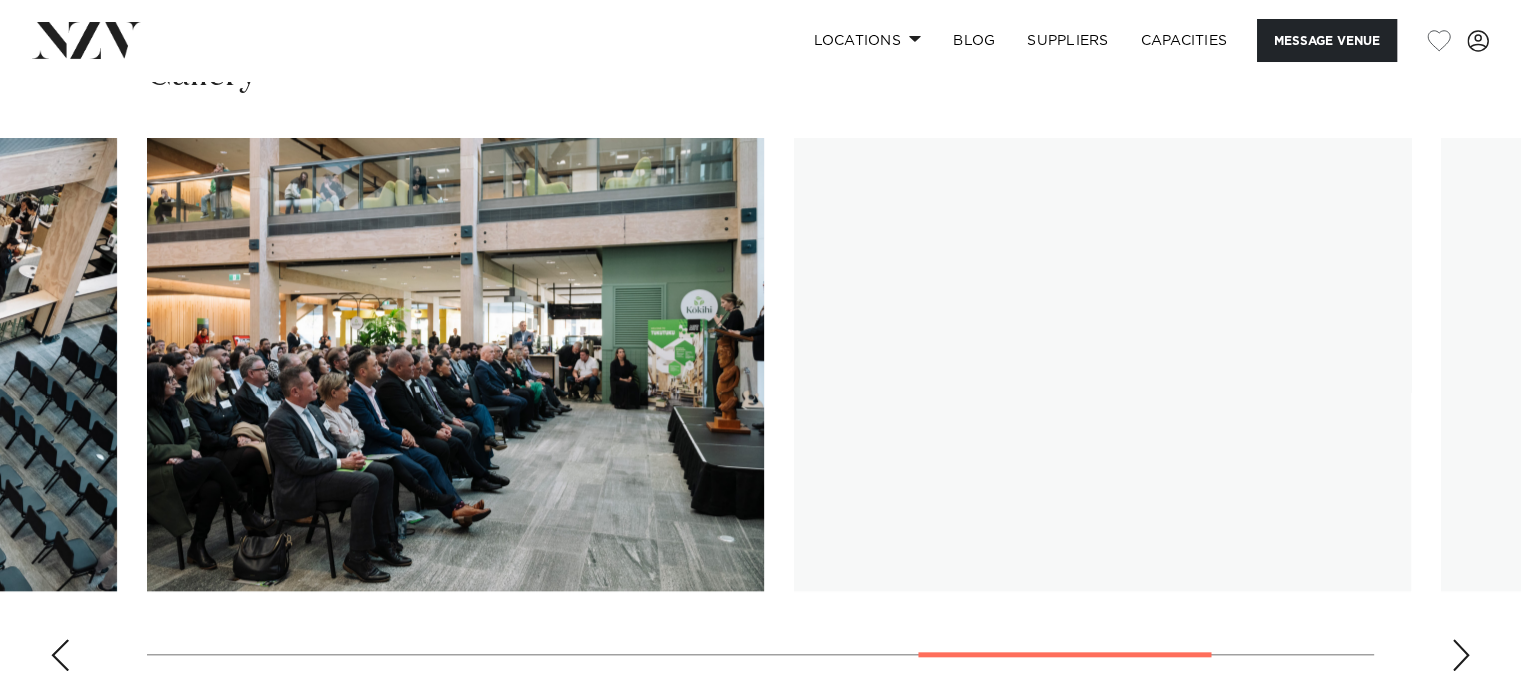 click at bounding box center [1461, 655] 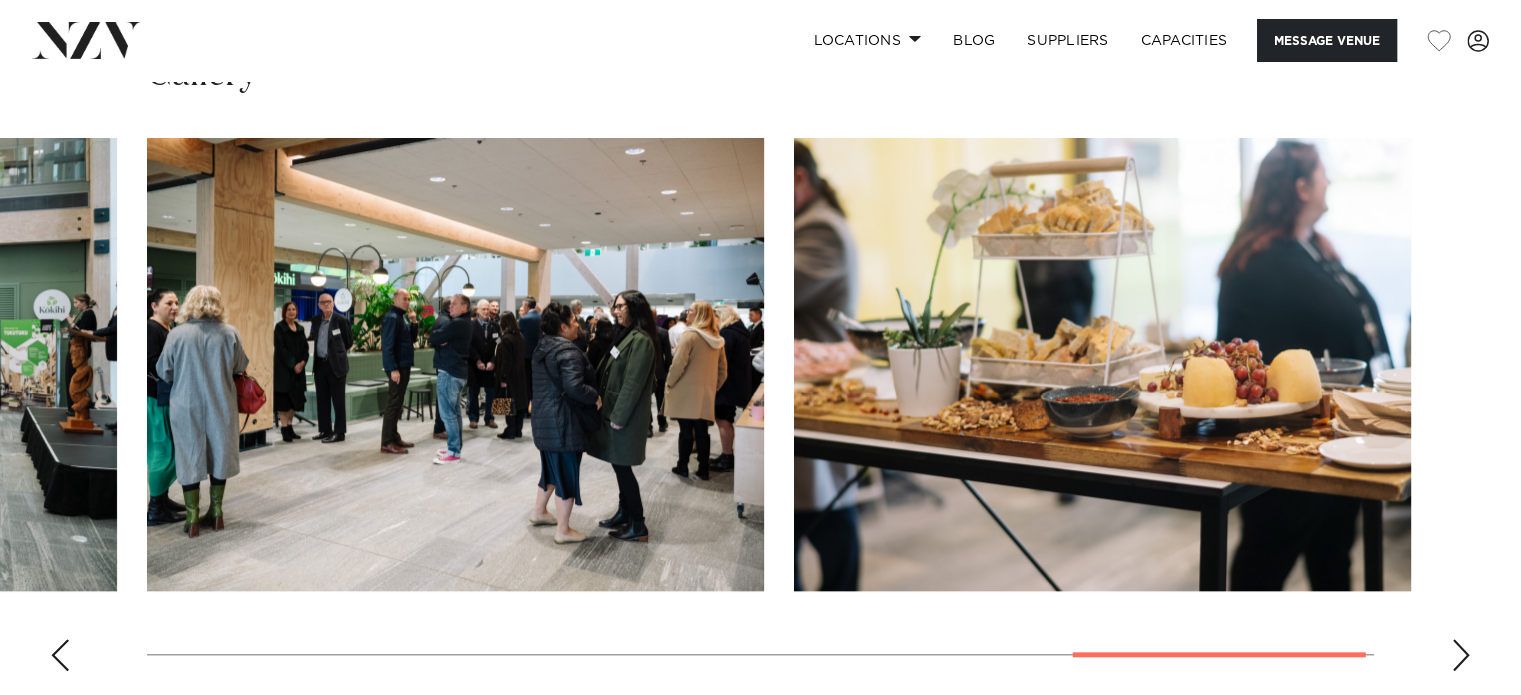 click at bounding box center [1461, 655] 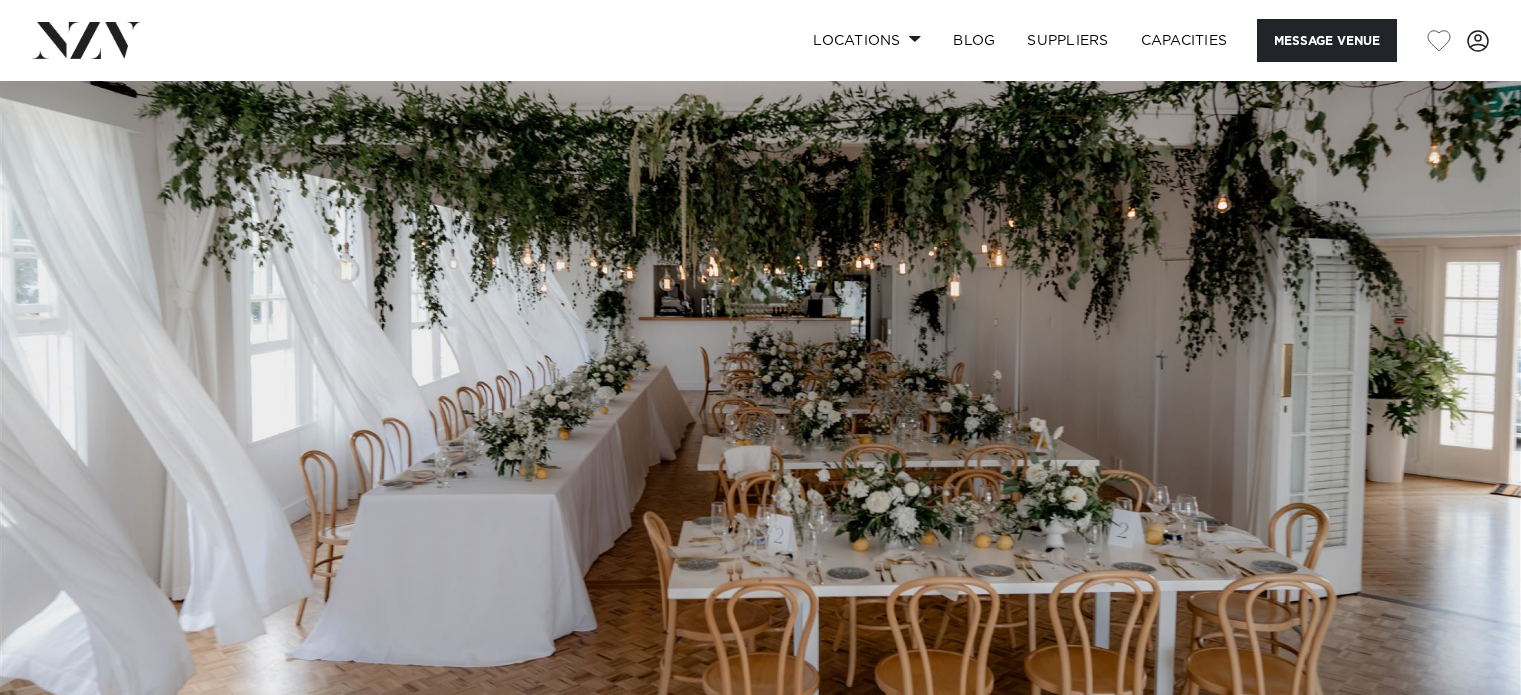 scroll, scrollTop: 0, scrollLeft: 0, axis: both 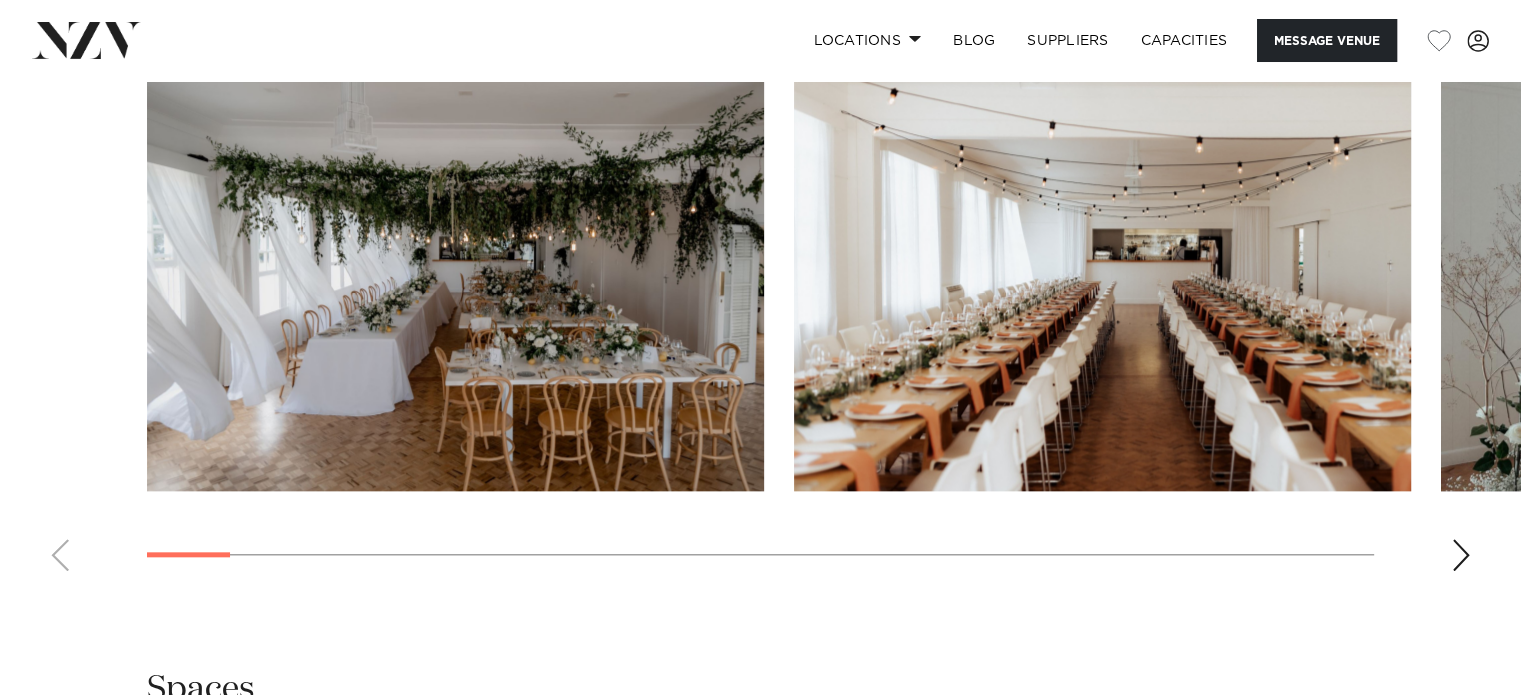 click at bounding box center (1461, 555) 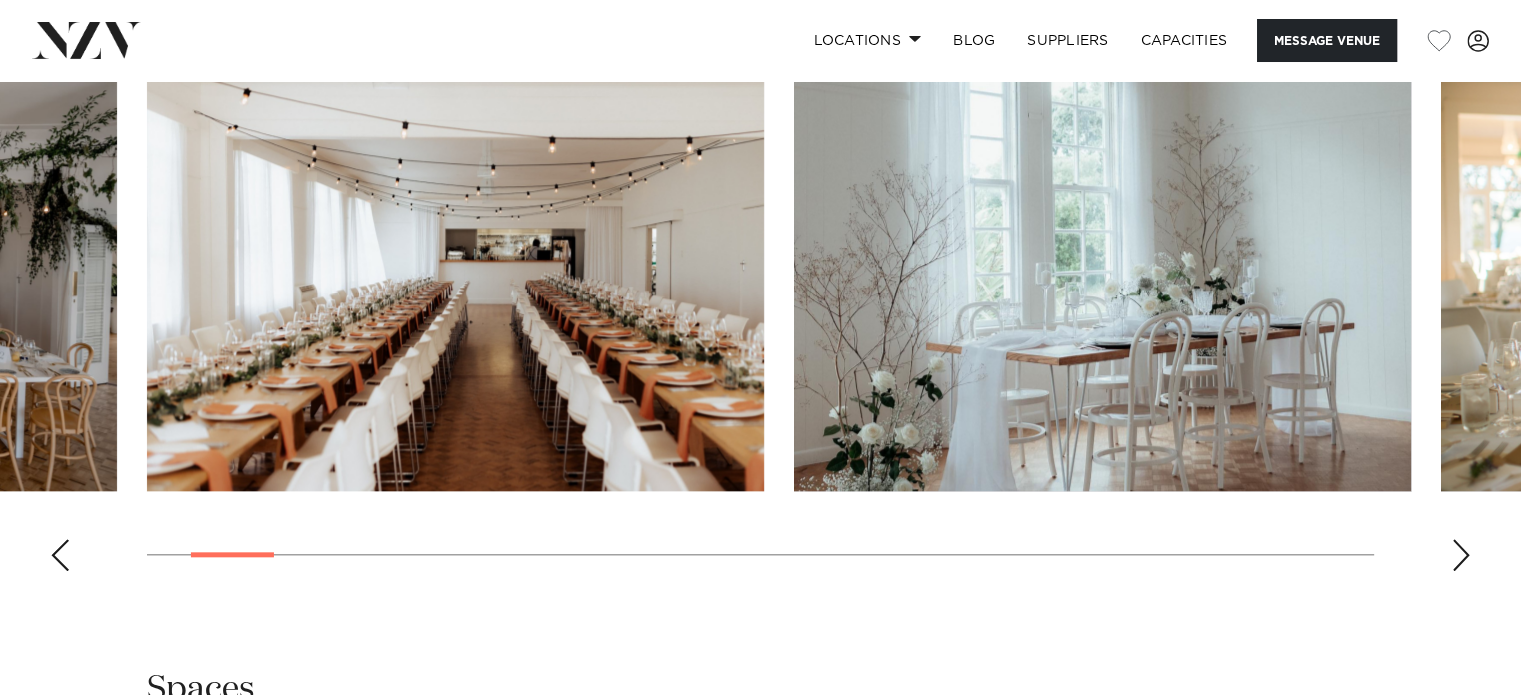click at bounding box center (1461, 555) 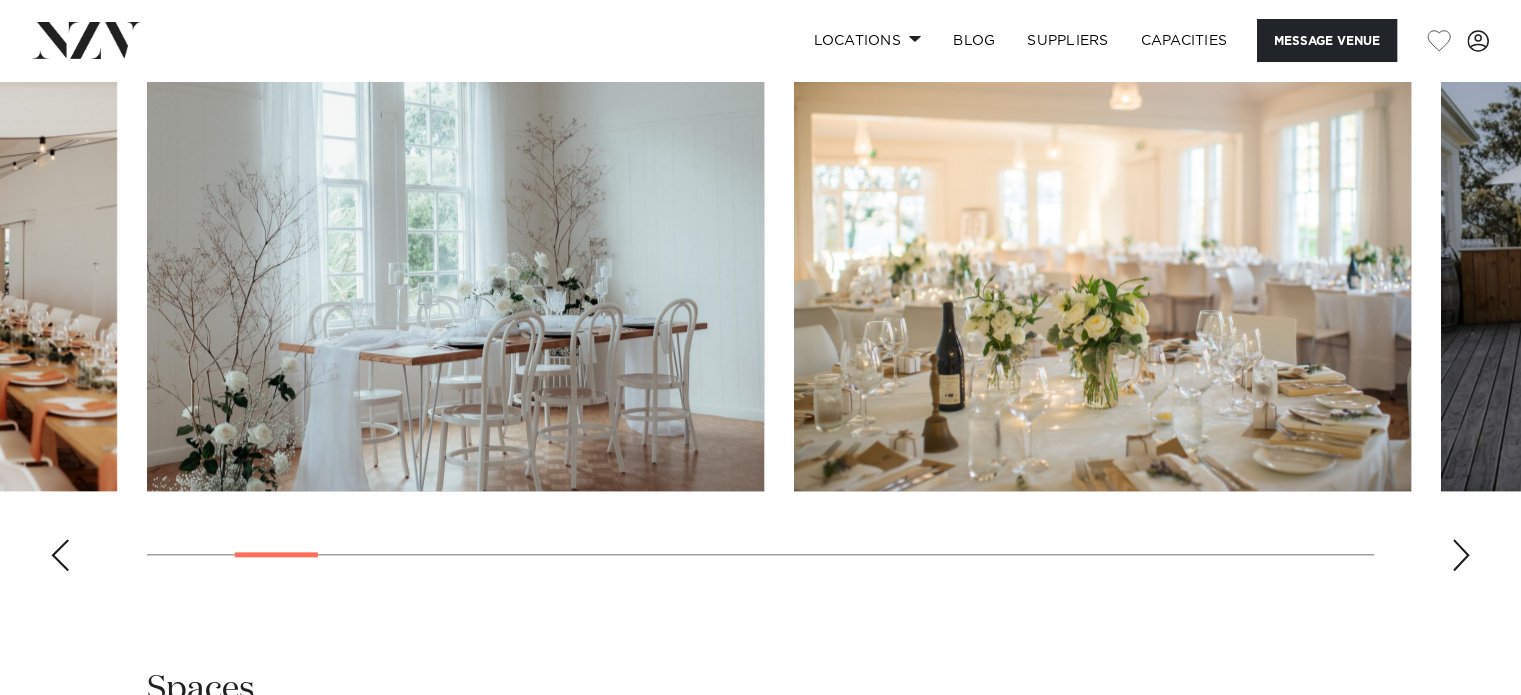 click at bounding box center [1461, 555] 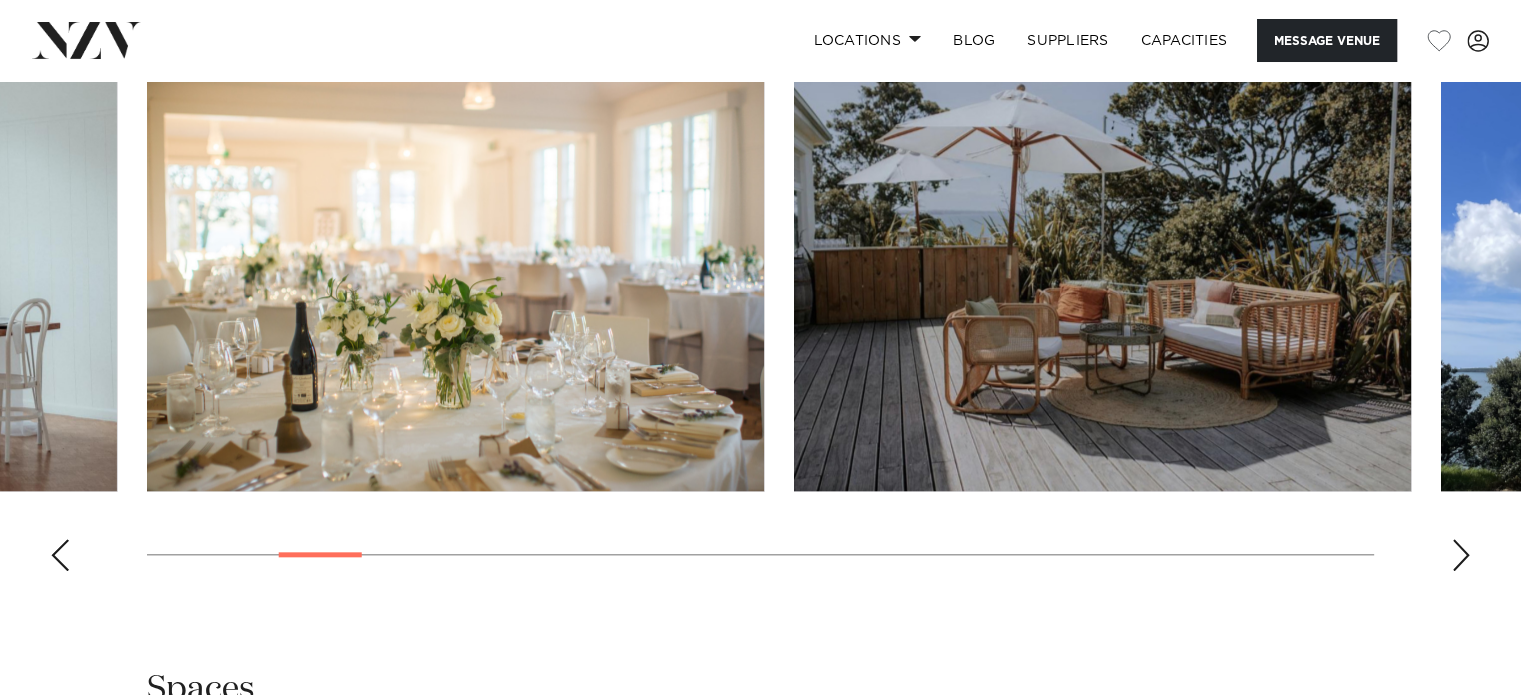 click at bounding box center (1461, 555) 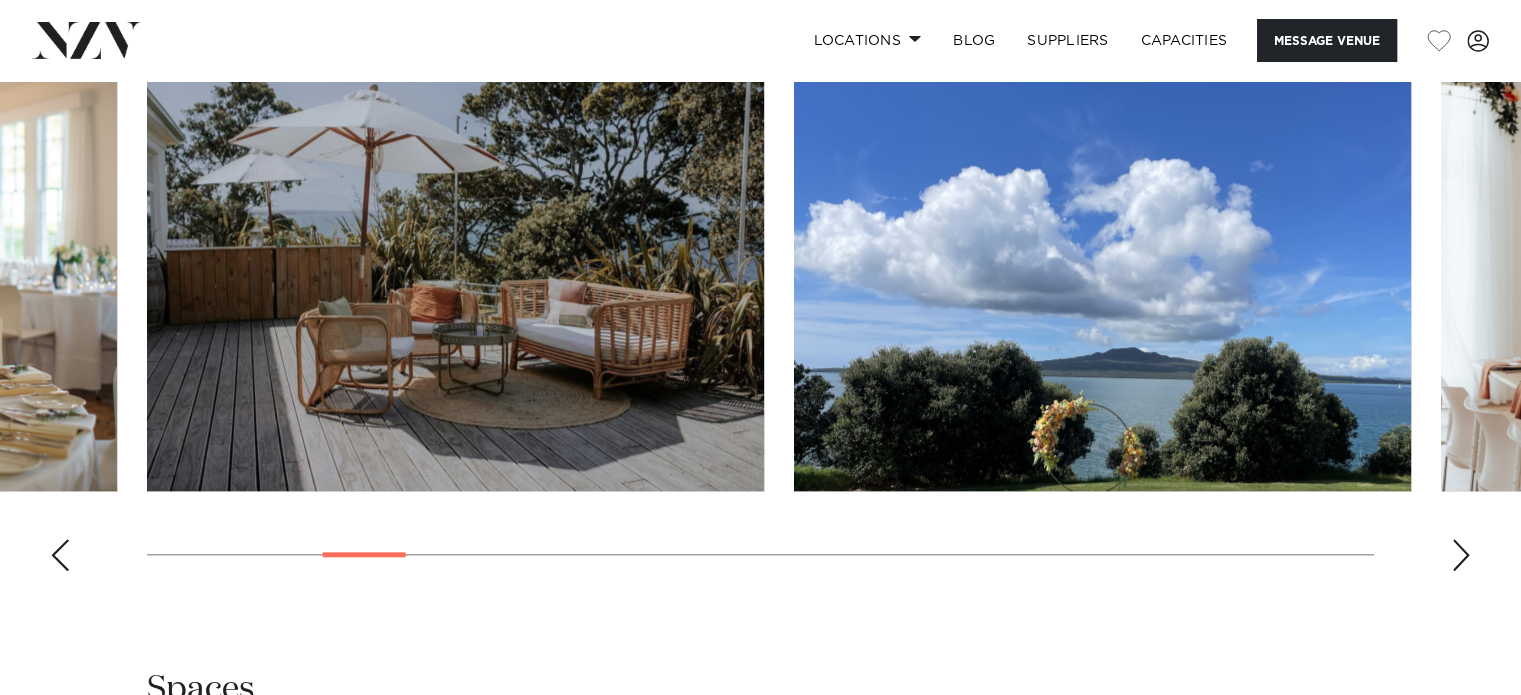 click at bounding box center (1461, 555) 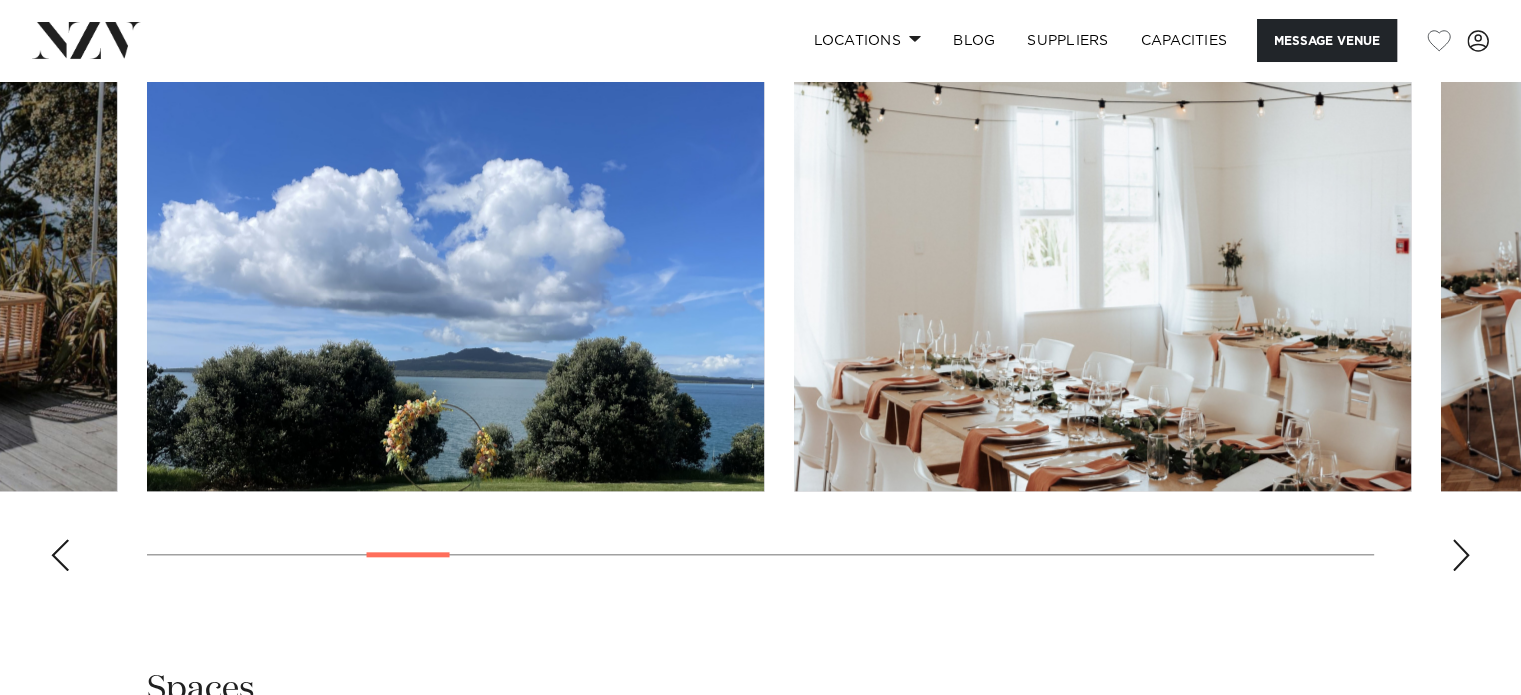 click at bounding box center [1461, 555] 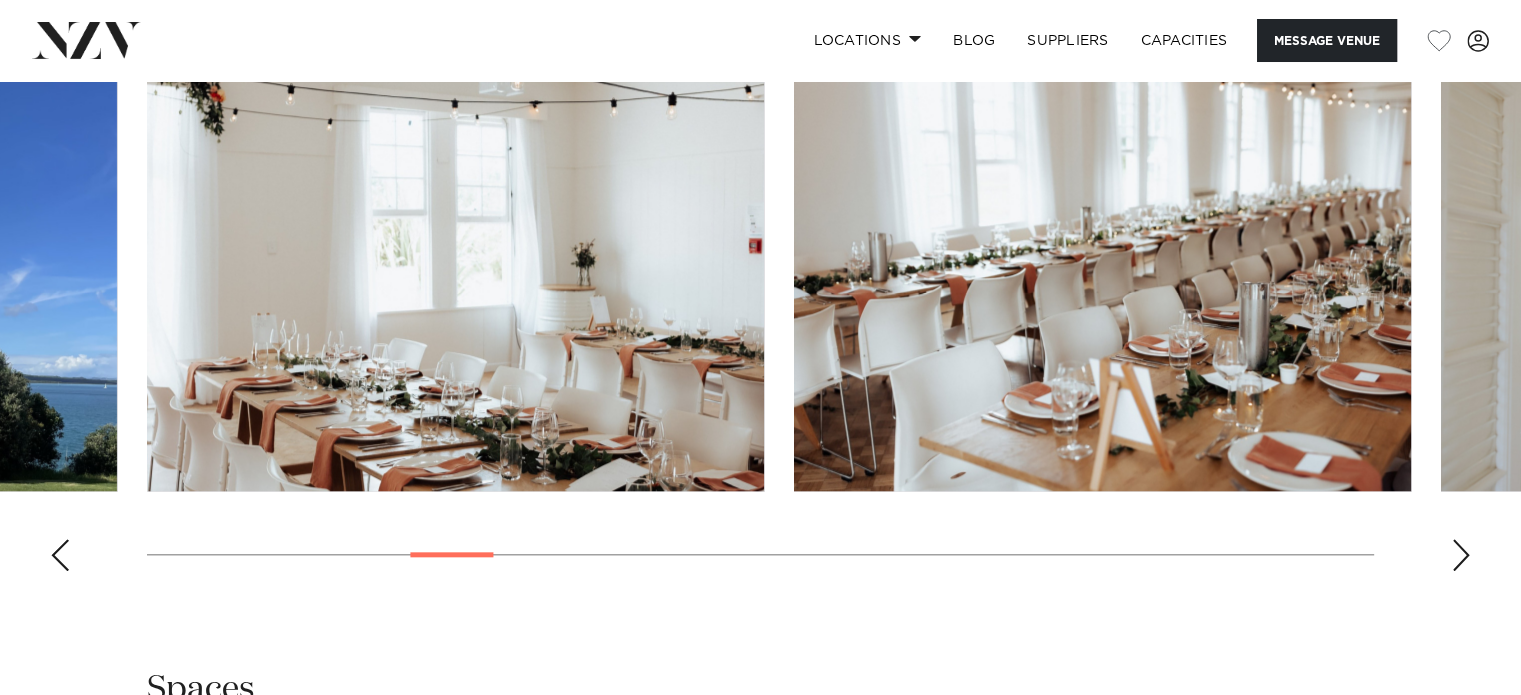 click at bounding box center [1461, 555] 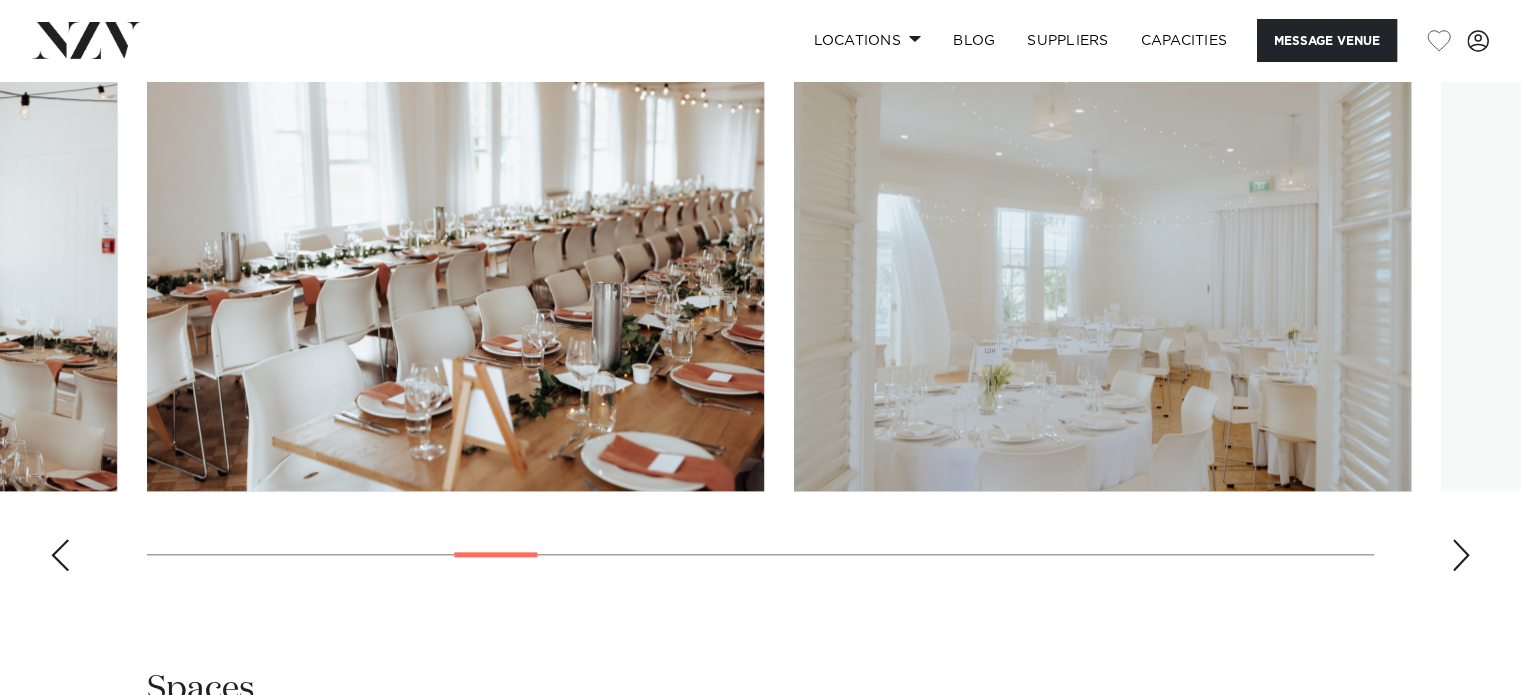 click at bounding box center [1461, 555] 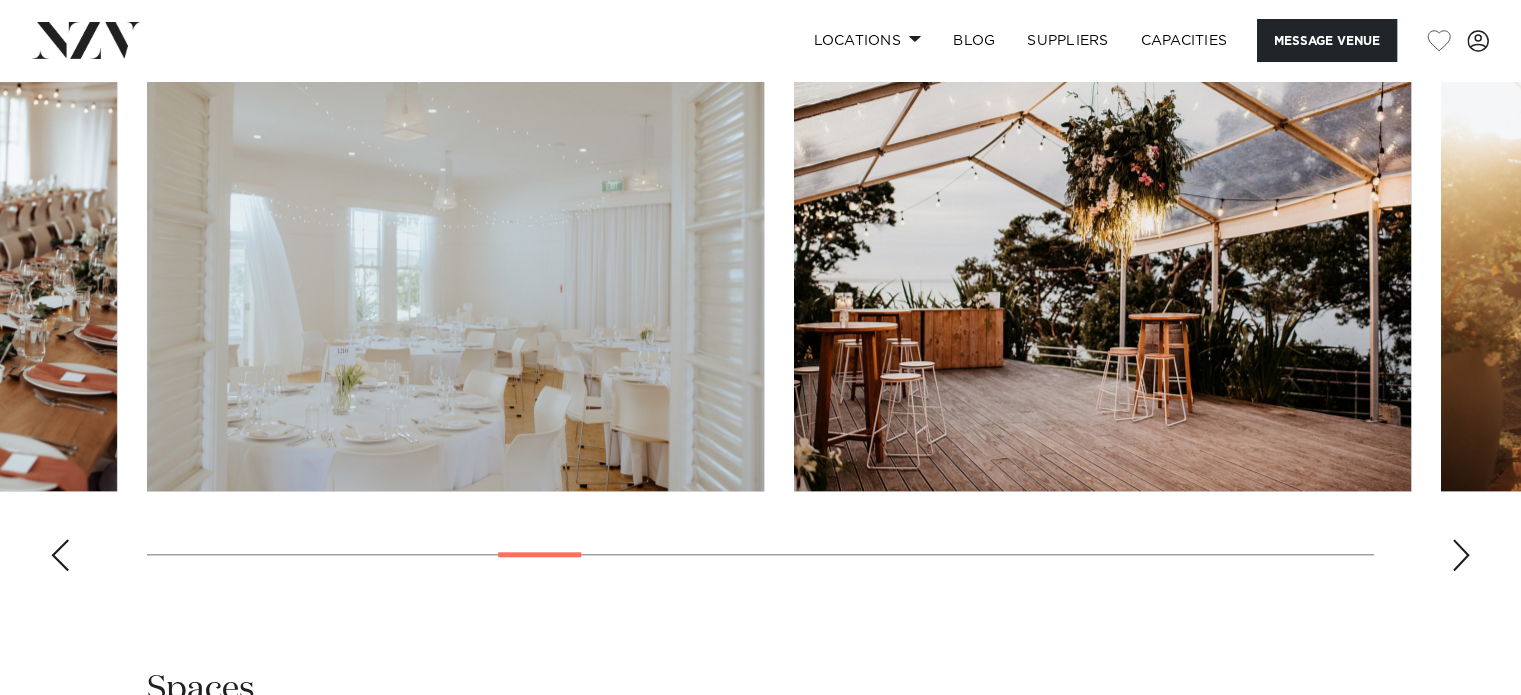 click at bounding box center [1461, 555] 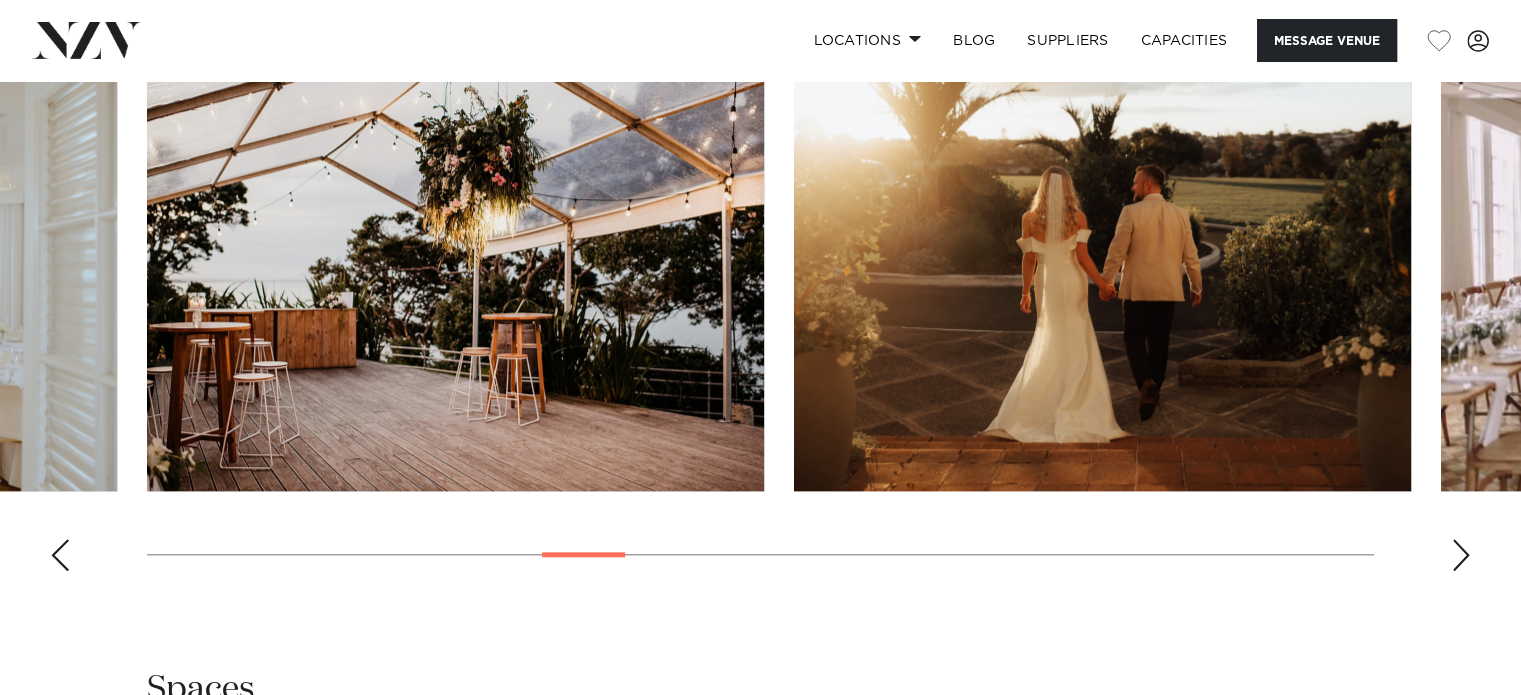 click at bounding box center [1461, 555] 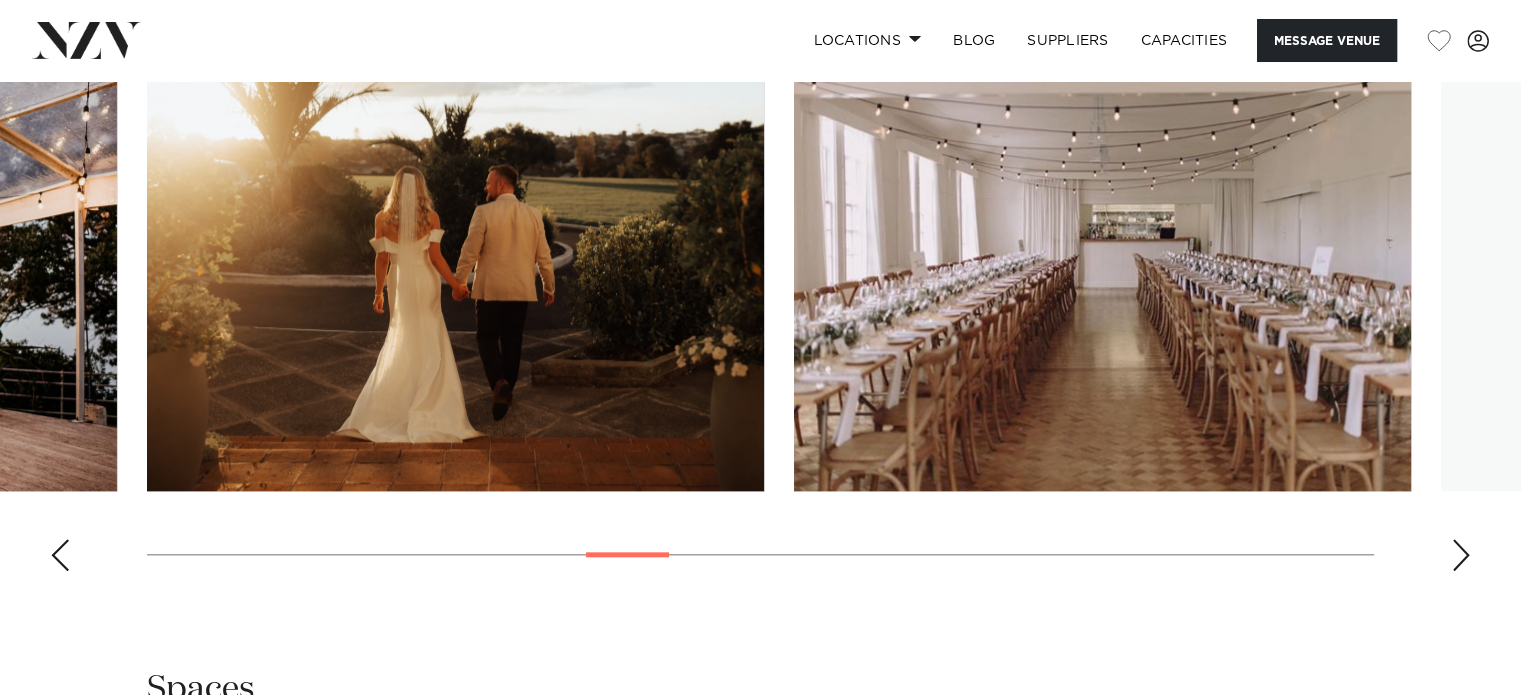 click at bounding box center (1461, 555) 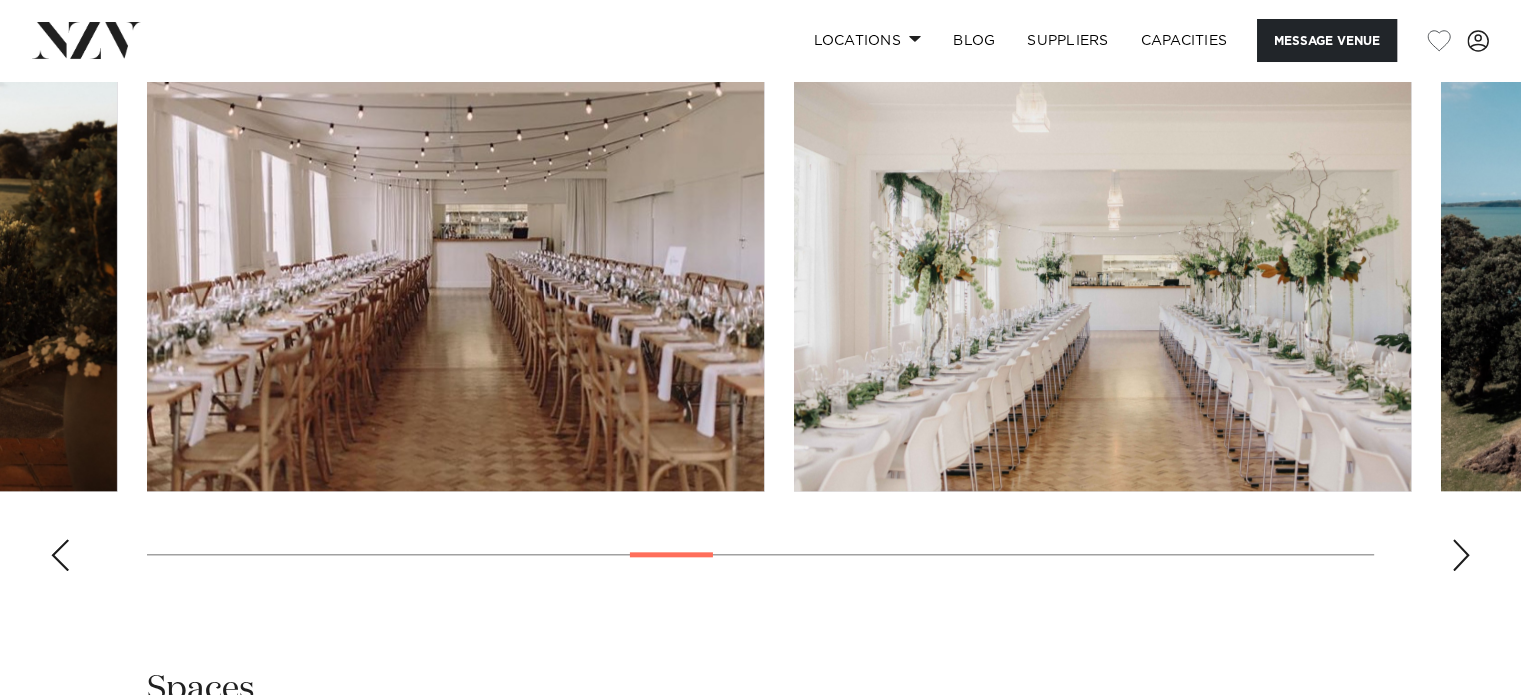 click at bounding box center [1461, 555] 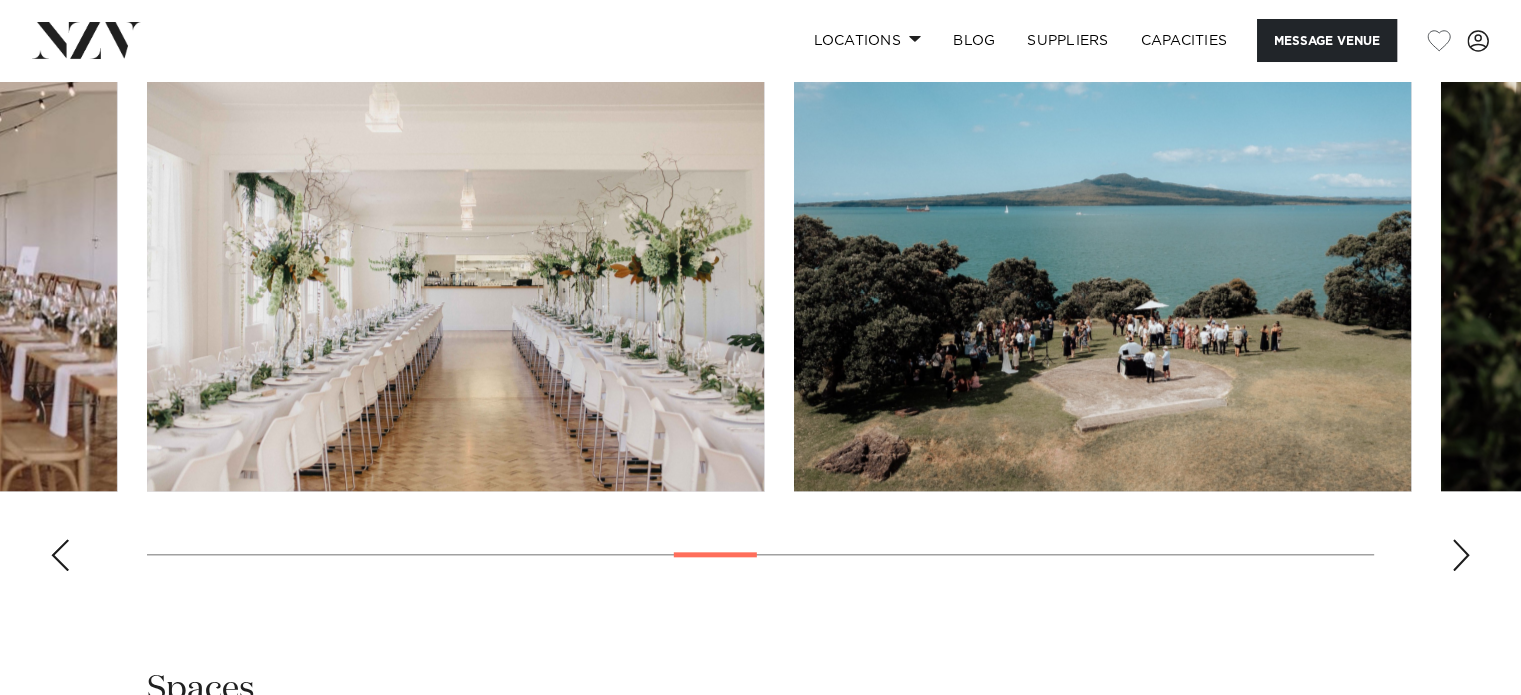 click at bounding box center (1461, 555) 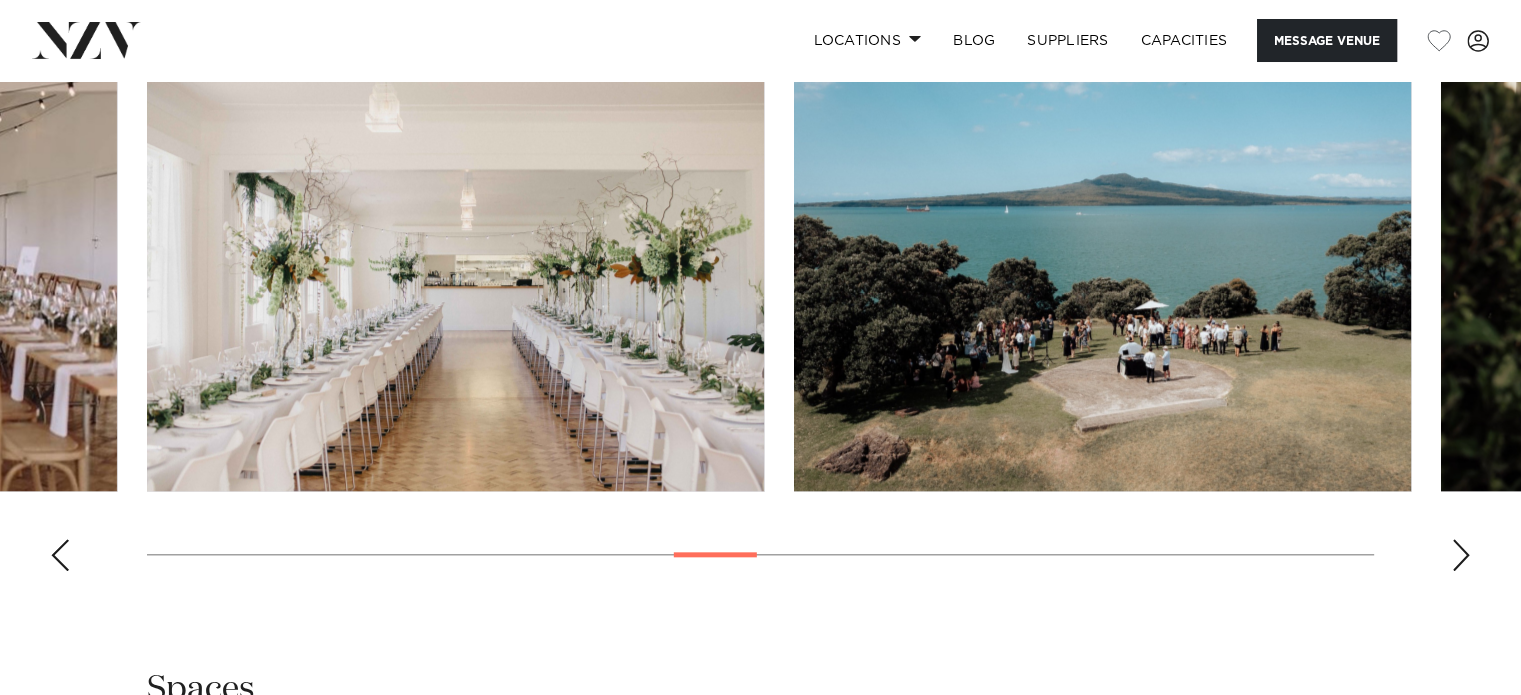 click at bounding box center [1461, 555] 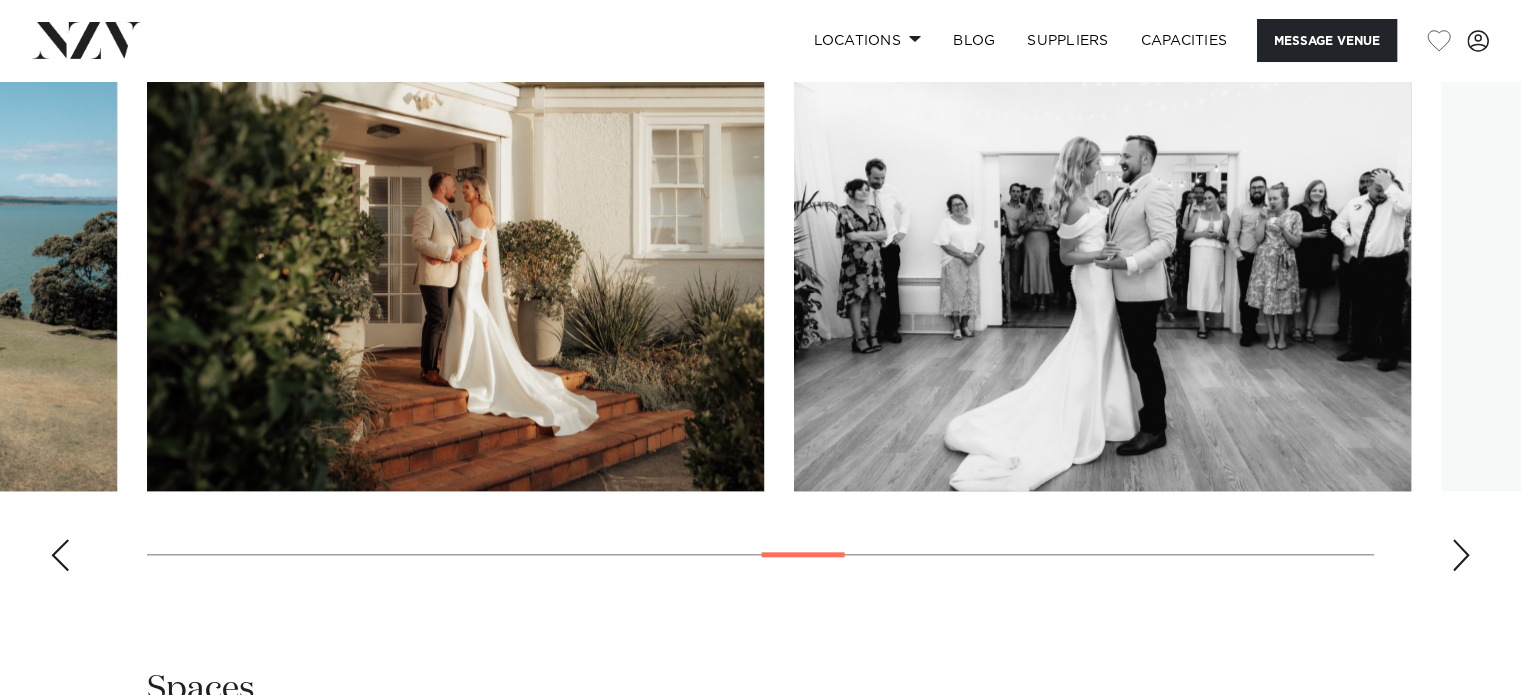 click at bounding box center (1461, 555) 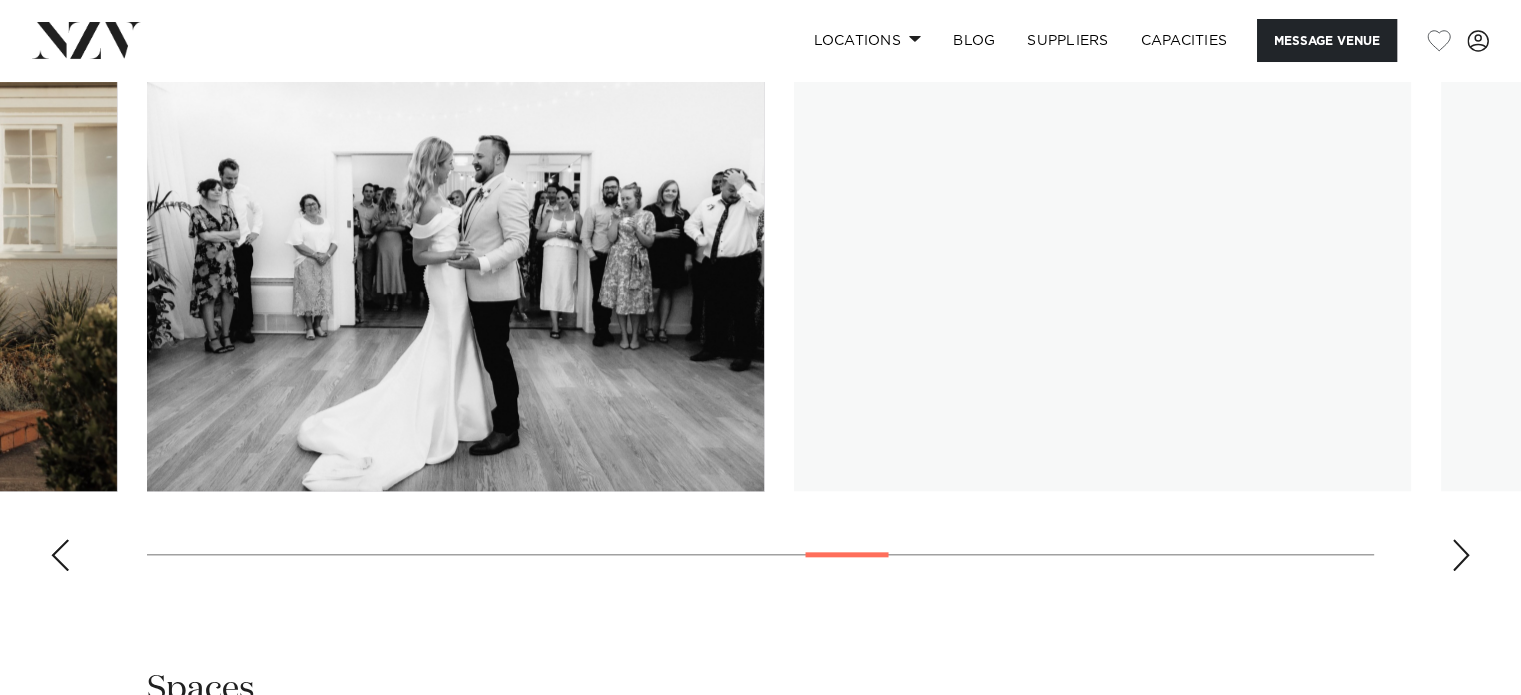 click at bounding box center (1461, 555) 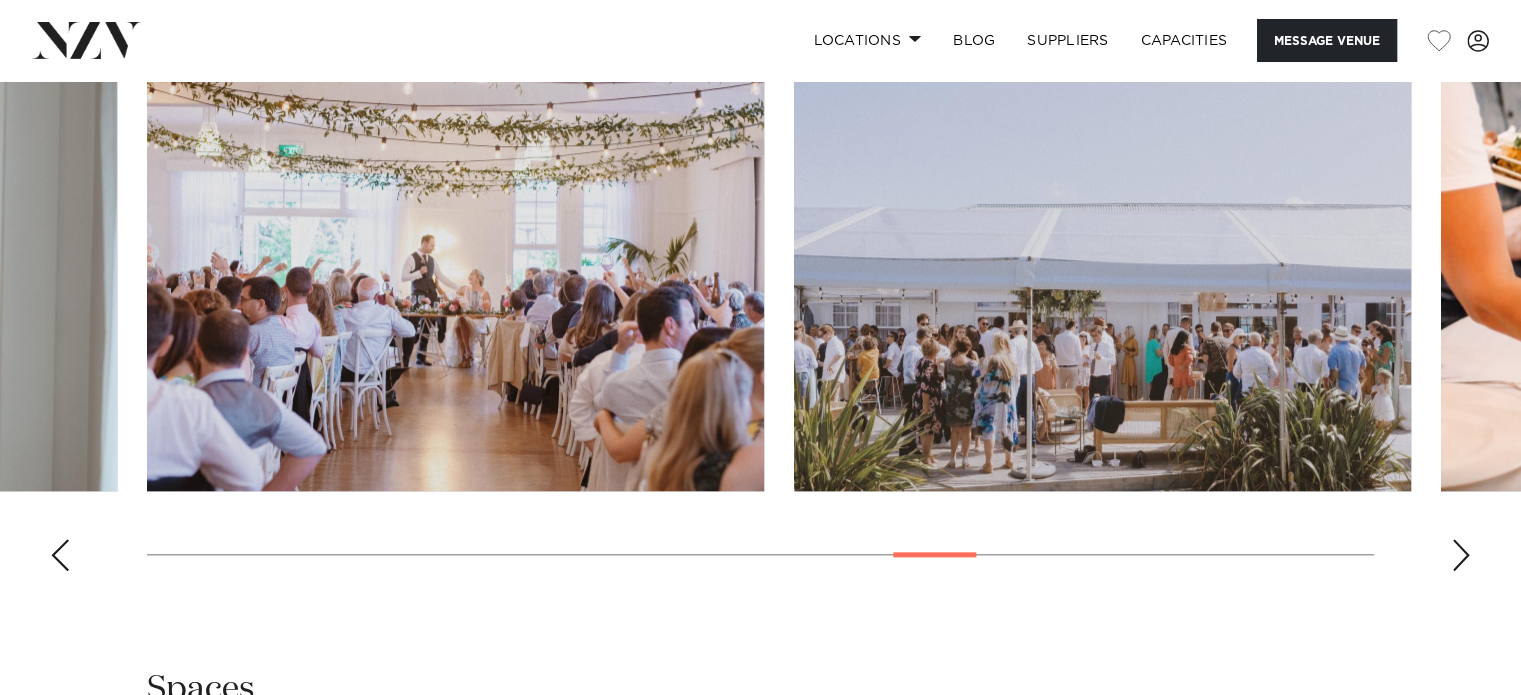 click at bounding box center (1461, 555) 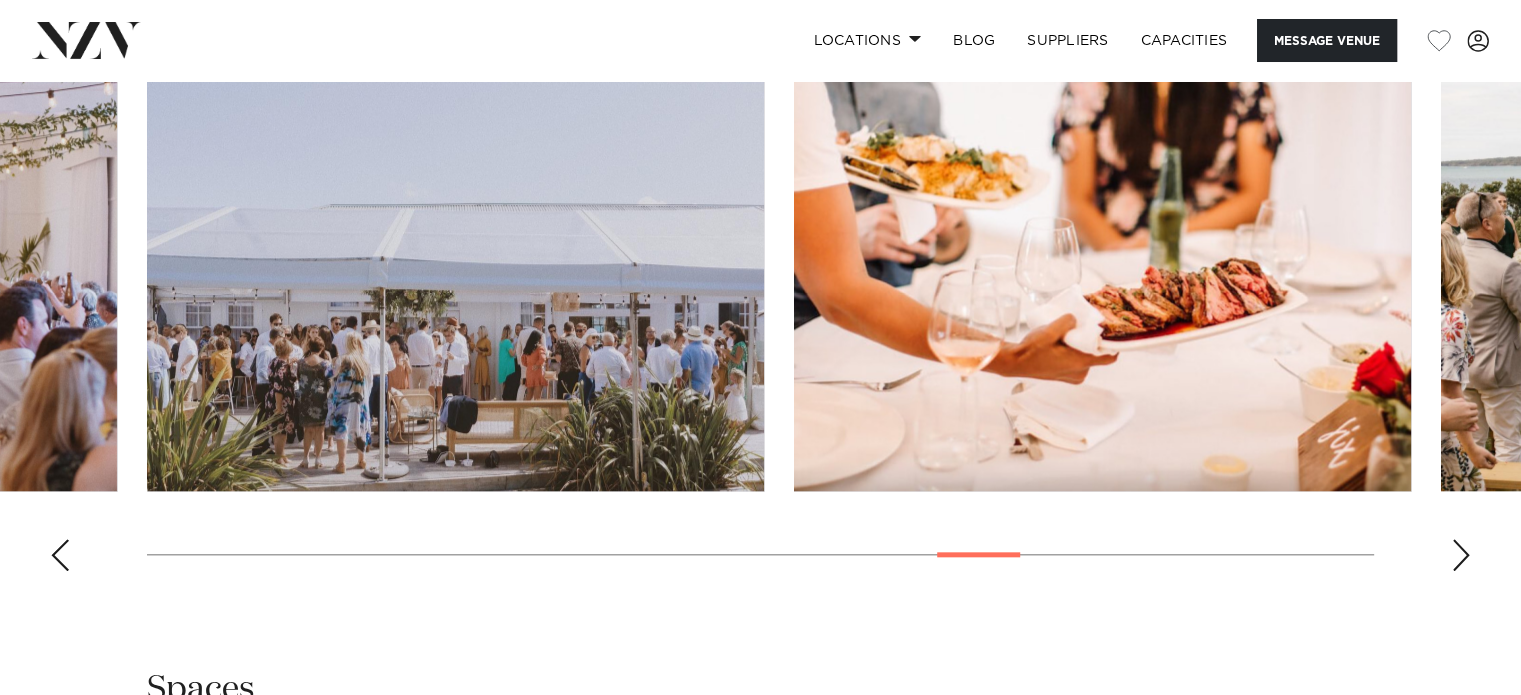 click at bounding box center (1461, 555) 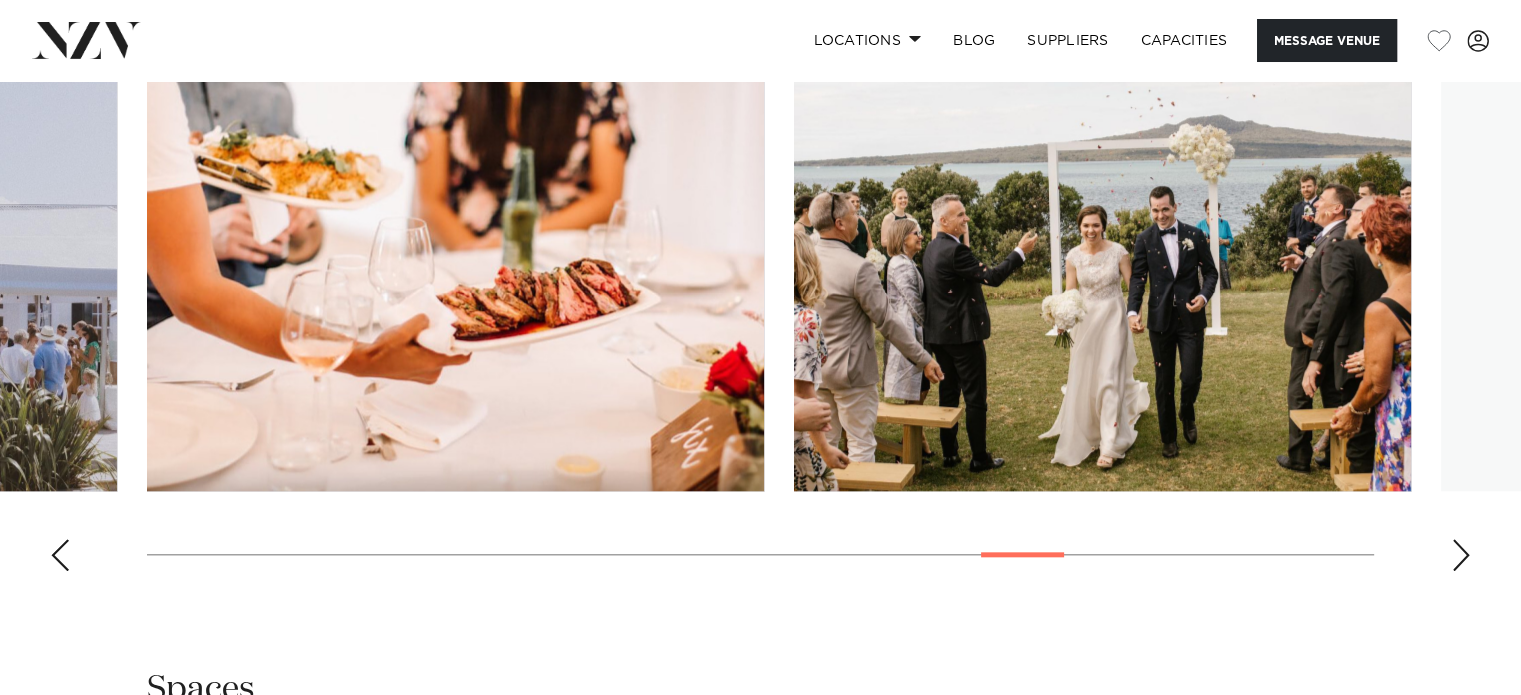 click at bounding box center [1461, 555] 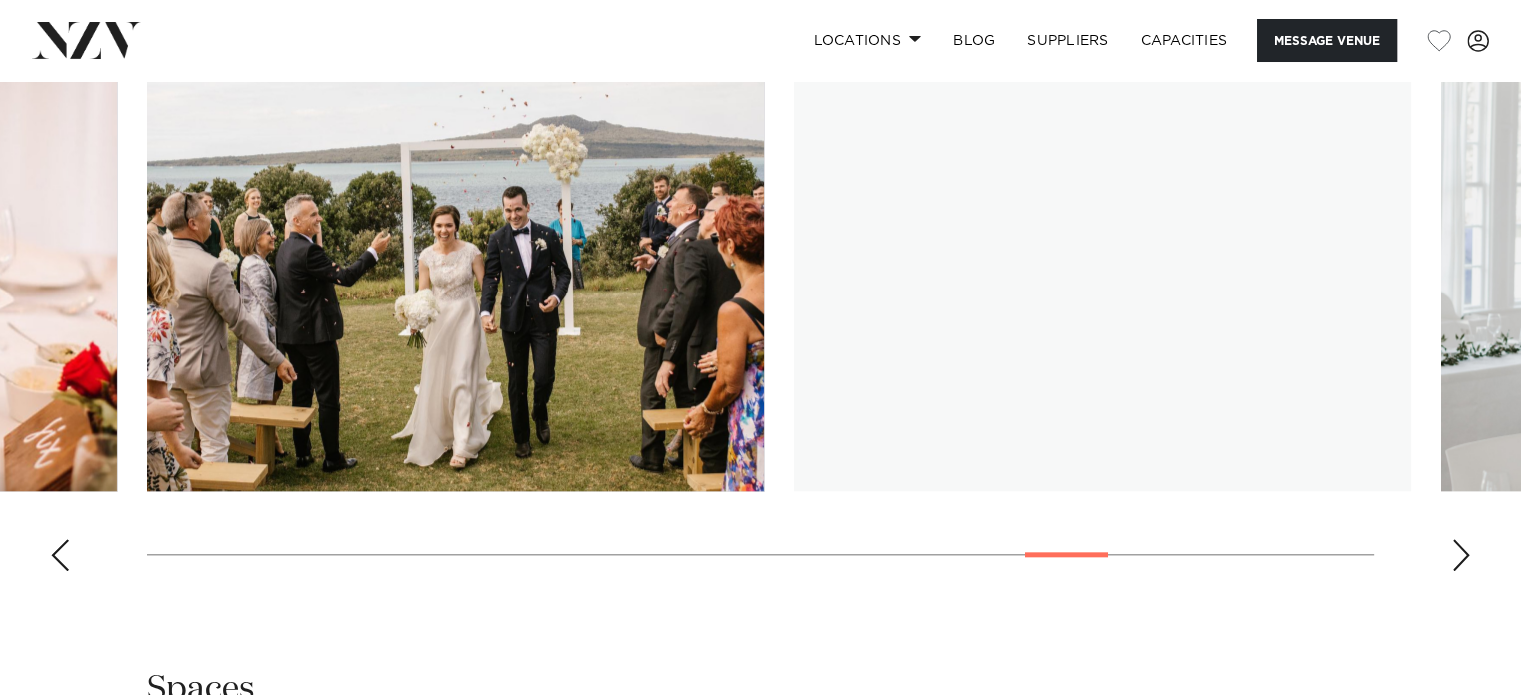 click at bounding box center [1461, 555] 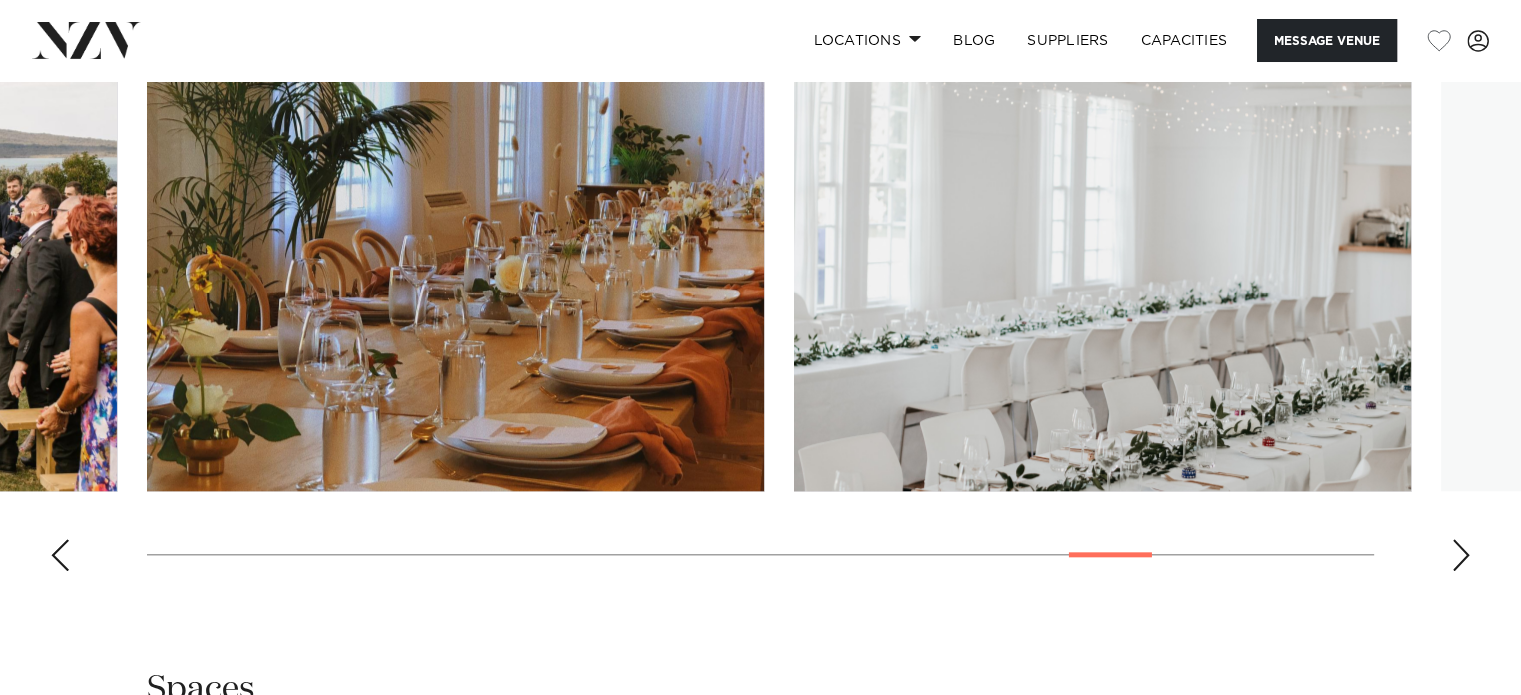 click at bounding box center (1461, 555) 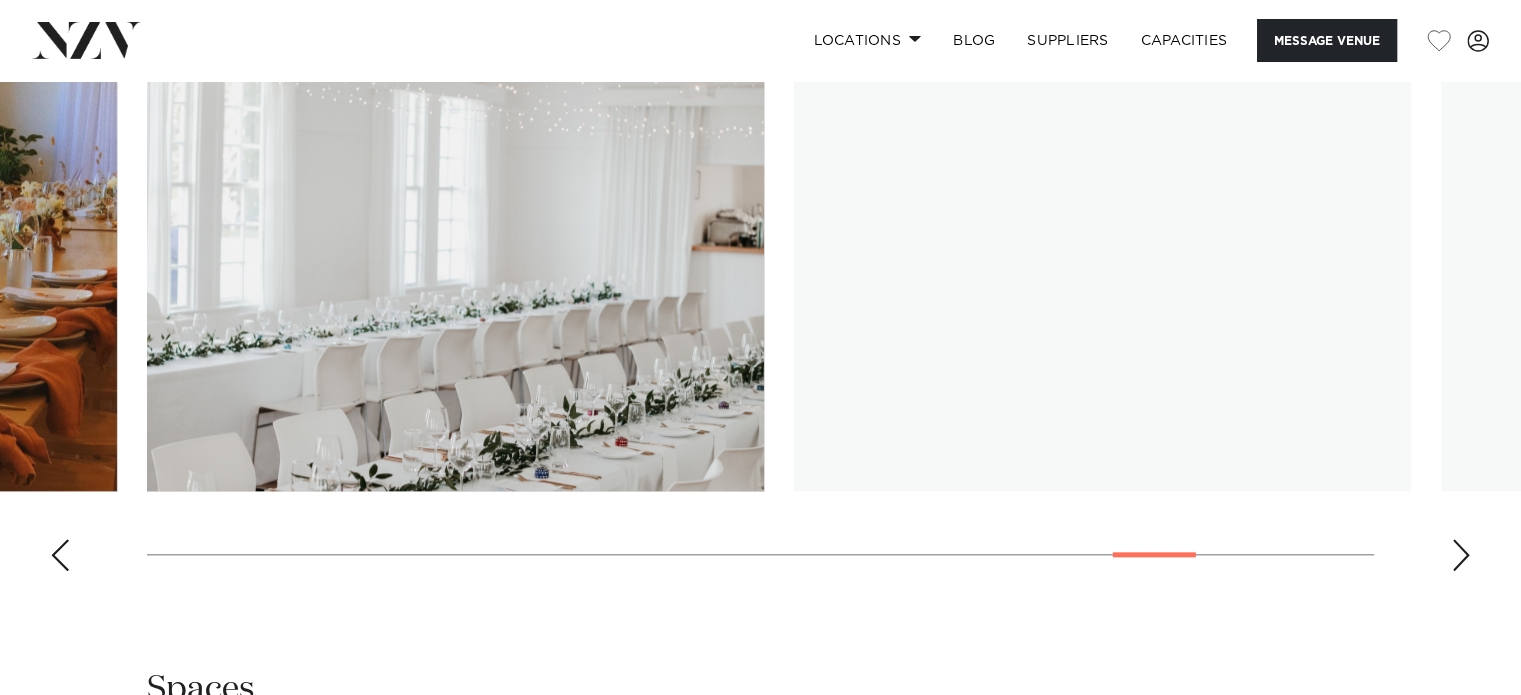 click at bounding box center (1461, 555) 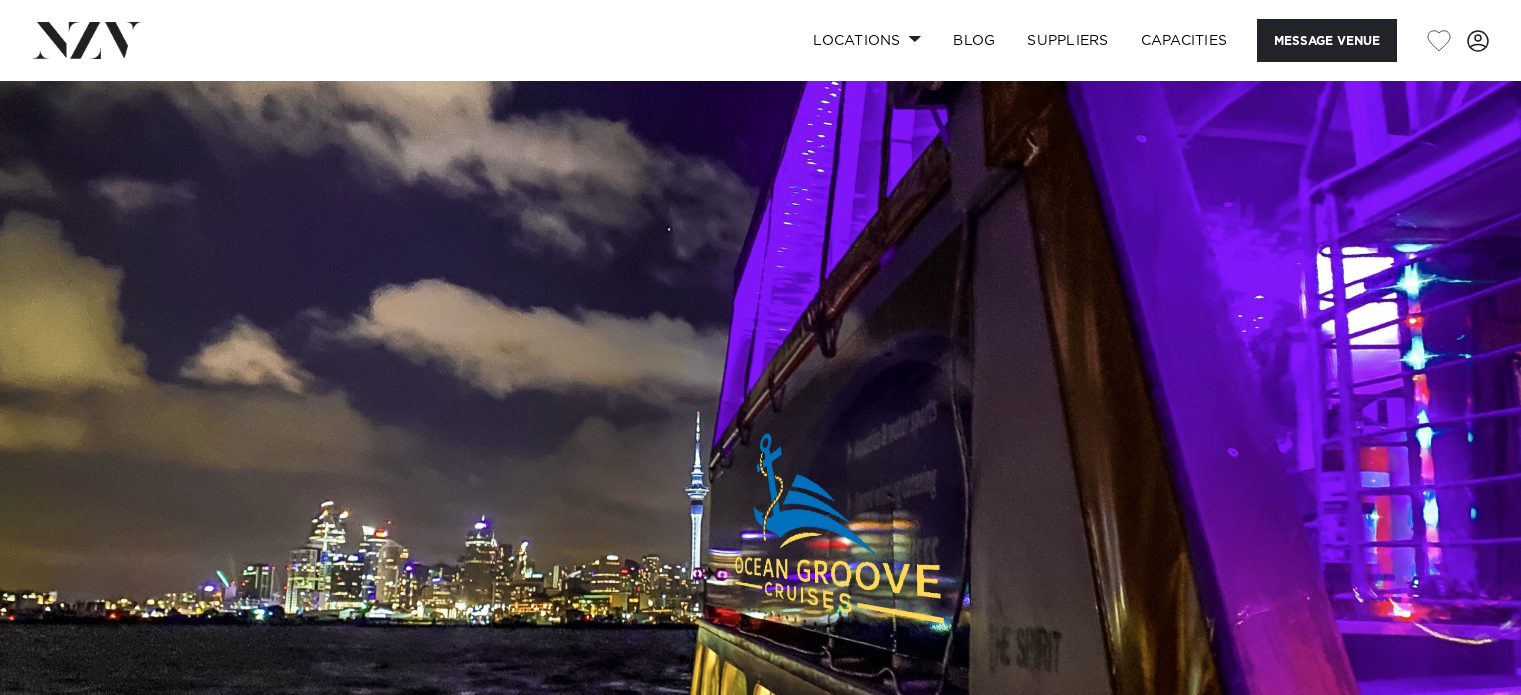scroll, scrollTop: 0, scrollLeft: 0, axis: both 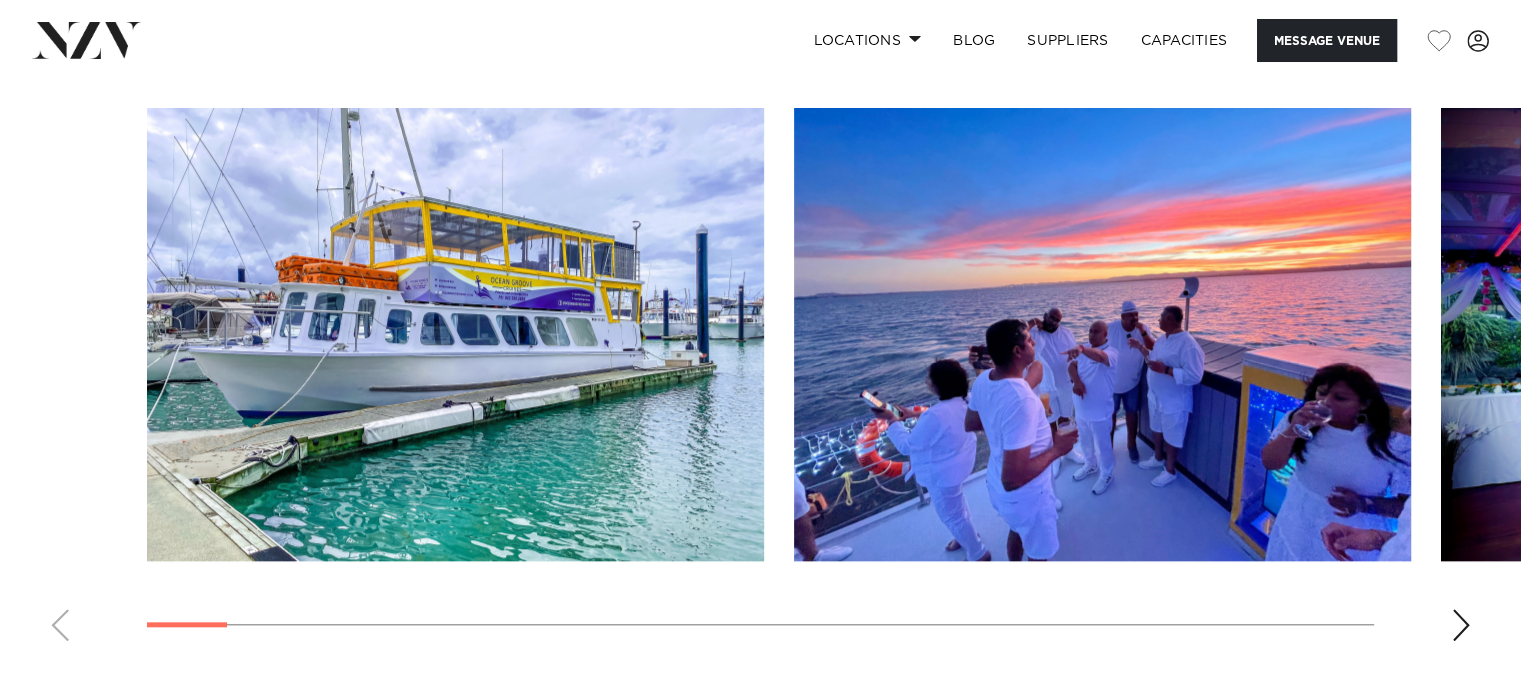 click at bounding box center (1461, 625) 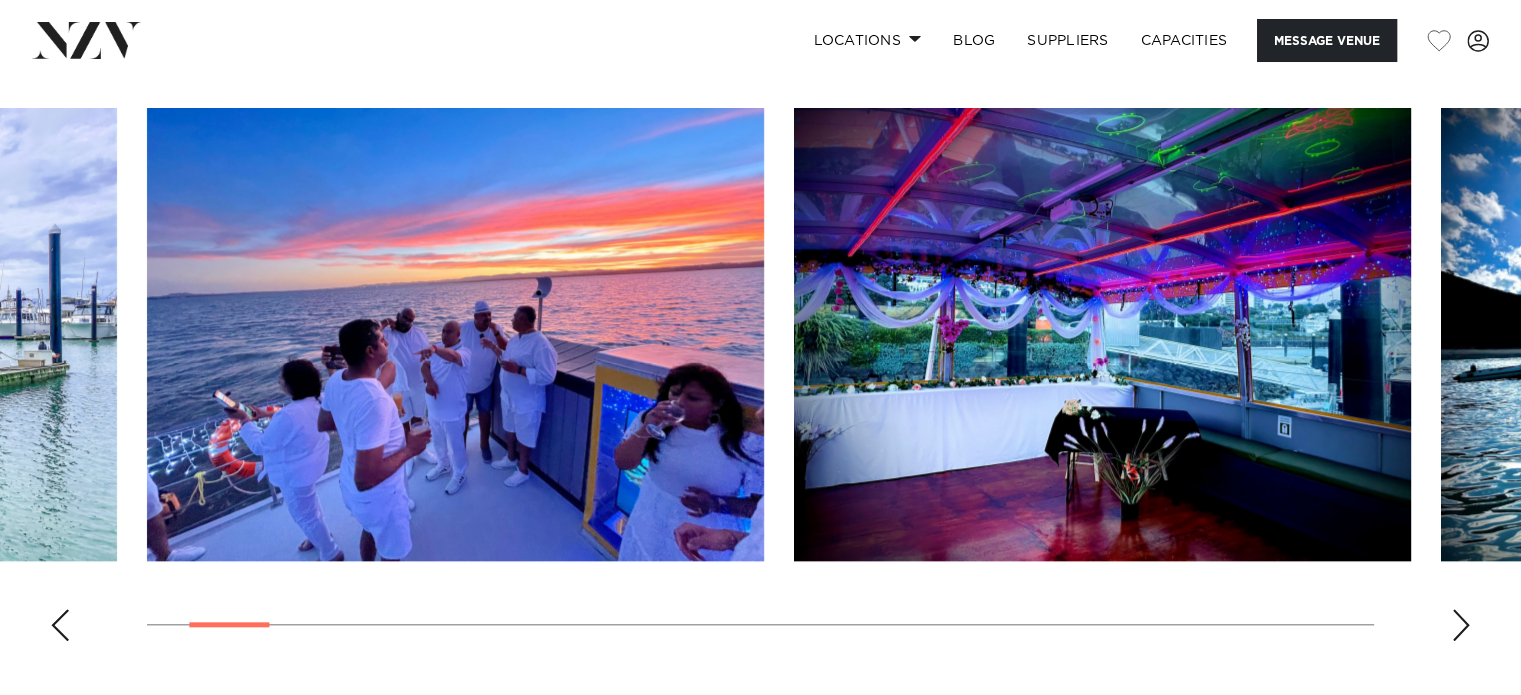 click at bounding box center (1461, 625) 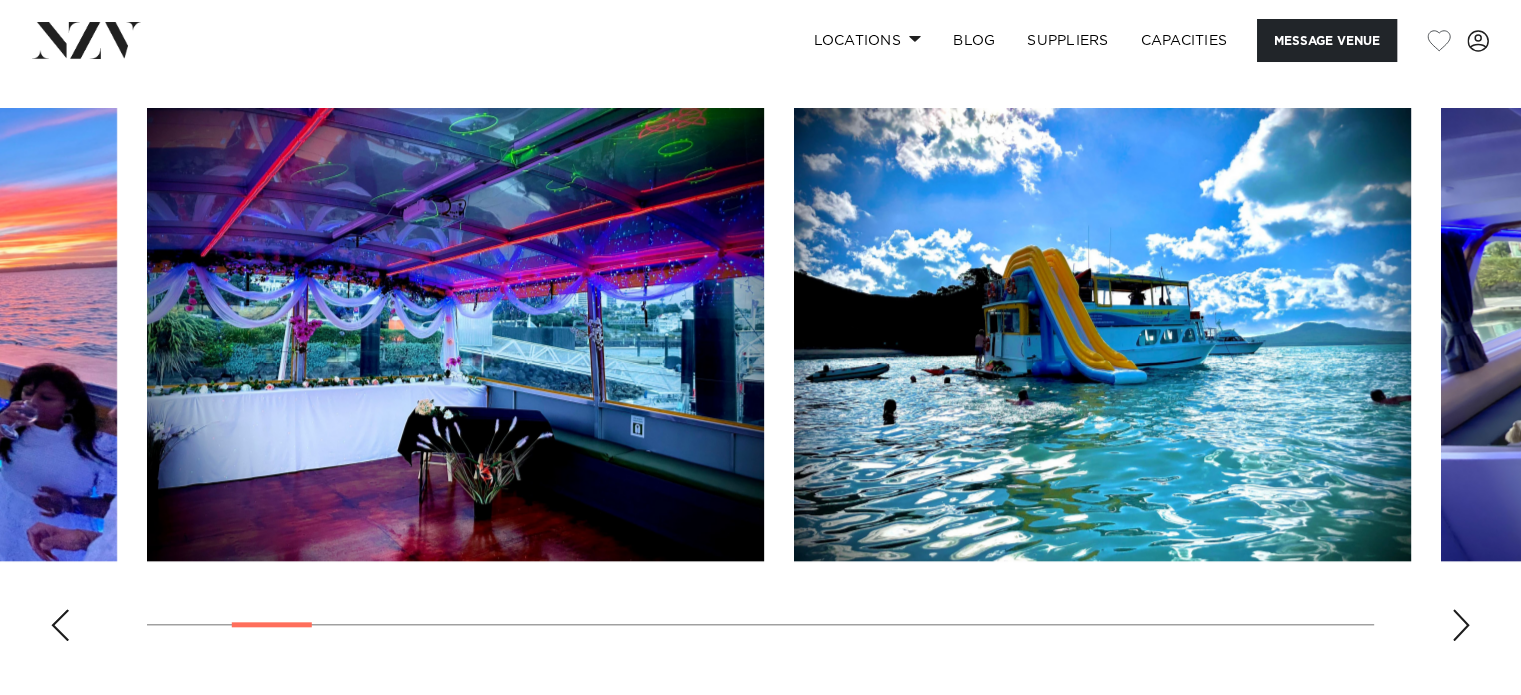 click at bounding box center (1461, 625) 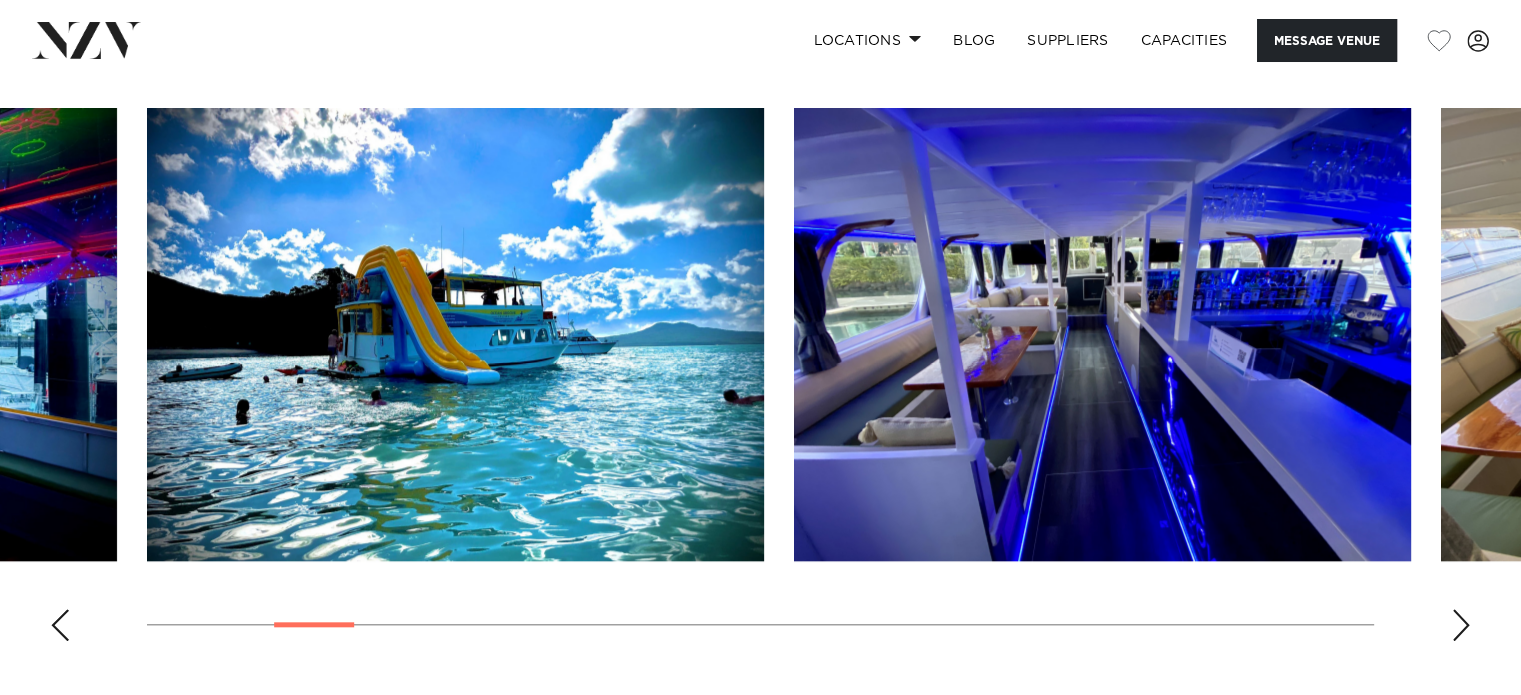 click at bounding box center [1461, 625] 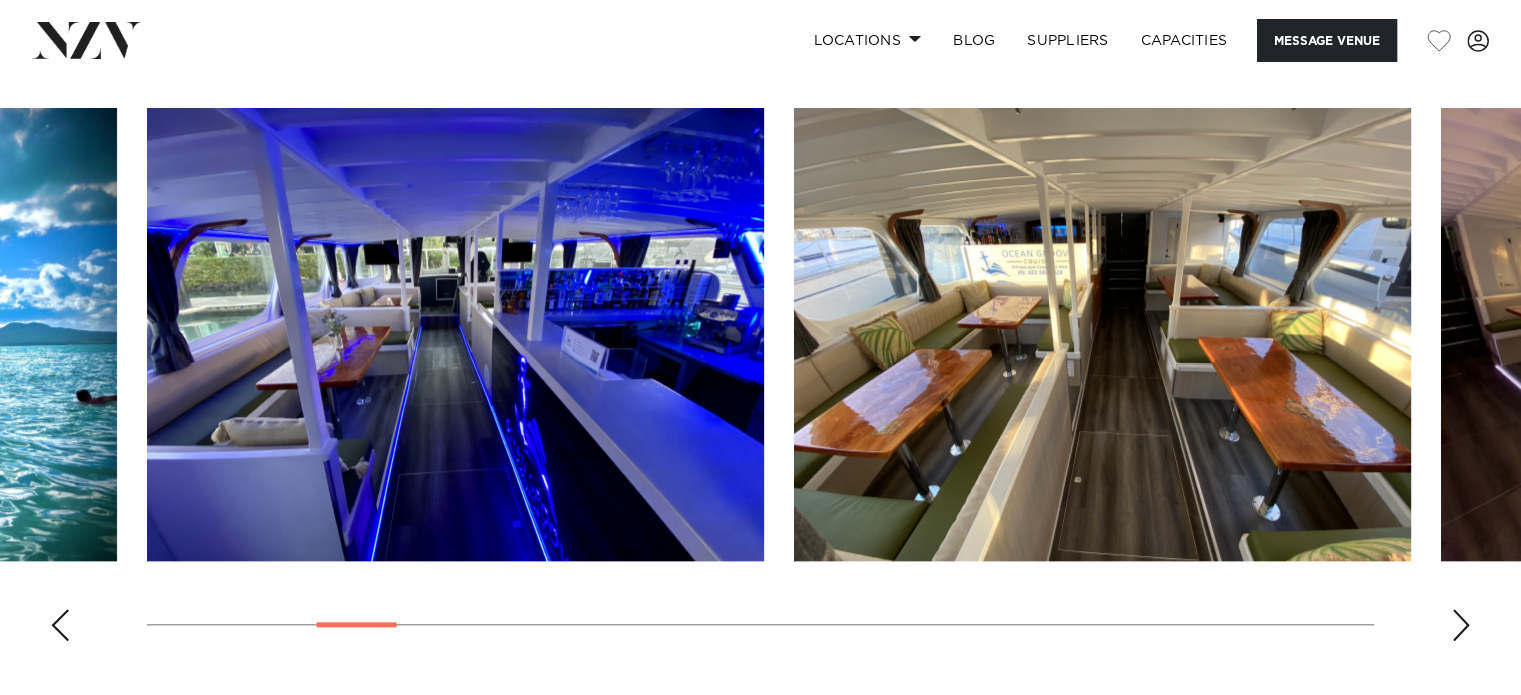 click at bounding box center (1461, 625) 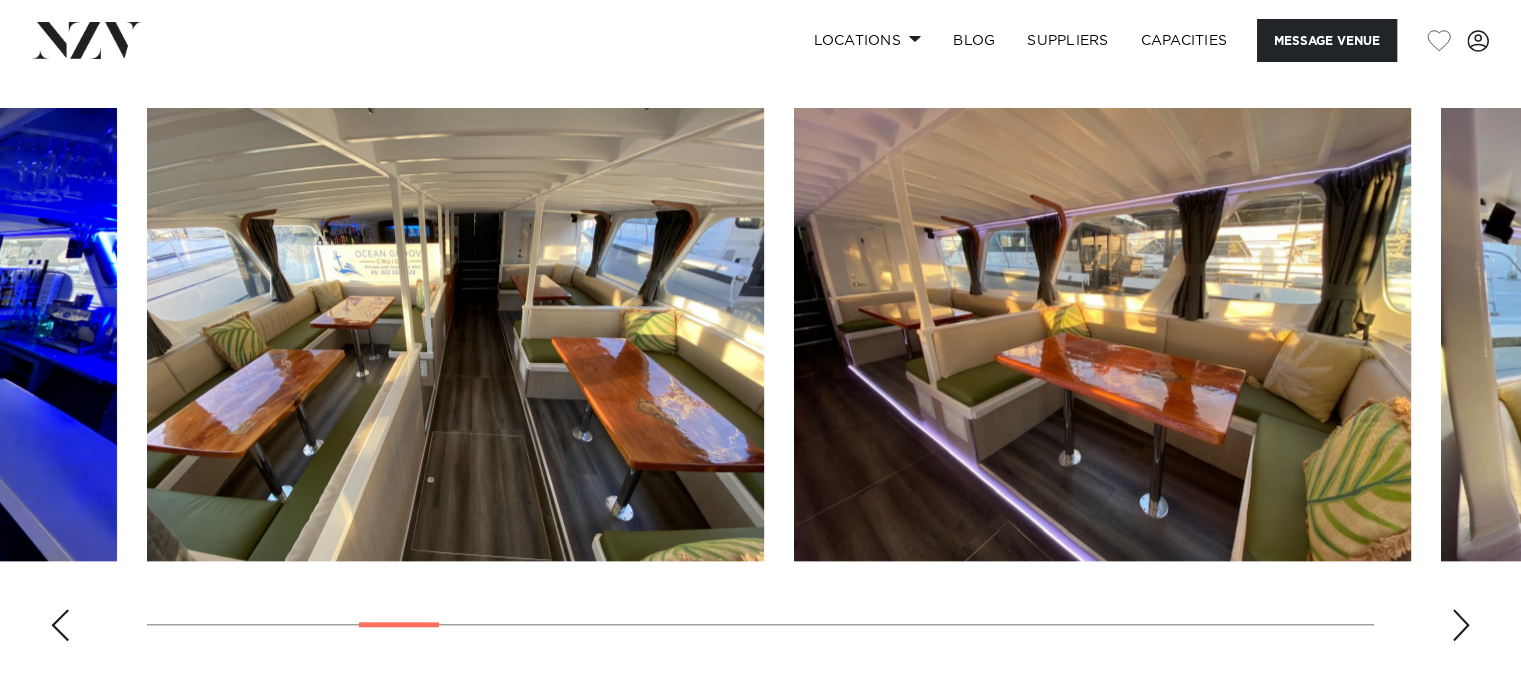 click at bounding box center (1461, 625) 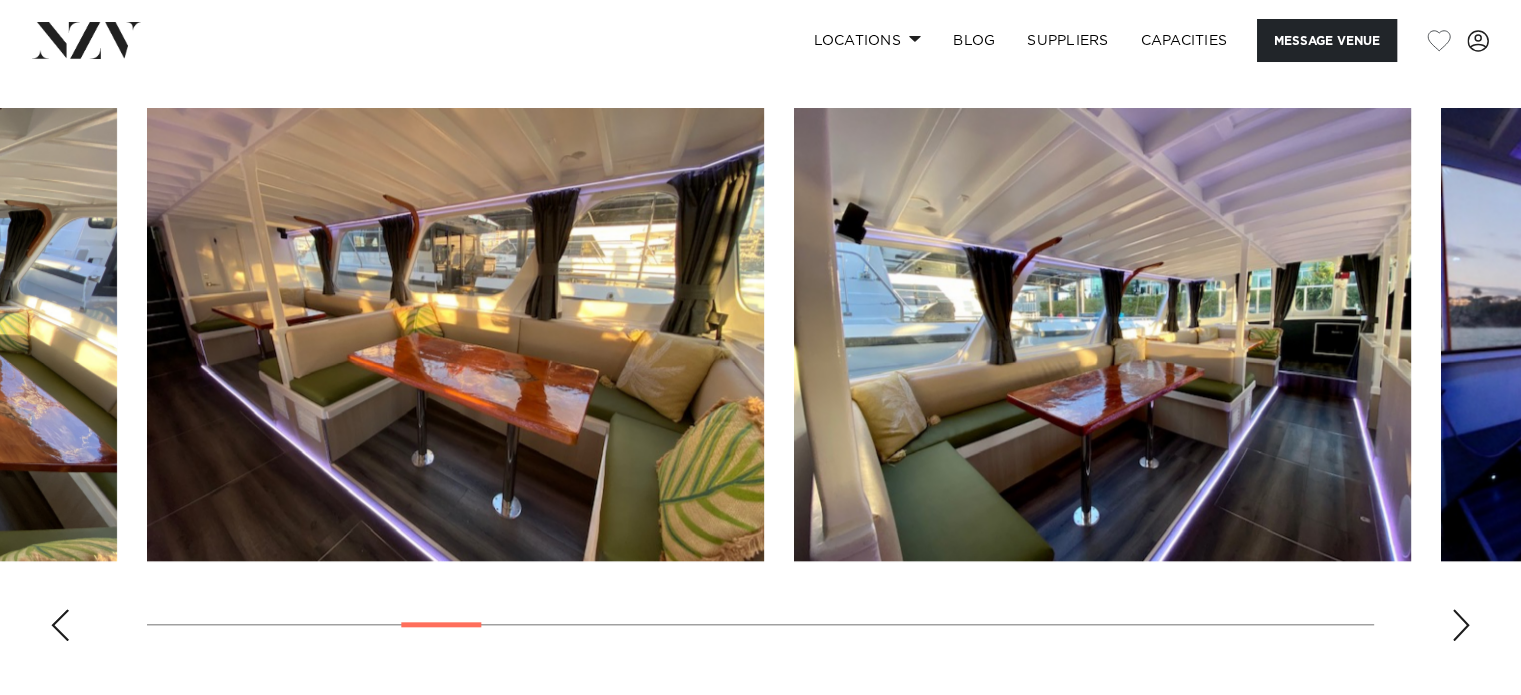 click at bounding box center [1461, 625] 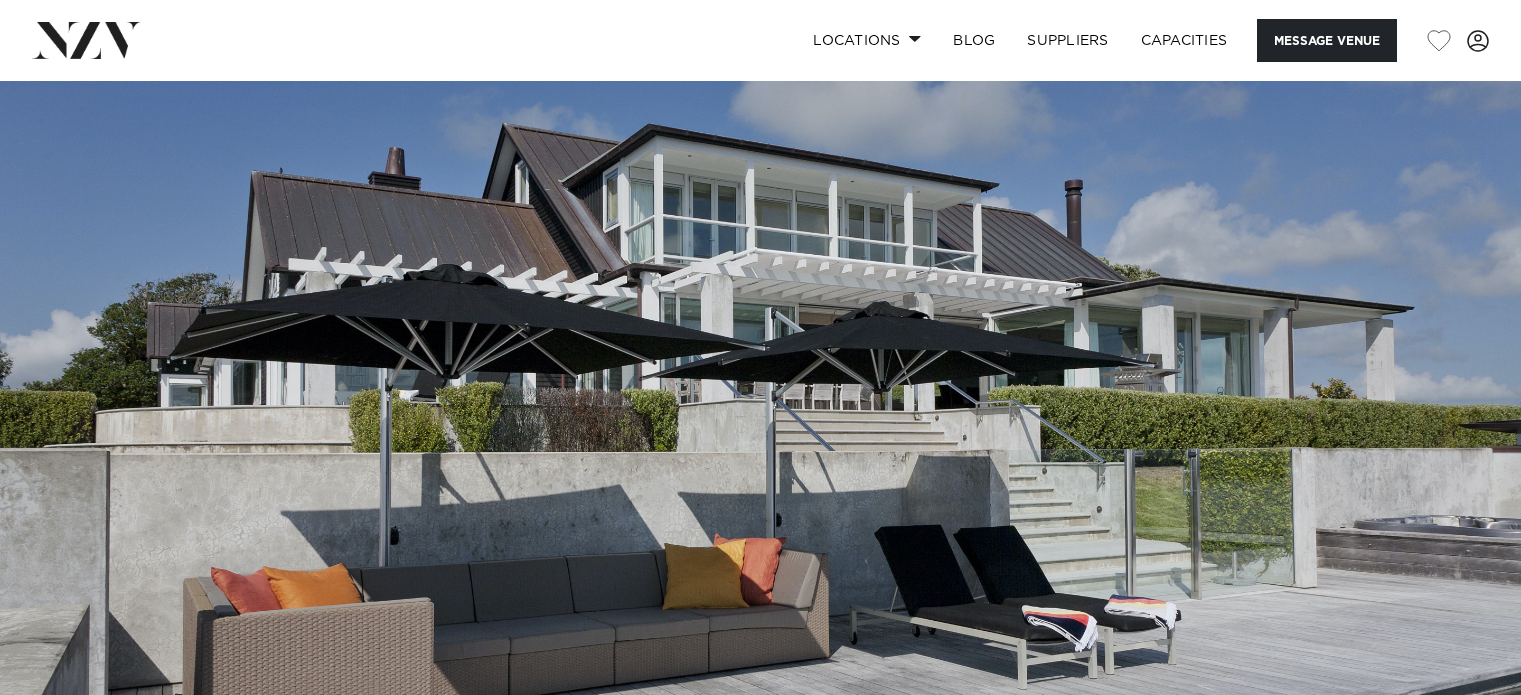 scroll, scrollTop: 0, scrollLeft: 0, axis: both 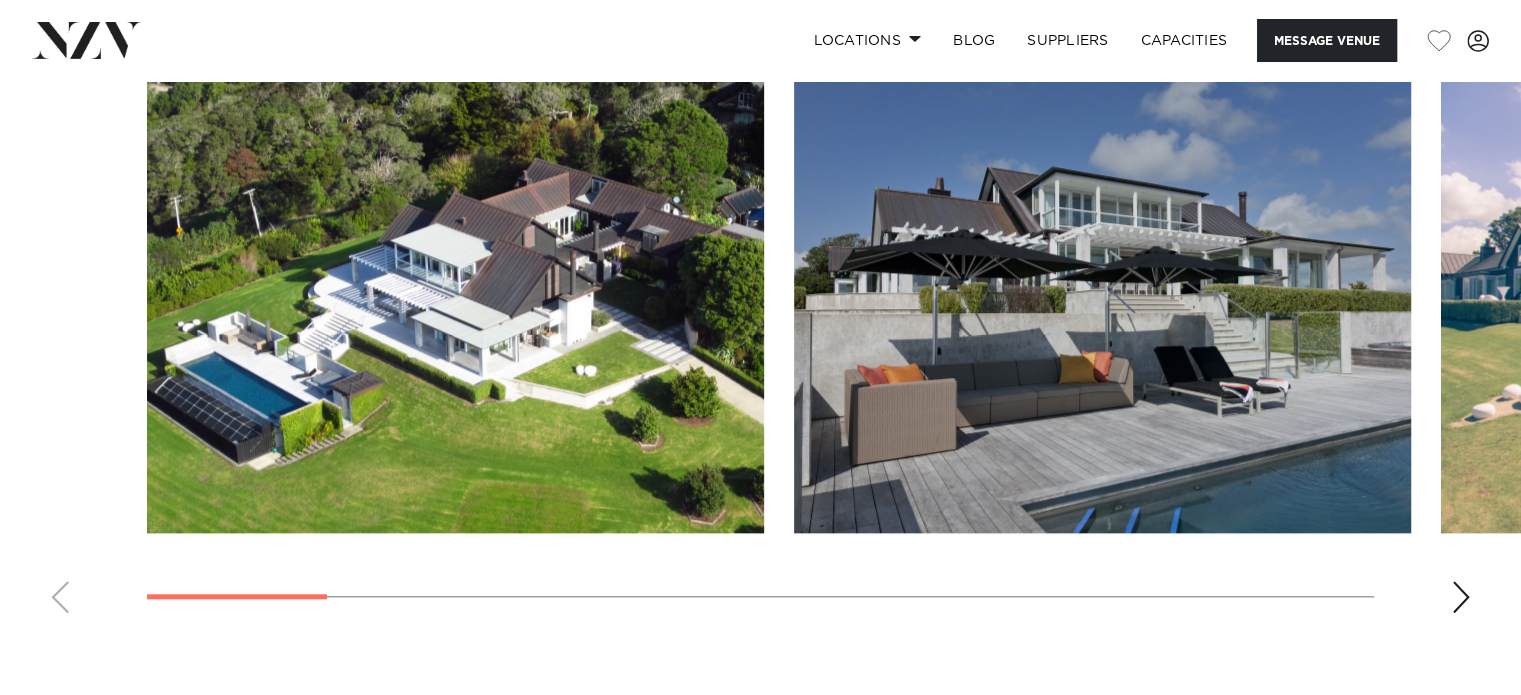 click at bounding box center (1461, 597) 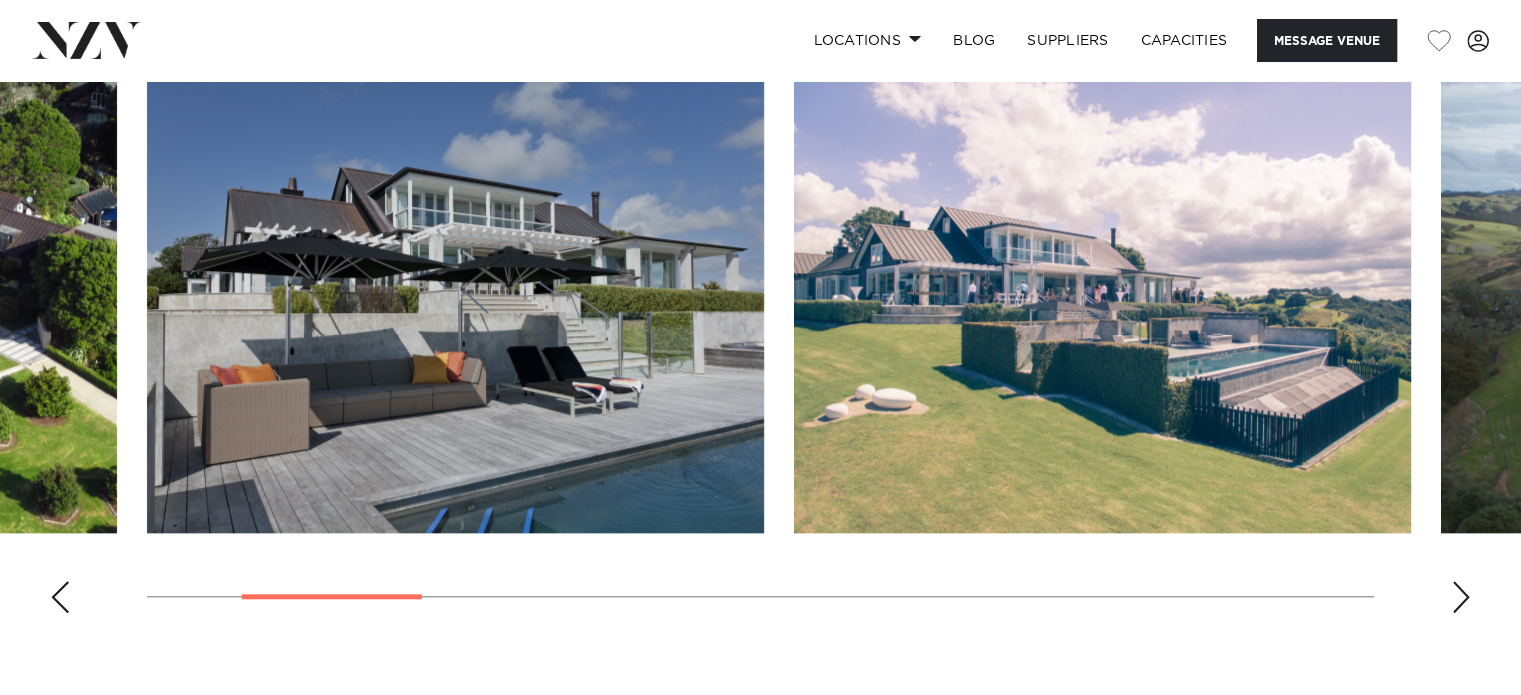 click at bounding box center [1461, 597] 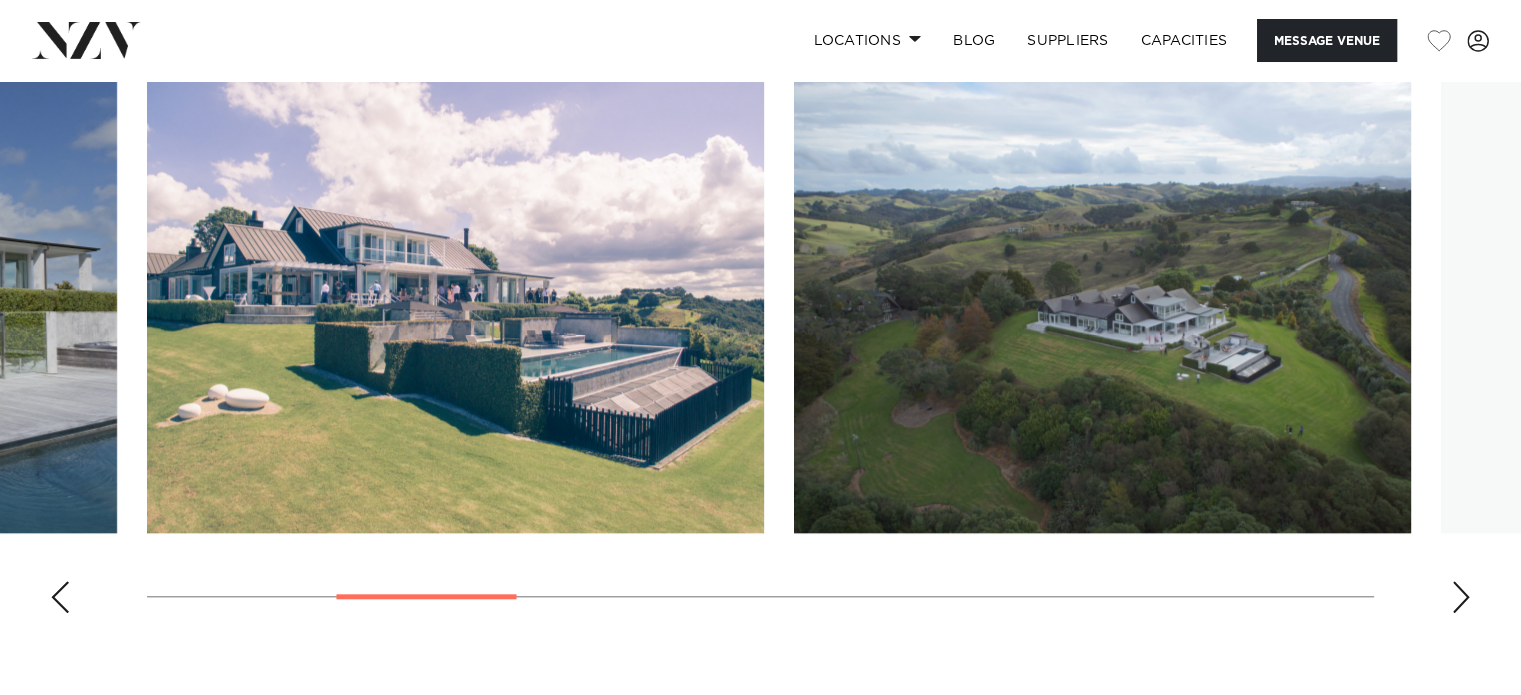 click at bounding box center (1461, 597) 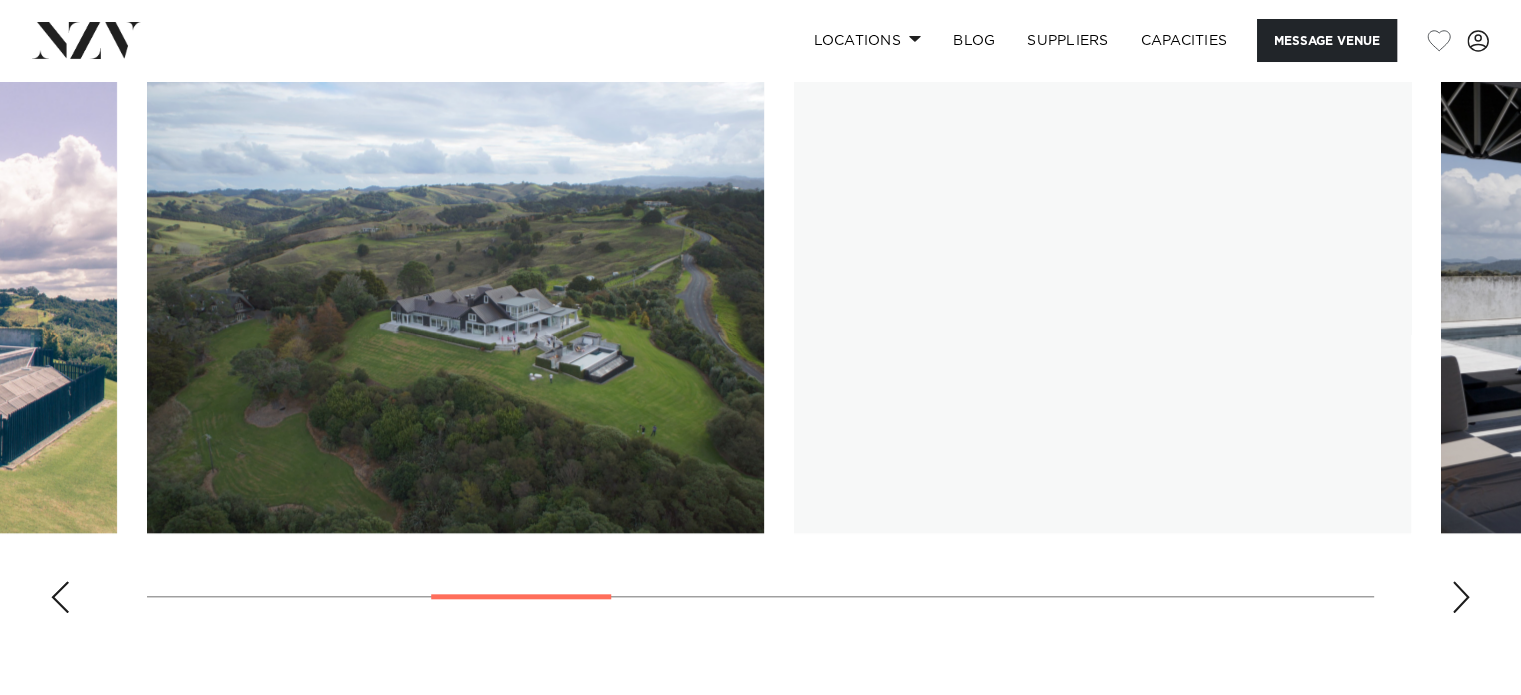 click at bounding box center [1461, 597] 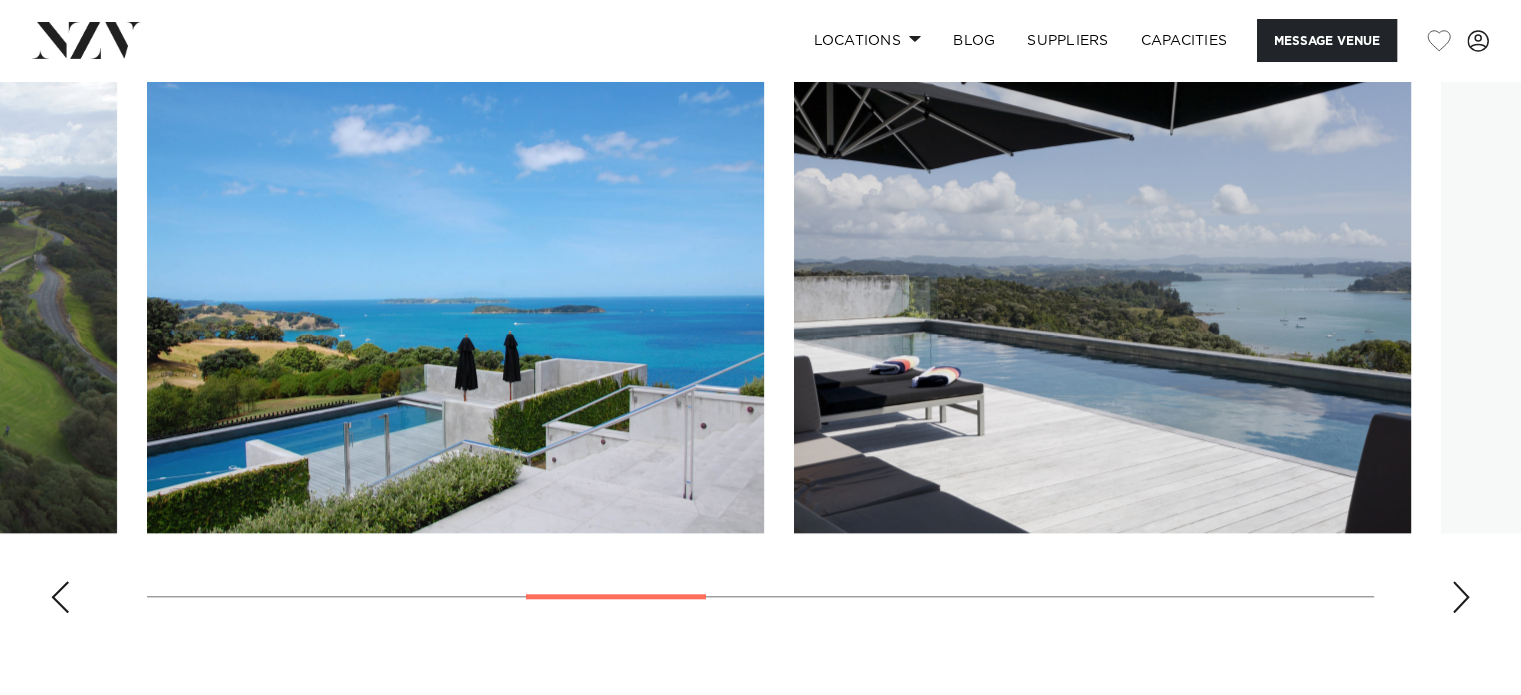 click at bounding box center (1461, 597) 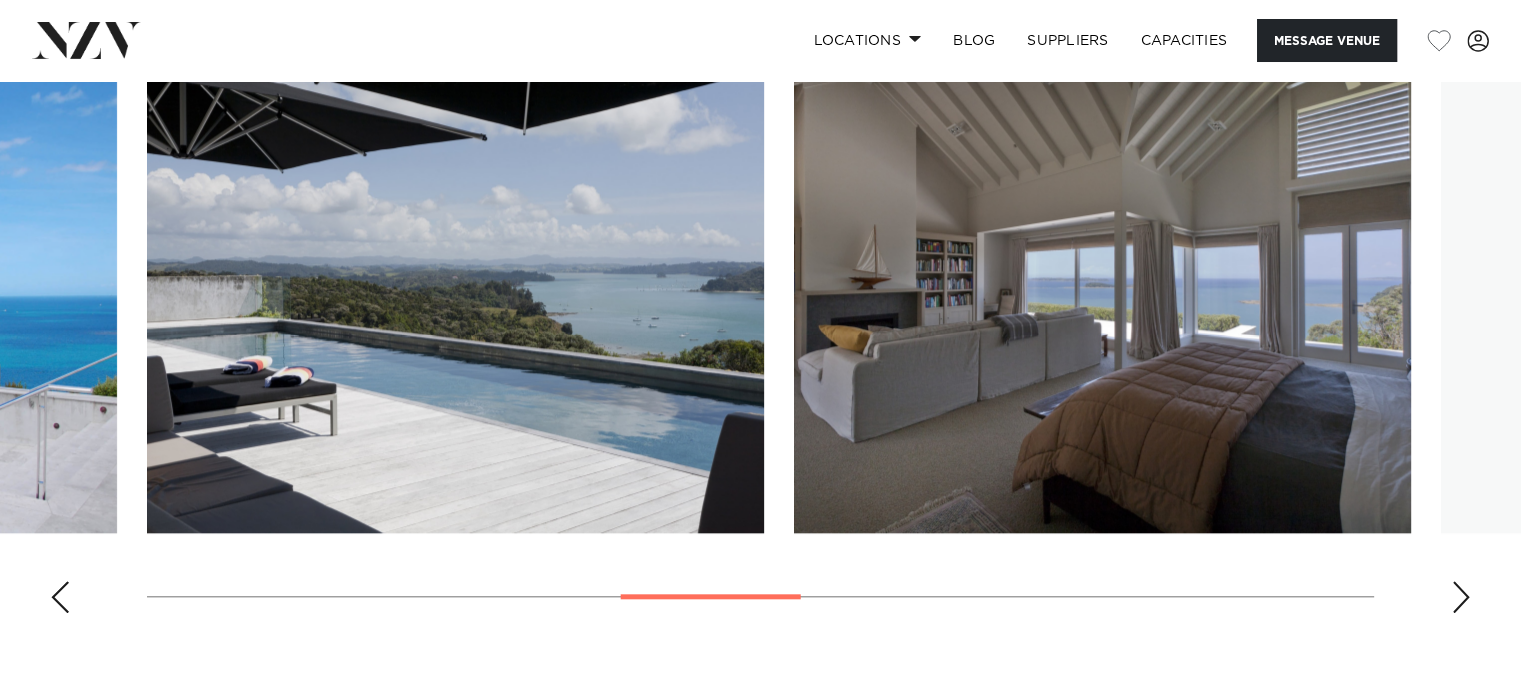 click at bounding box center (1461, 597) 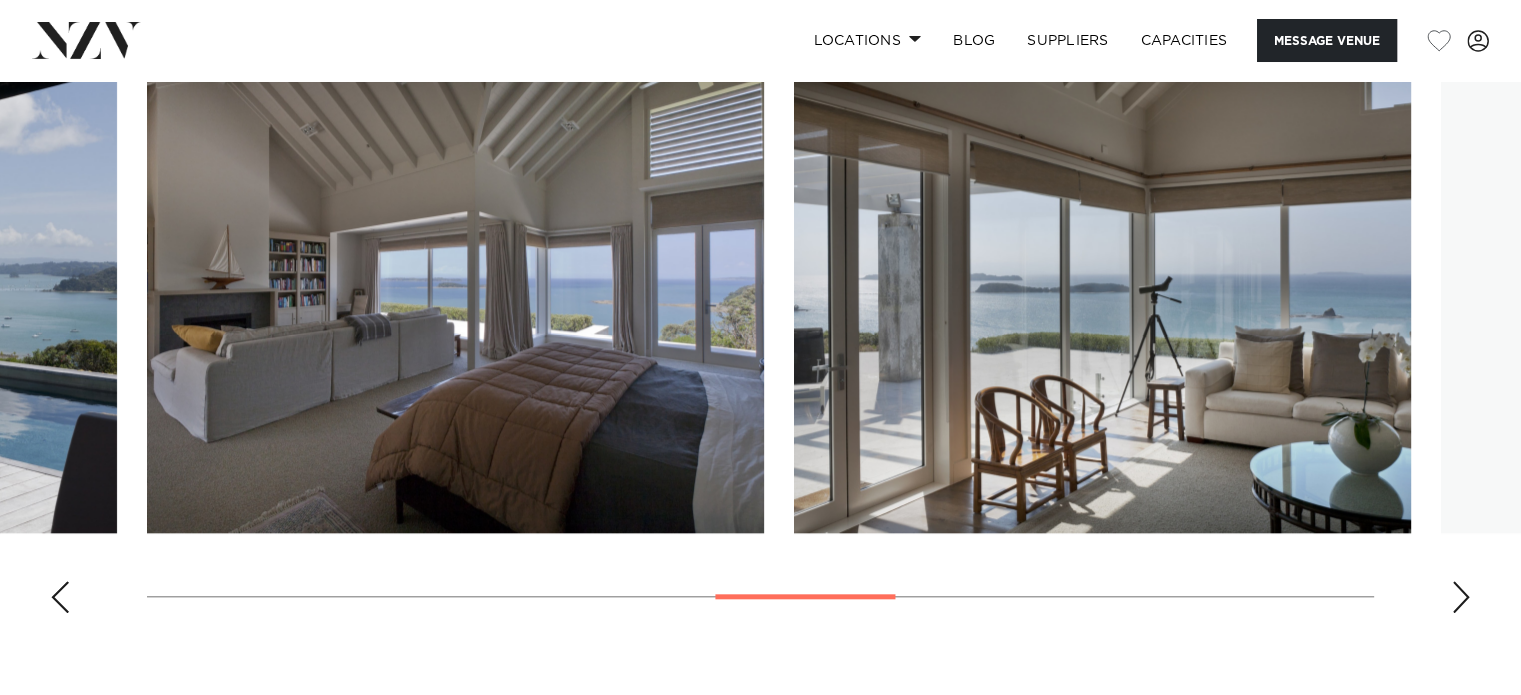 click at bounding box center (1461, 597) 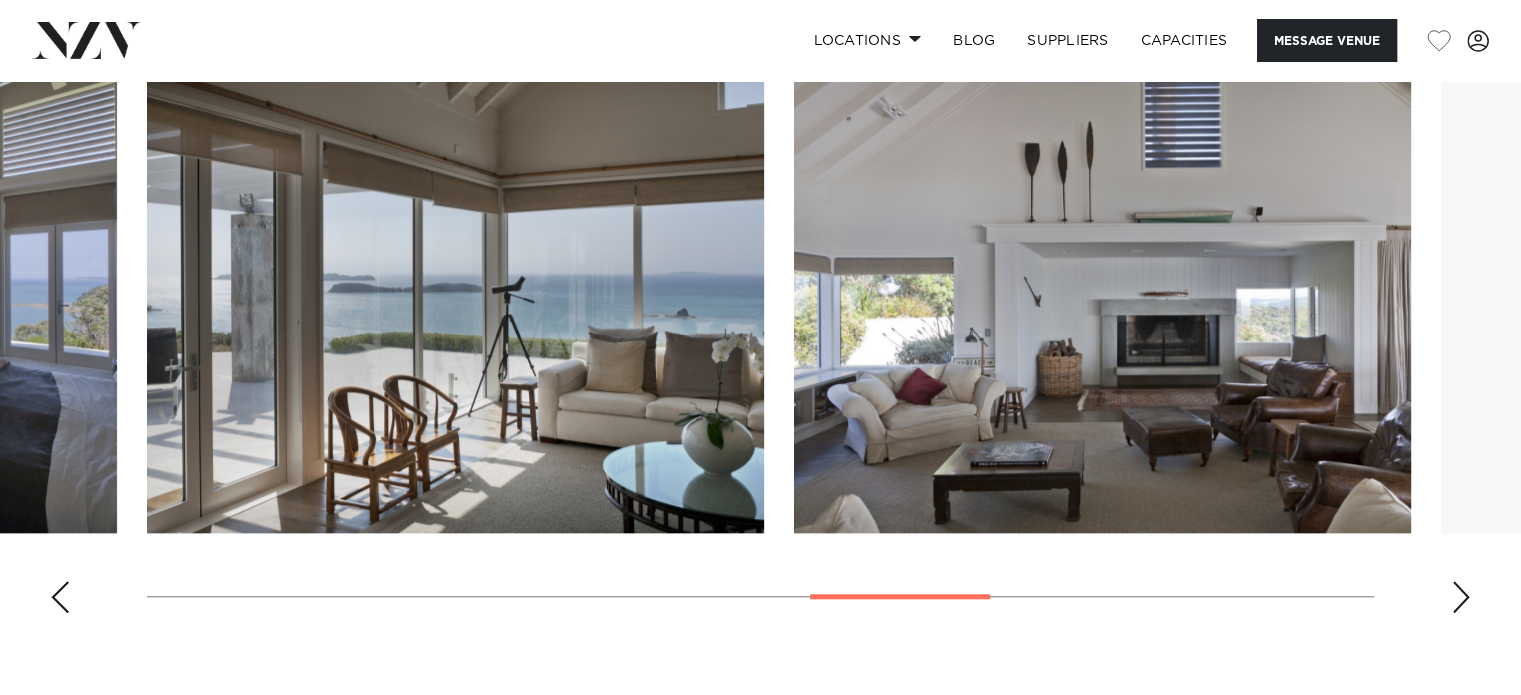 click at bounding box center [1461, 597] 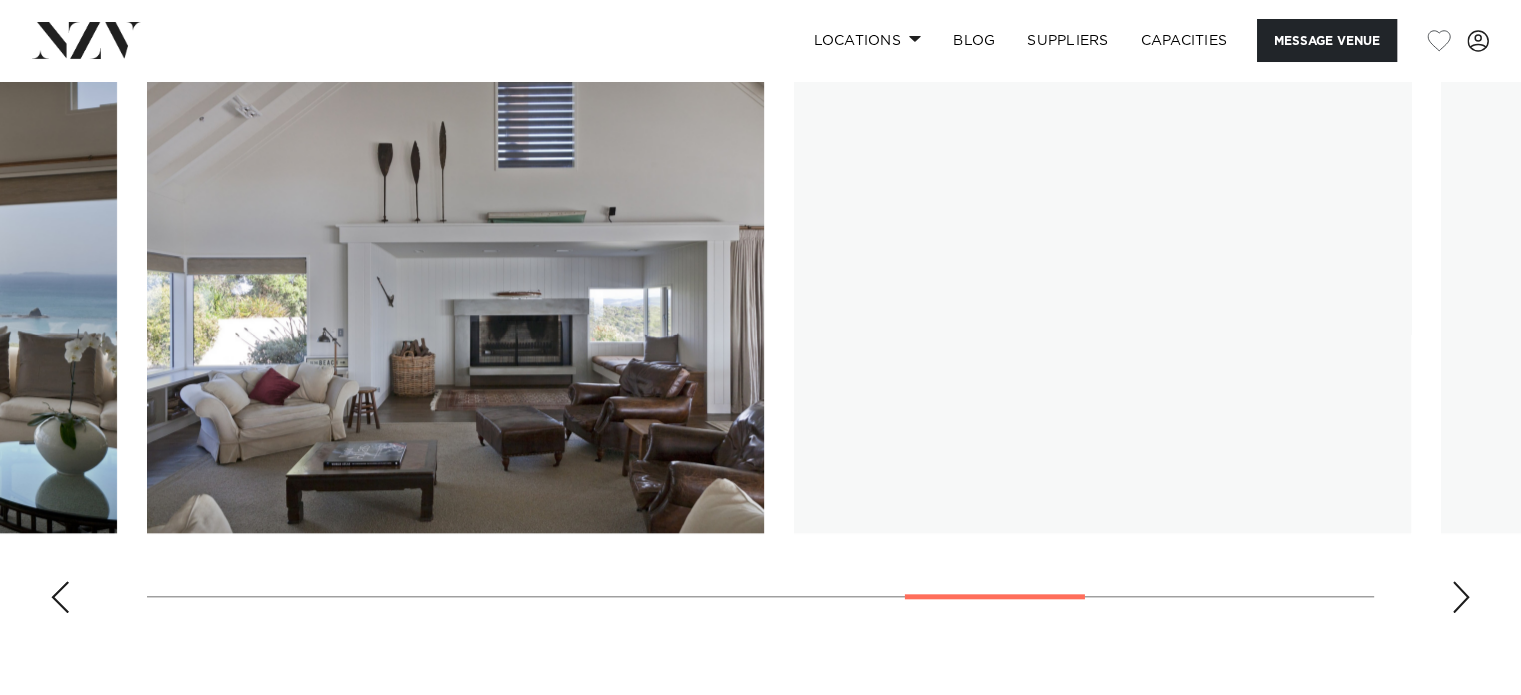 click at bounding box center (1461, 597) 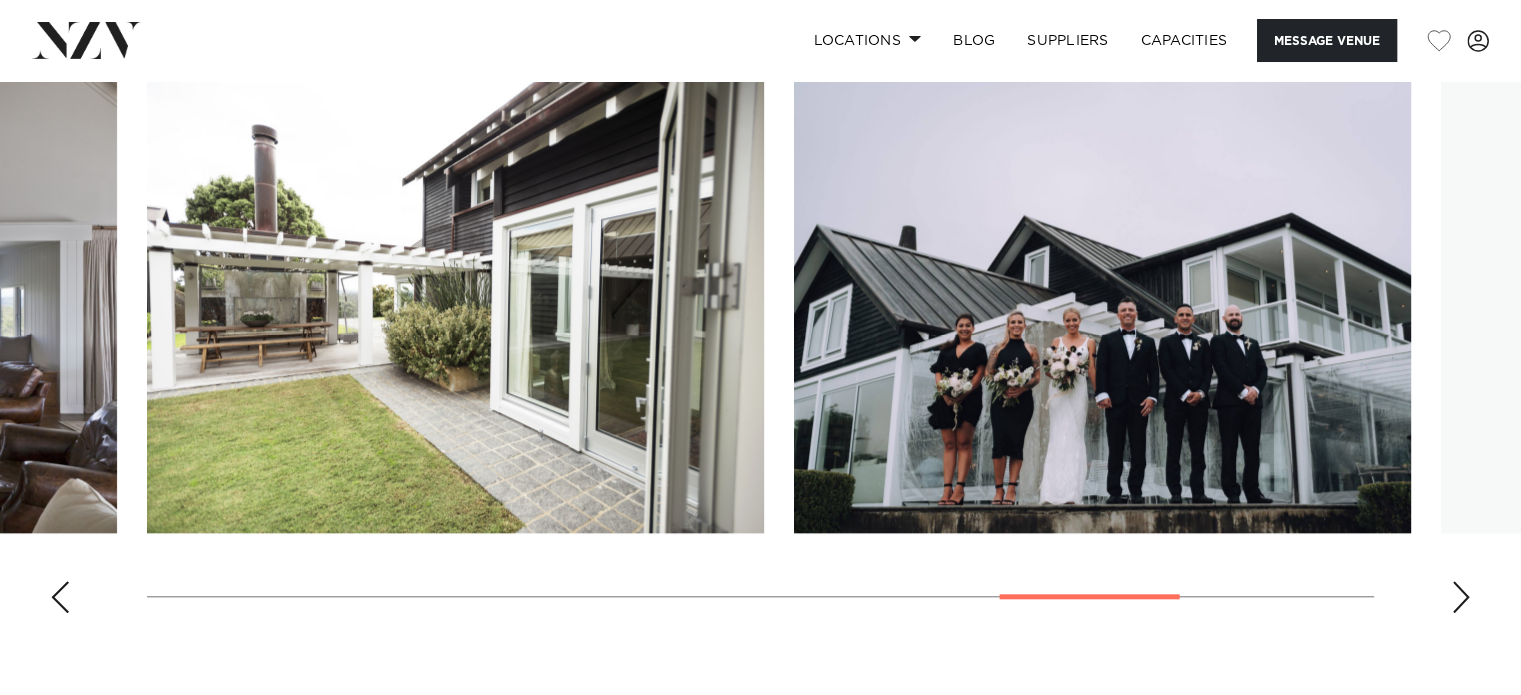 click at bounding box center (1461, 597) 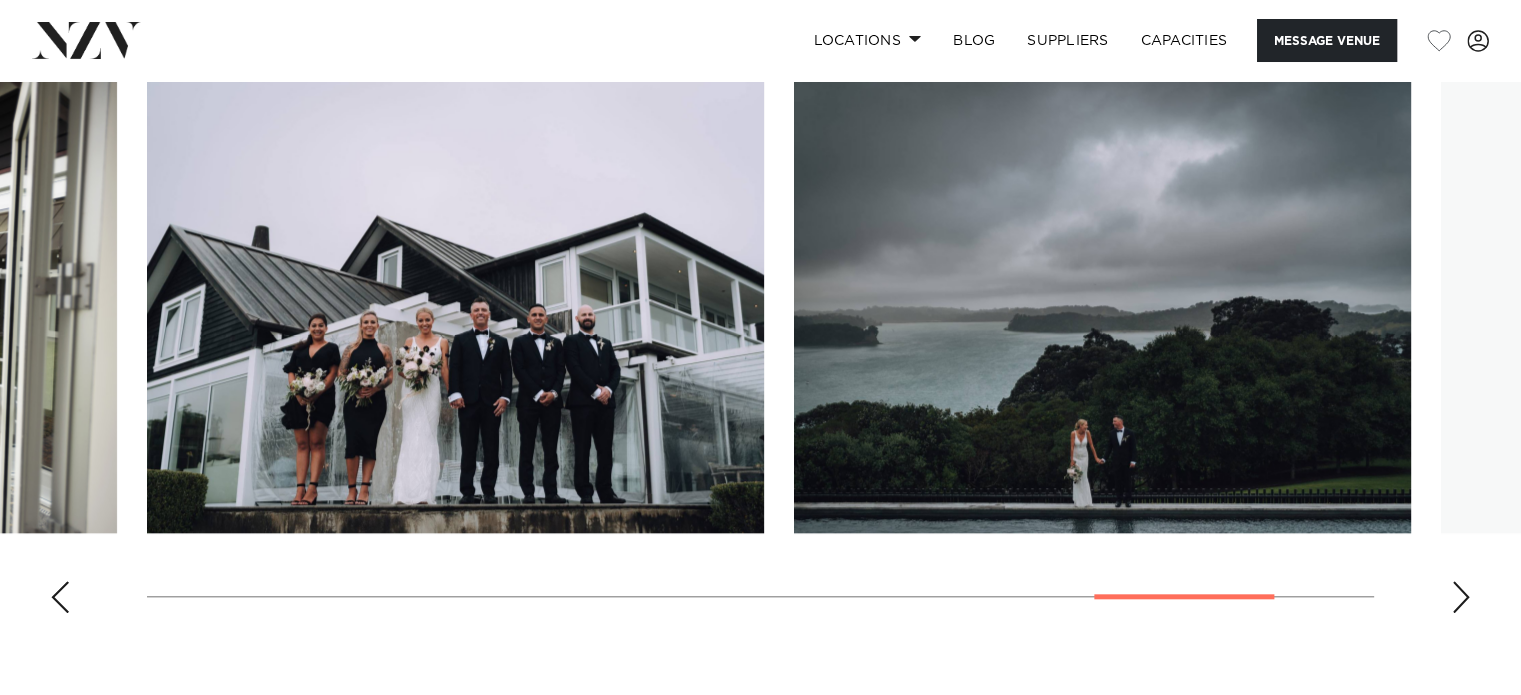 click at bounding box center (1461, 597) 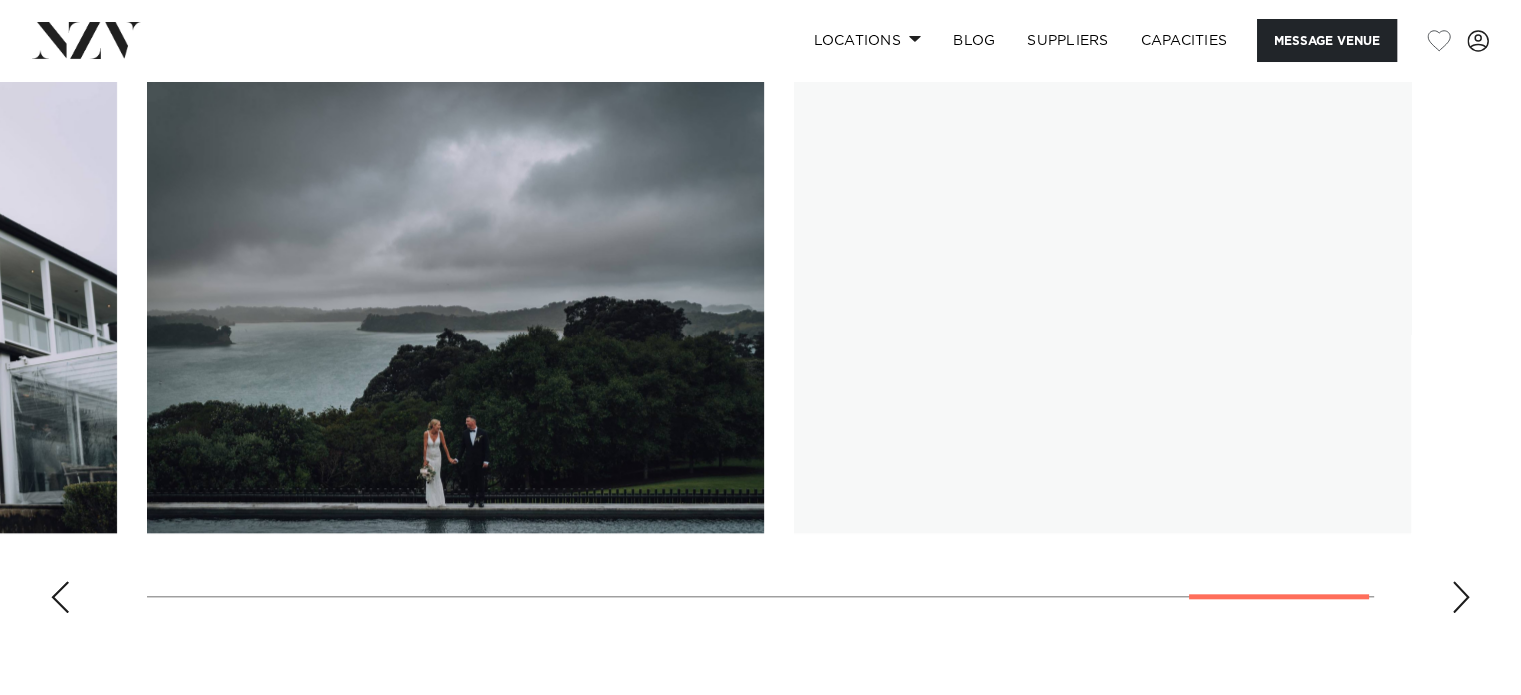 click at bounding box center (1461, 597) 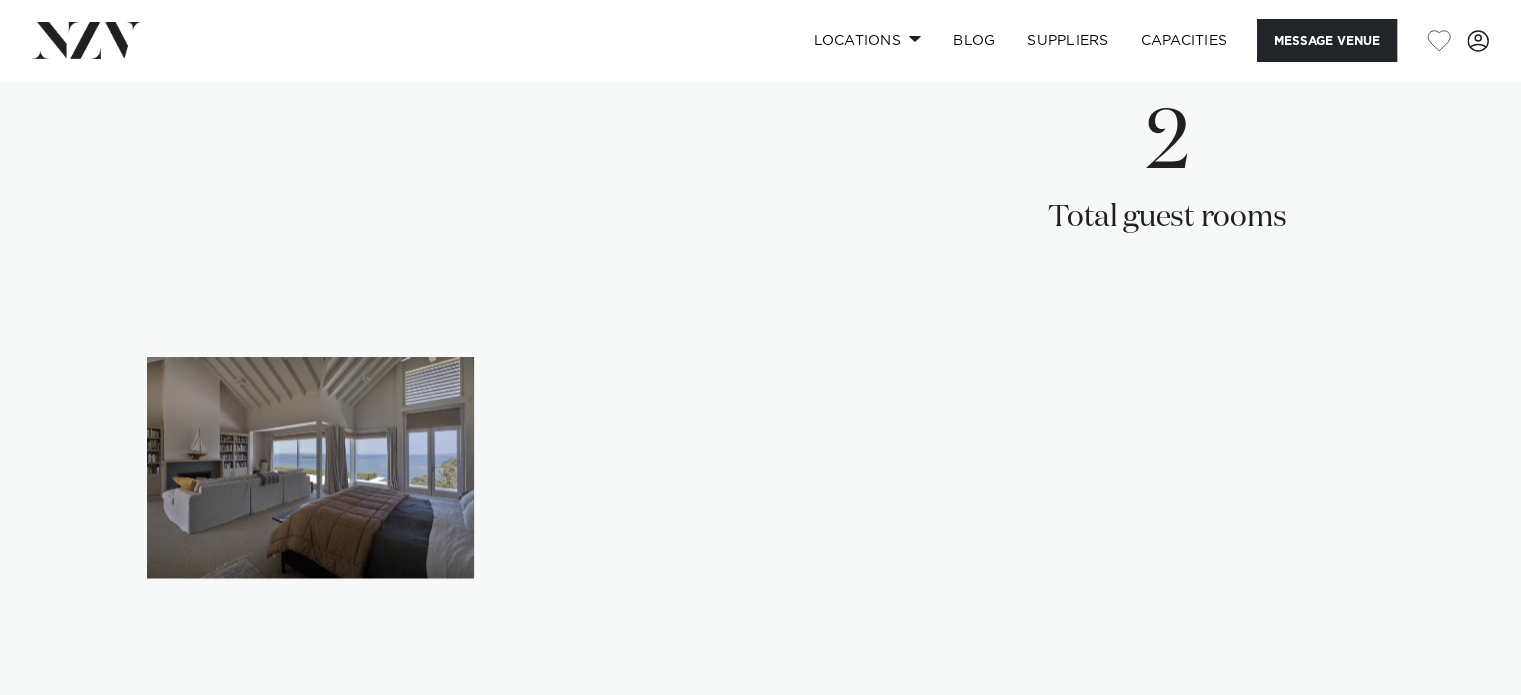 scroll, scrollTop: 3066, scrollLeft: 0, axis: vertical 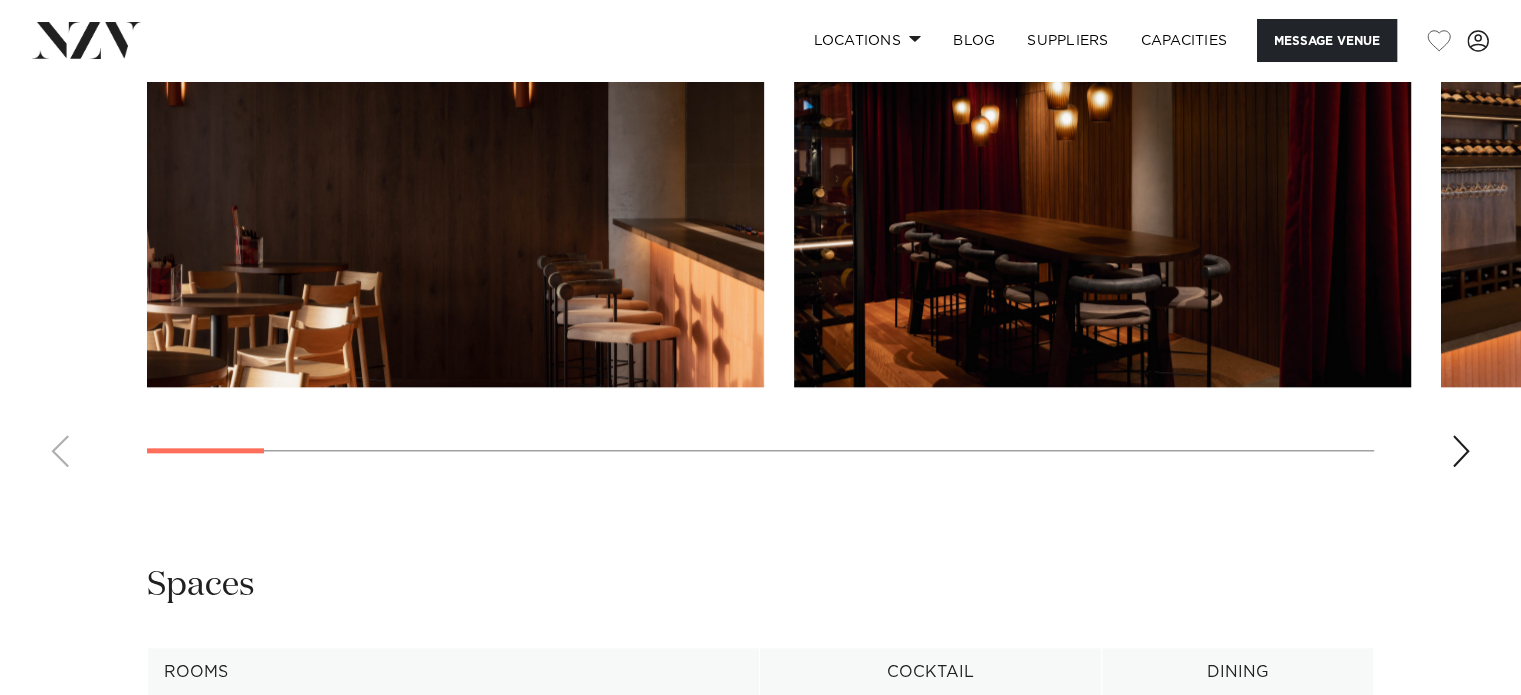 click at bounding box center (1461, 451) 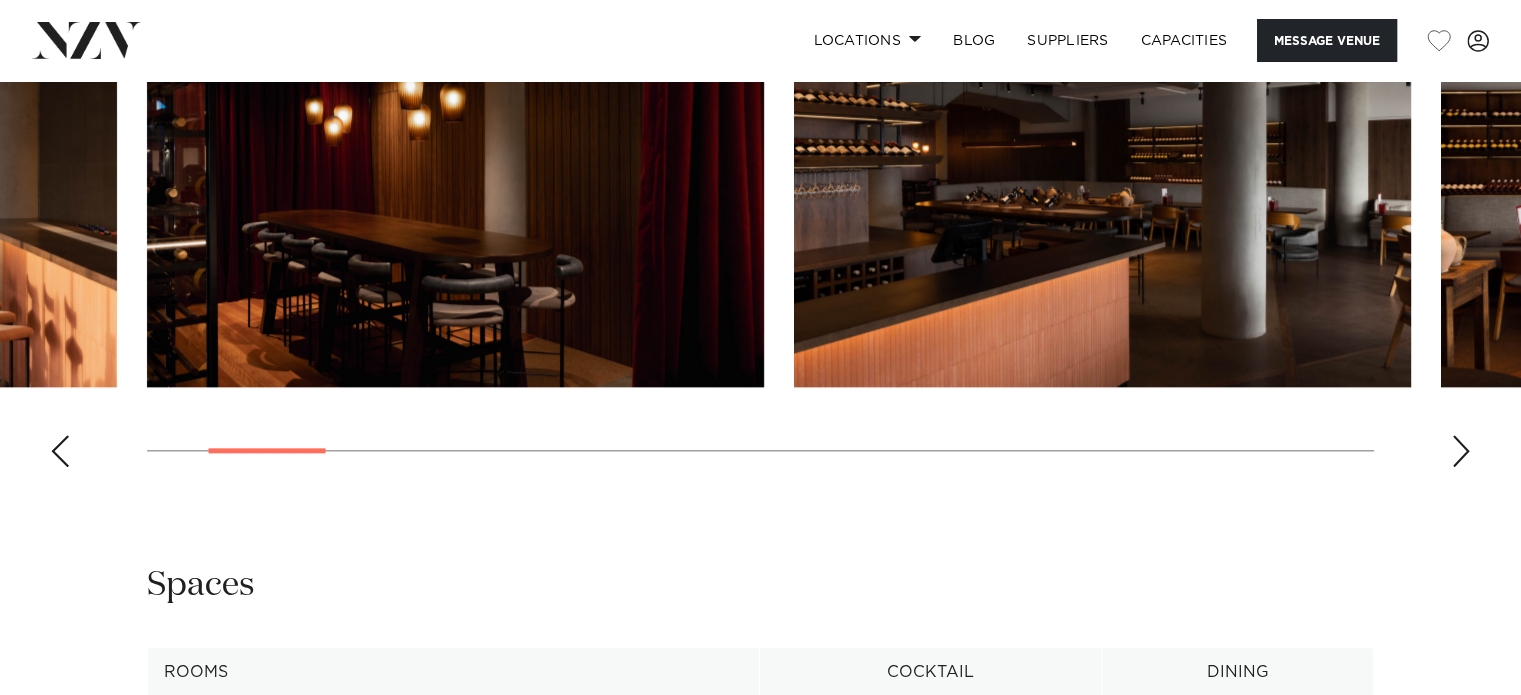 click at bounding box center [1461, 451] 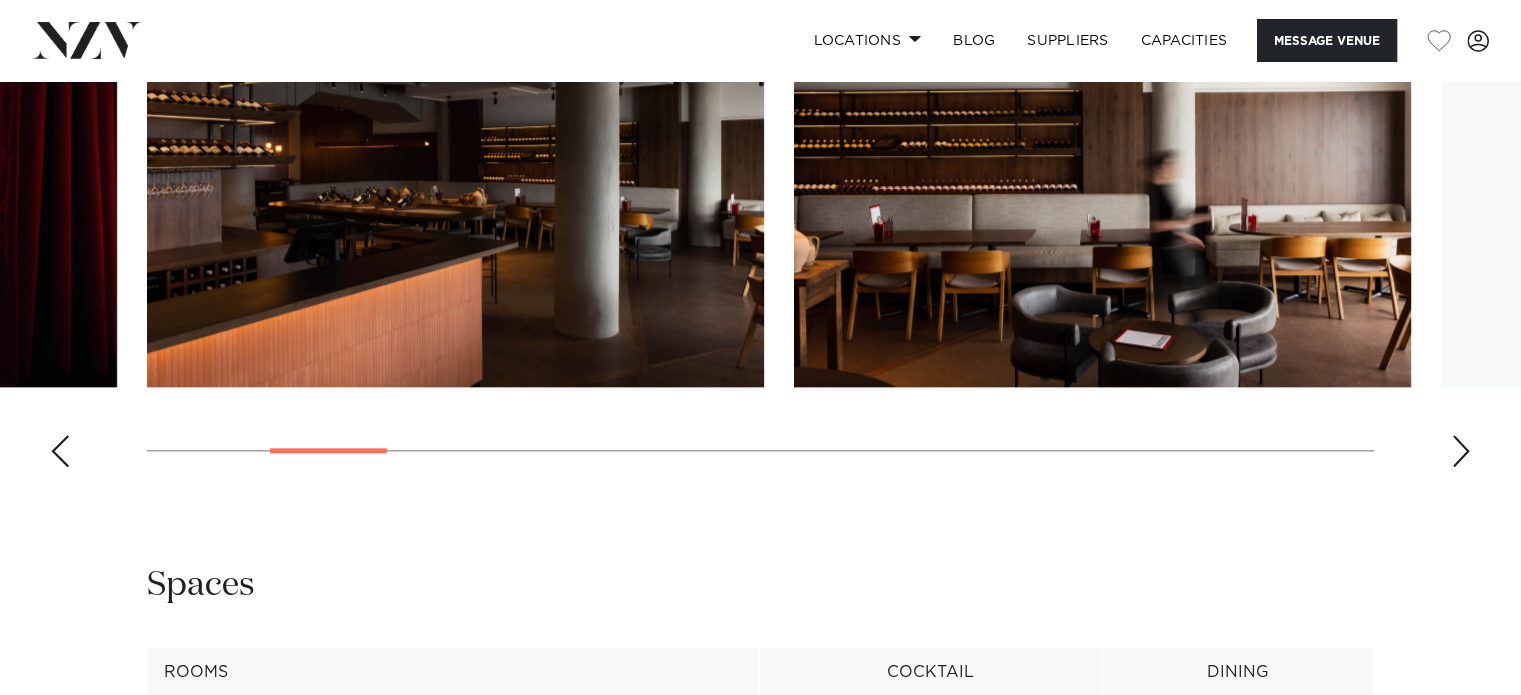 click at bounding box center [1461, 451] 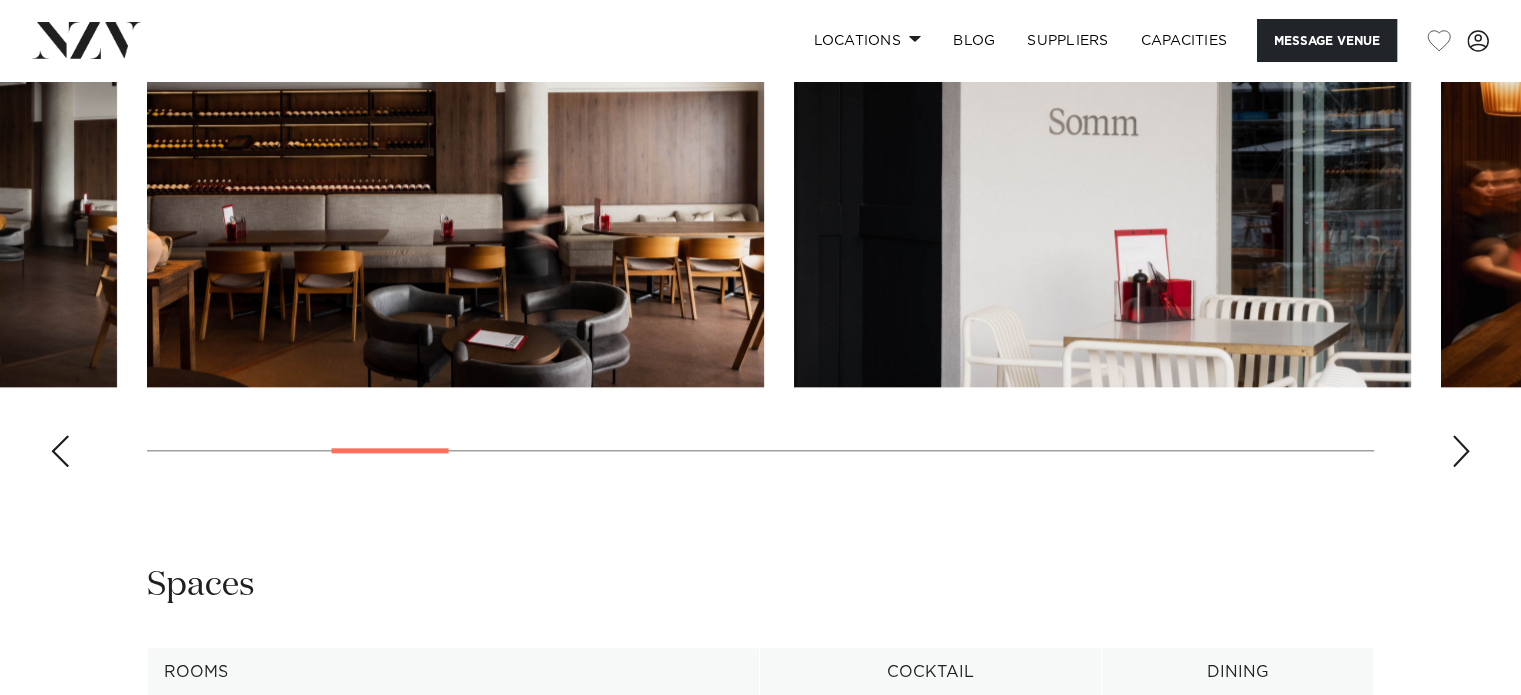 click at bounding box center (1461, 451) 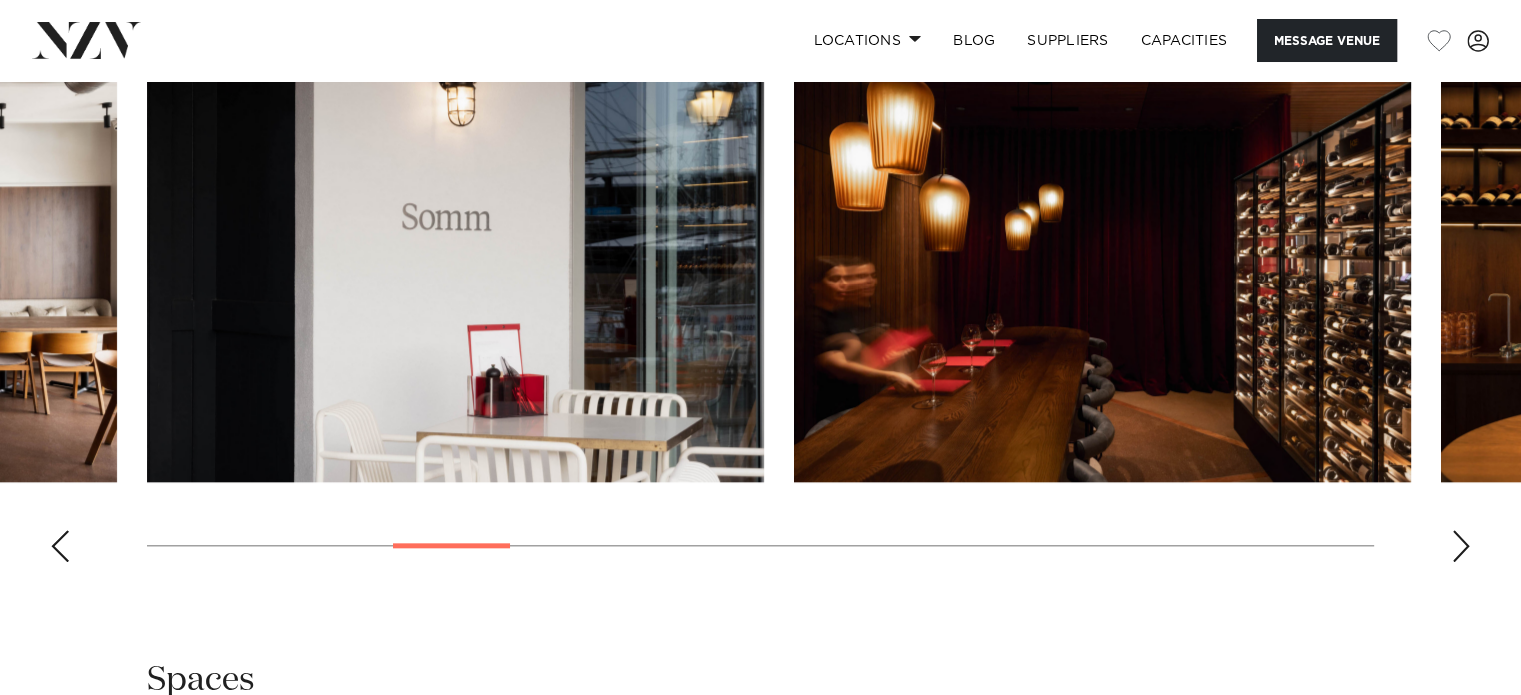 scroll, scrollTop: 2000, scrollLeft: 0, axis: vertical 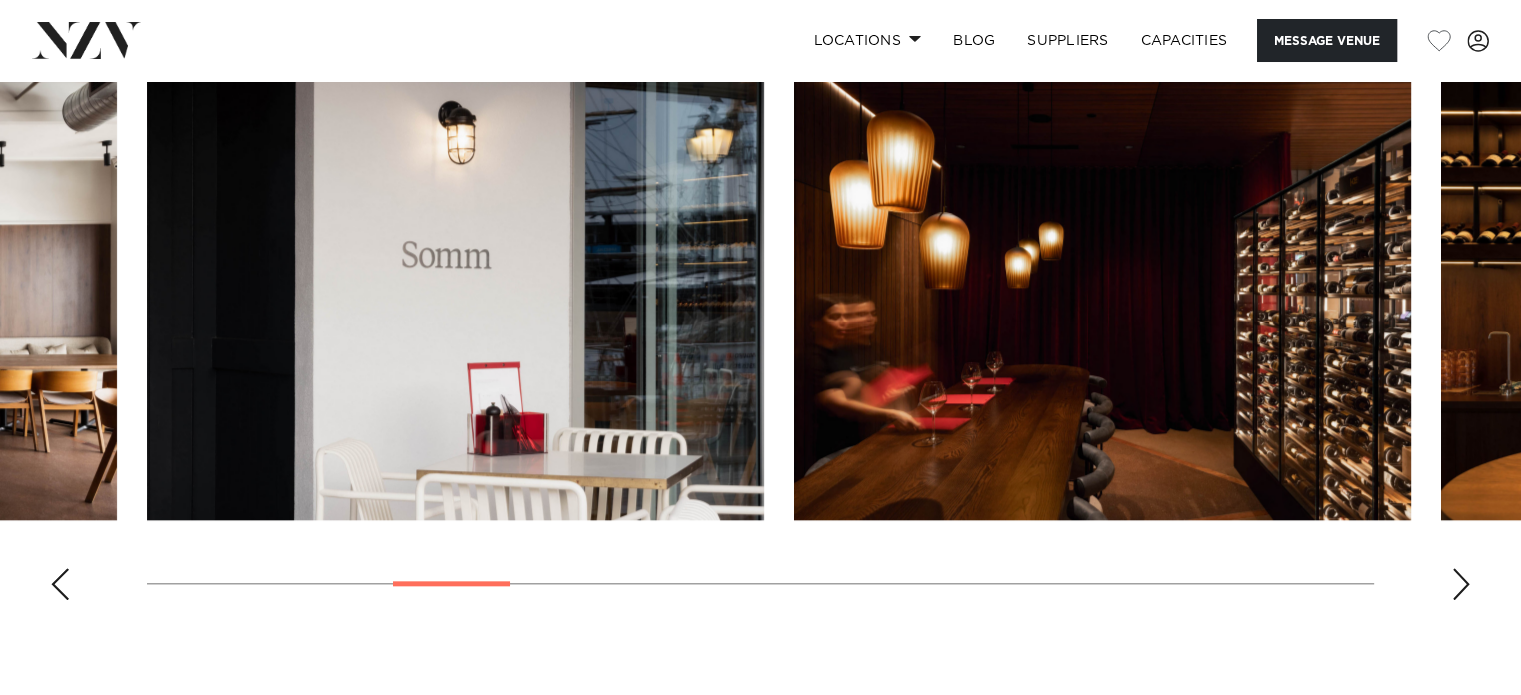 click at bounding box center (1461, 584) 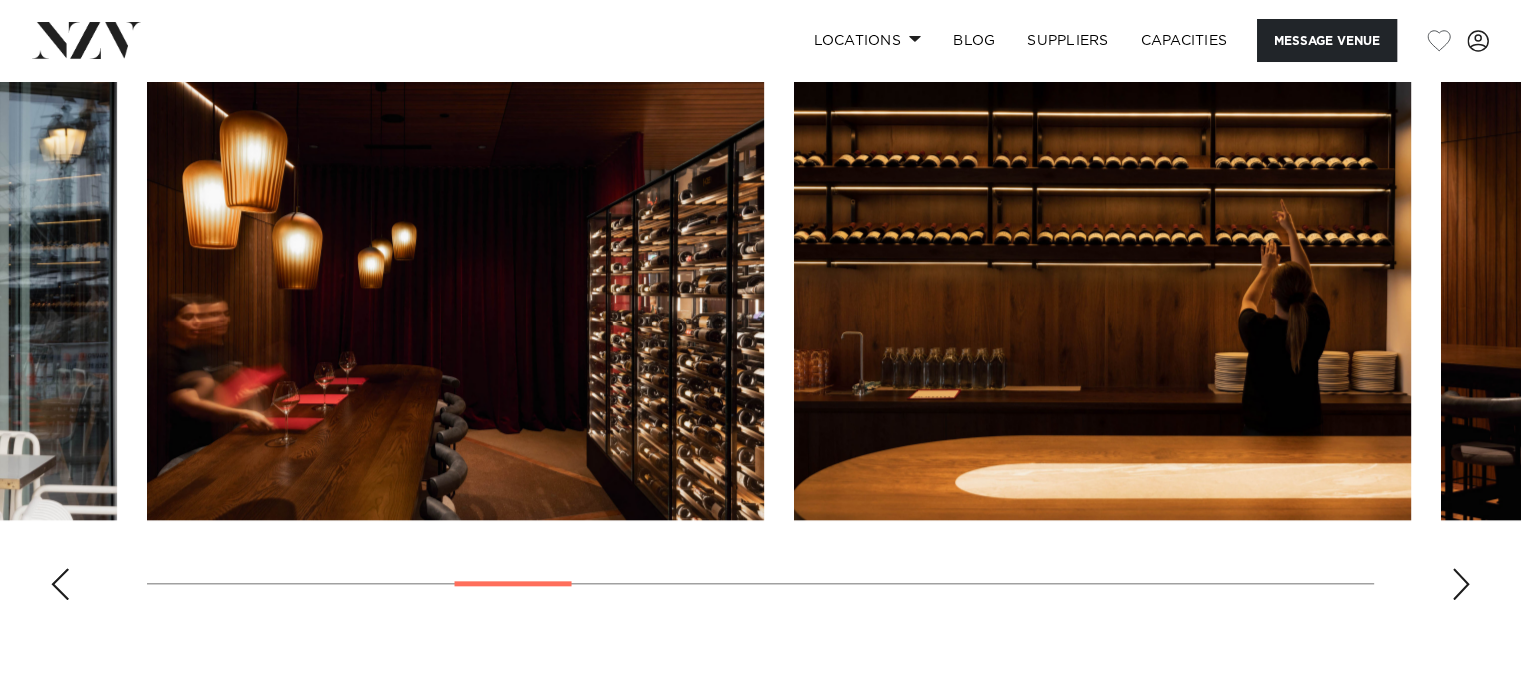 click at bounding box center [1461, 584] 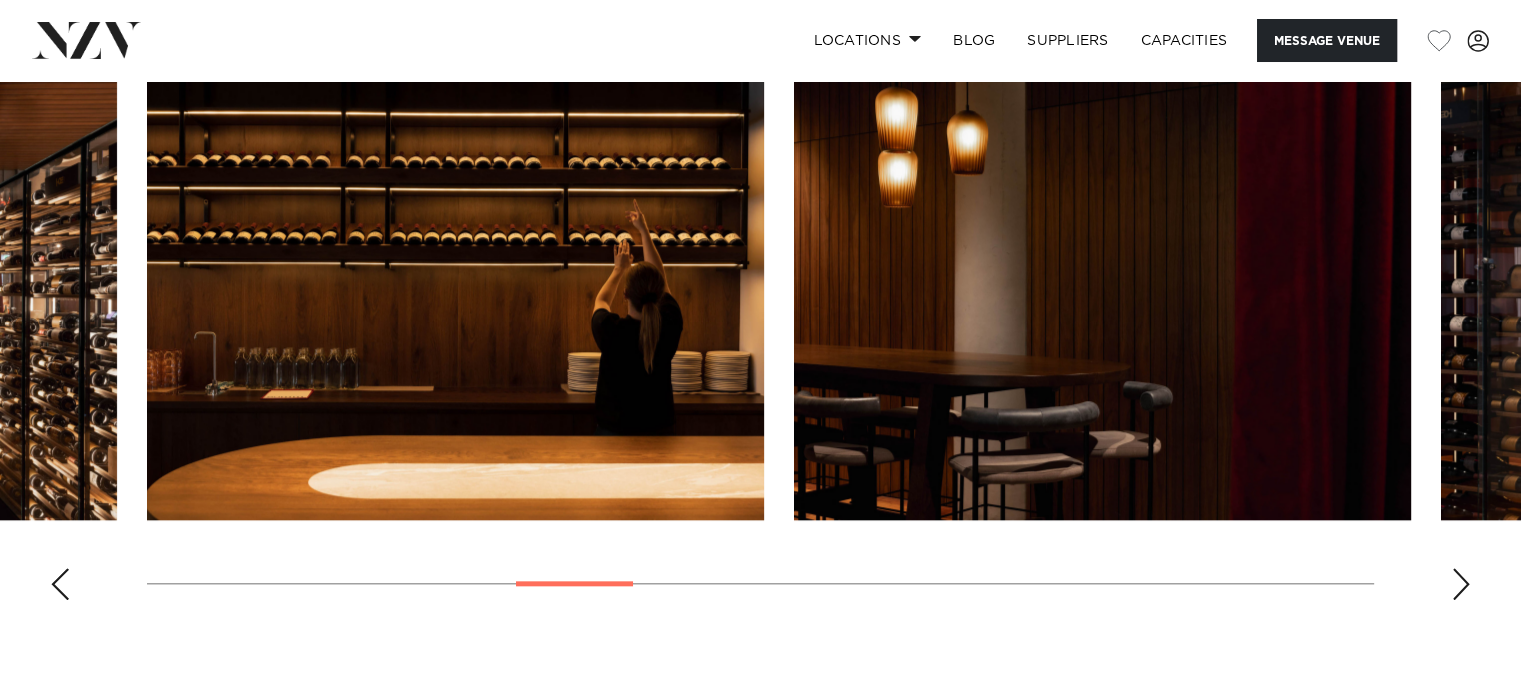 click at bounding box center [1461, 584] 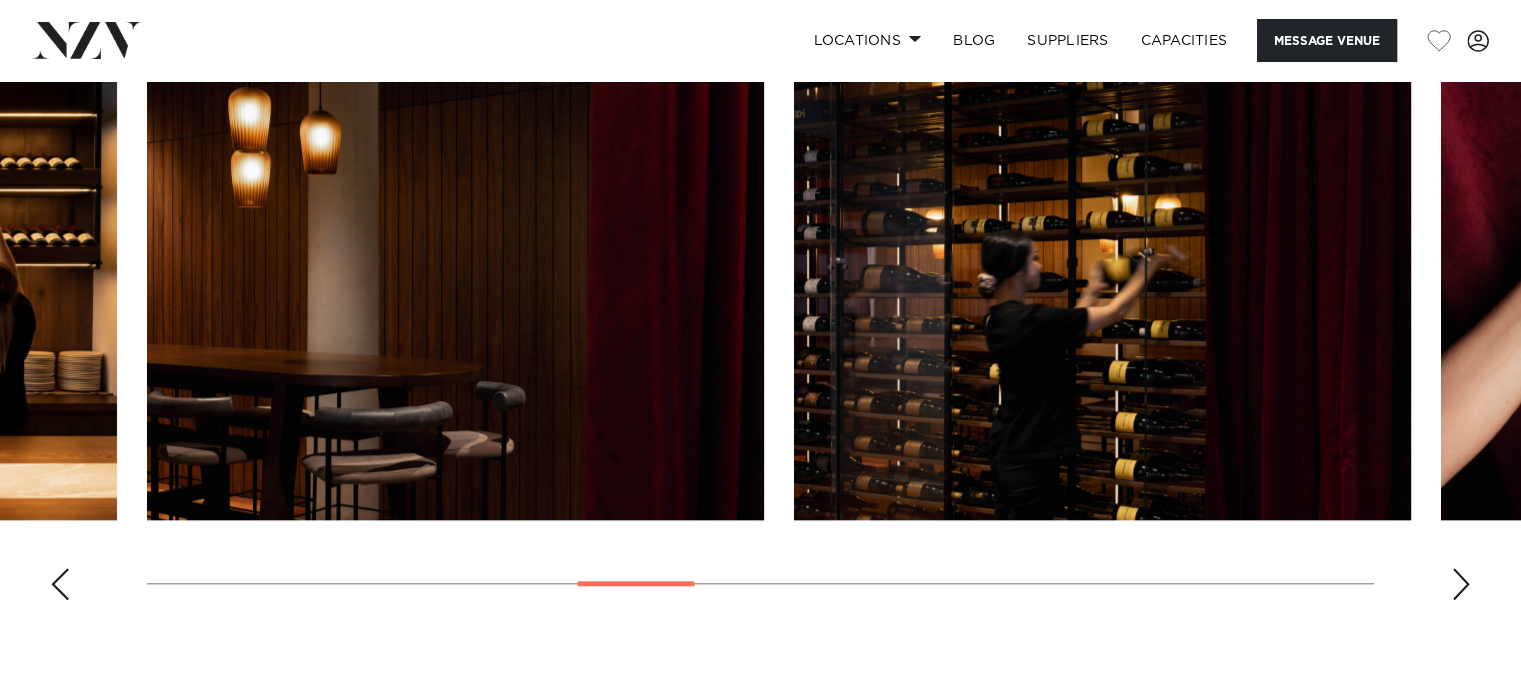 click at bounding box center [1461, 584] 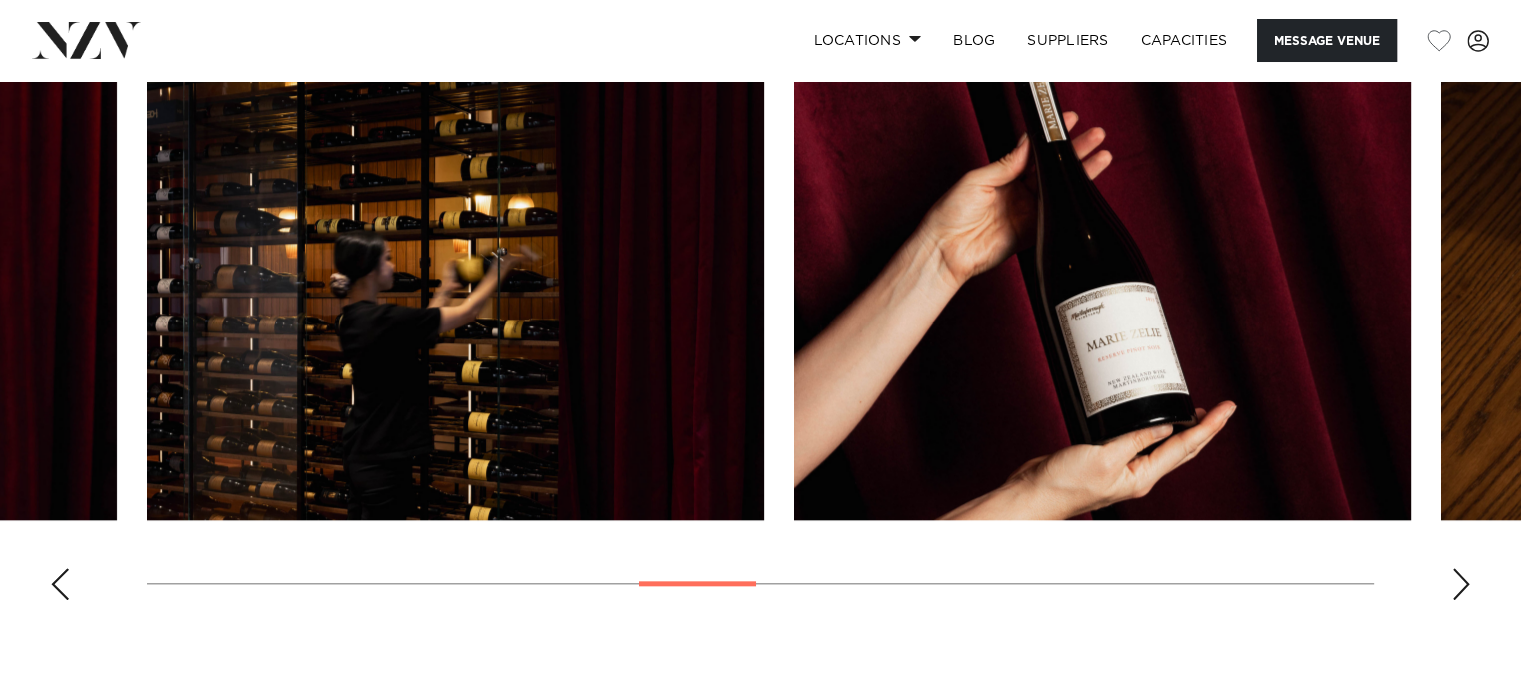 click at bounding box center (1461, 584) 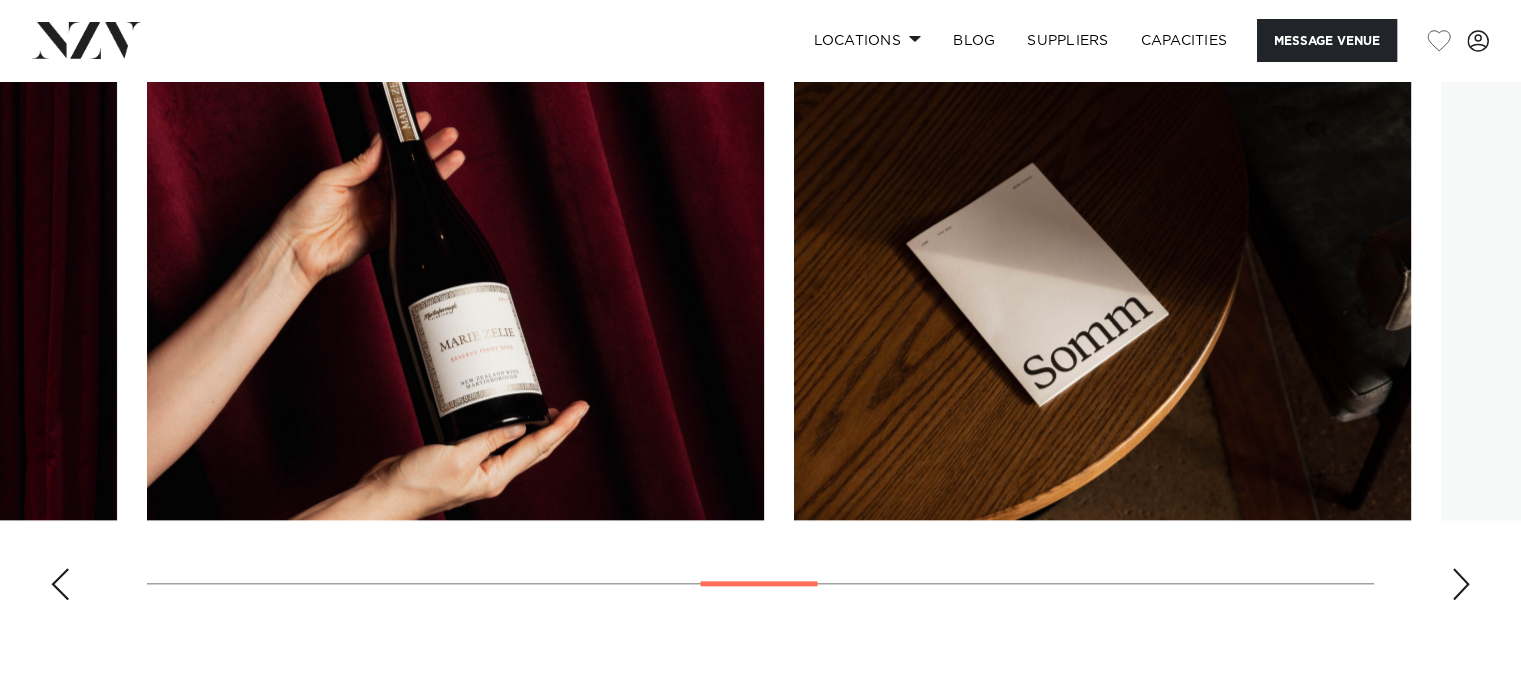 click at bounding box center [1461, 584] 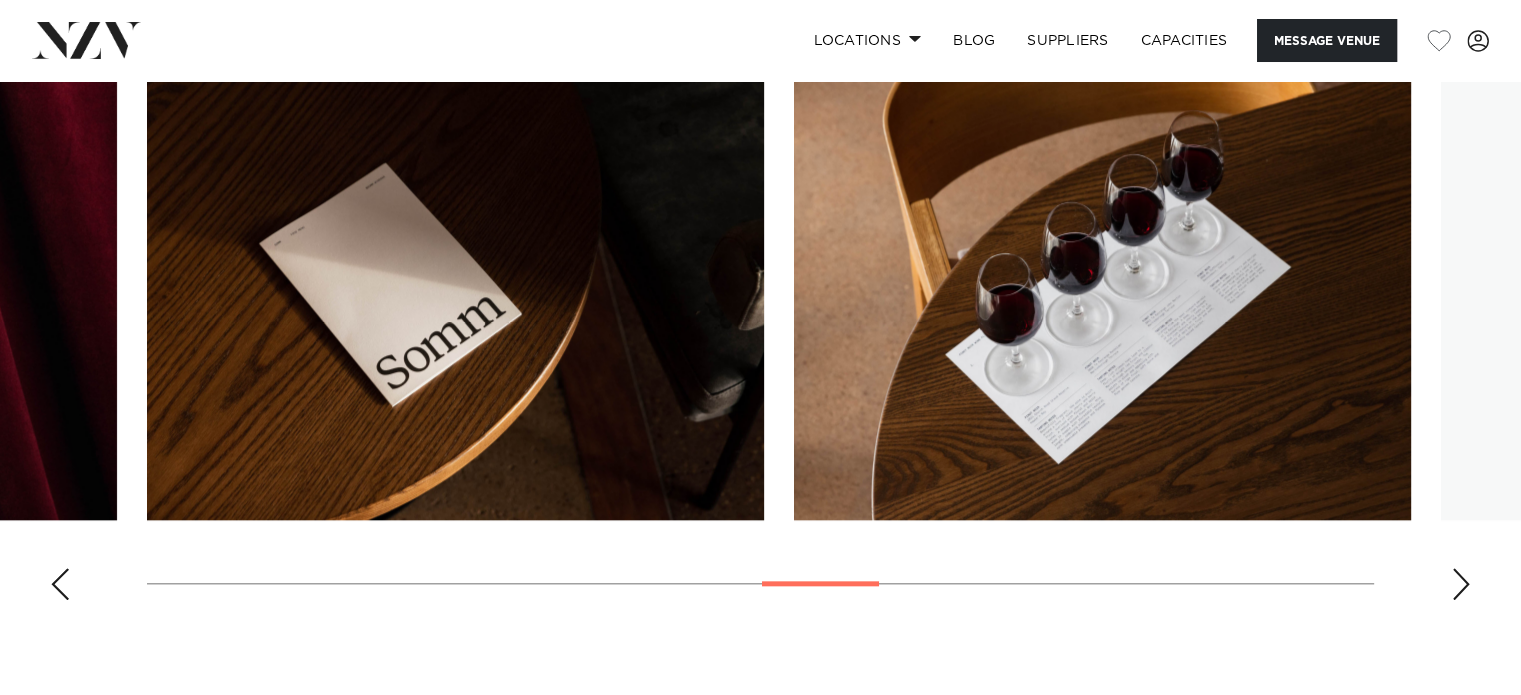 click at bounding box center [1461, 584] 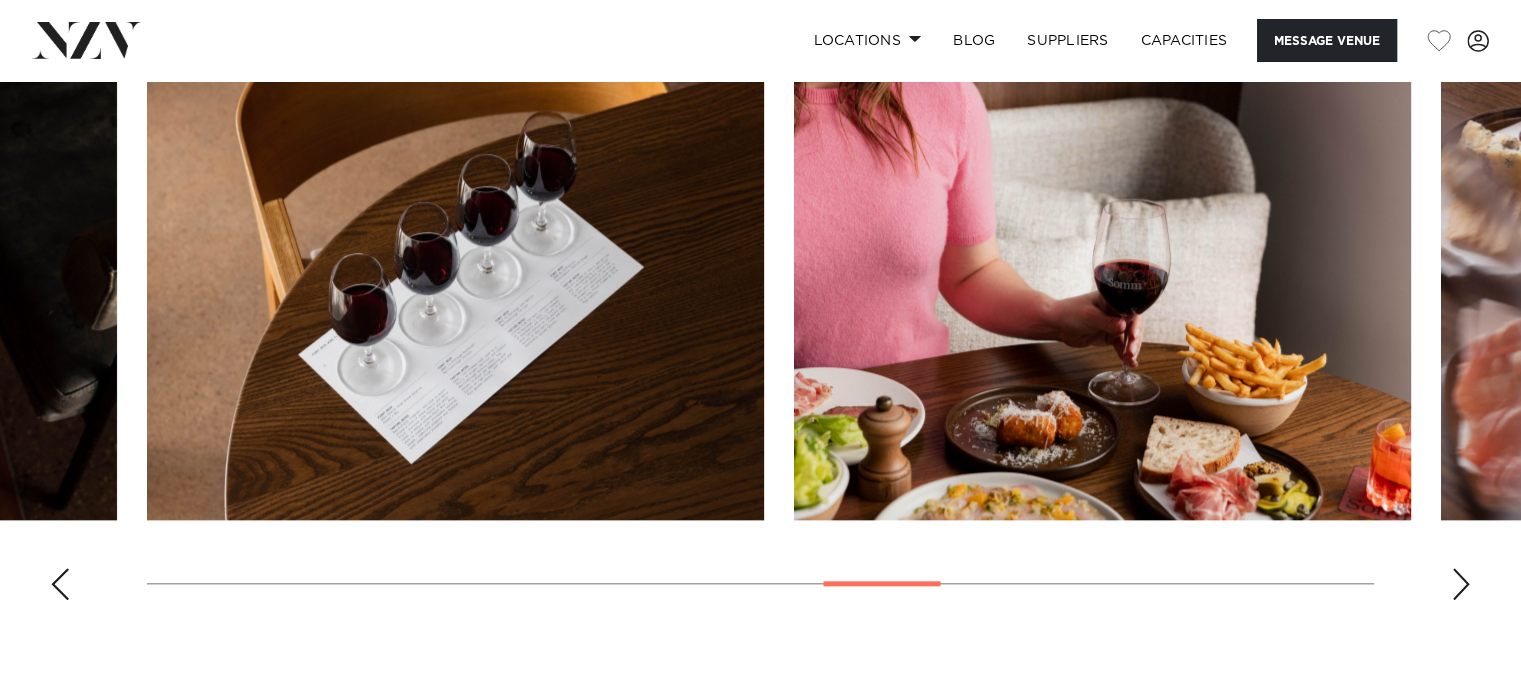 click at bounding box center (1461, 584) 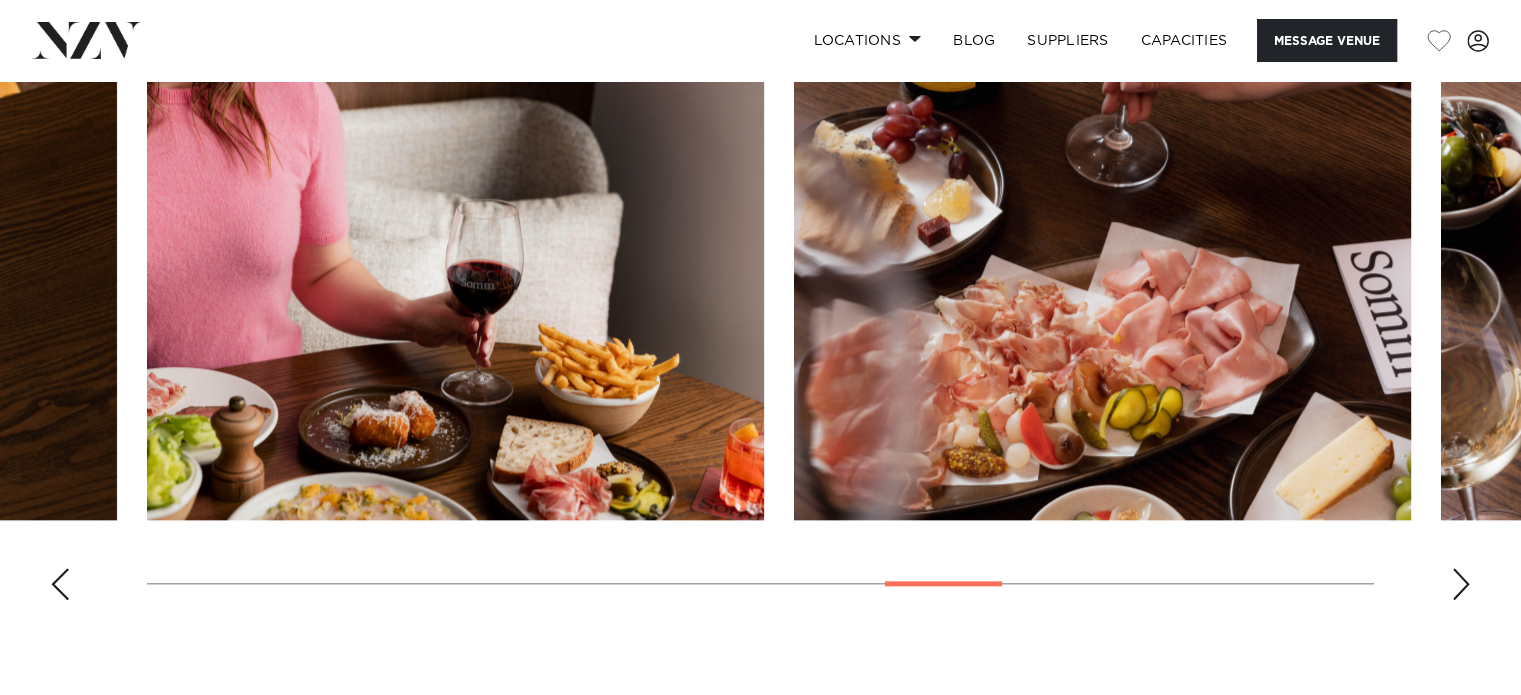 click at bounding box center (1461, 584) 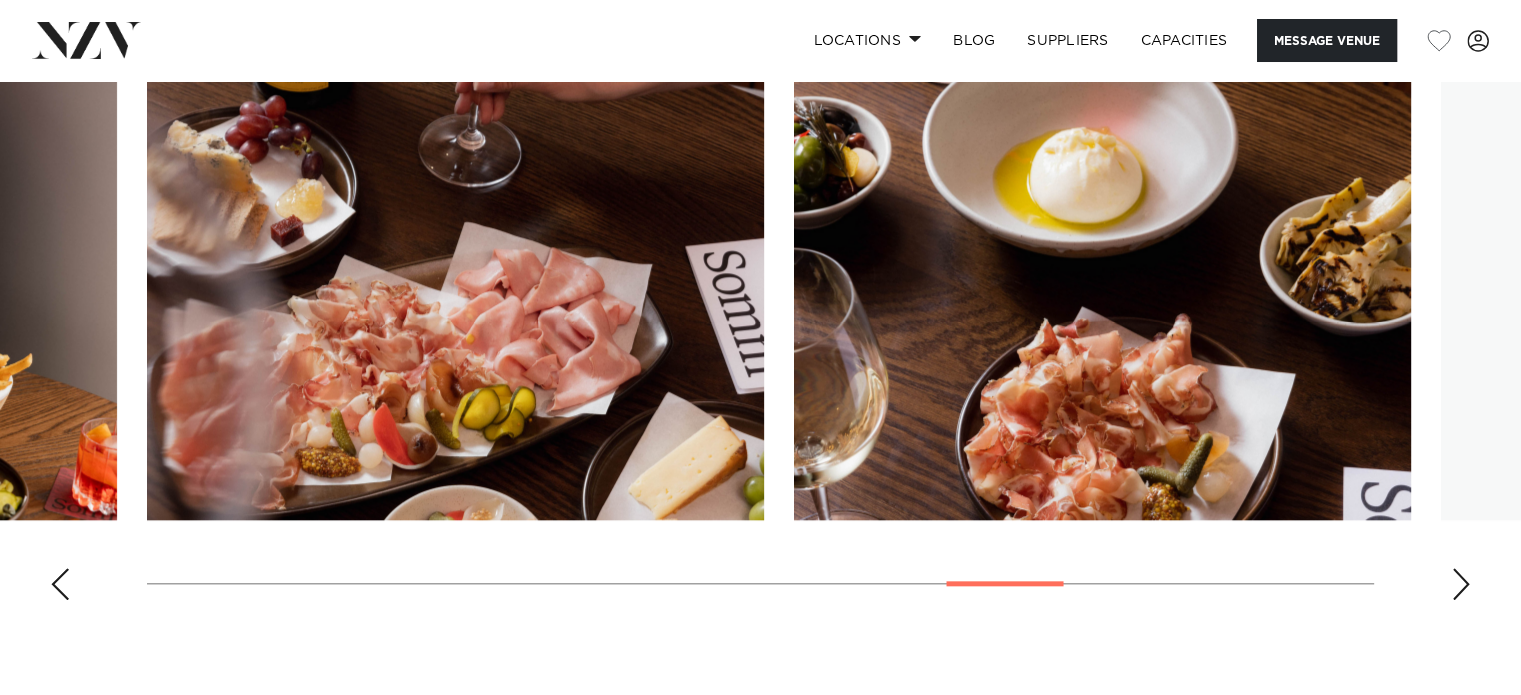 click at bounding box center (1461, 584) 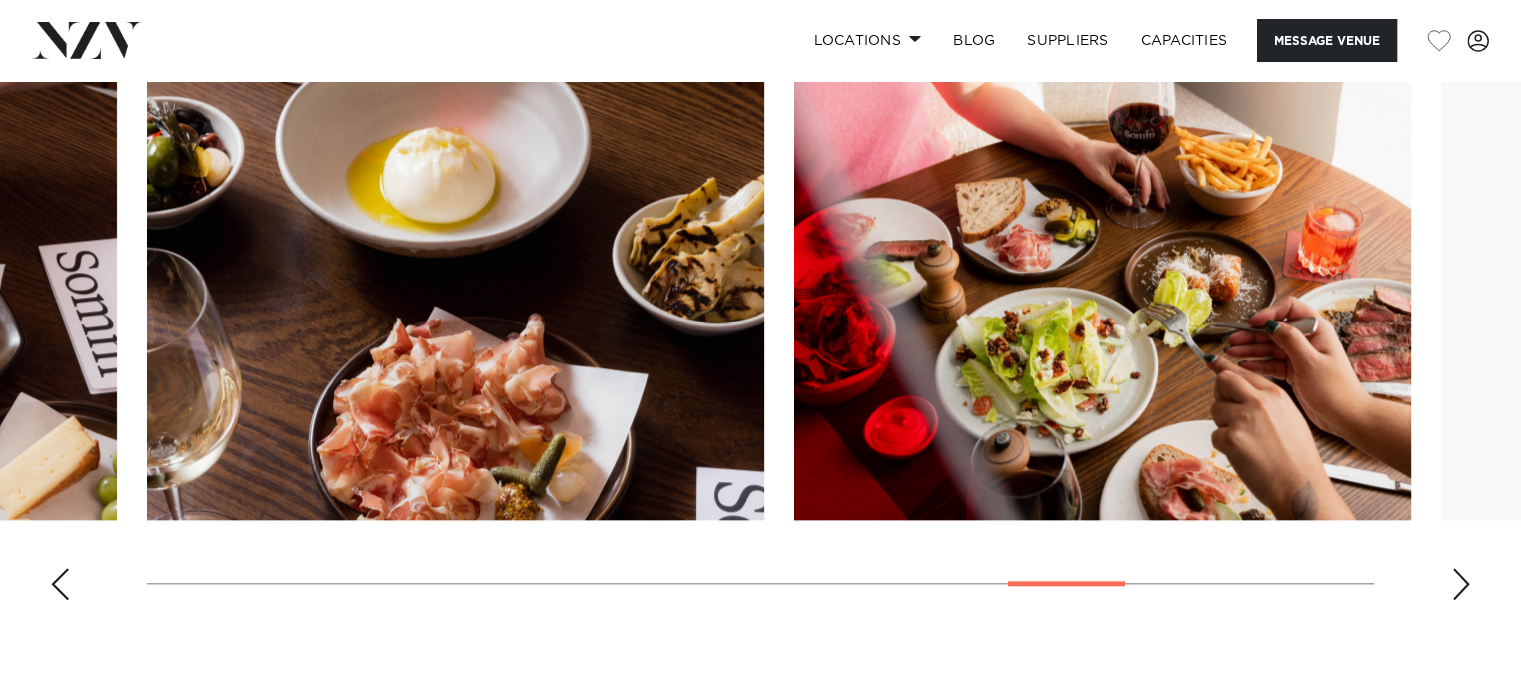 click at bounding box center [1461, 584] 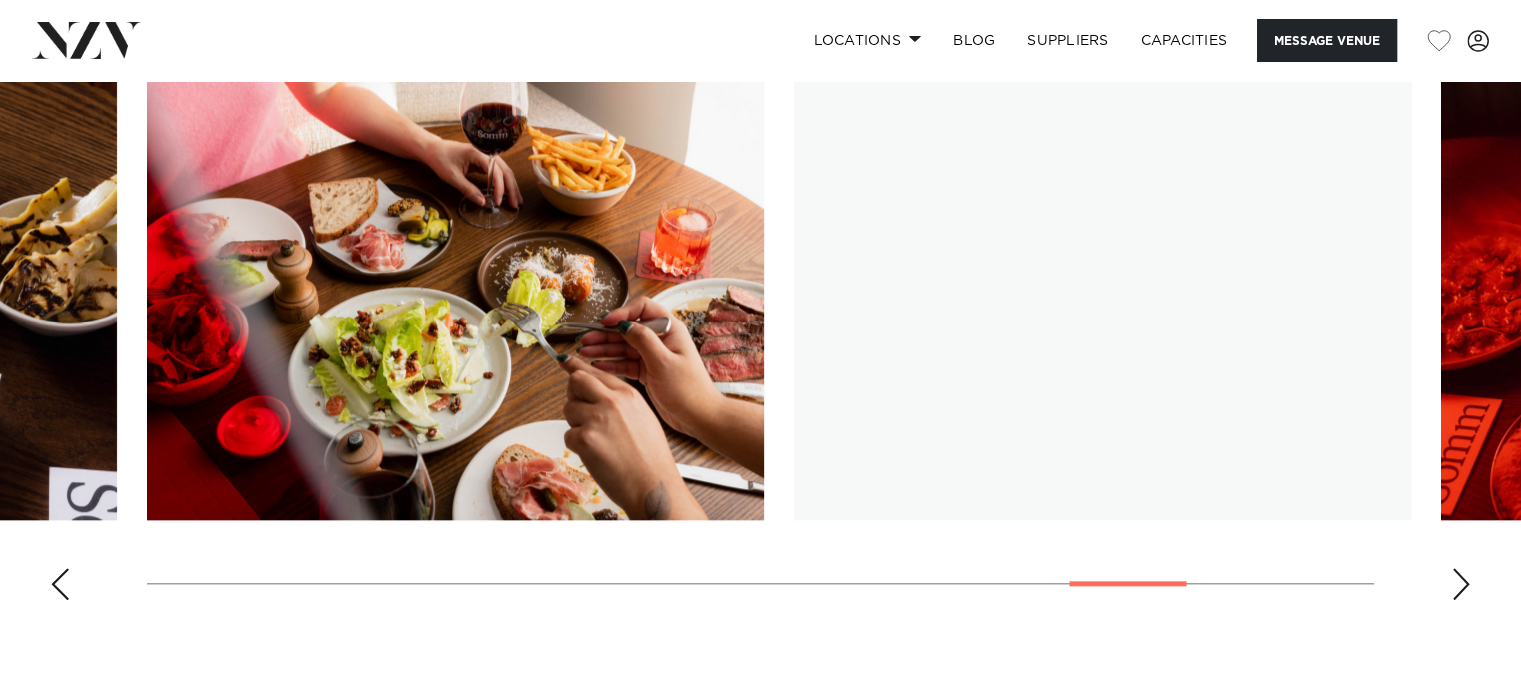 click at bounding box center (1461, 584) 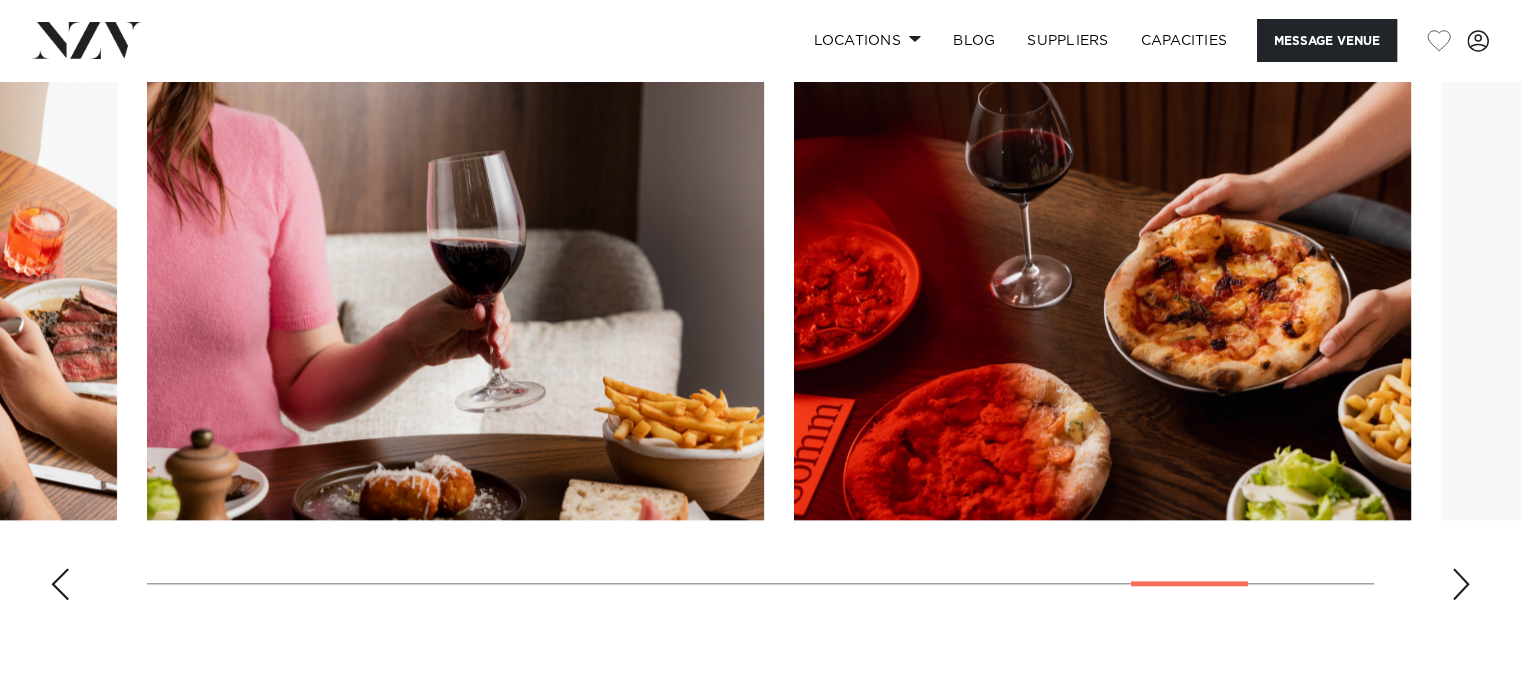 click at bounding box center [1461, 584] 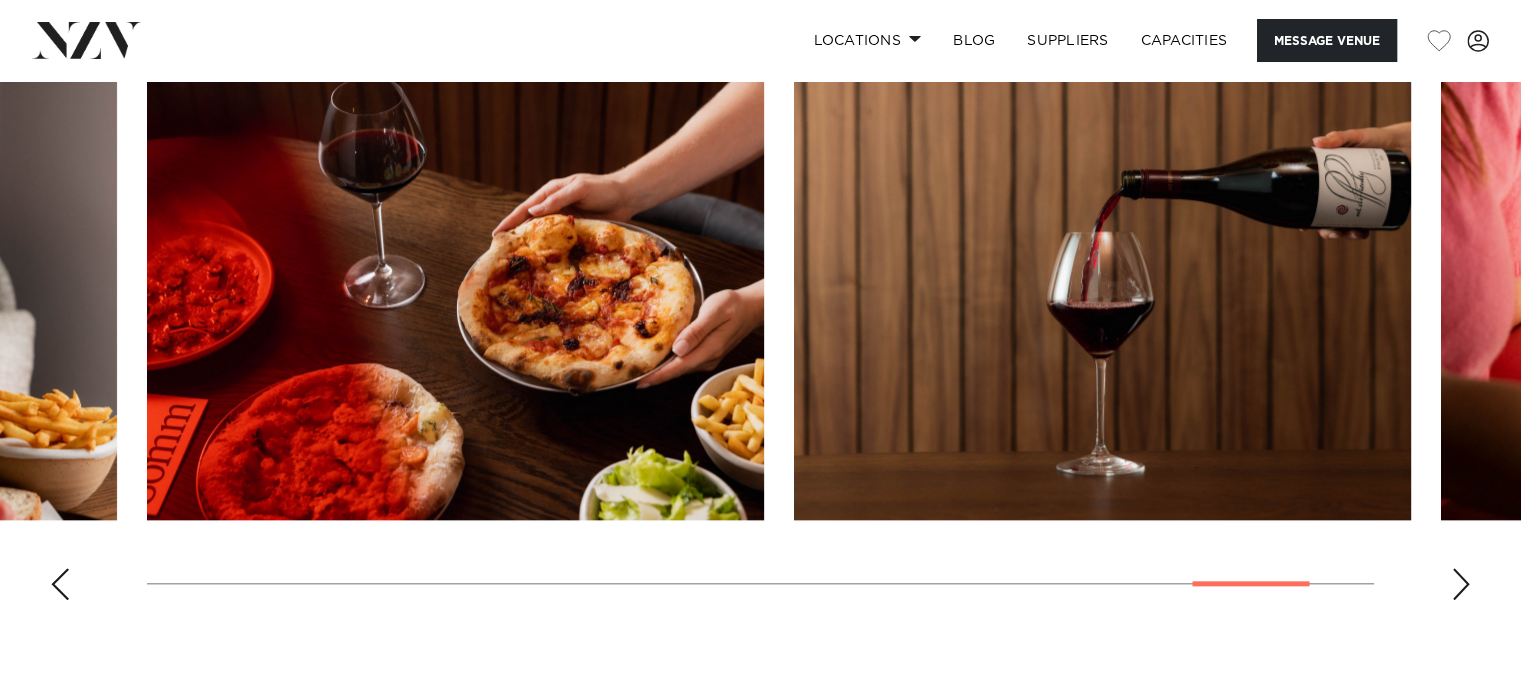 click at bounding box center (1461, 584) 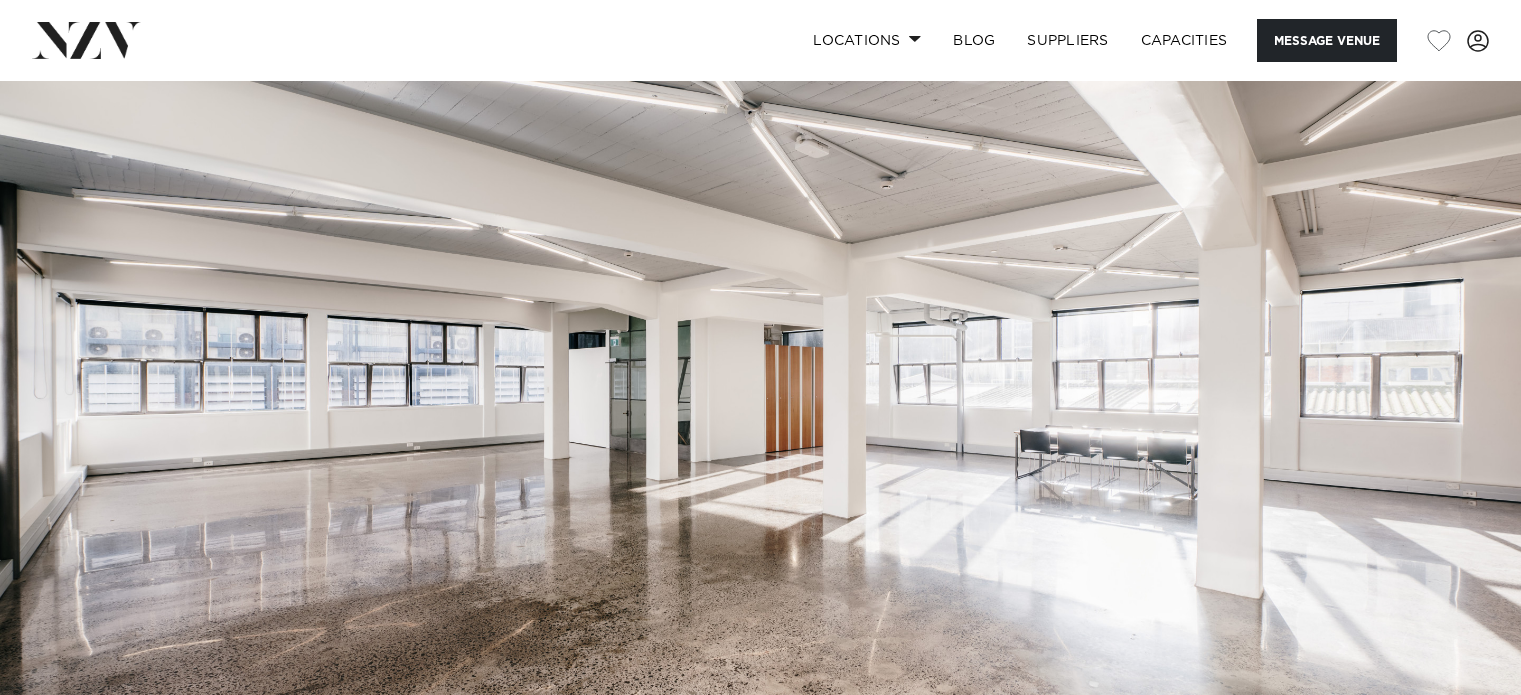 scroll, scrollTop: 0, scrollLeft: 0, axis: both 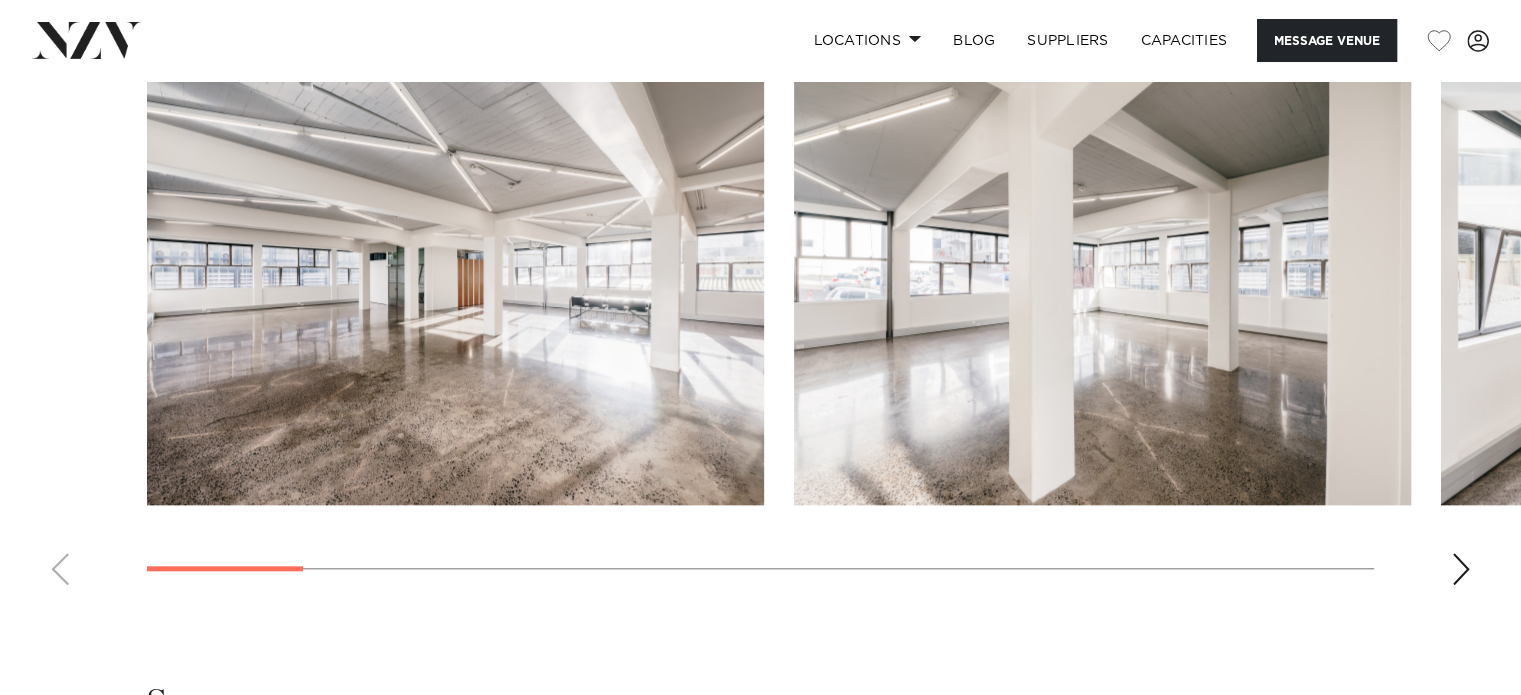 click at bounding box center (1461, 569) 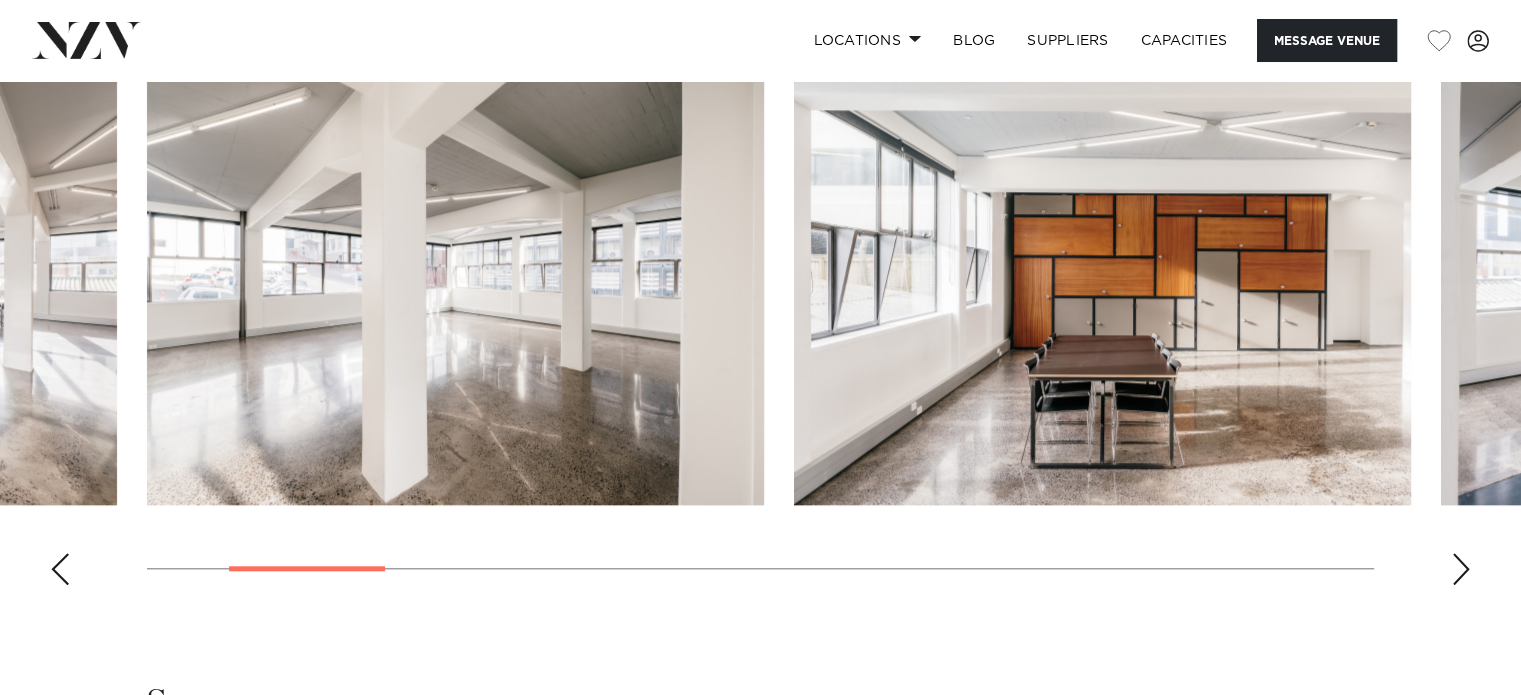 click at bounding box center [1461, 569] 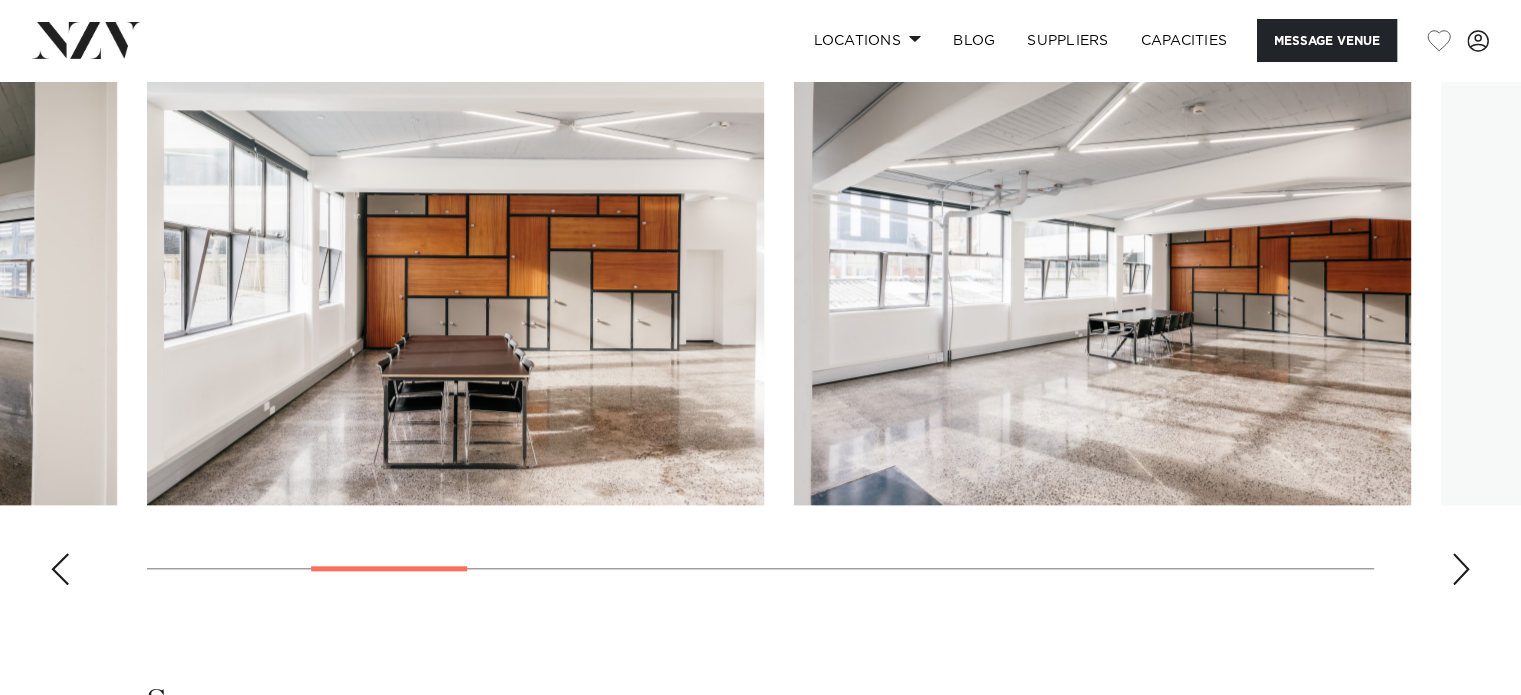 click at bounding box center (1461, 569) 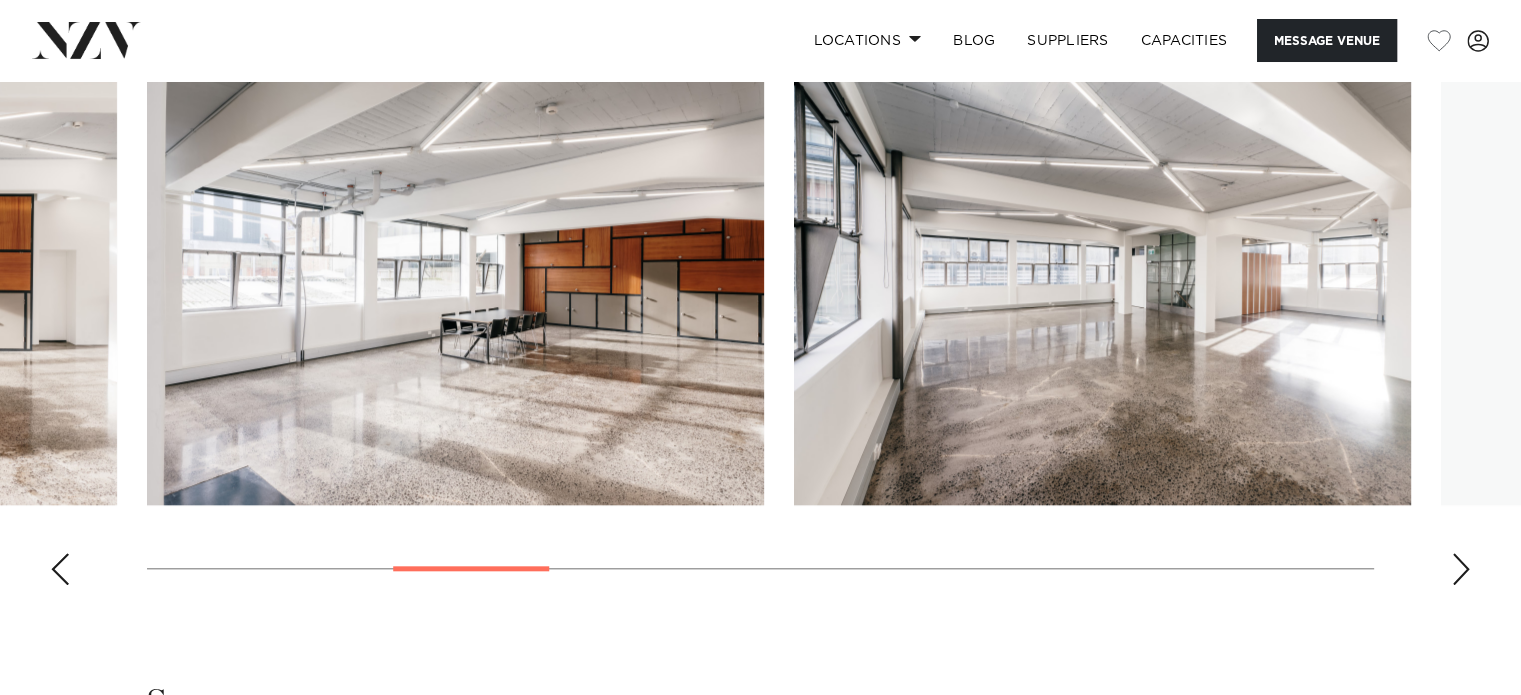 click at bounding box center [1461, 569] 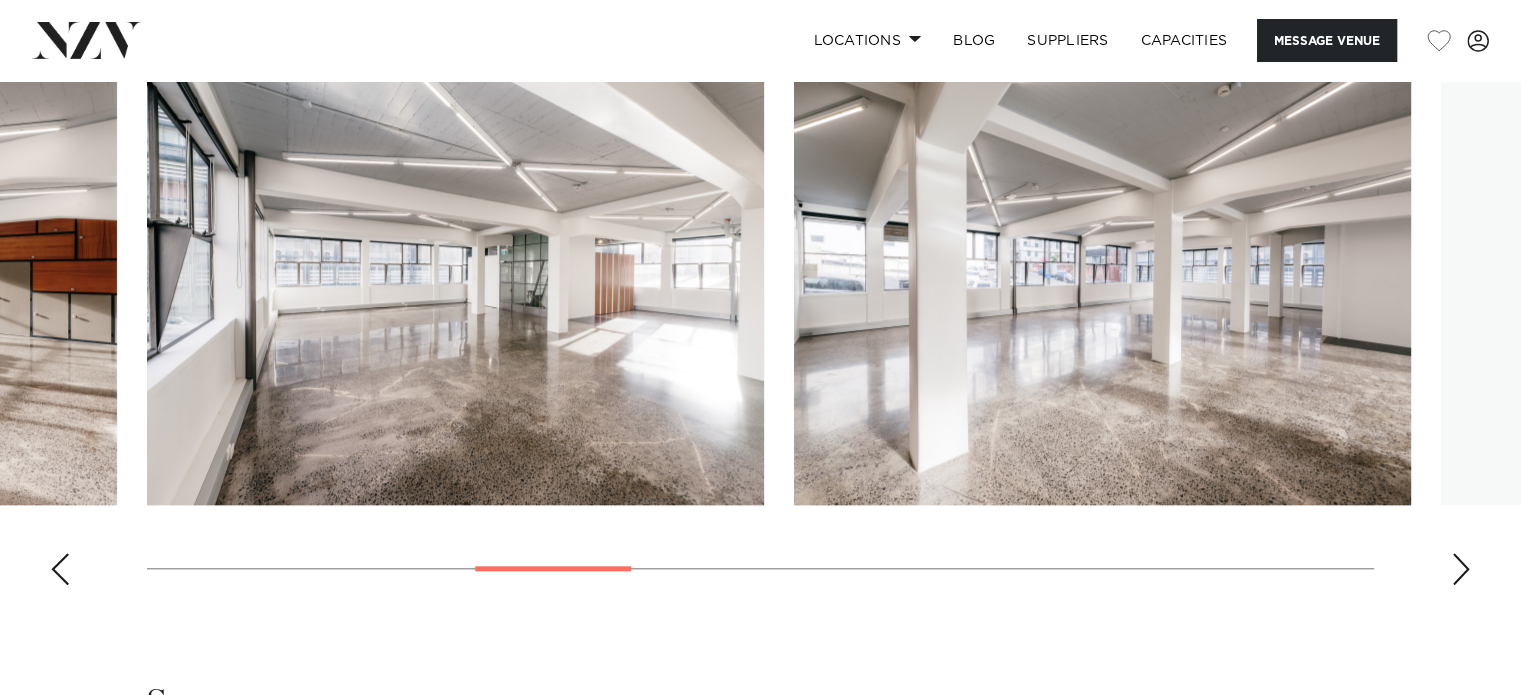 click at bounding box center [1461, 569] 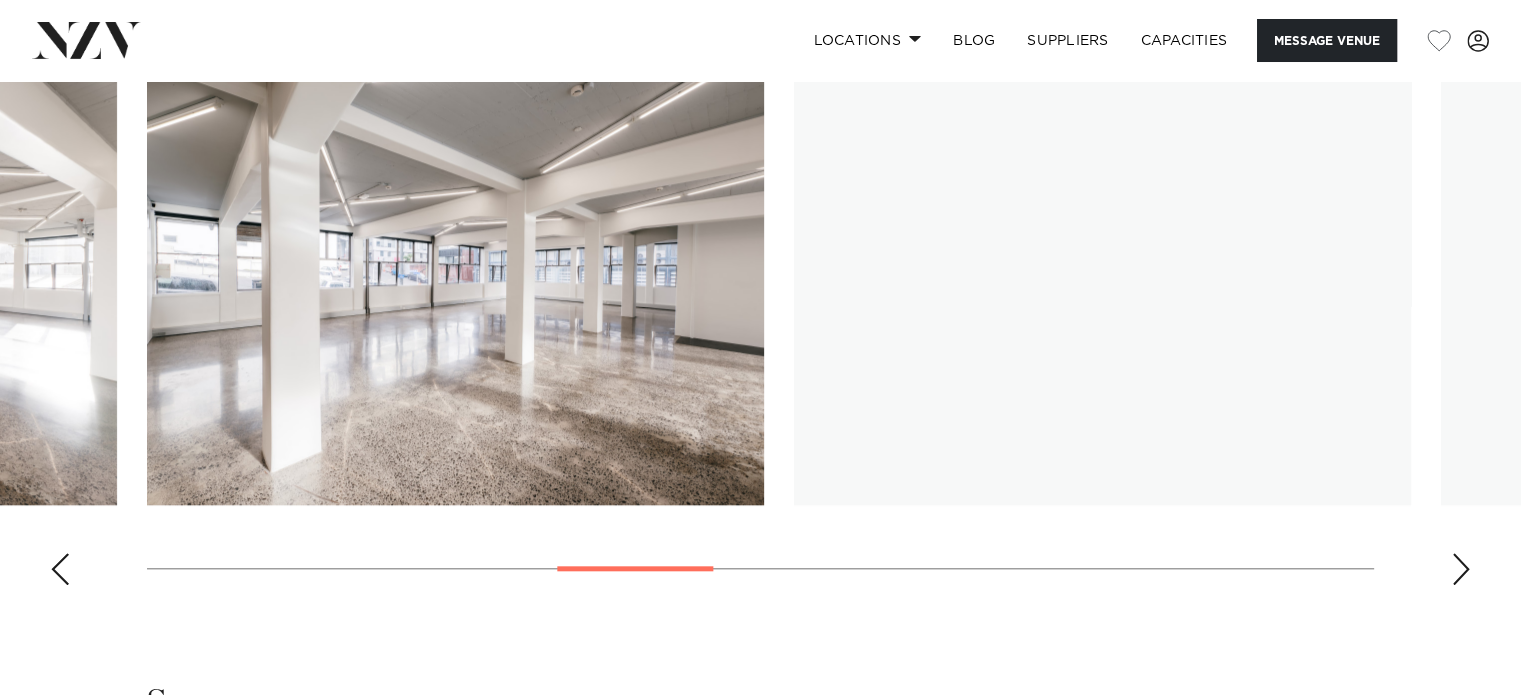 click at bounding box center [1461, 569] 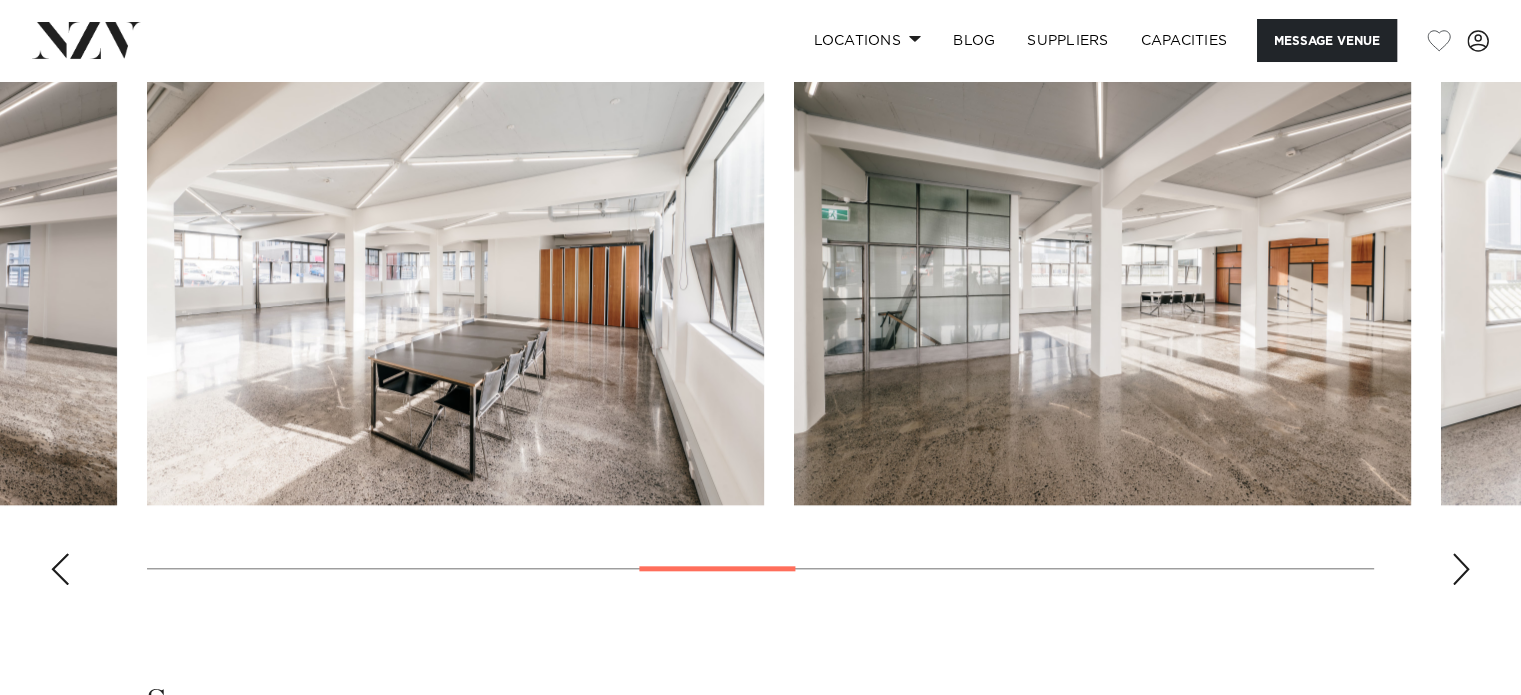 click at bounding box center (1461, 569) 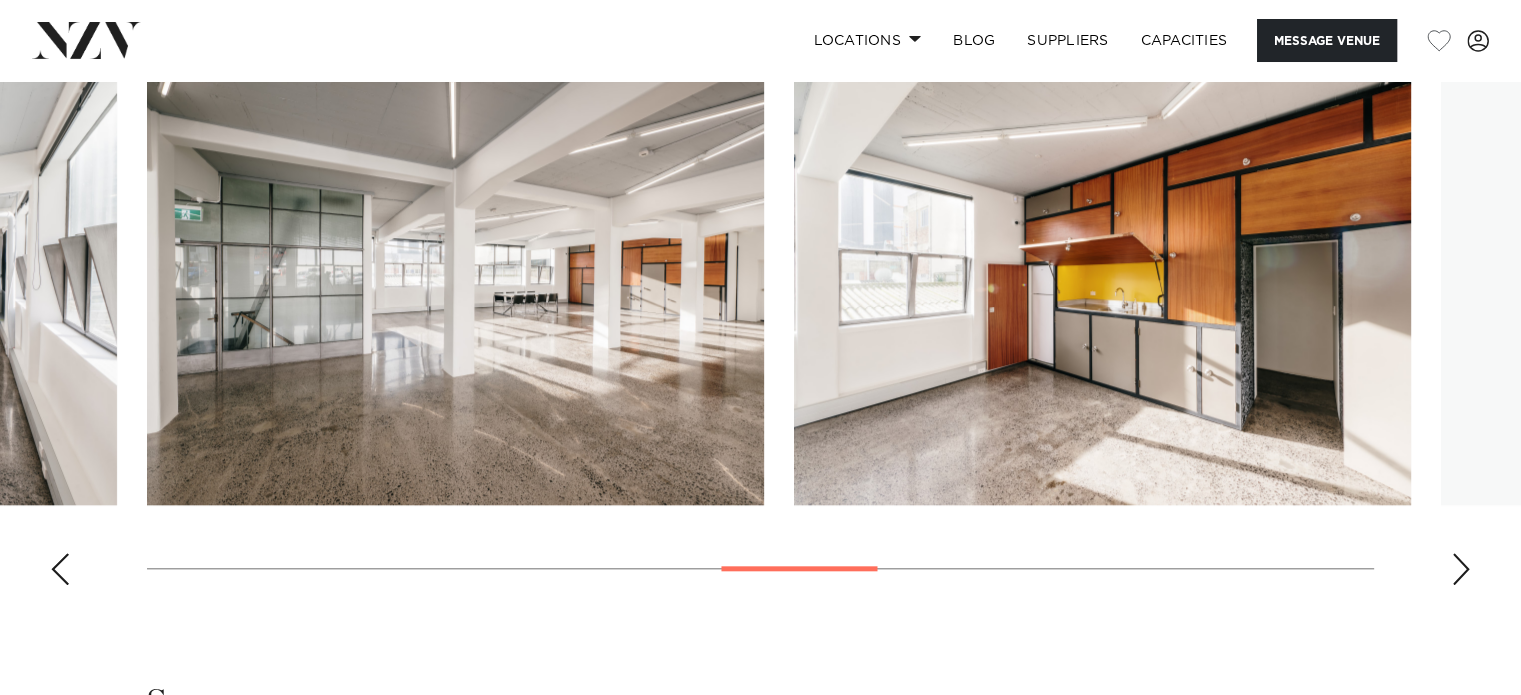 click at bounding box center (1461, 569) 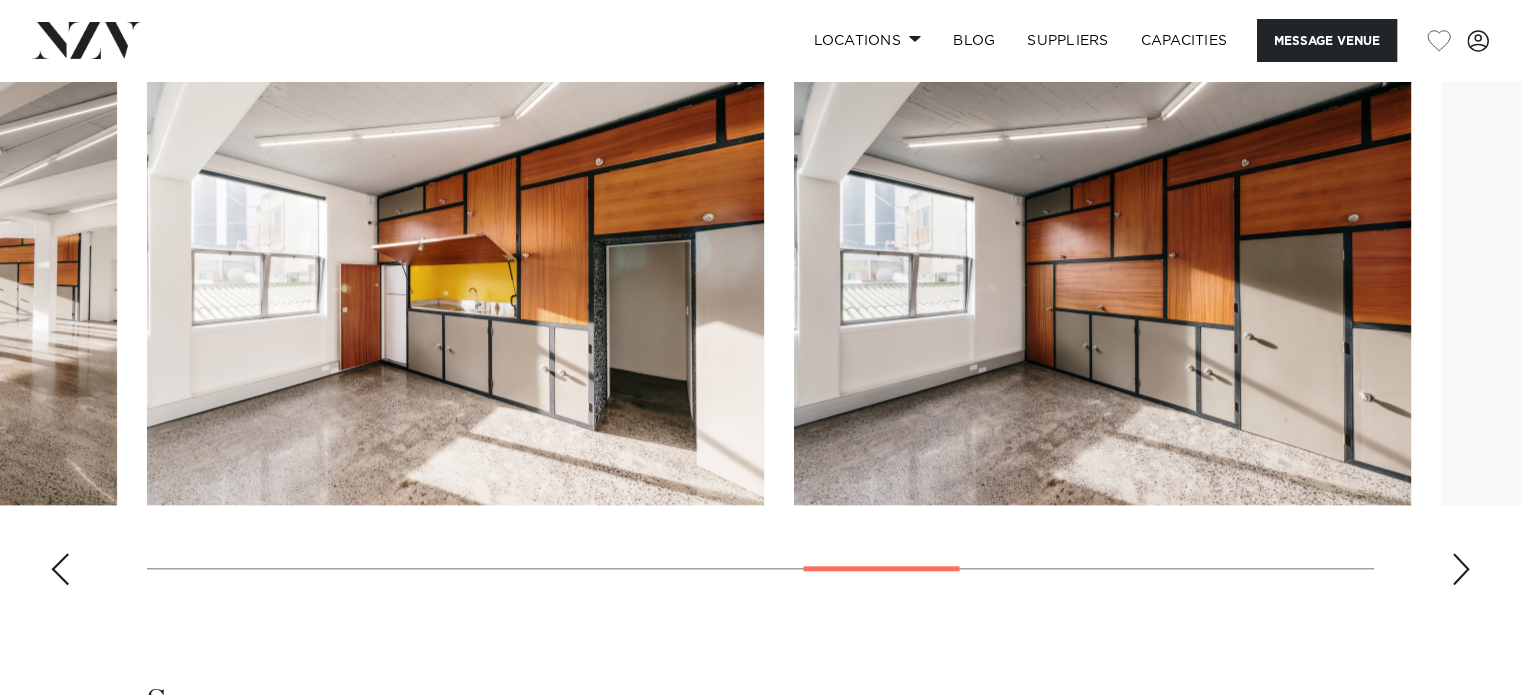 click at bounding box center [1461, 569] 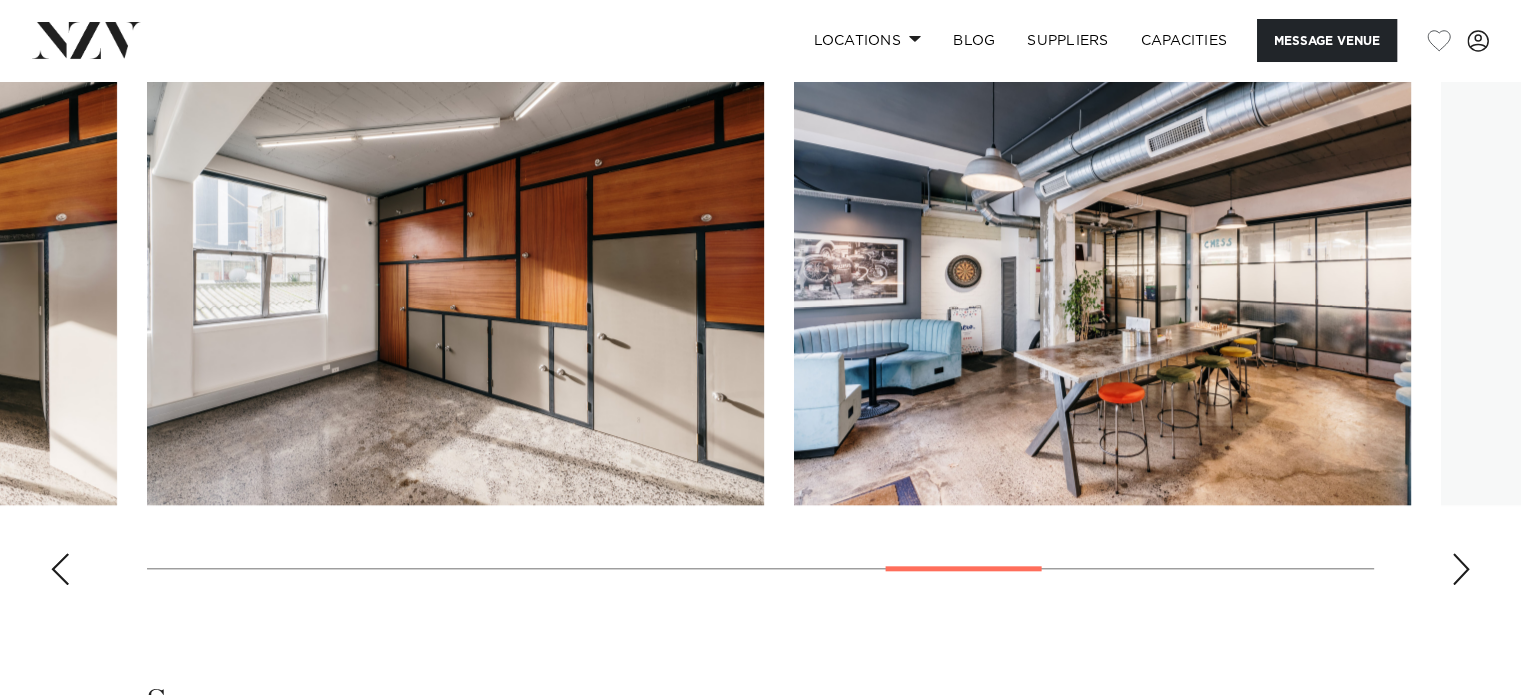 click at bounding box center [1461, 569] 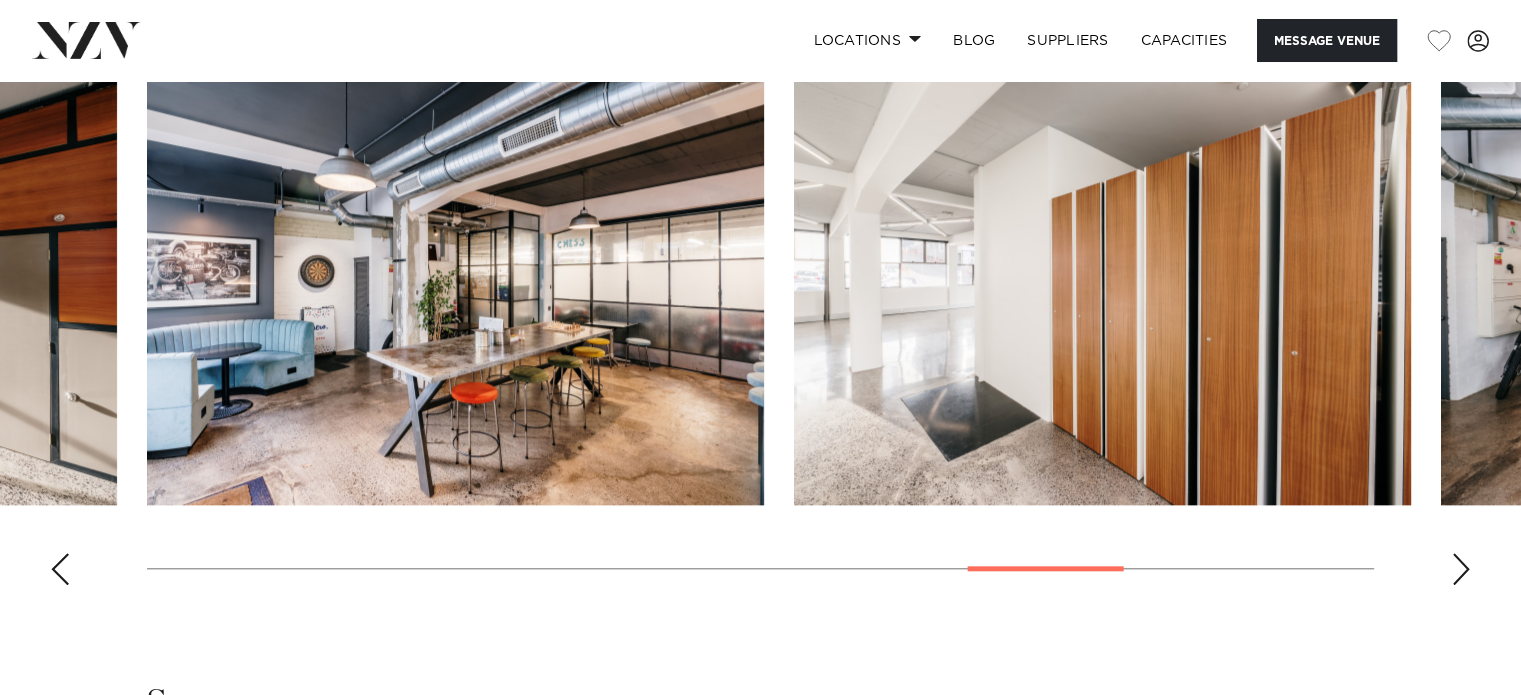 click at bounding box center [1461, 569] 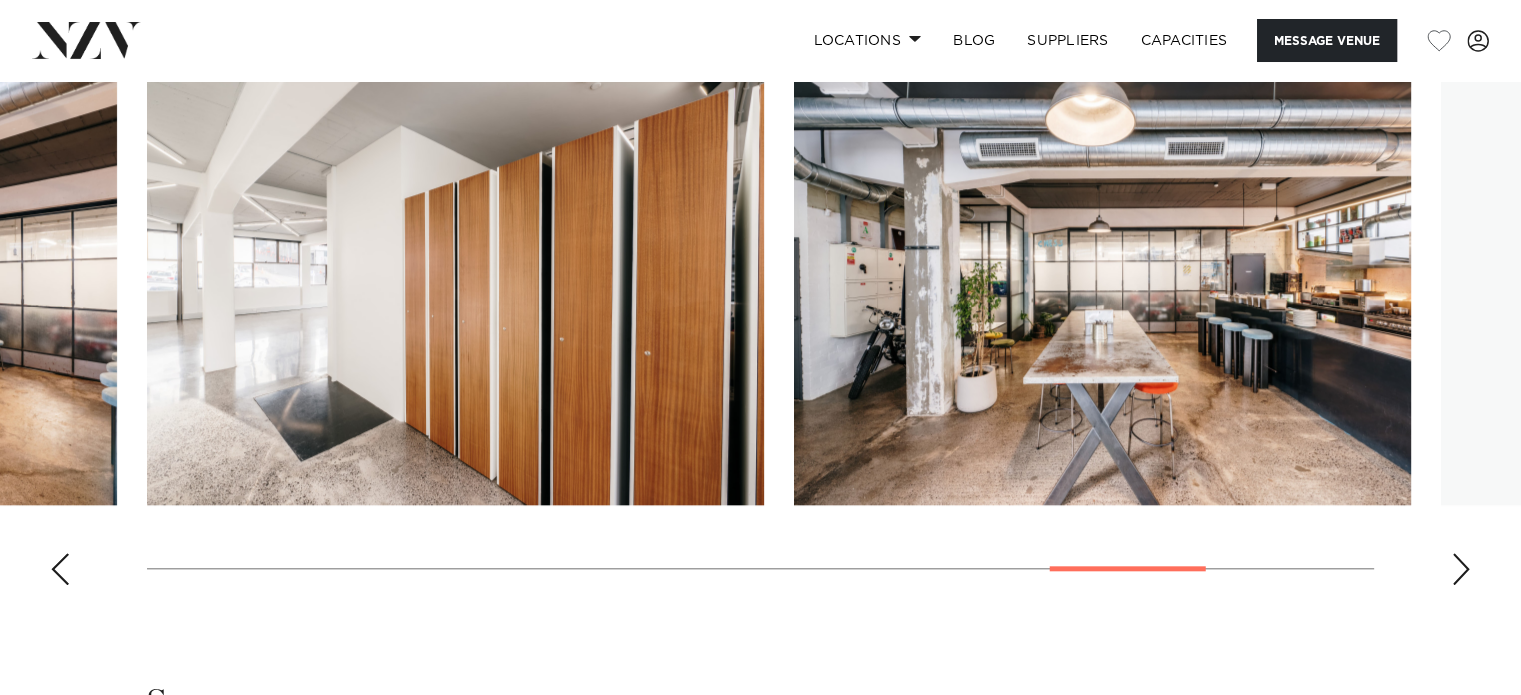 click at bounding box center (1461, 569) 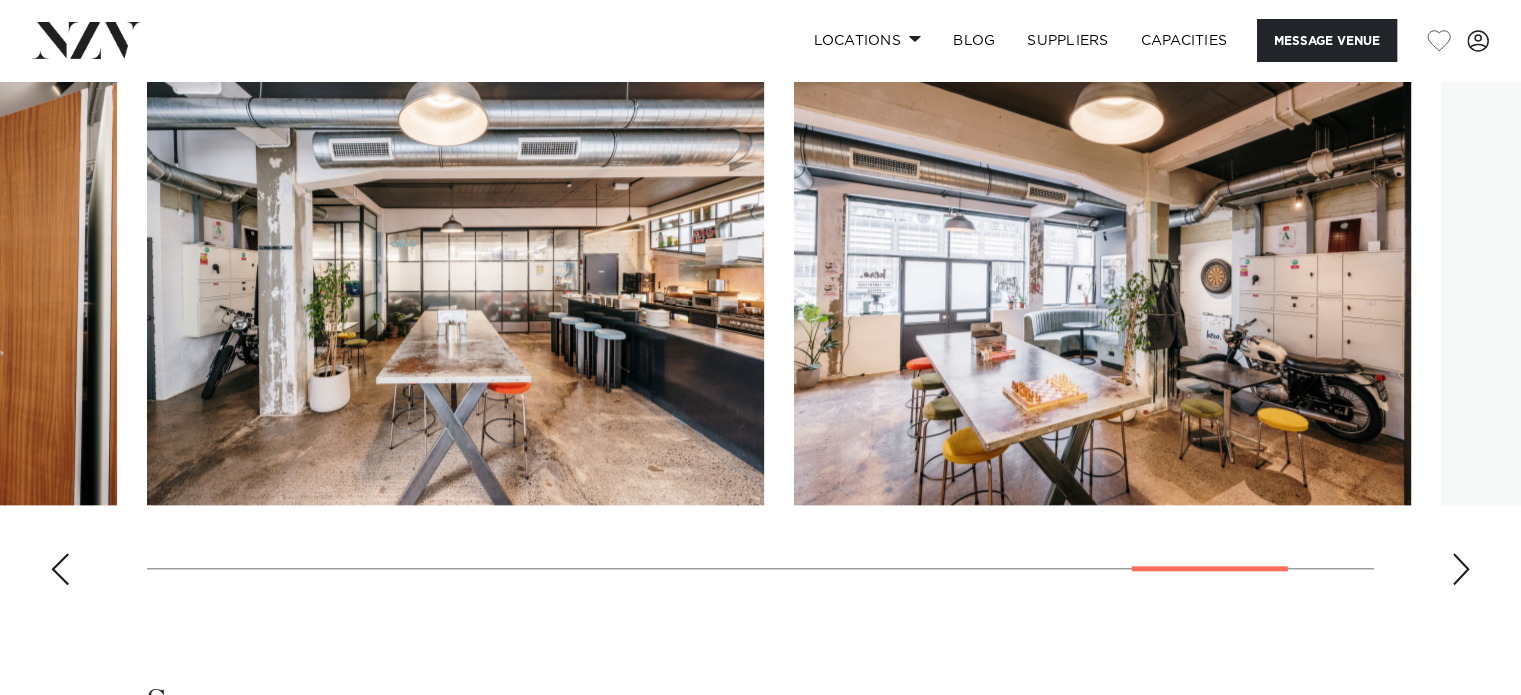 click at bounding box center (1461, 569) 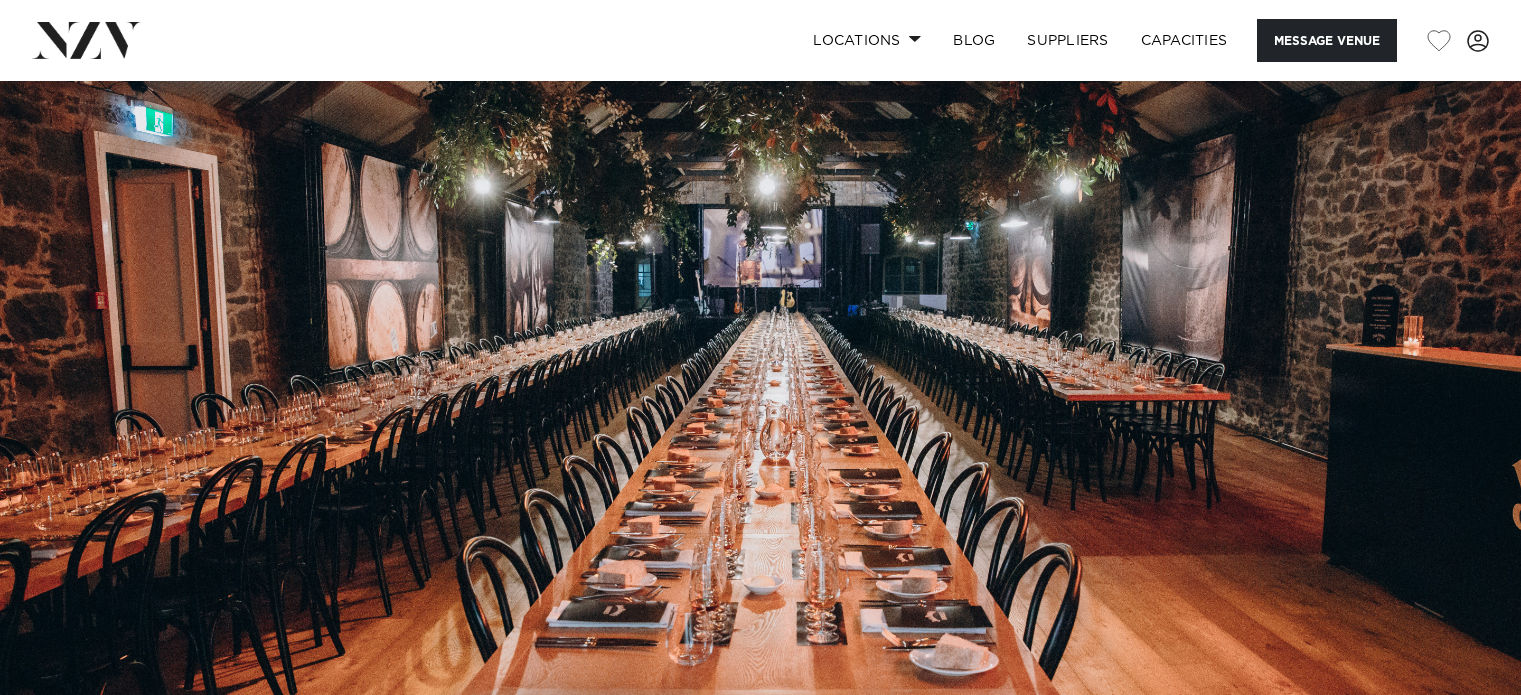 scroll, scrollTop: 0, scrollLeft: 0, axis: both 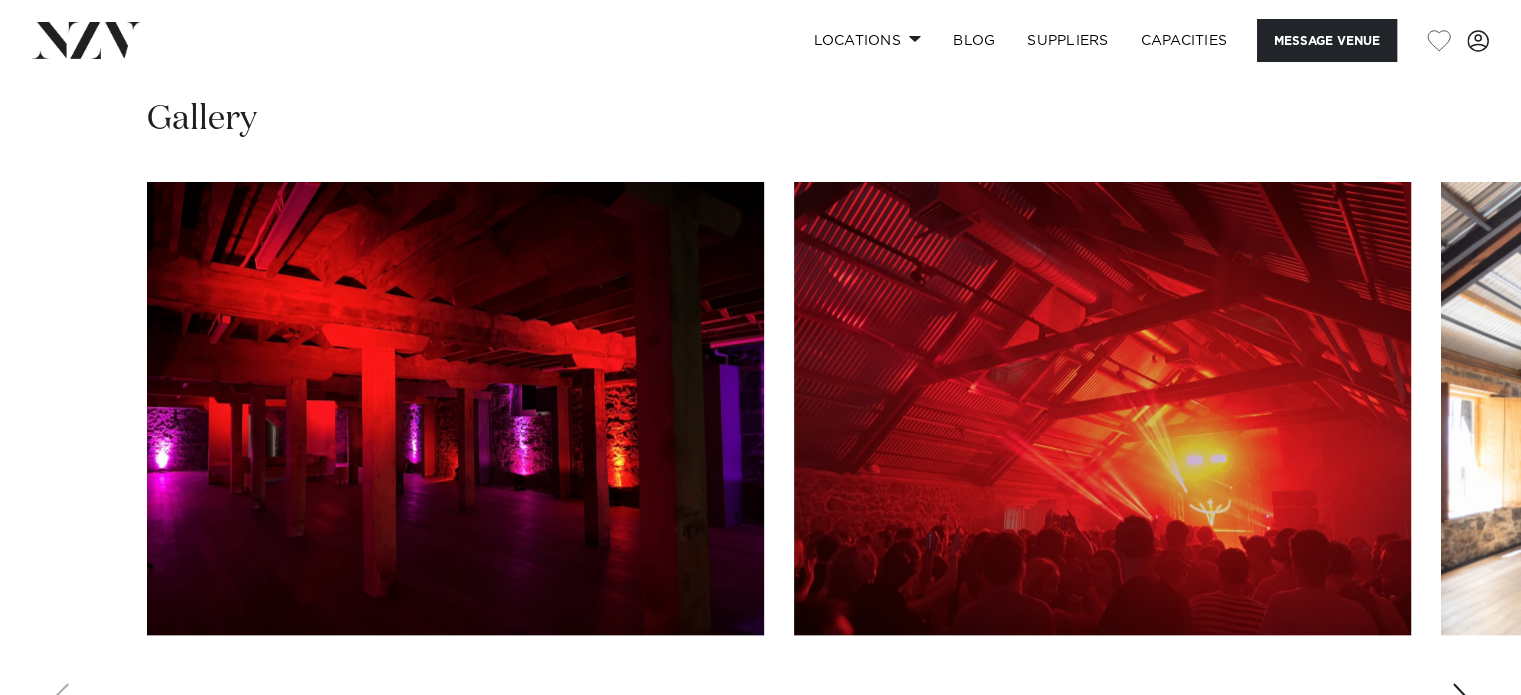 click at bounding box center (1461, 699) 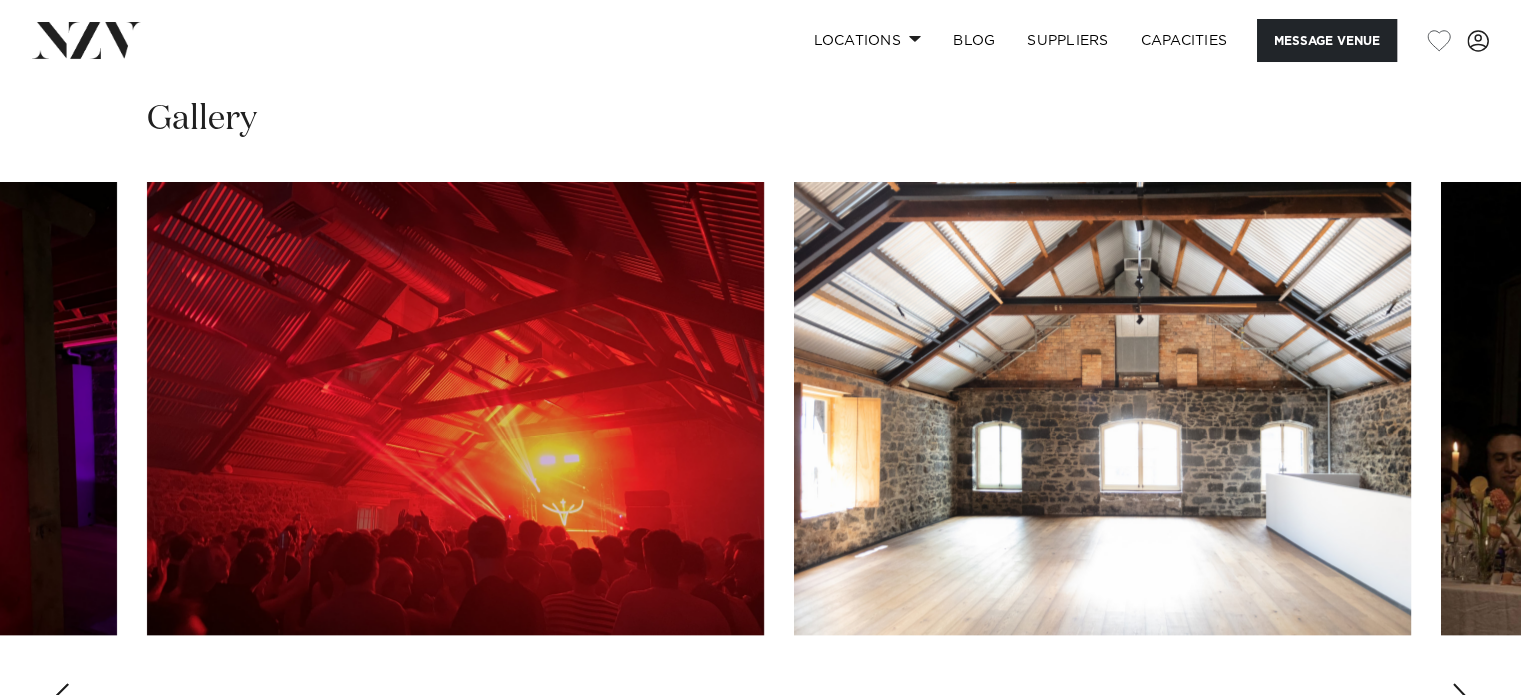 click at bounding box center (1461, 699) 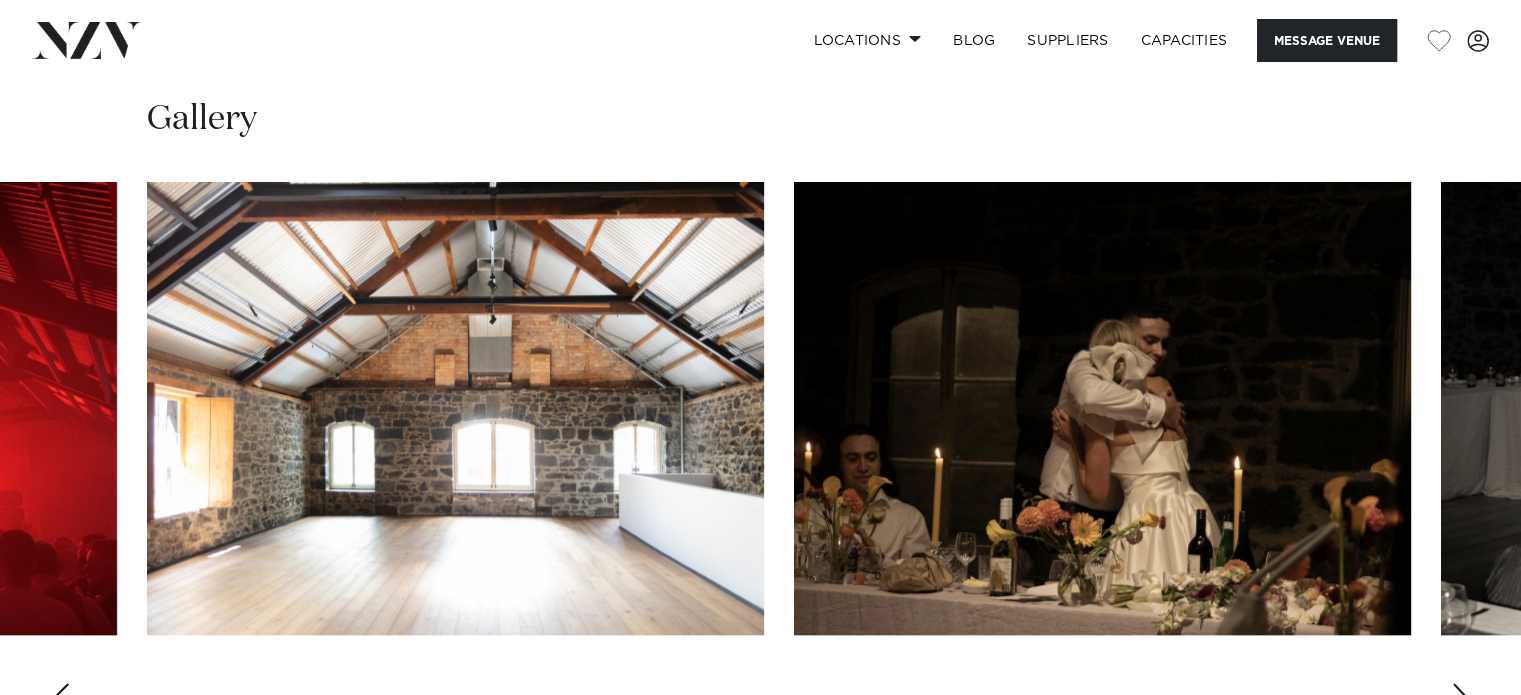 click at bounding box center [1461, 699] 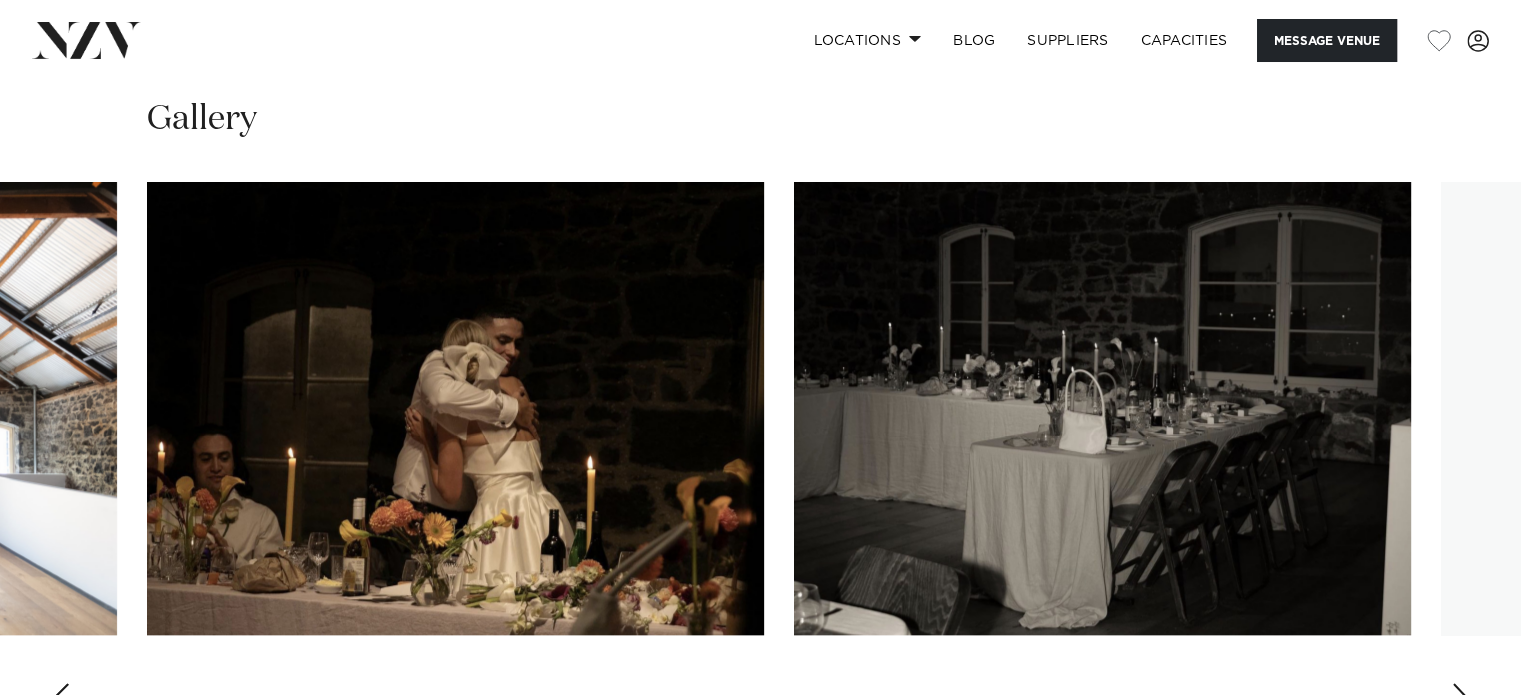 click at bounding box center (1461, 699) 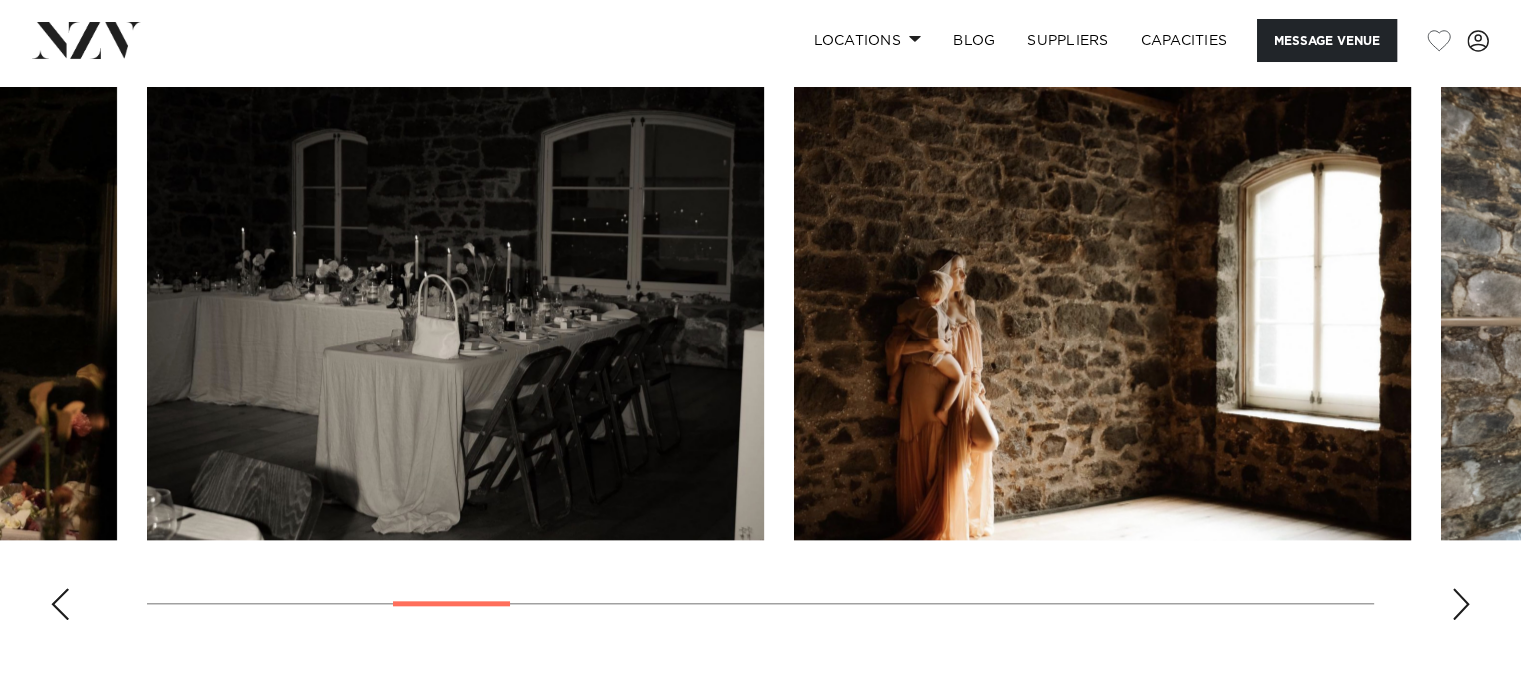 scroll, scrollTop: 2000, scrollLeft: 0, axis: vertical 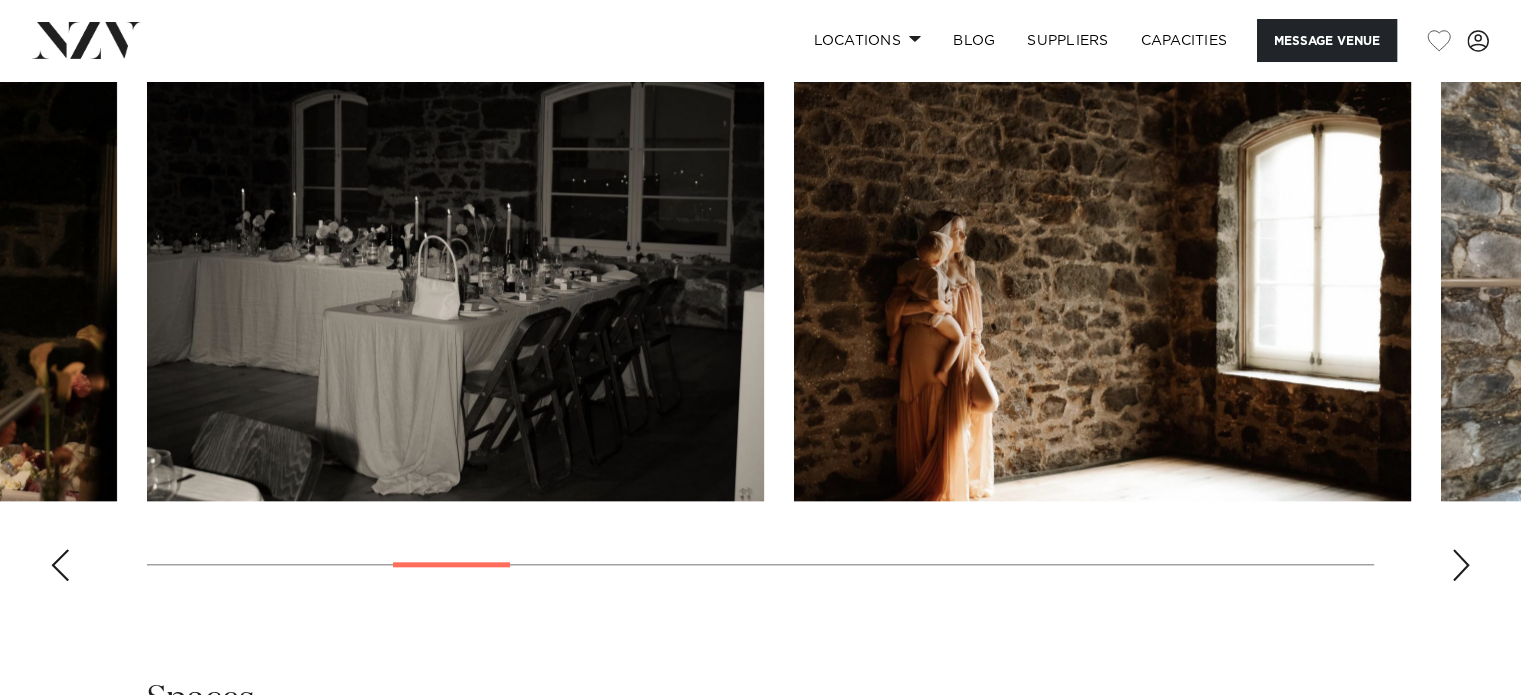 click at bounding box center (1461, 565) 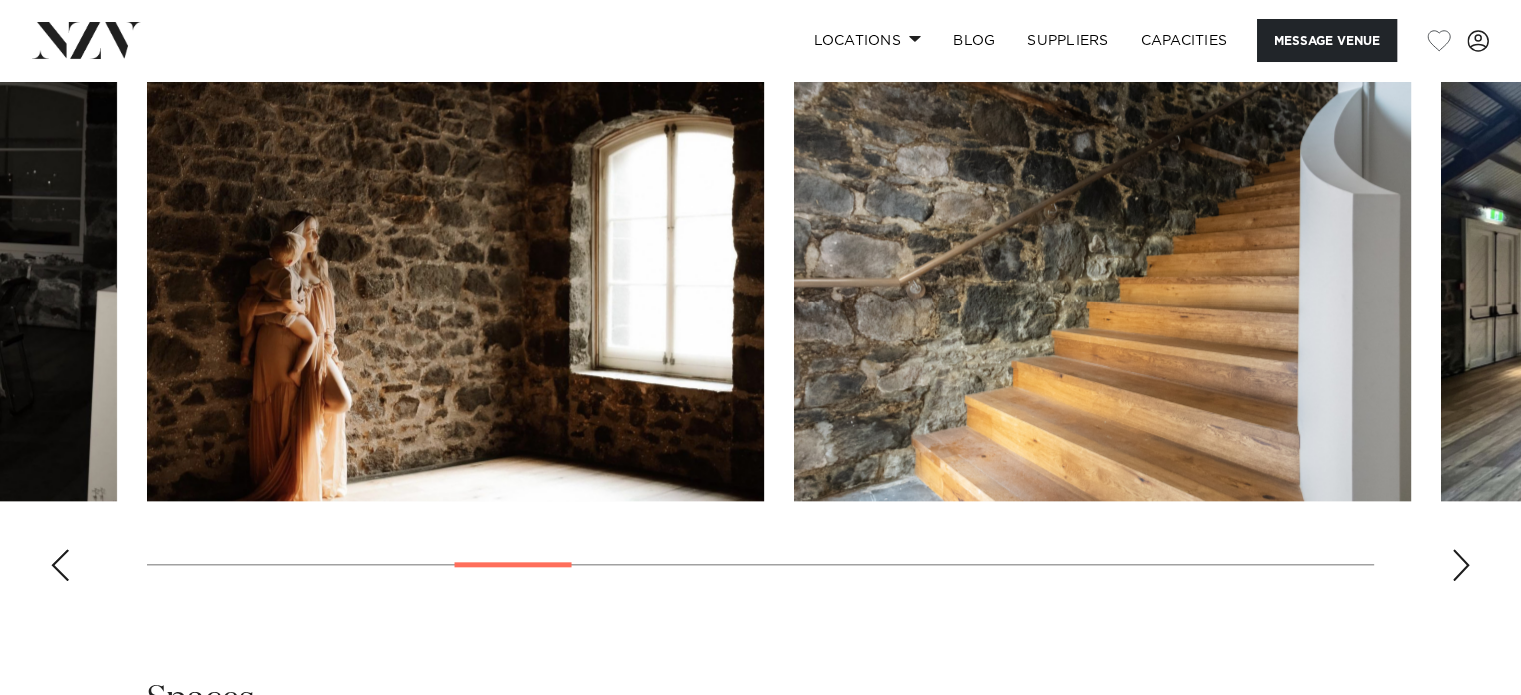 click at bounding box center [1461, 565] 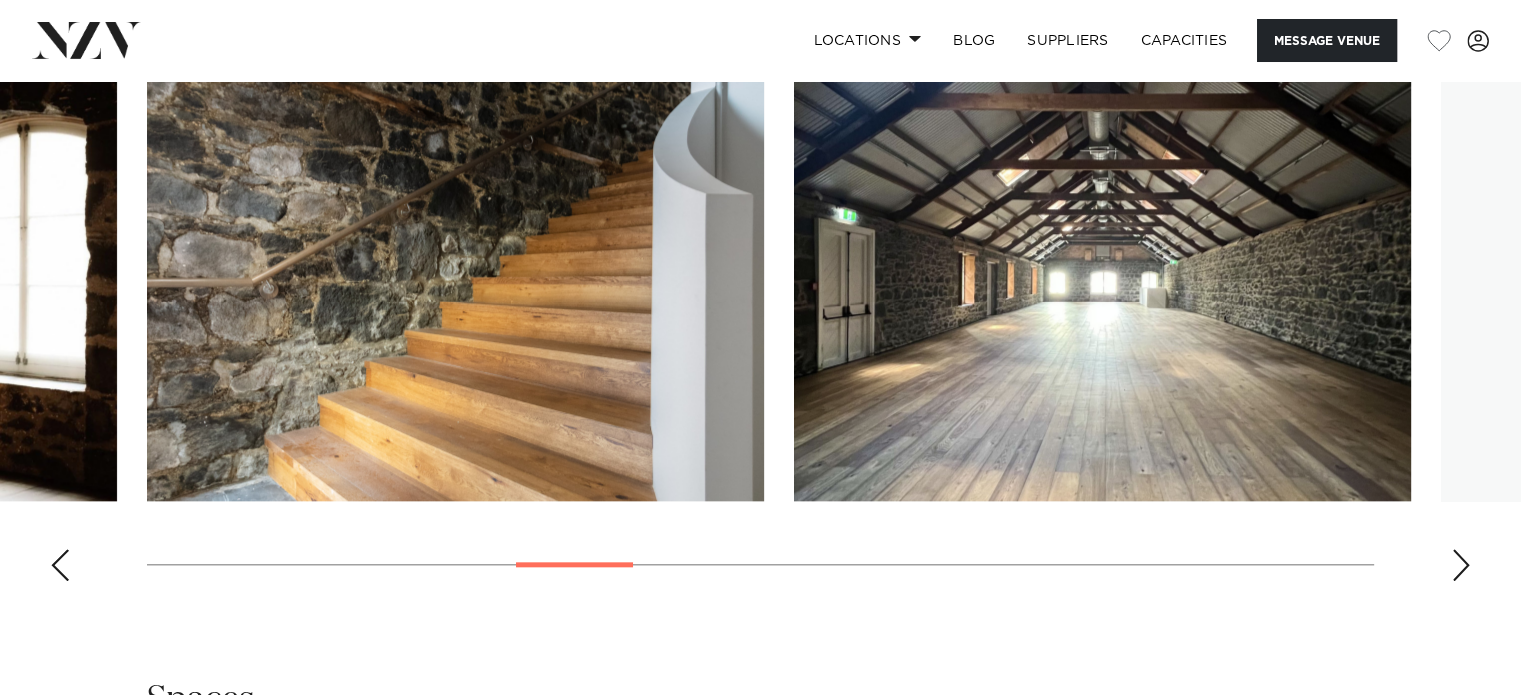 click at bounding box center [1461, 565] 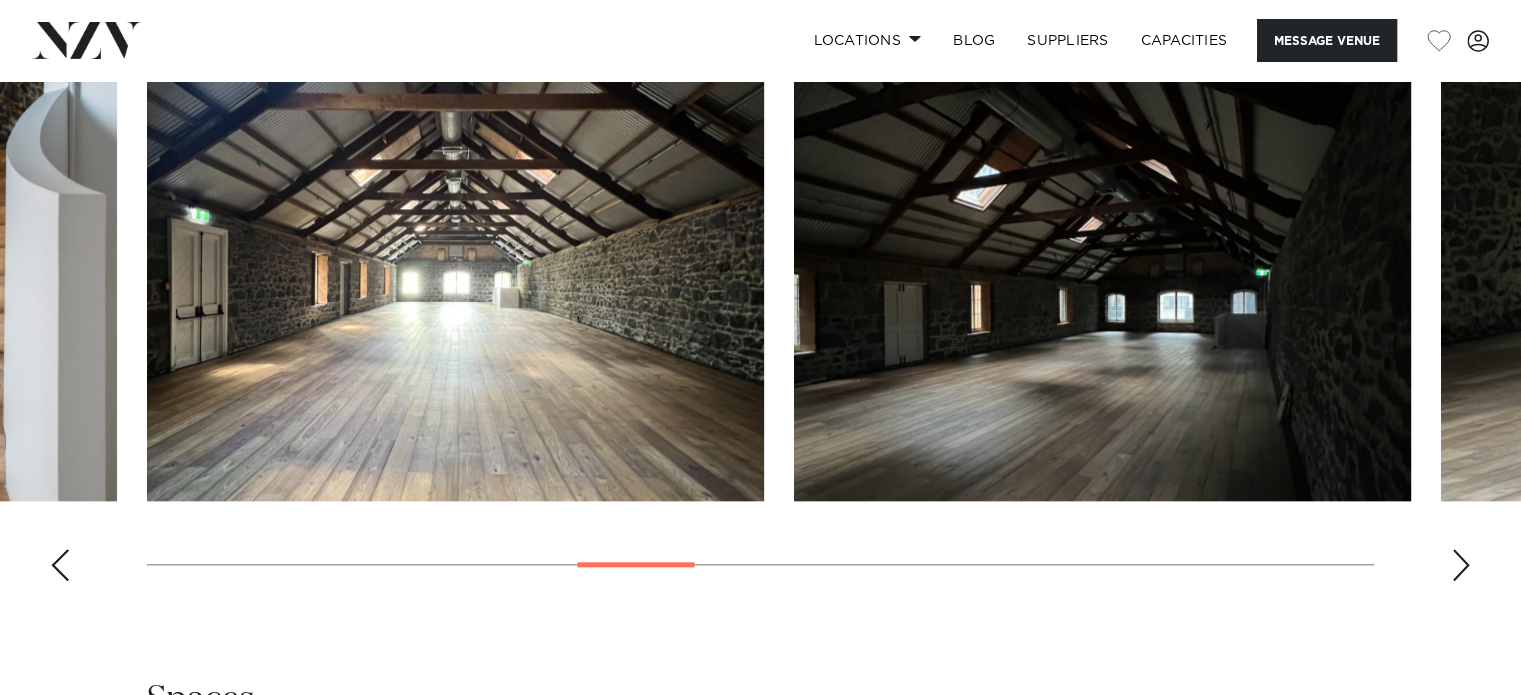 click at bounding box center (1461, 565) 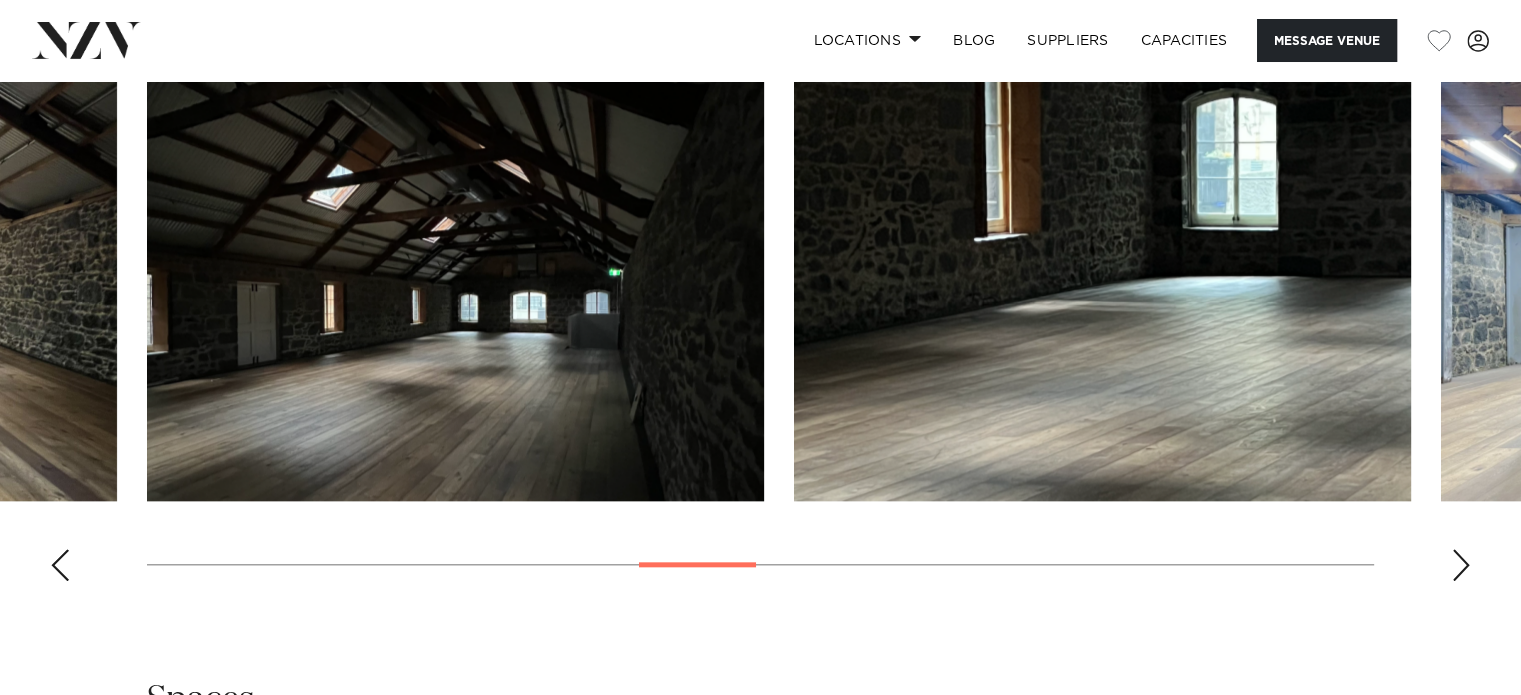 click at bounding box center [1461, 565] 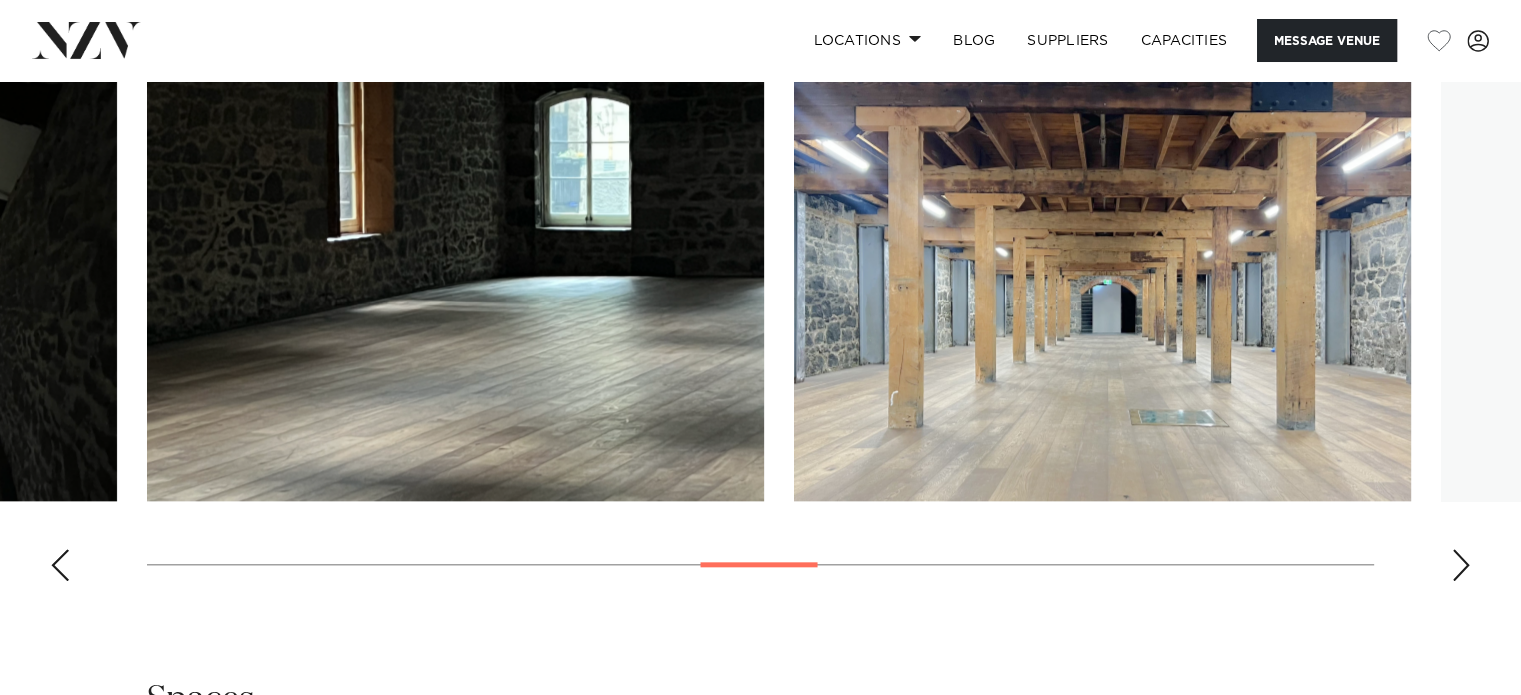 click at bounding box center [1461, 565] 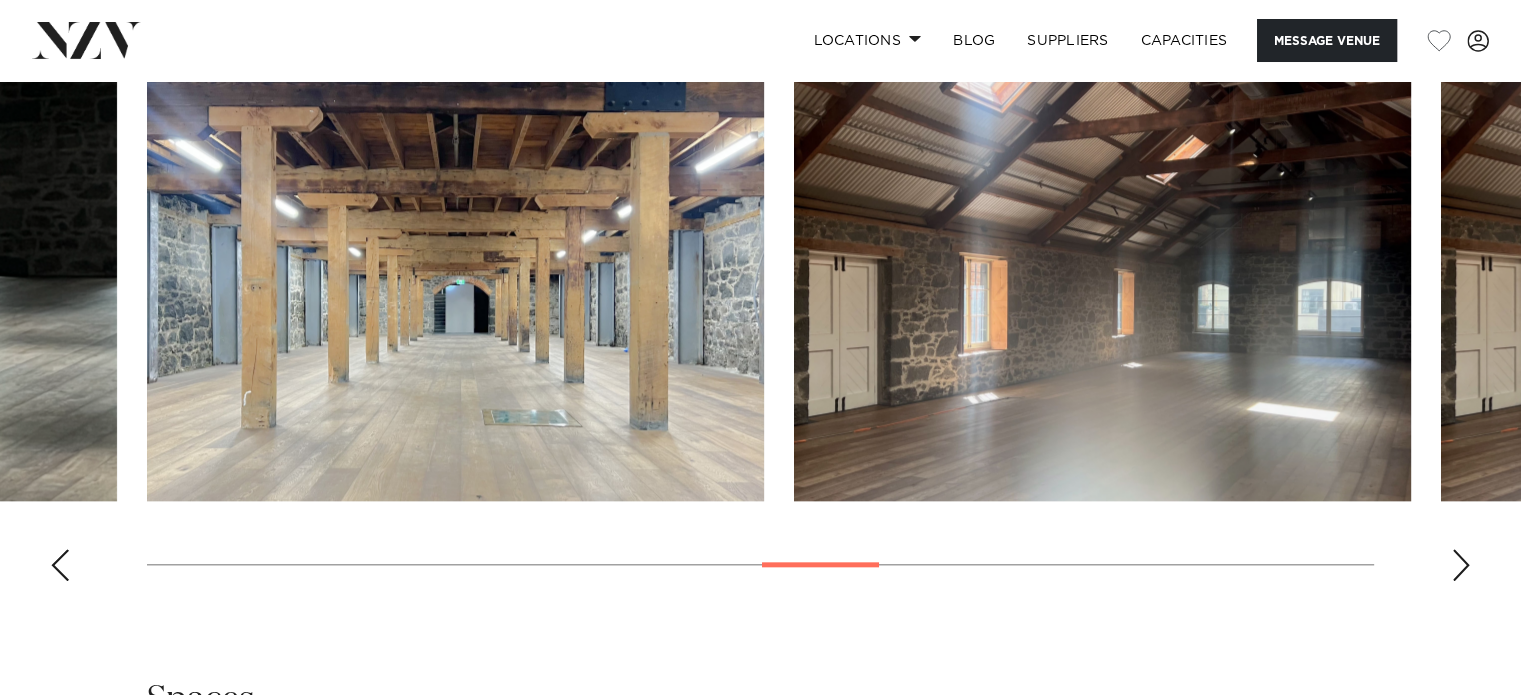 click at bounding box center (1461, 565) 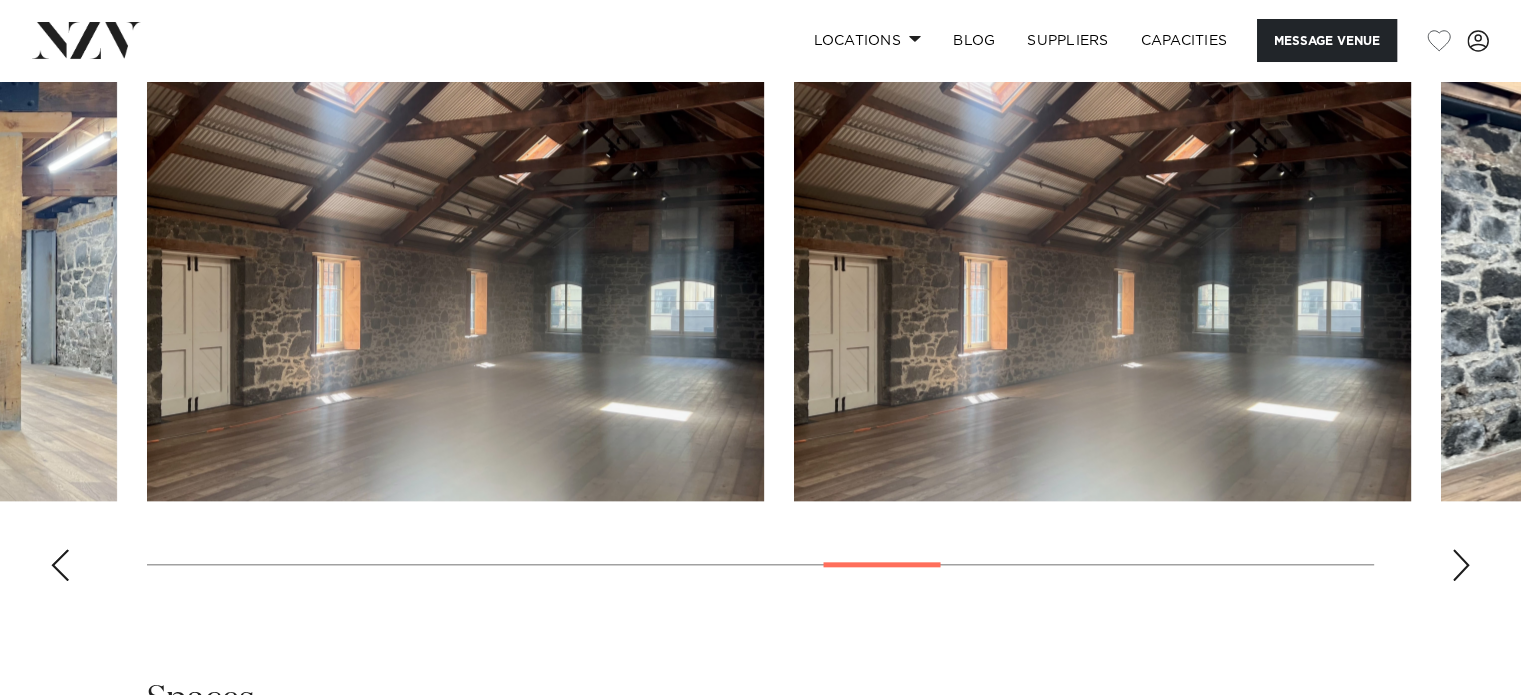 click at bounding box center (1461, 565) 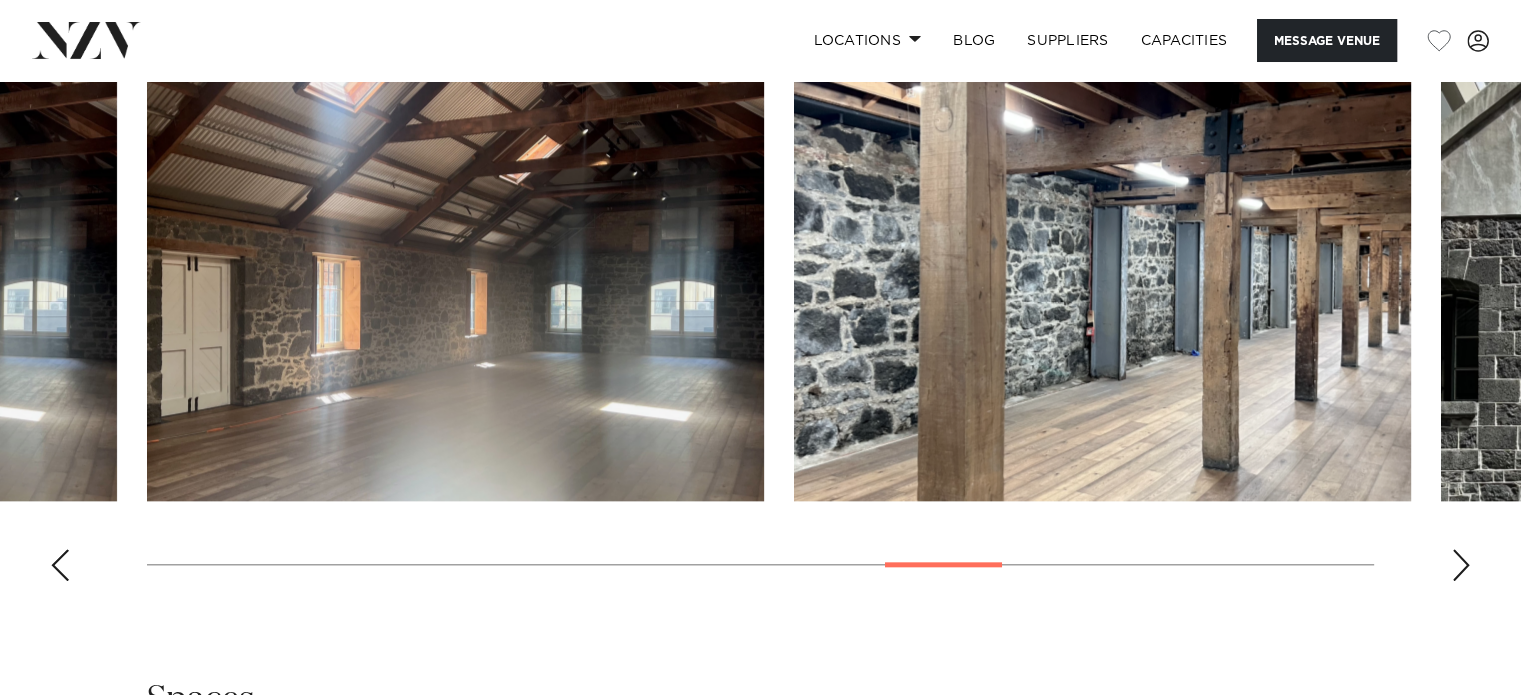 click at bounding box center (1461, 565) 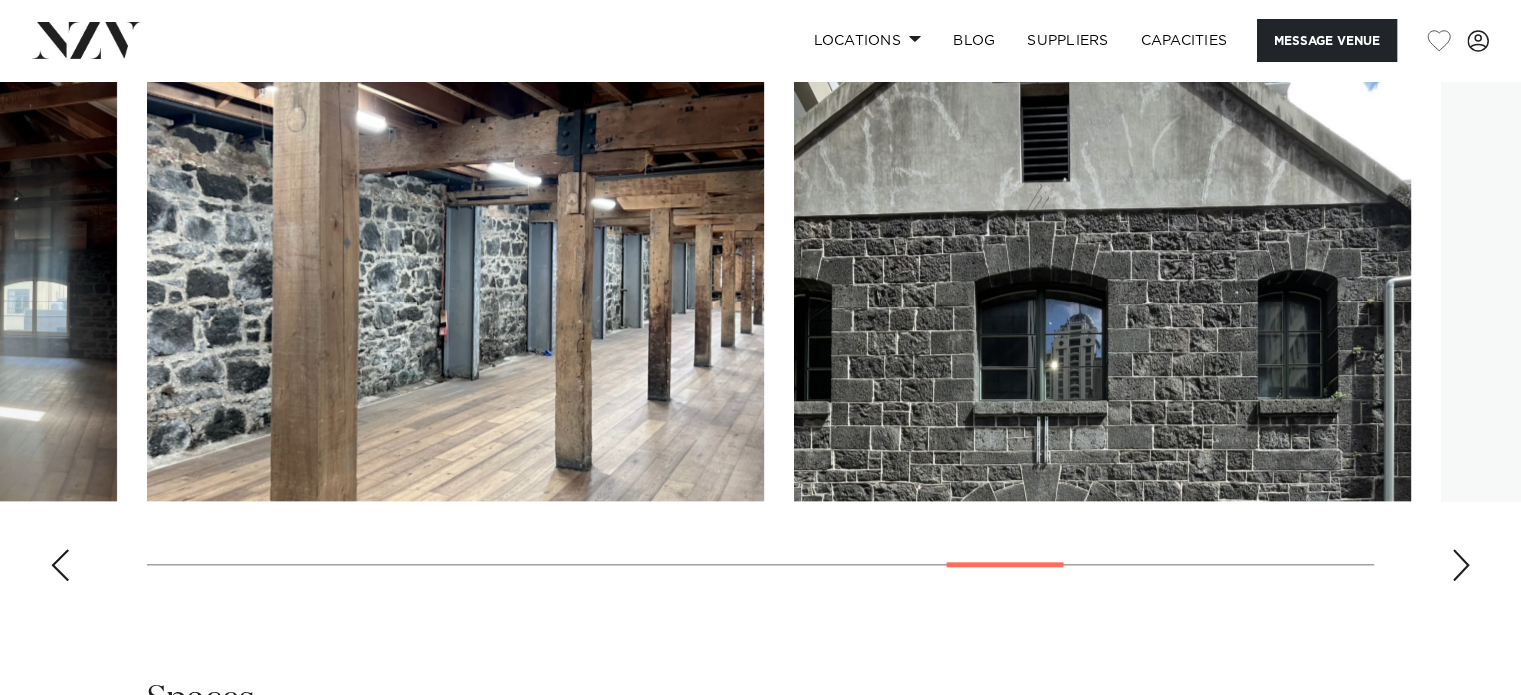 click at bounding box center (1461, 565) 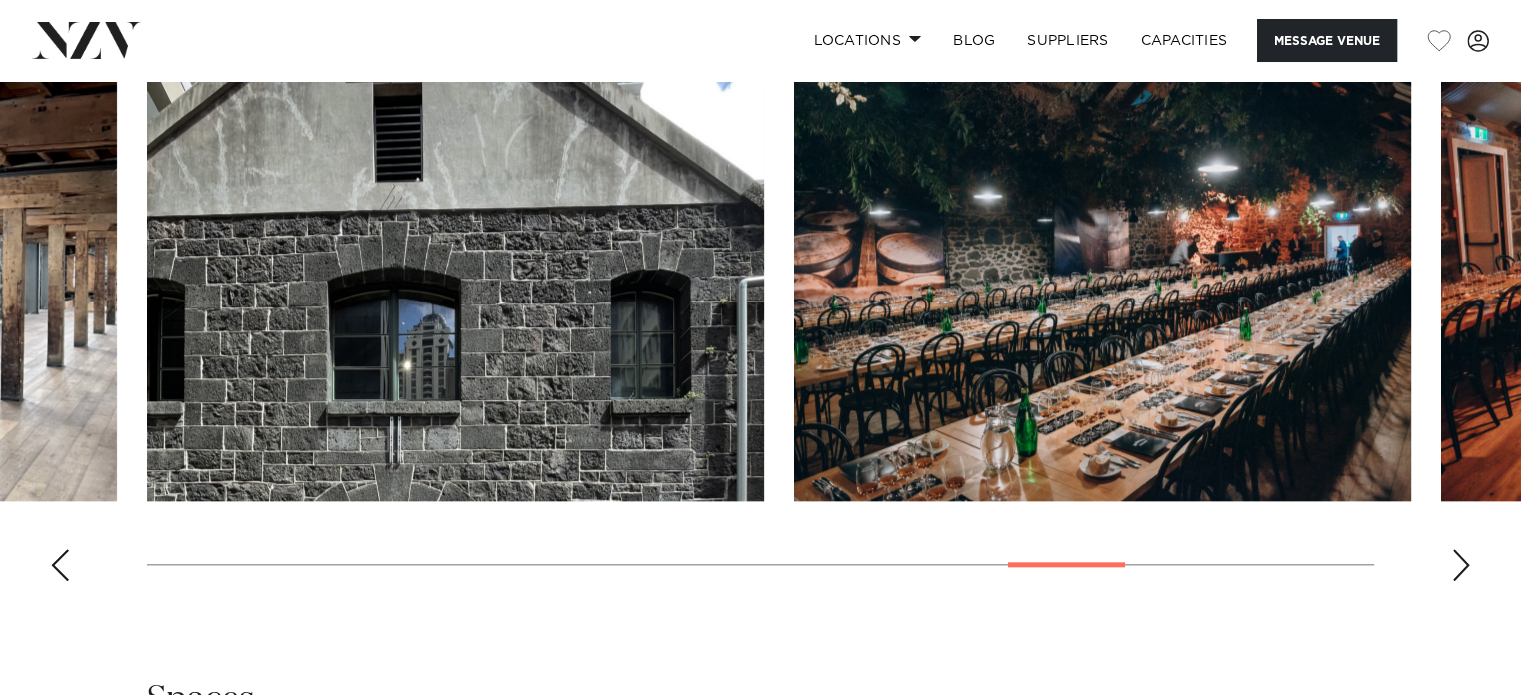 click at bounding box center [1461, 565] 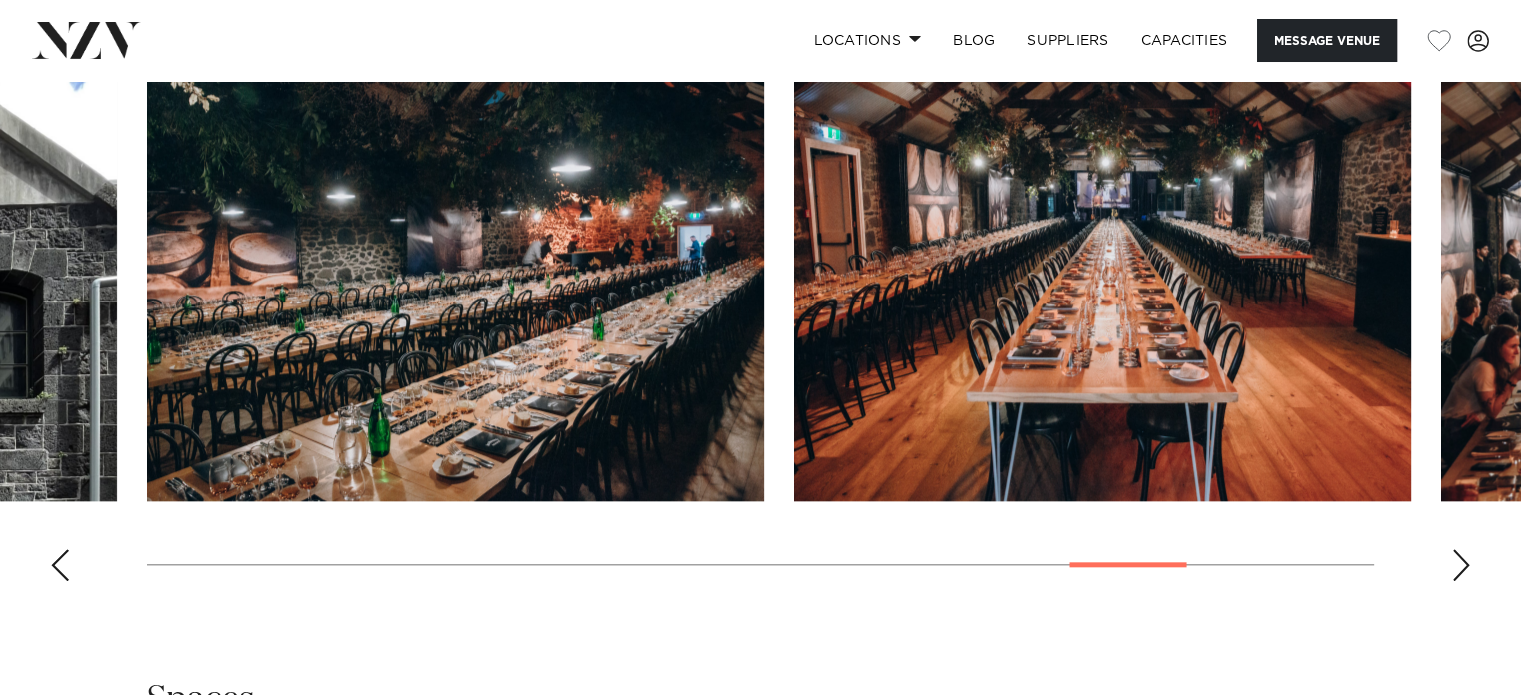 click at bounding box center (1461, 565) 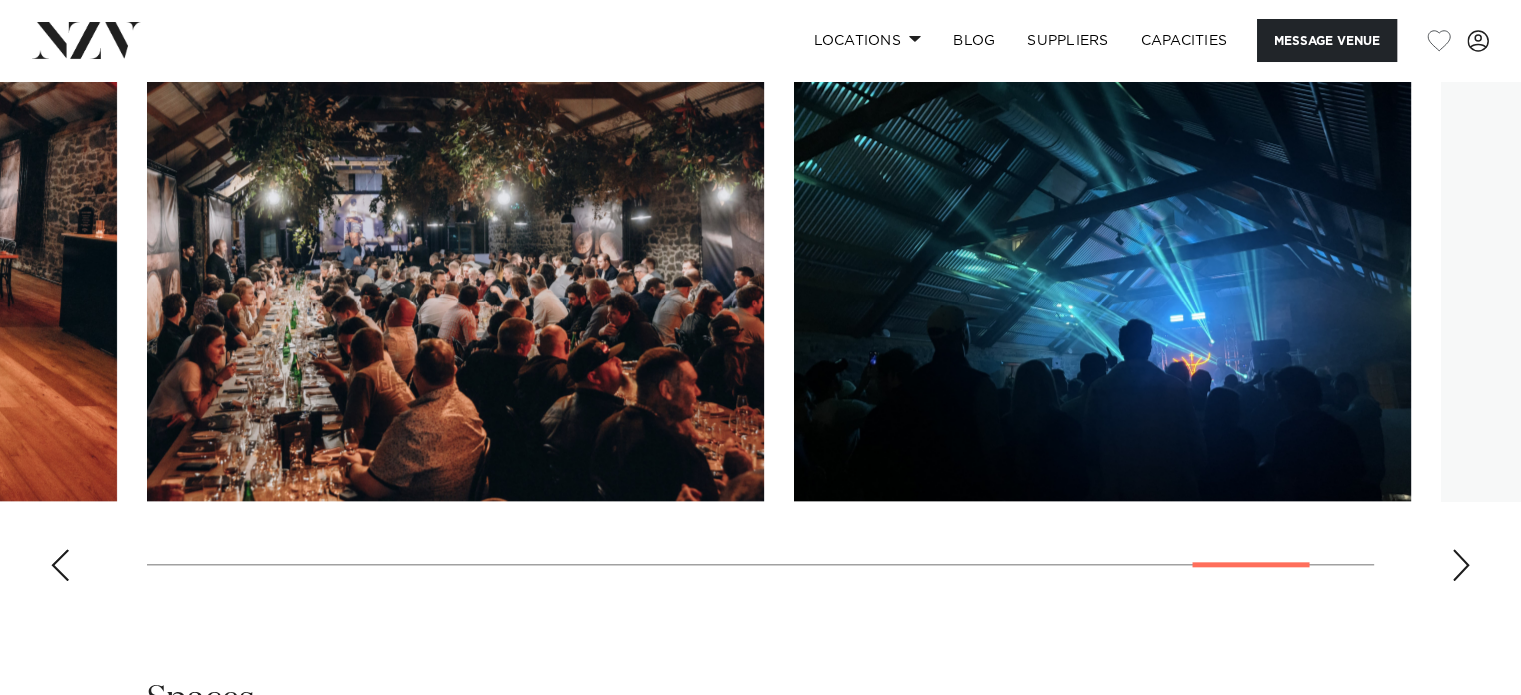 click at bounding box center (1461, 565) 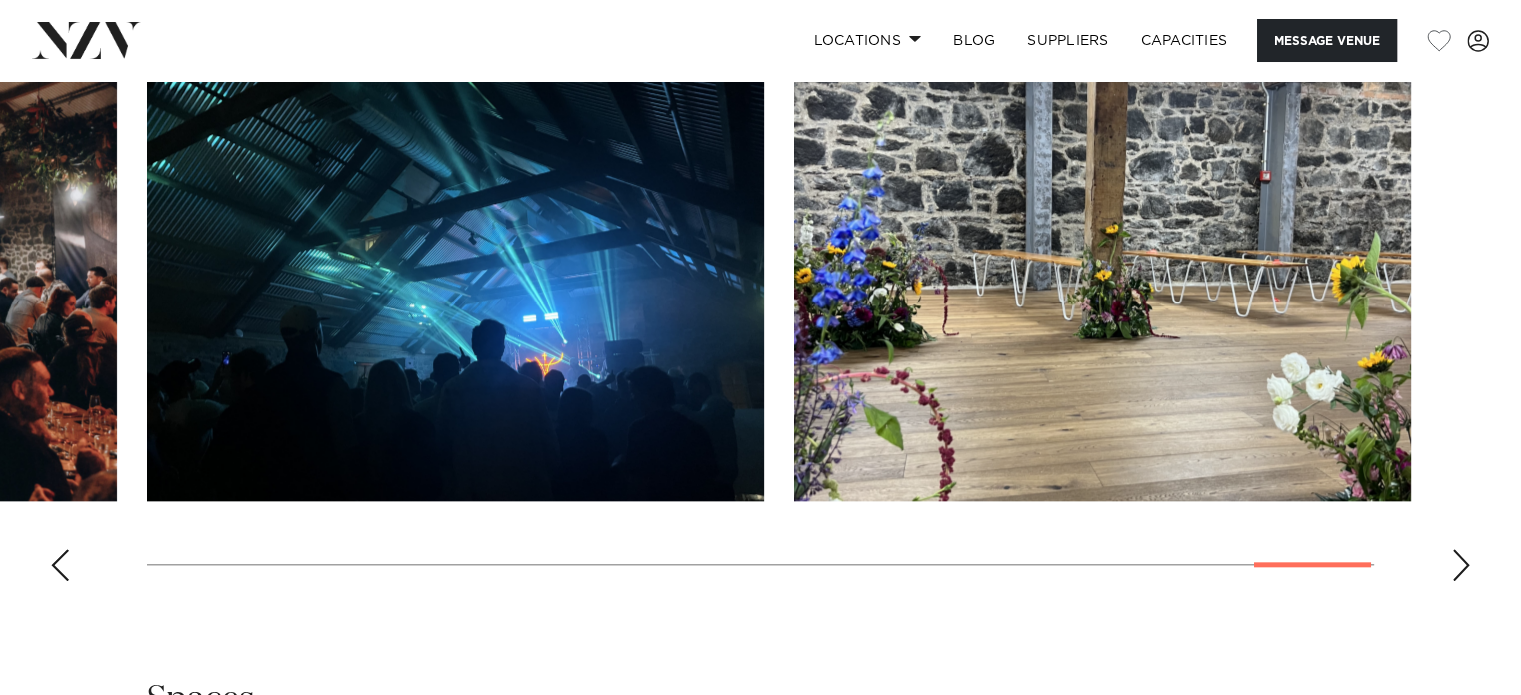 click at bounding box center [1461, 565] 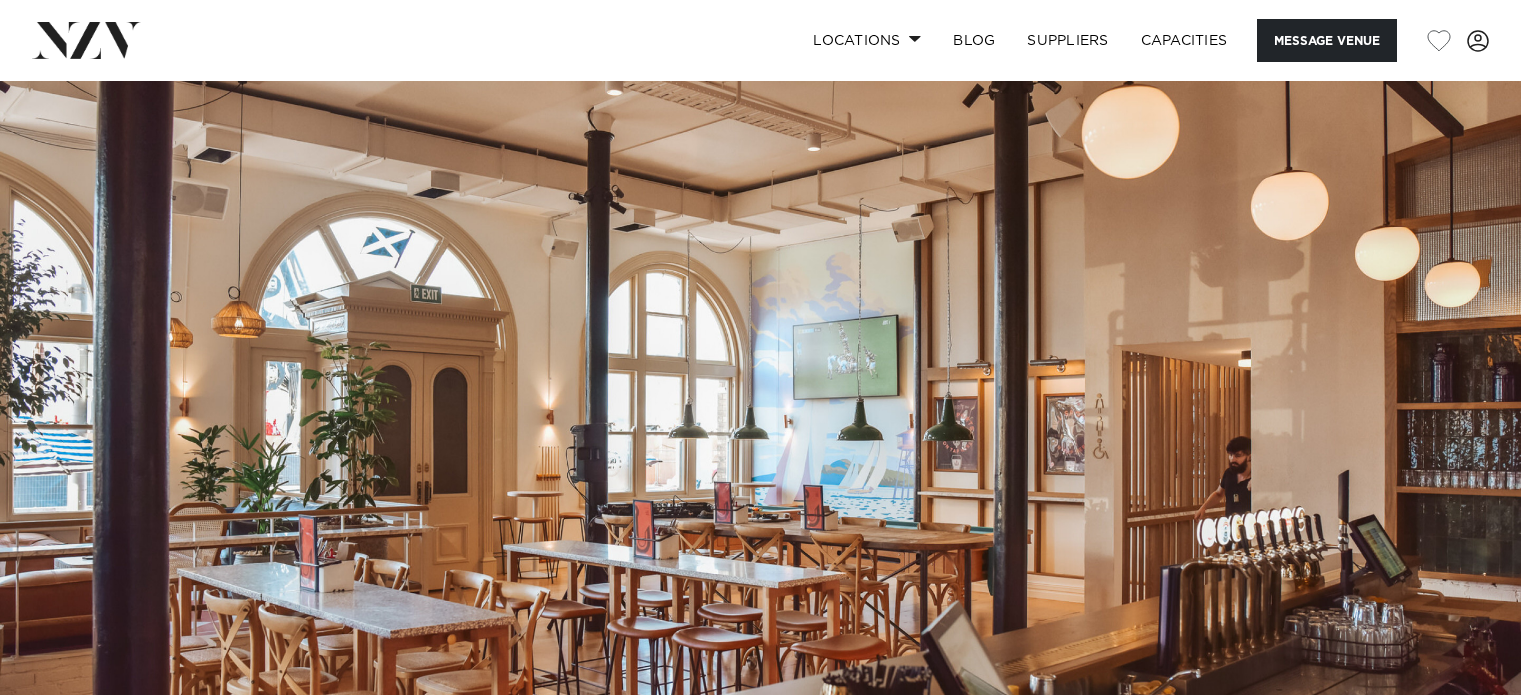 scroll, scrollTop: 0, scrollLeft: 0, axis: both 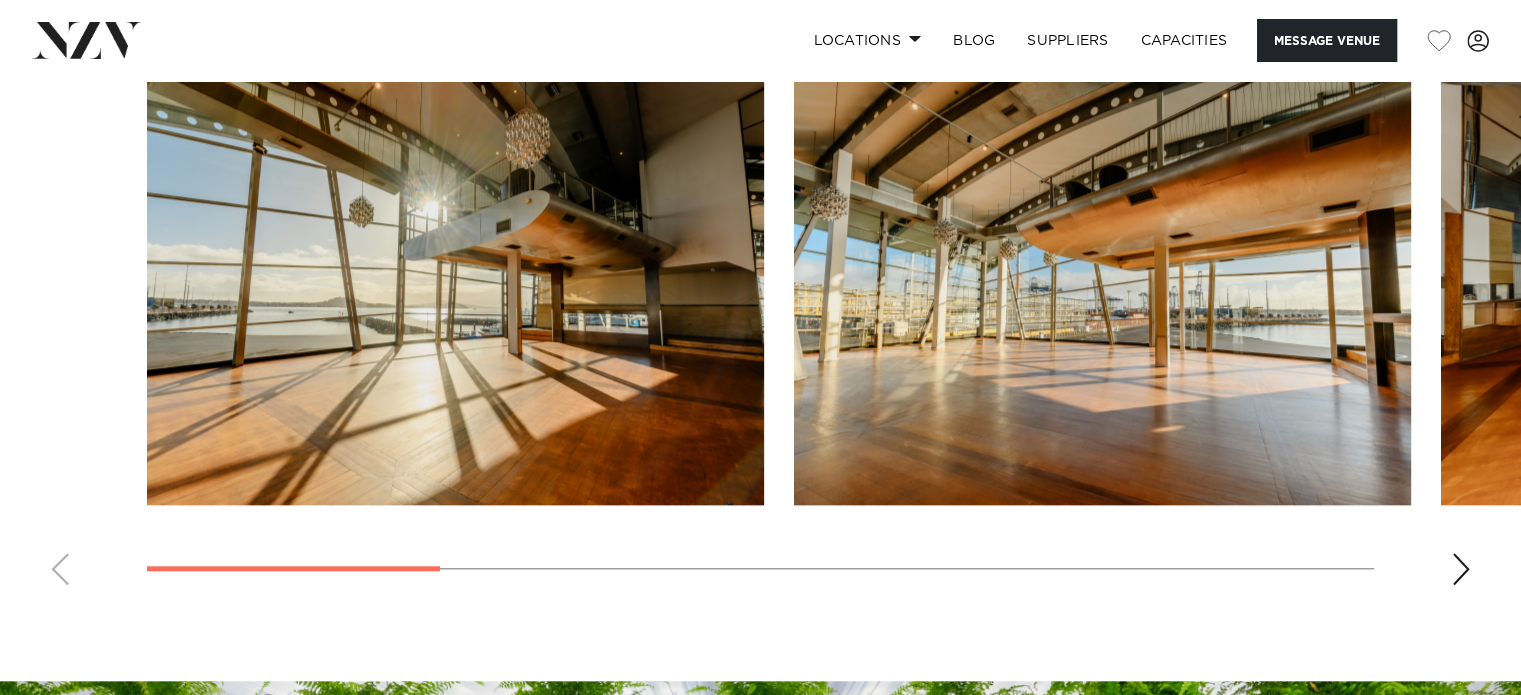 click at bounding box center [760, 326] 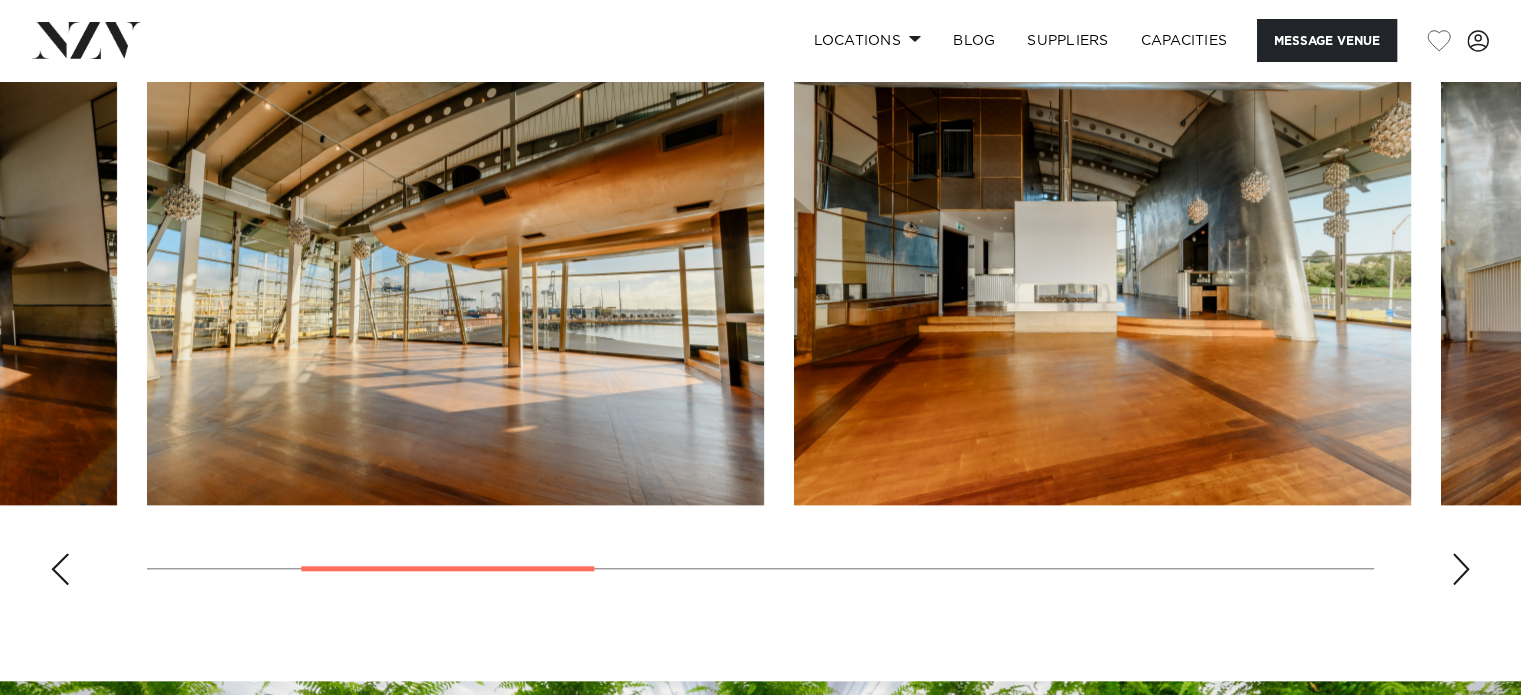 click at bounding box center [1461, 569] 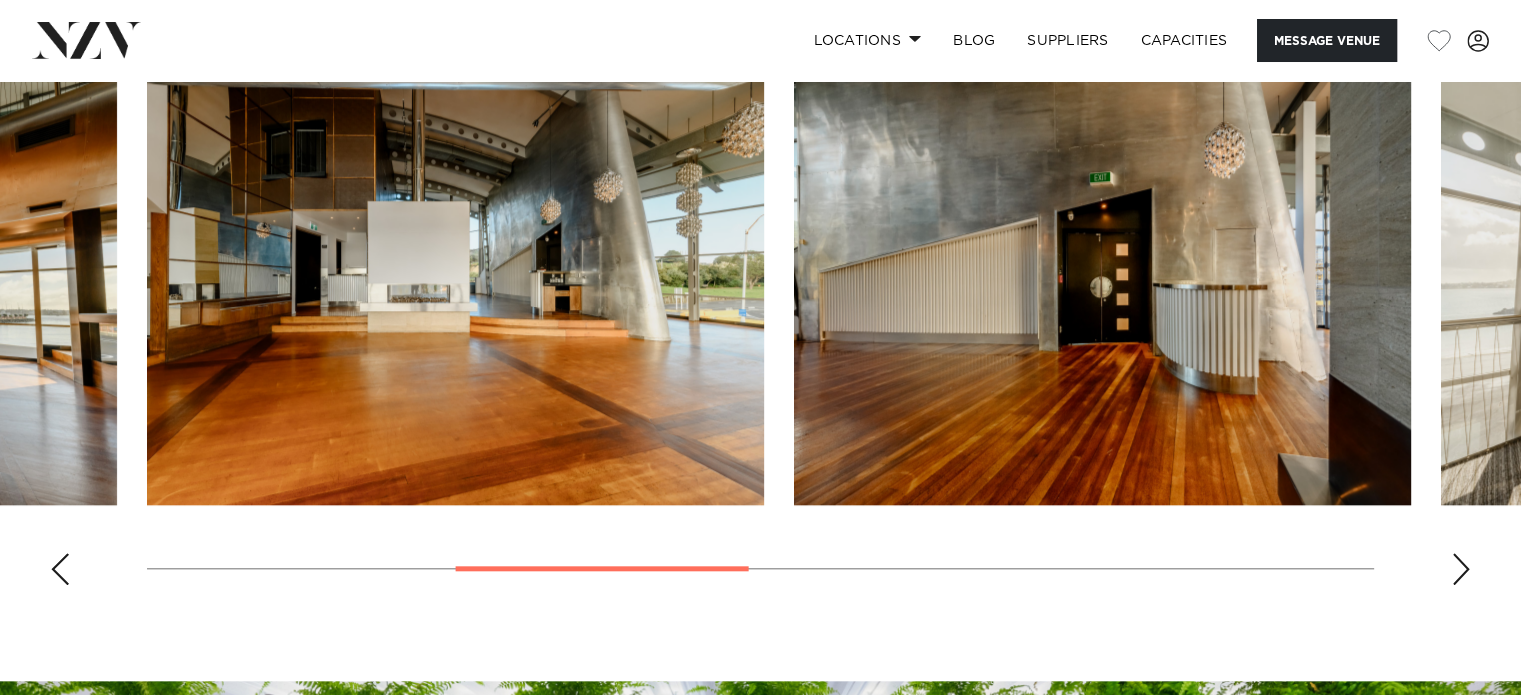 click at bounding box center [1461, 569] 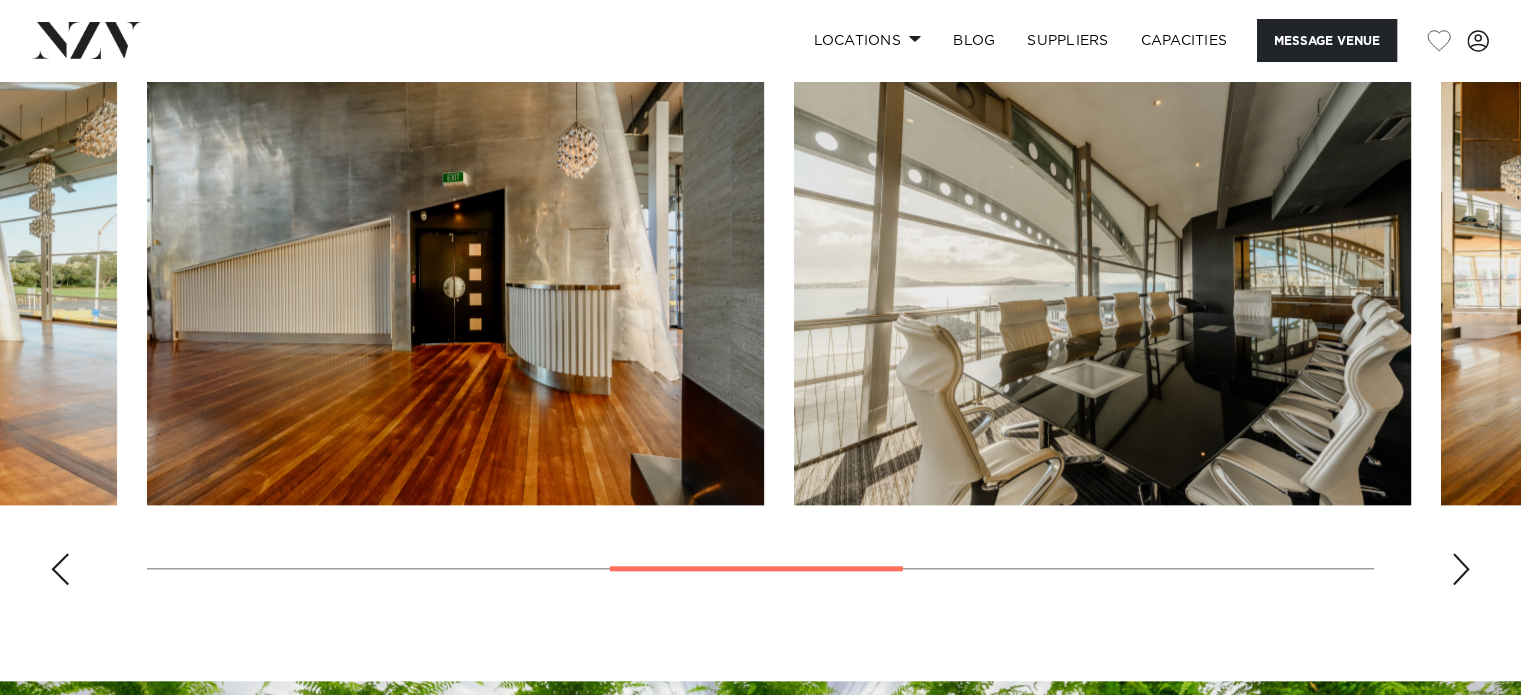 click at bounding box center [1461, 569] 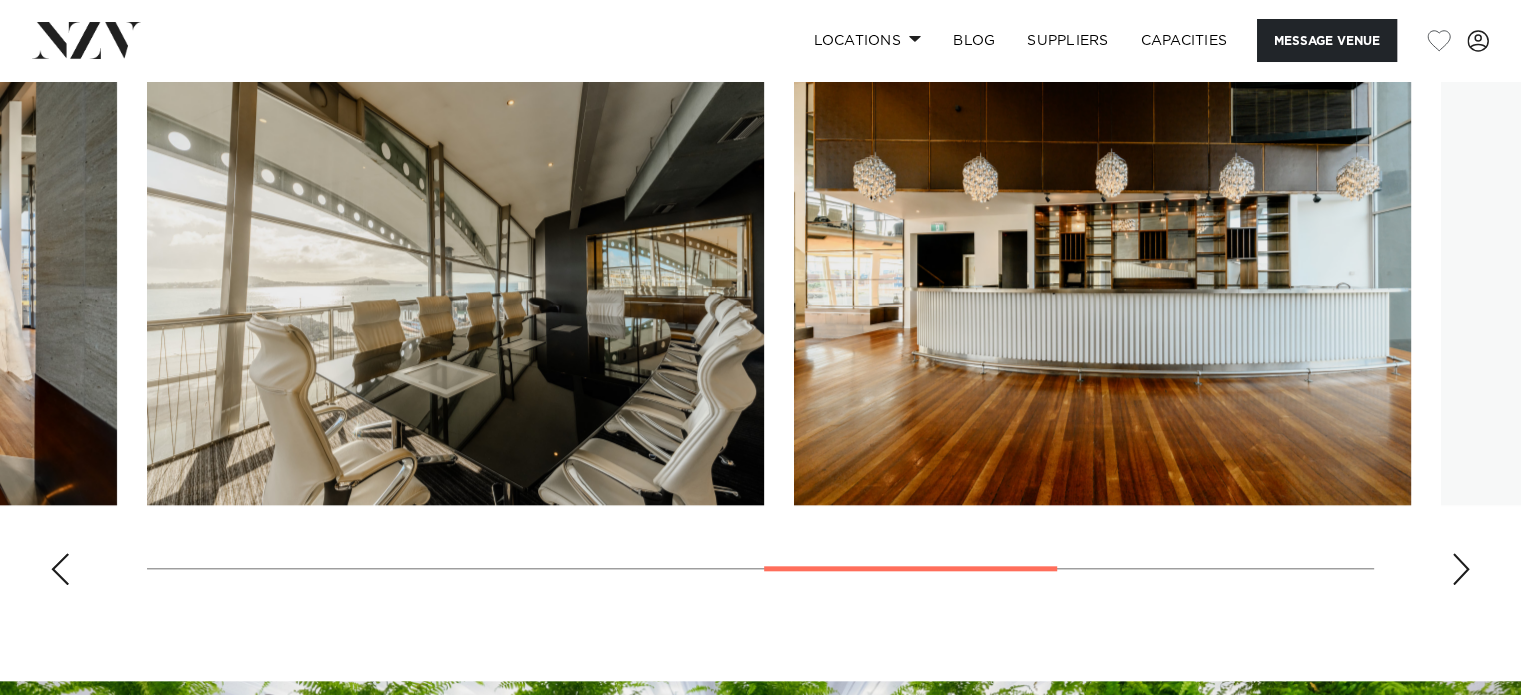 click at bounding box center (1461, 569) 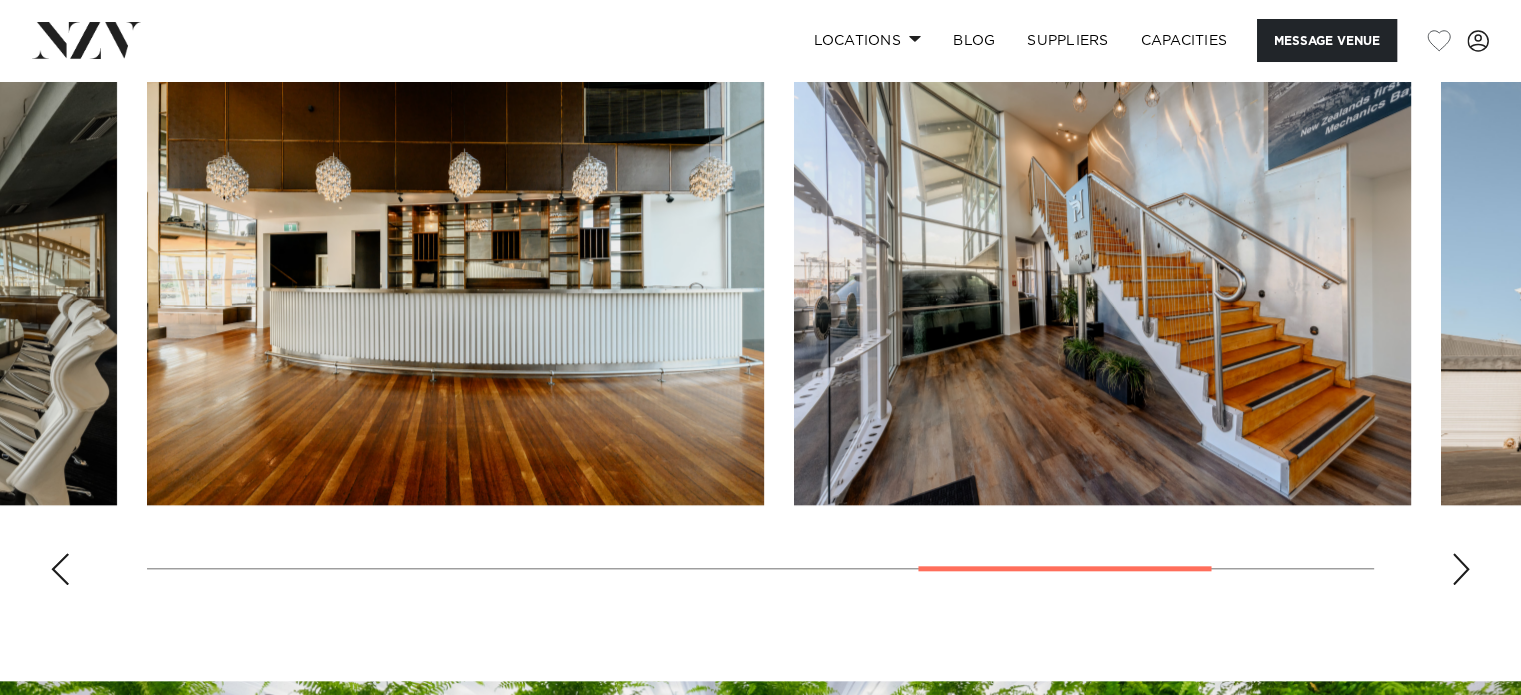 click at bounding box center [1461, 569] 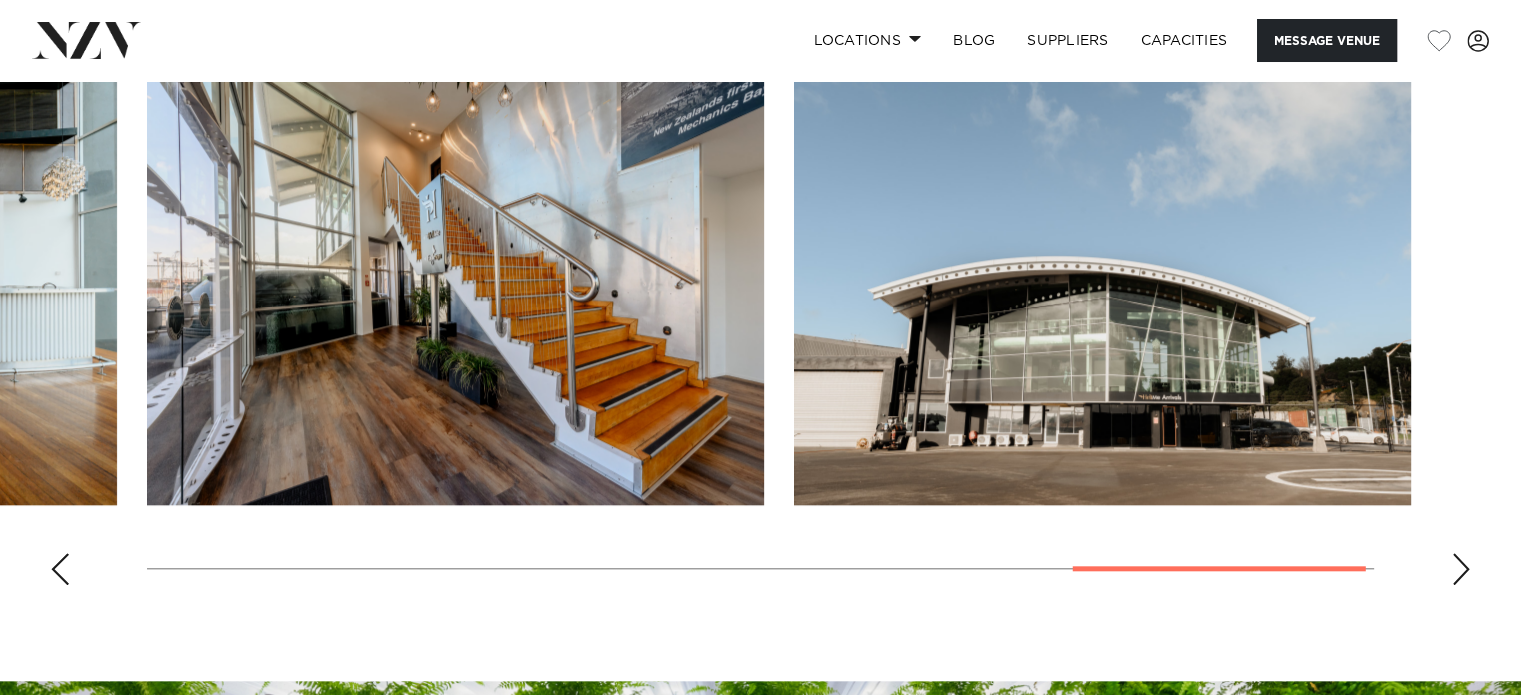 click at bounding box center (1461, 569) 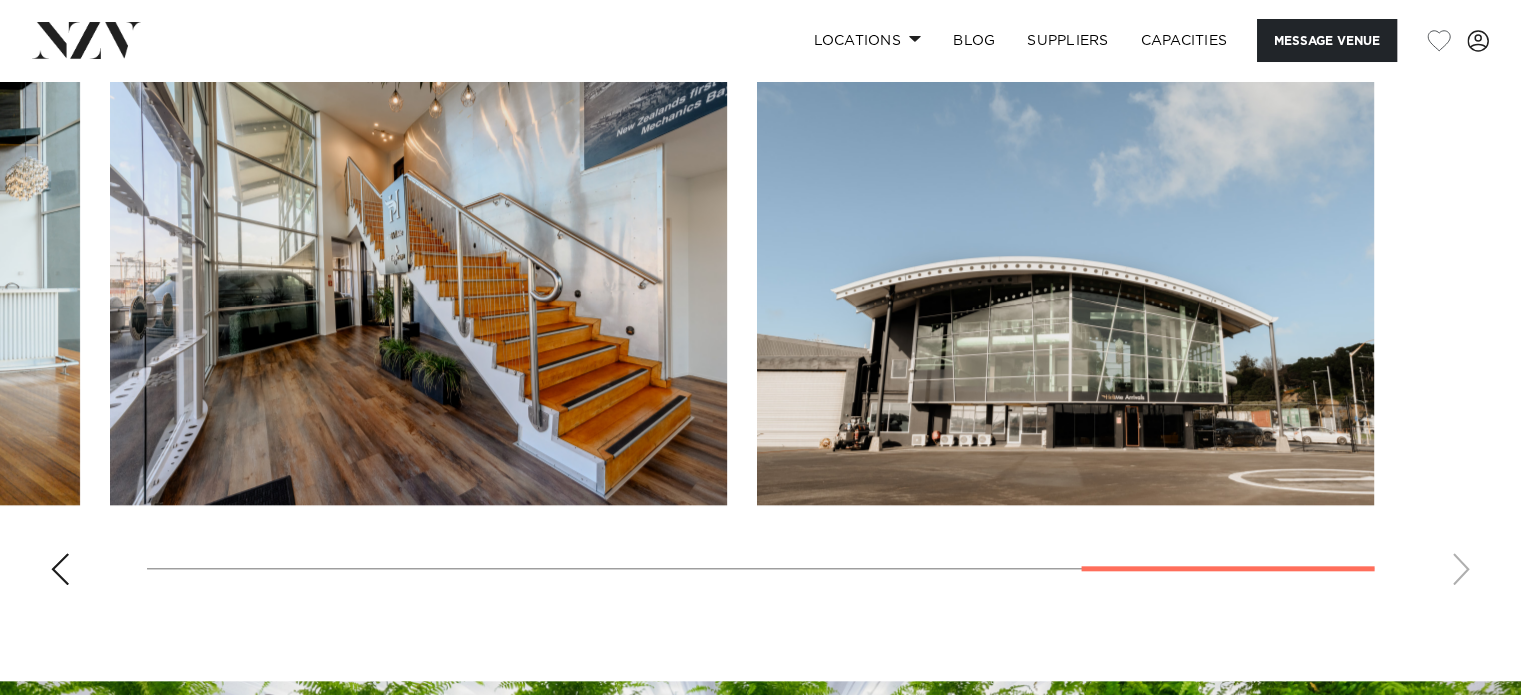 click at bounding box center [760, 326] 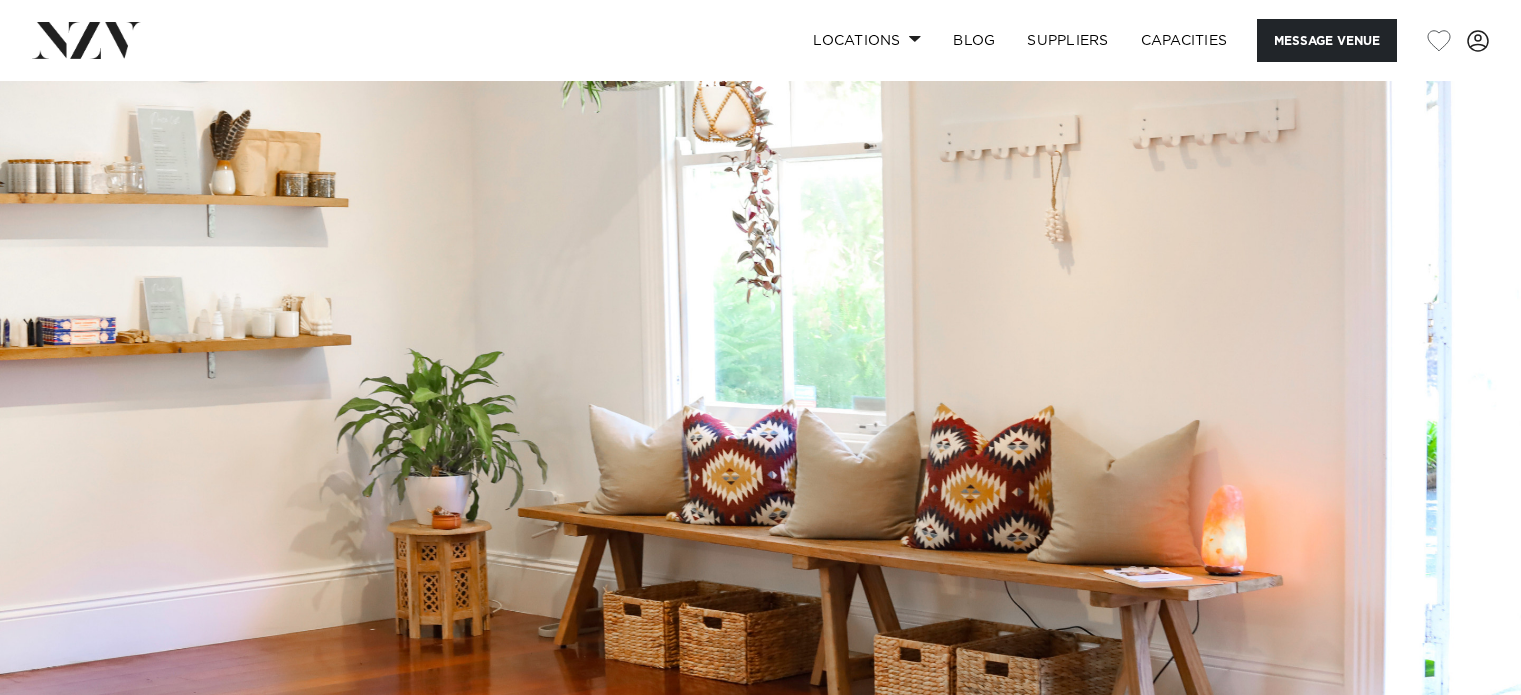 scroll, scrollTop: 0, scrollLeft: 0, axis: both 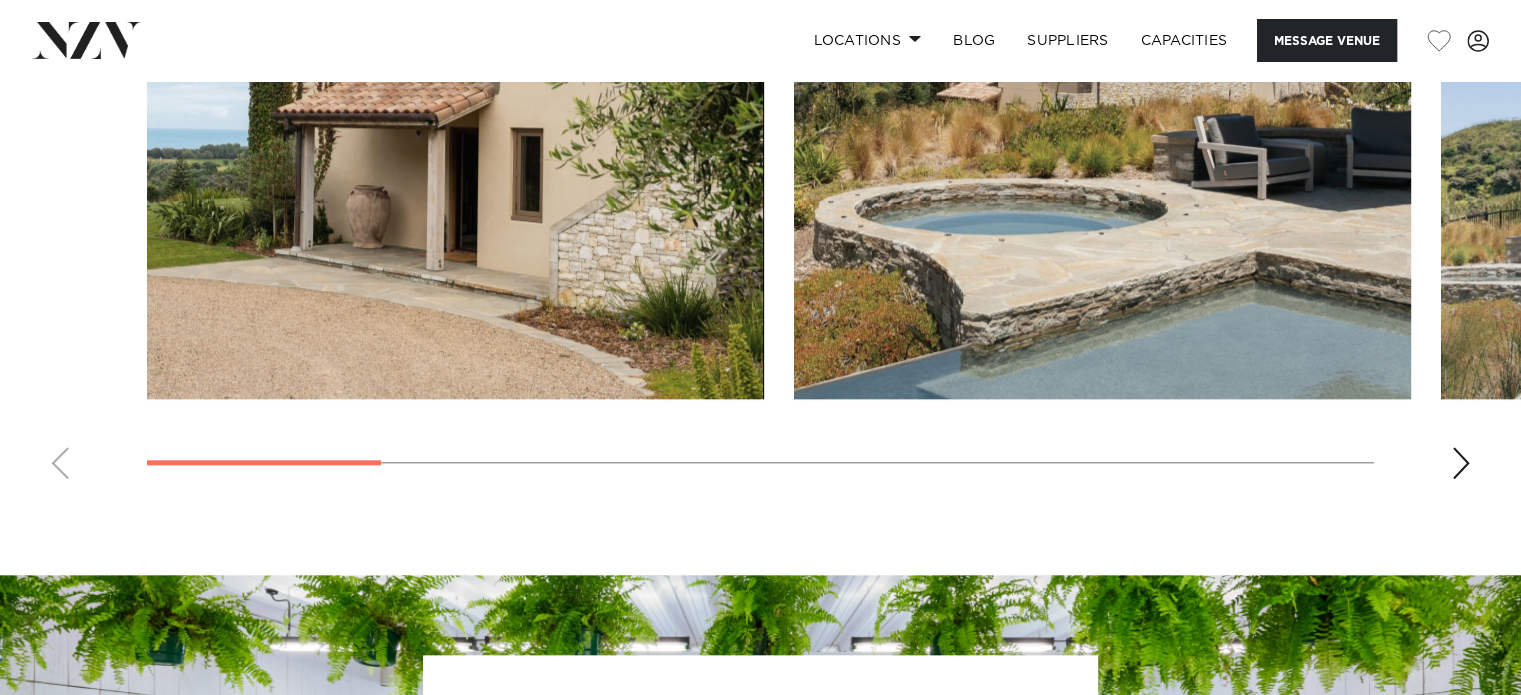click at bounding box center [1461, 463] 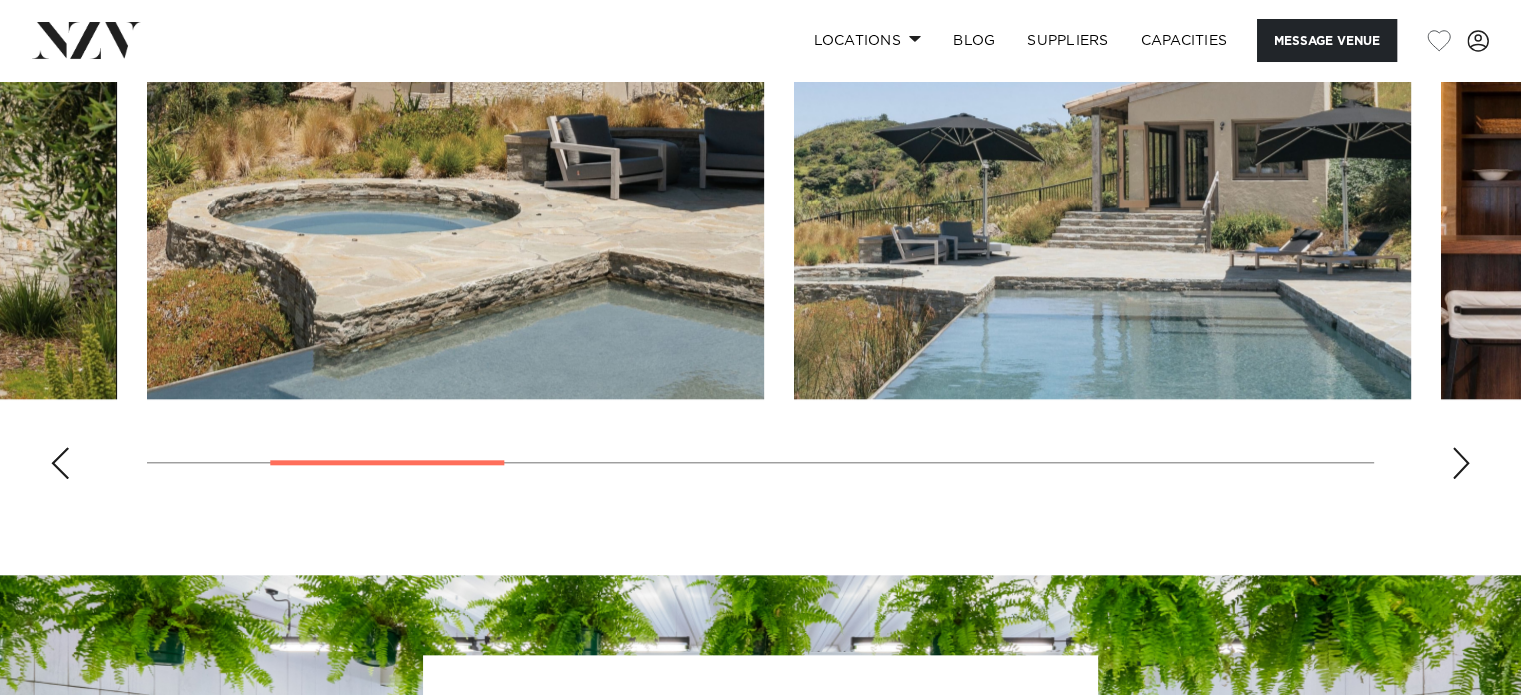 click at bounding box center (1461, 463) 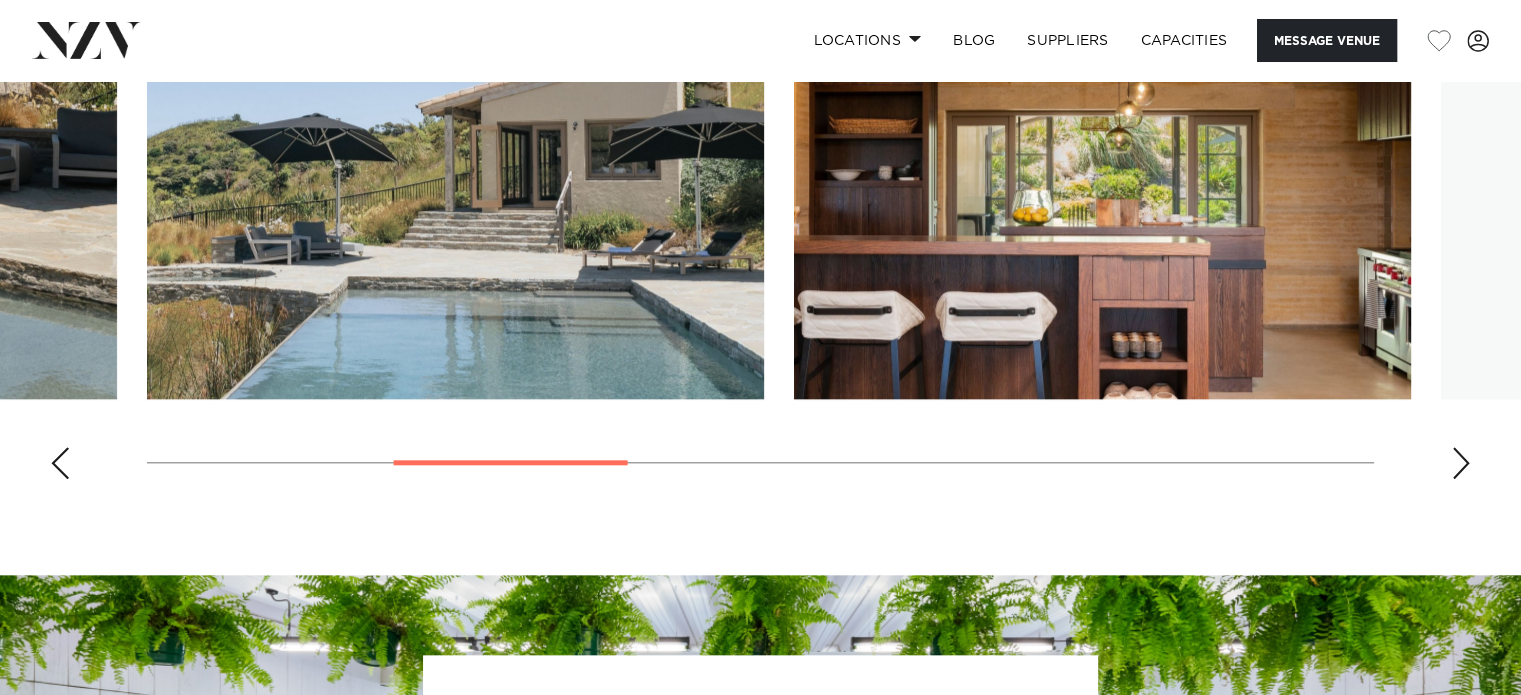 click at bounding box center [1461, 463] 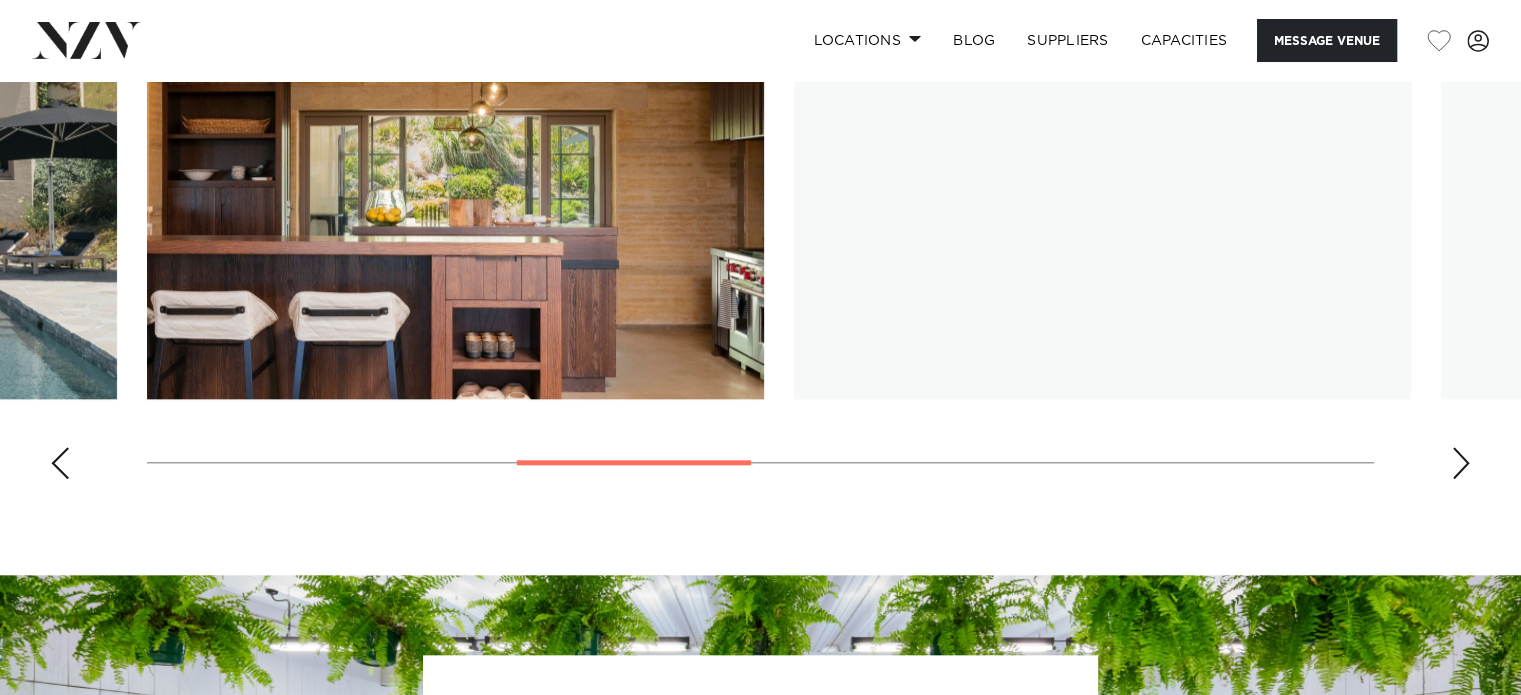 click at bounding box center [1461, 463] 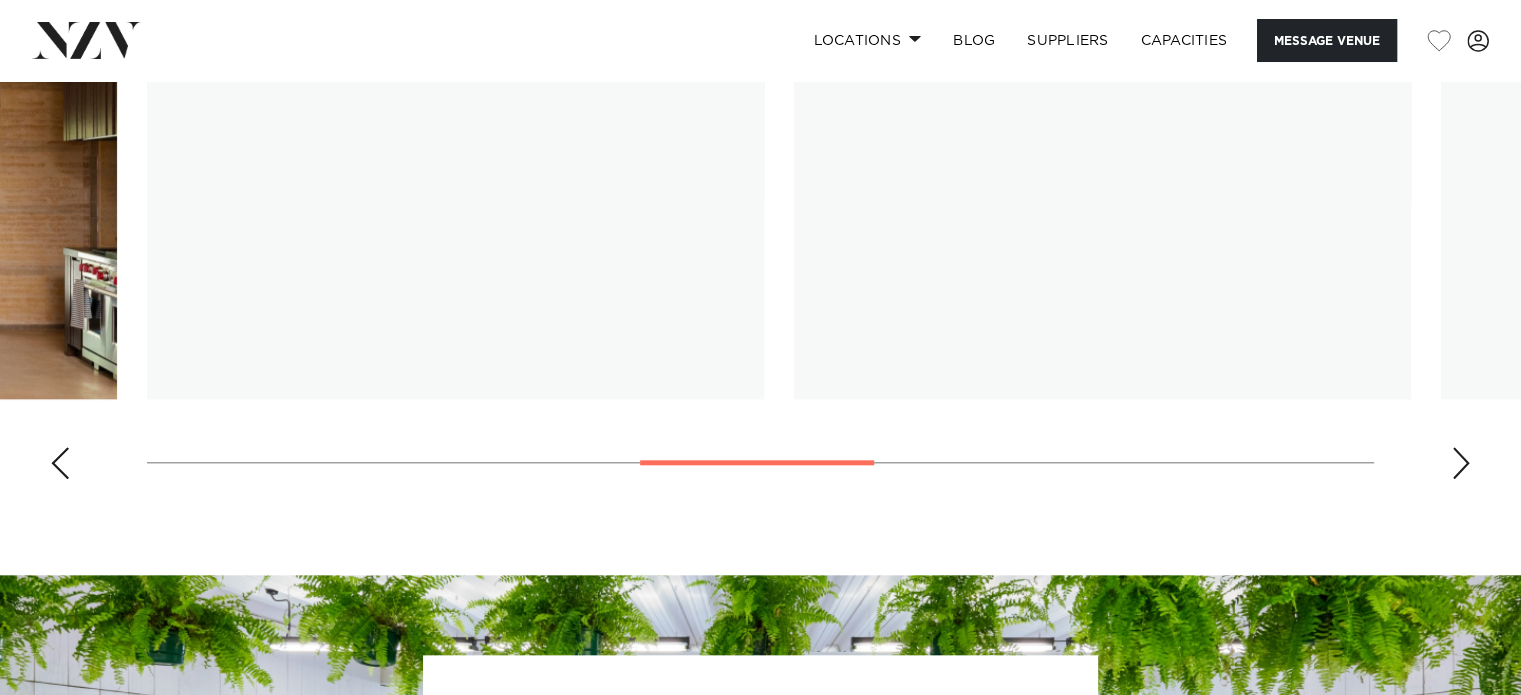 click at bounding box center (1461, 463) 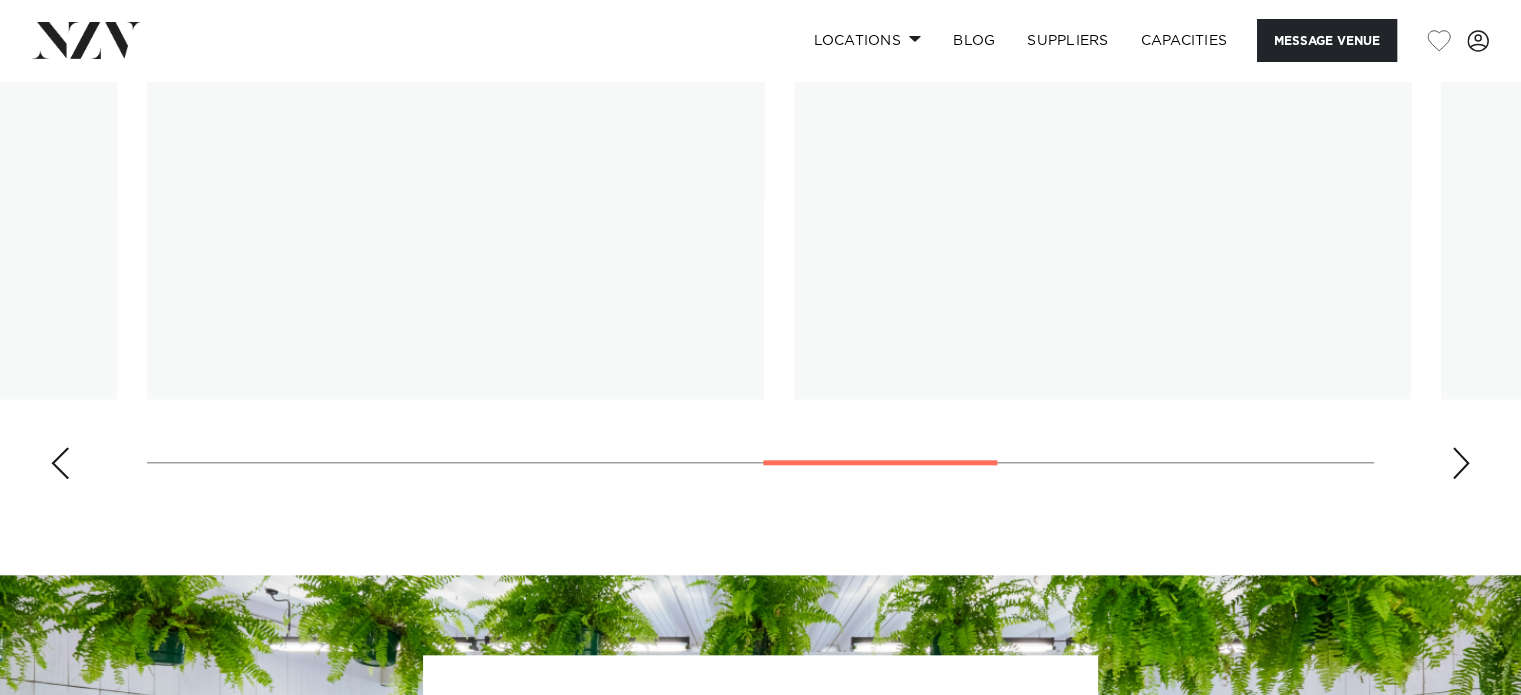 click at bounding box center (1461, 463) 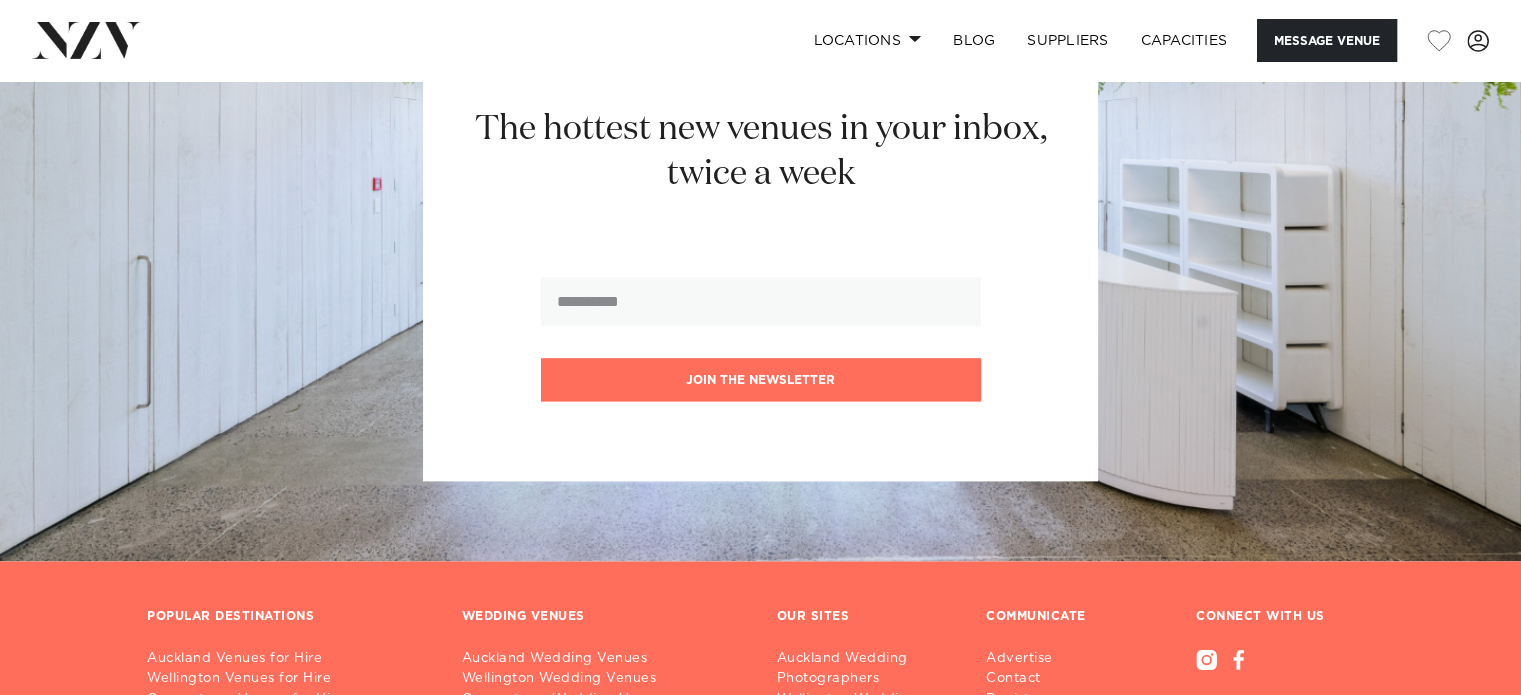 scroll, scrollTop: 2998, scrollLeft: 0, axis: vertical 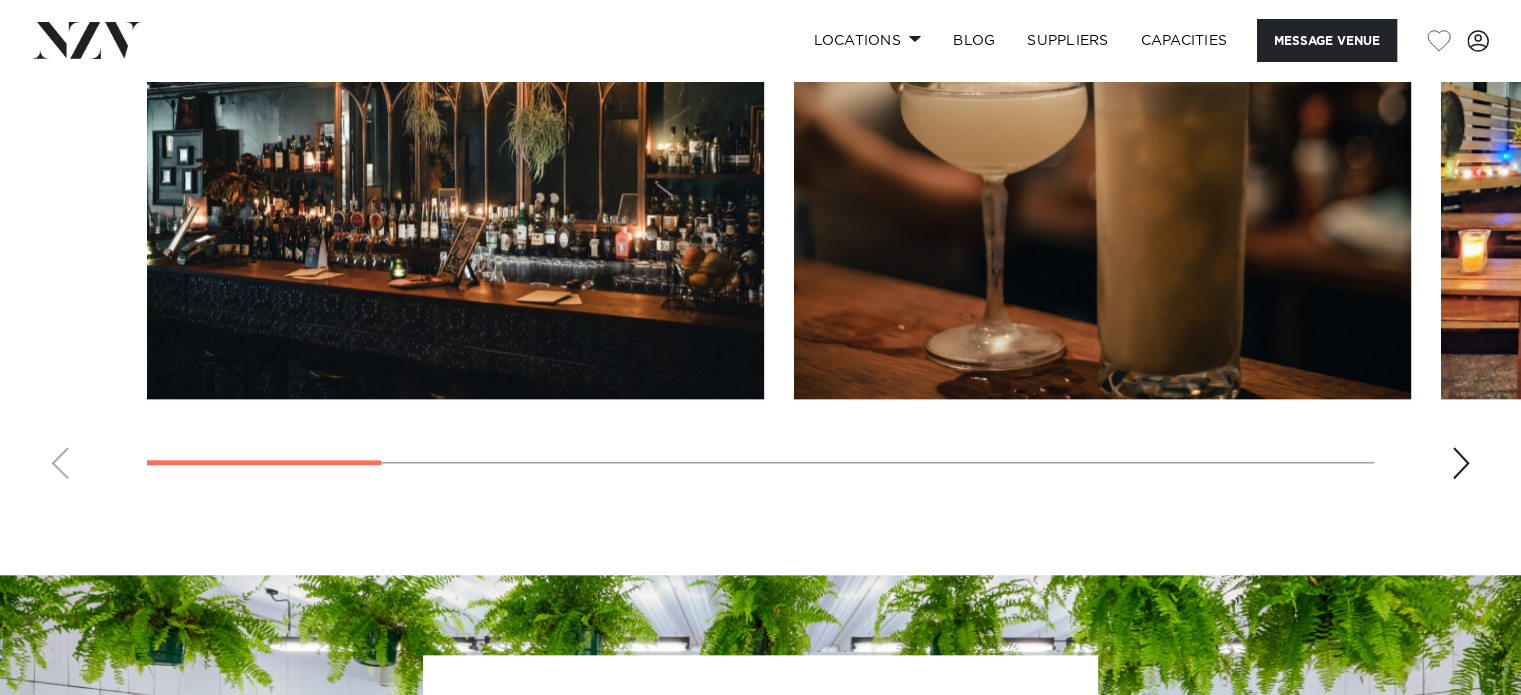 click at bounding box center (1461, 463) 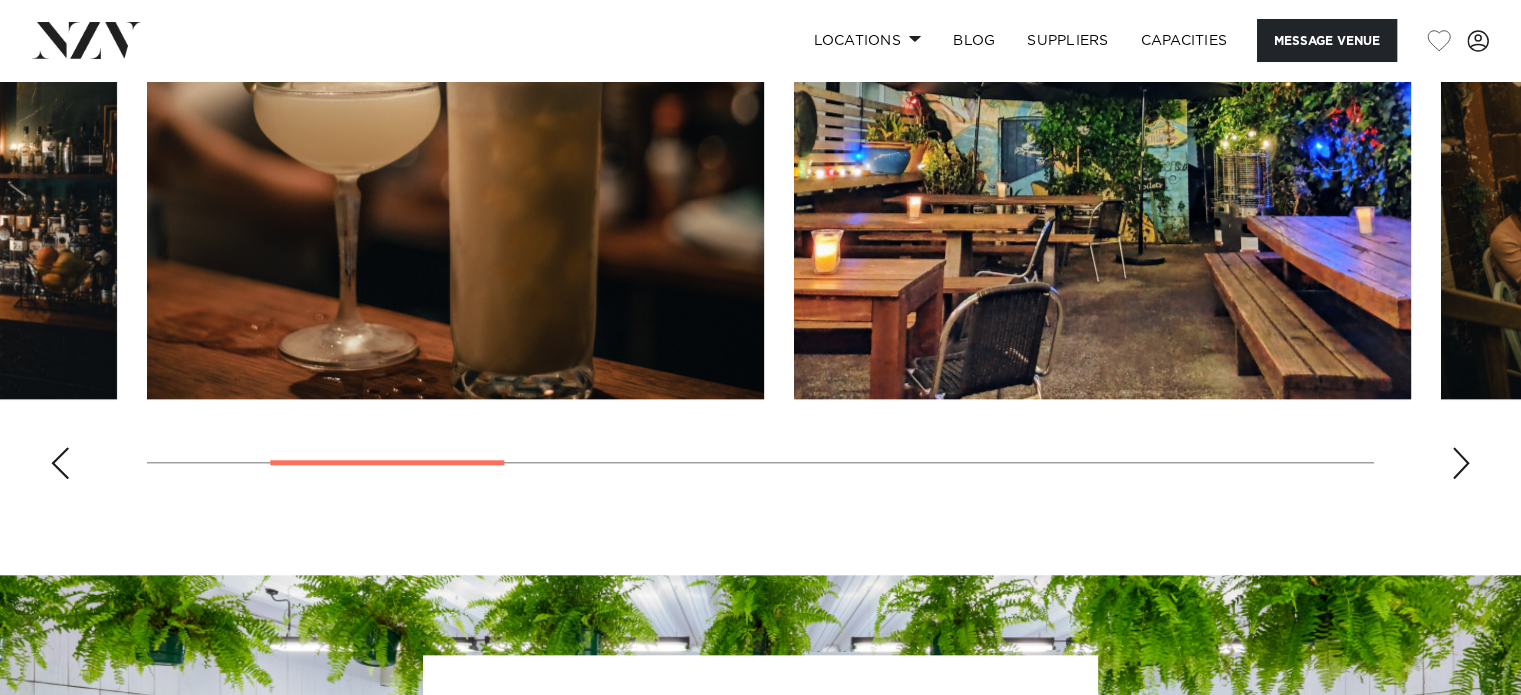 click at bounding box center (1461, 463) 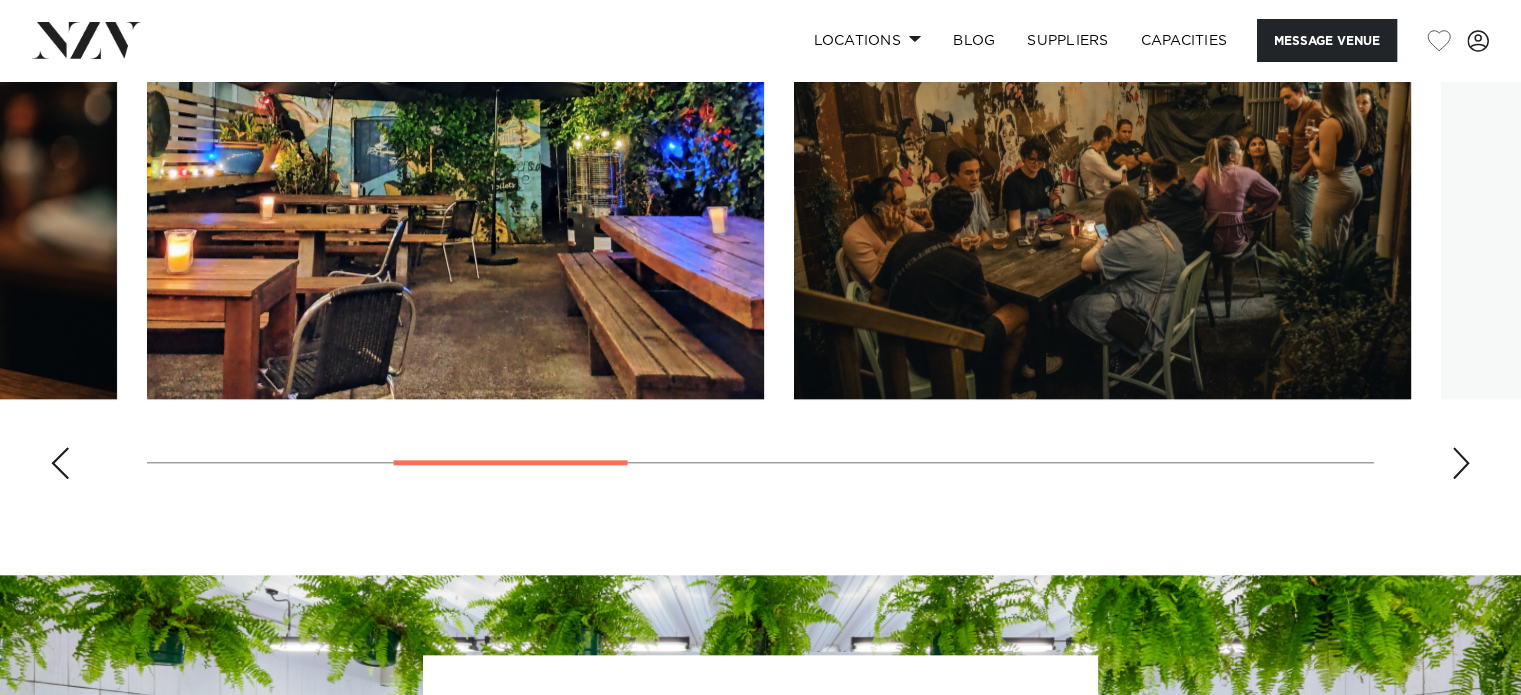 click at bounding box center [1461, 463] 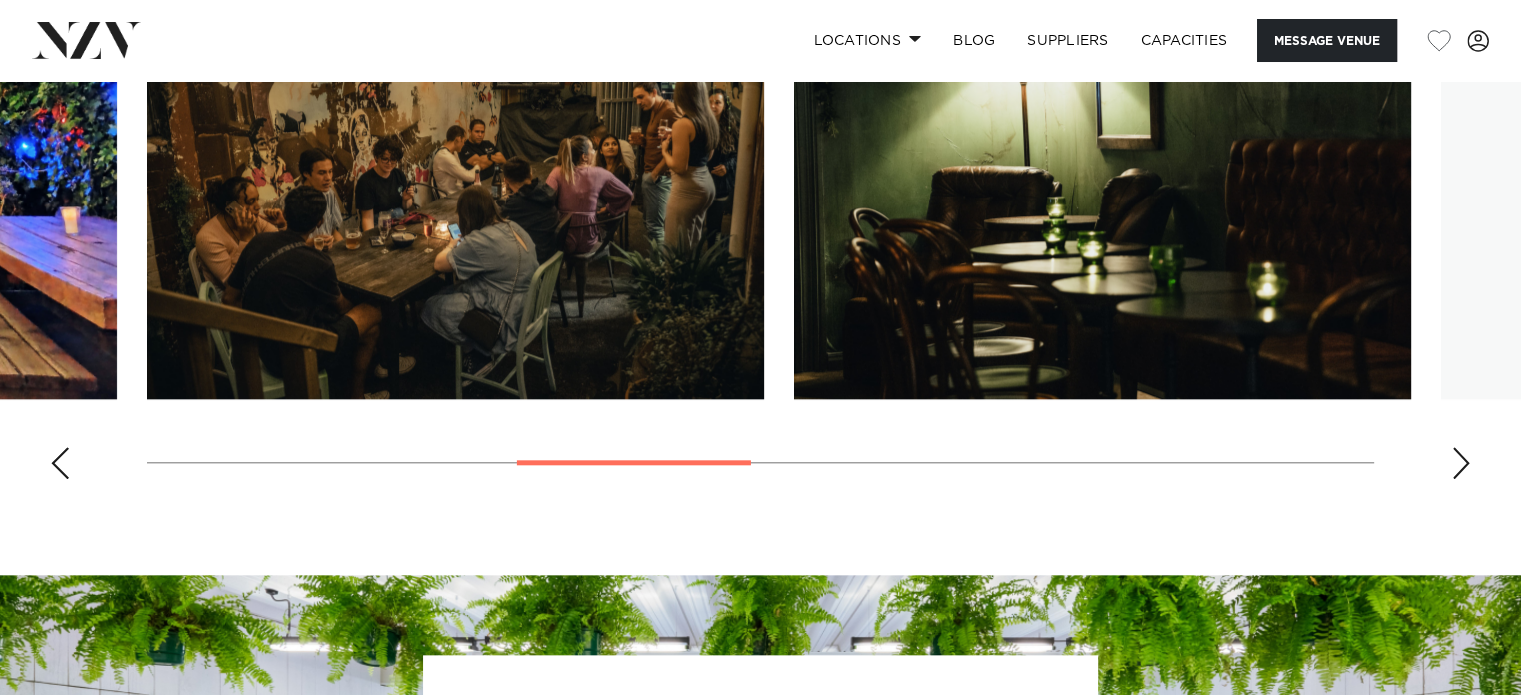 click at bounding box center (1461, 463) 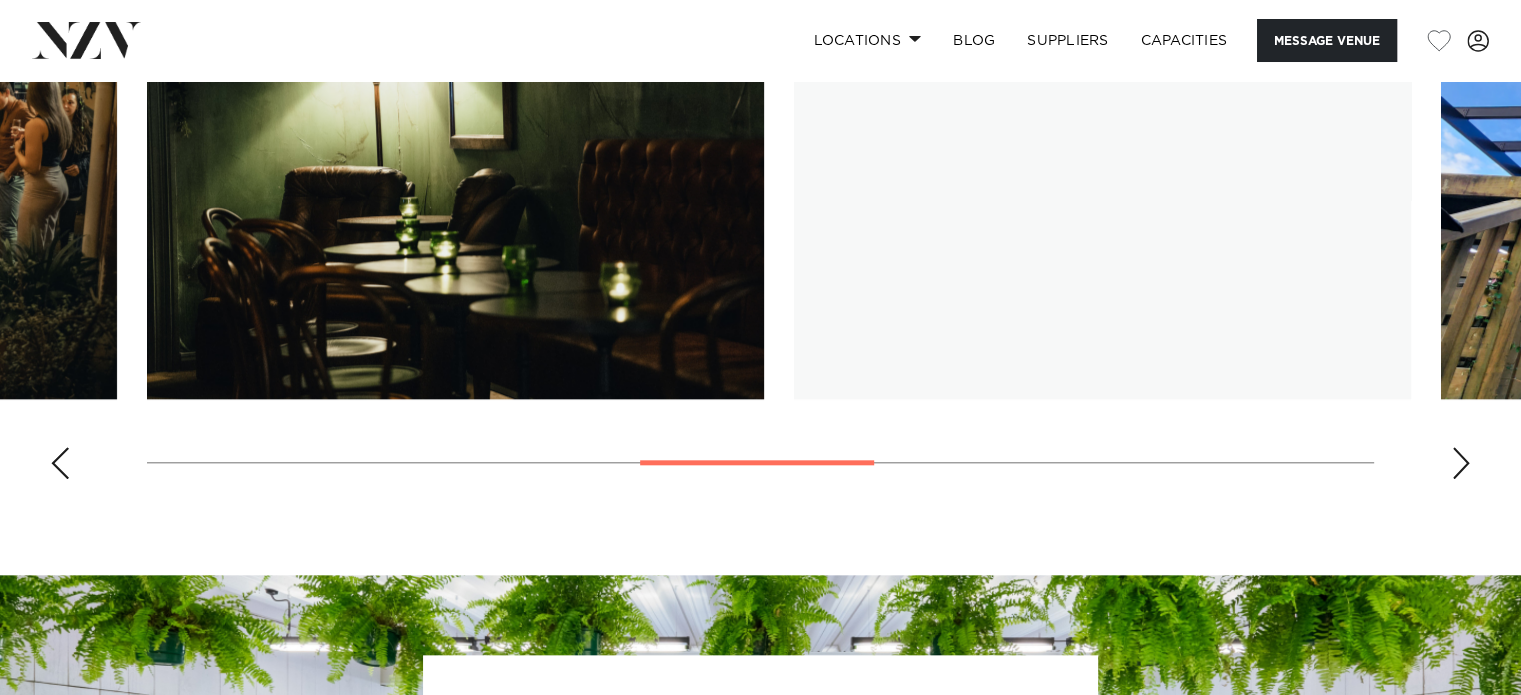 click at bounding box center (1461, 463) 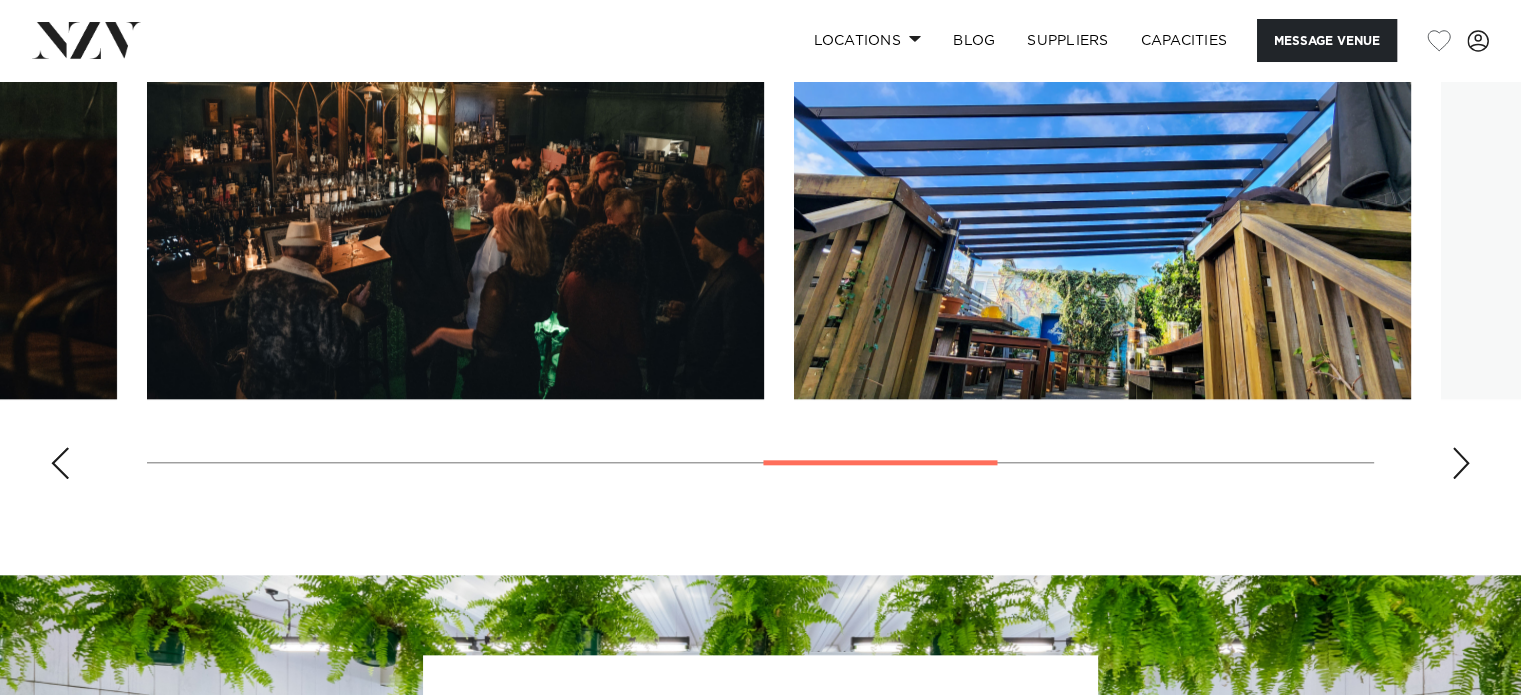 click at bounding box center (1461, 463) 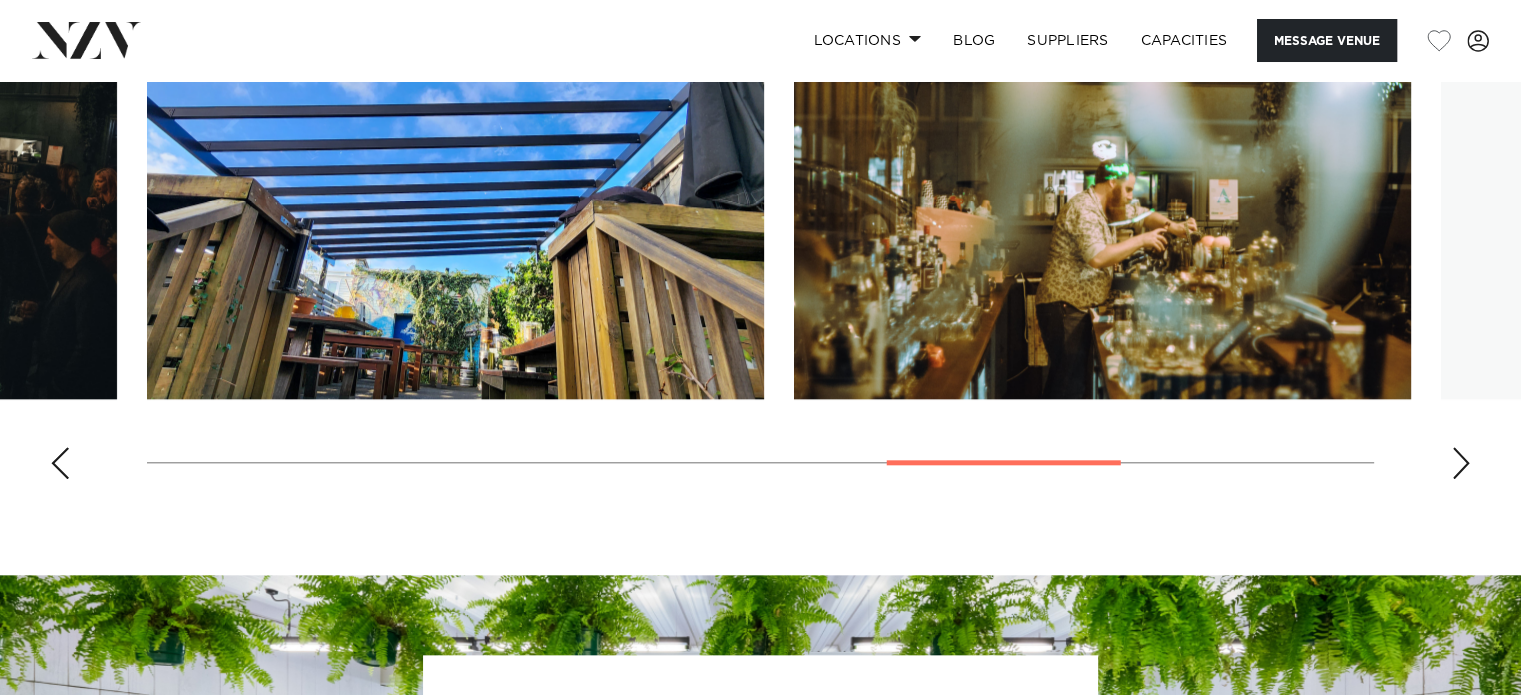 click at bounding box center (1461, 463) 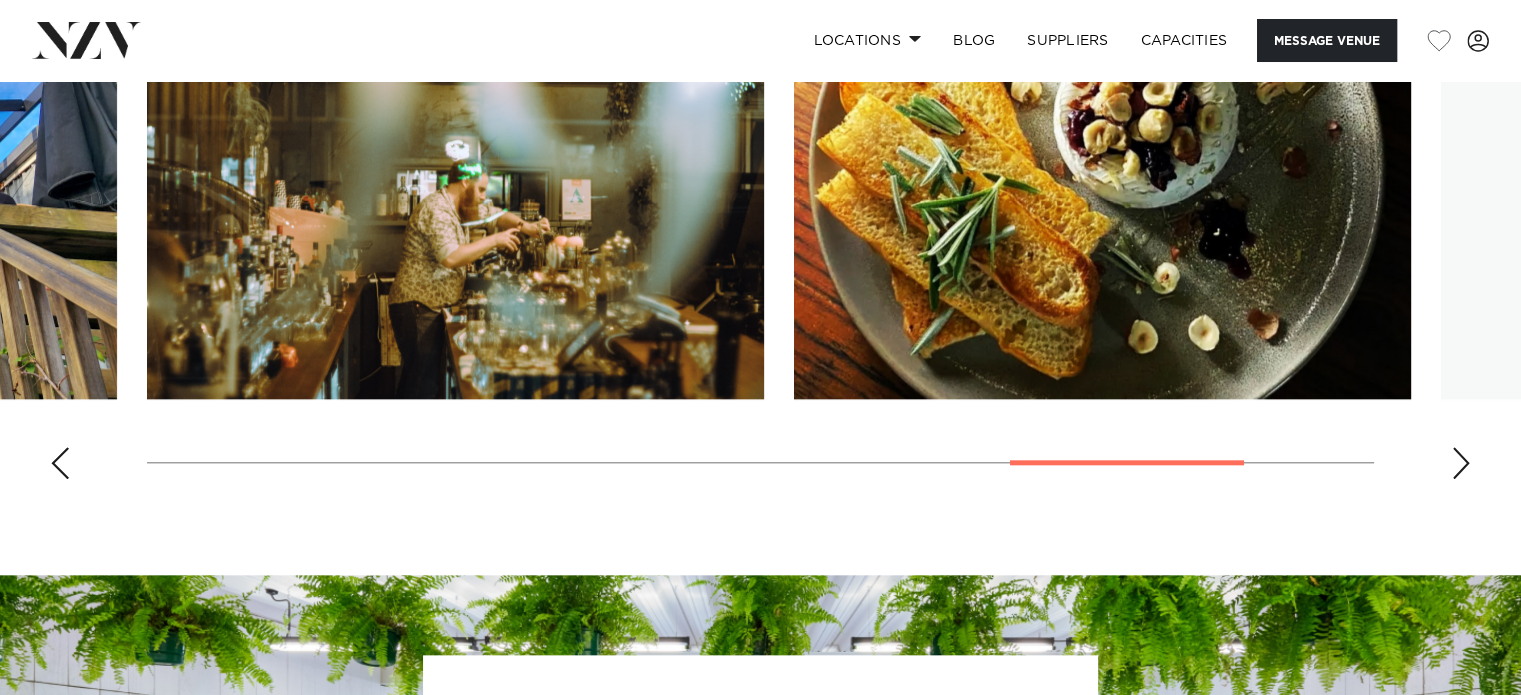 click at bounding box center [1461, 463] 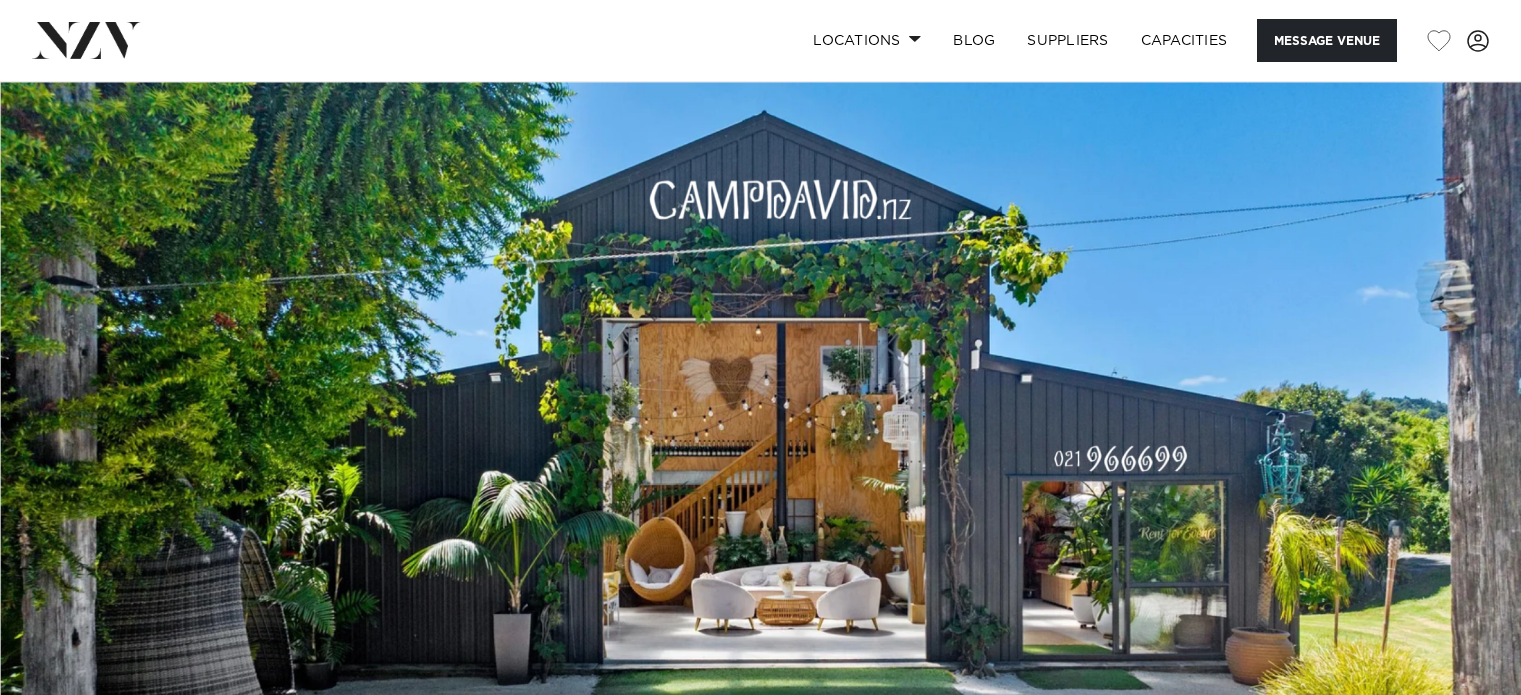 scroll, scrollTop: 0, scrollLeft: 0, axis: both 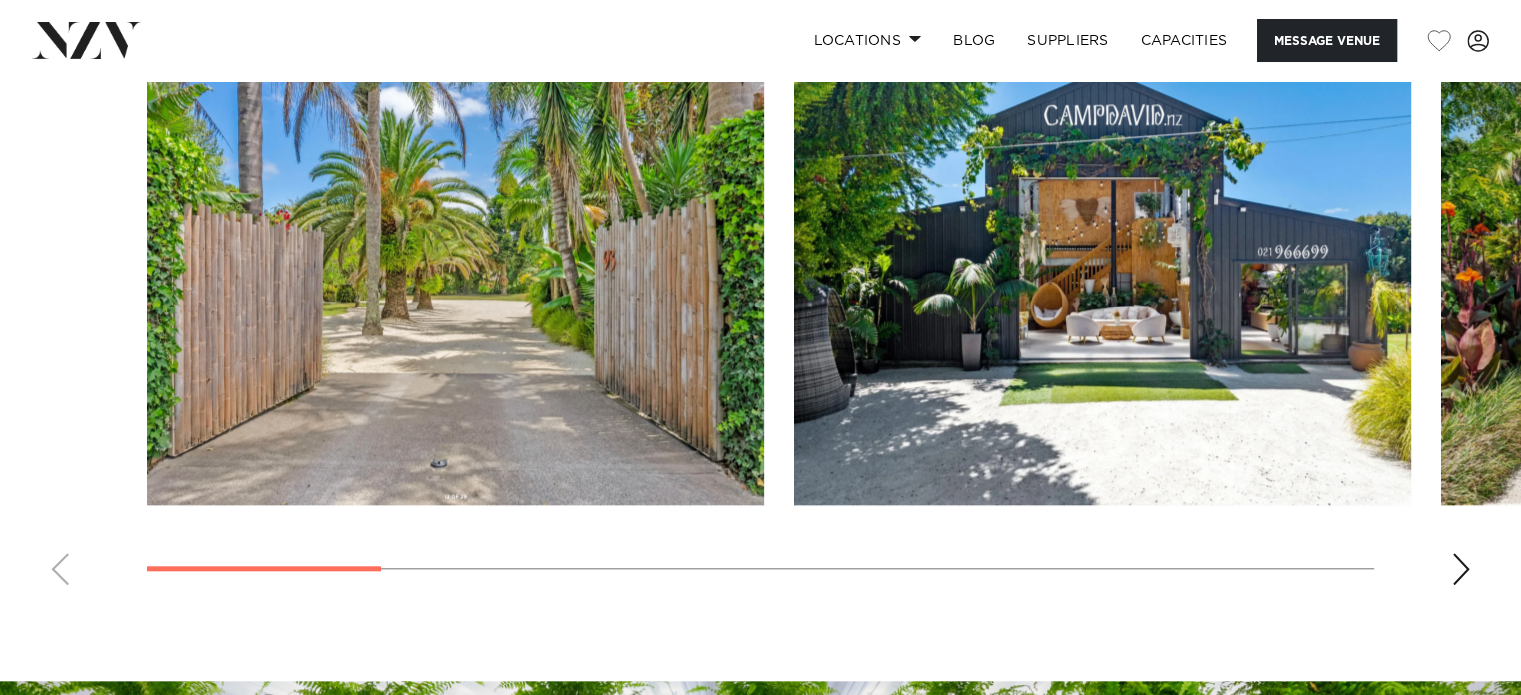 click at bounding box center [760, 326] 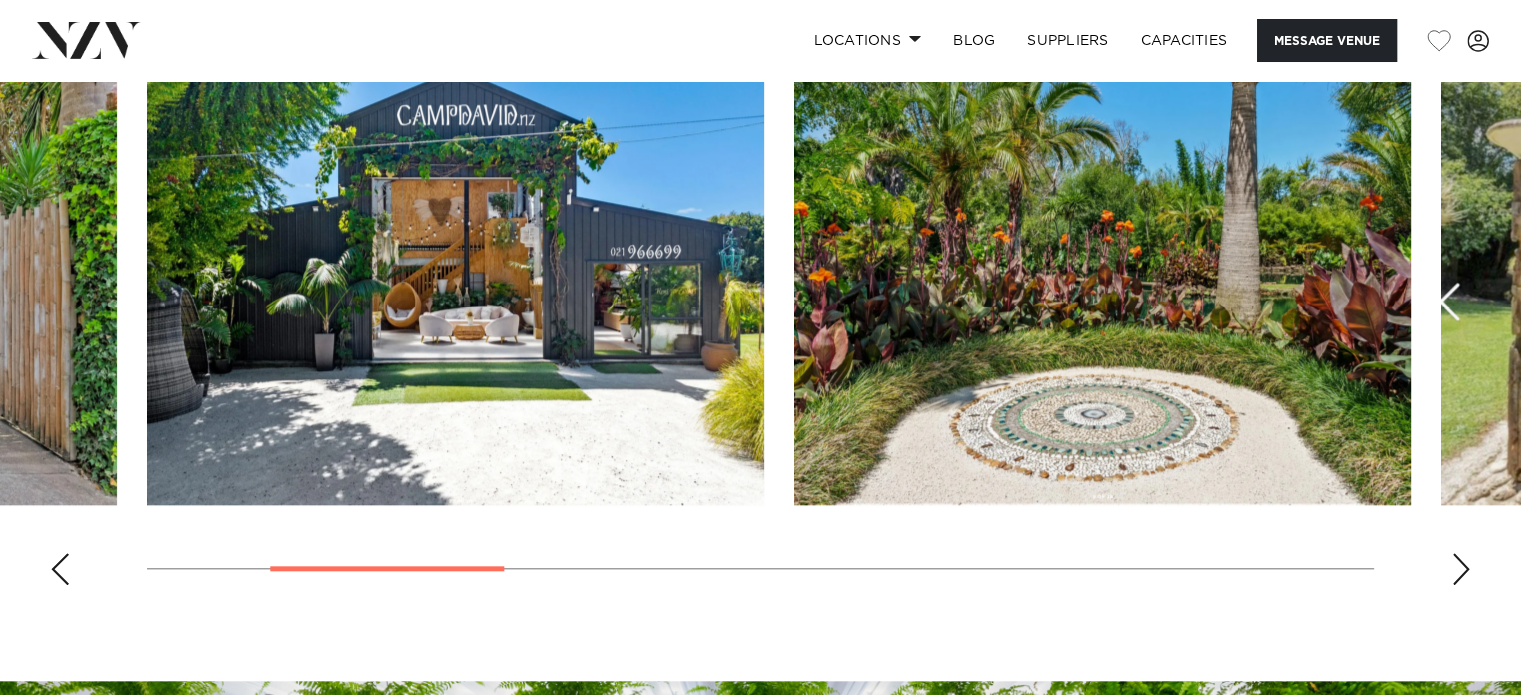 click at bounding box center [1461, 569] 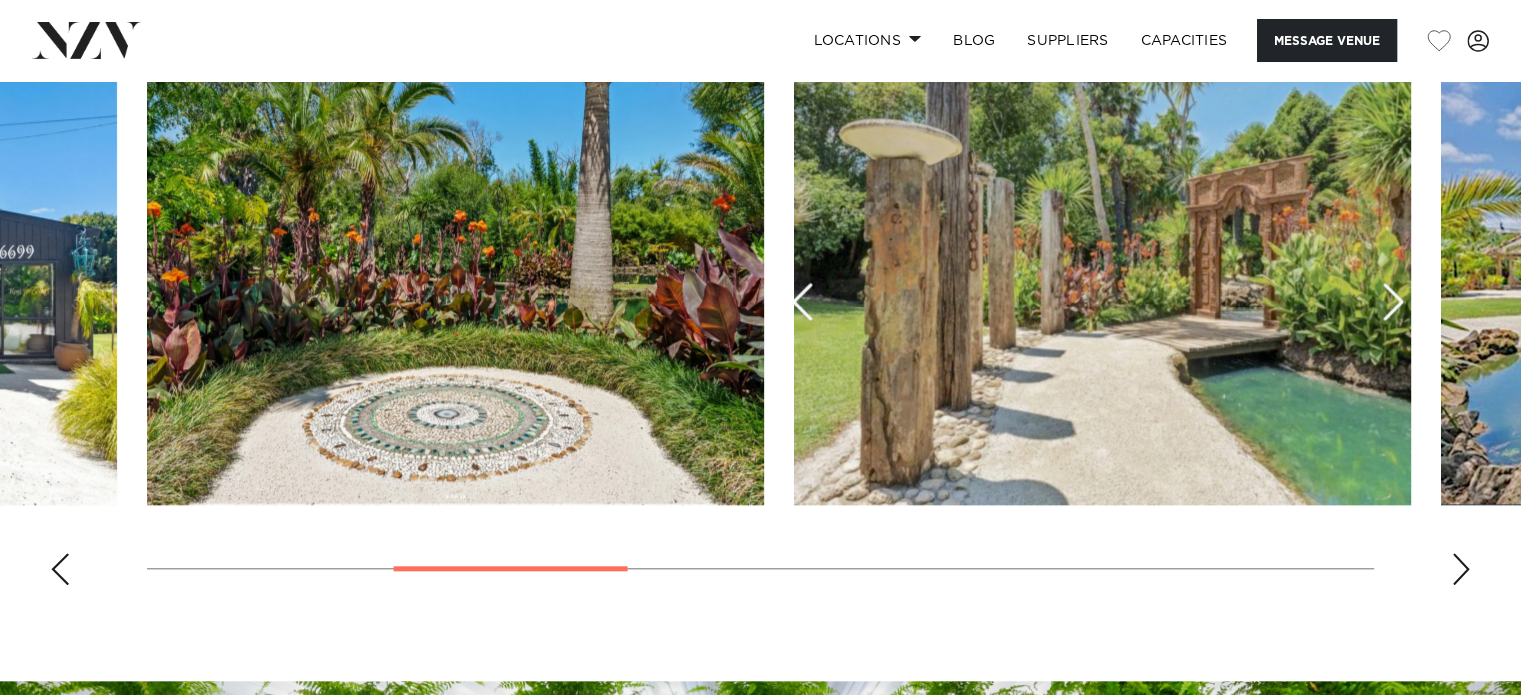 click at bounding box center (1461, 569) 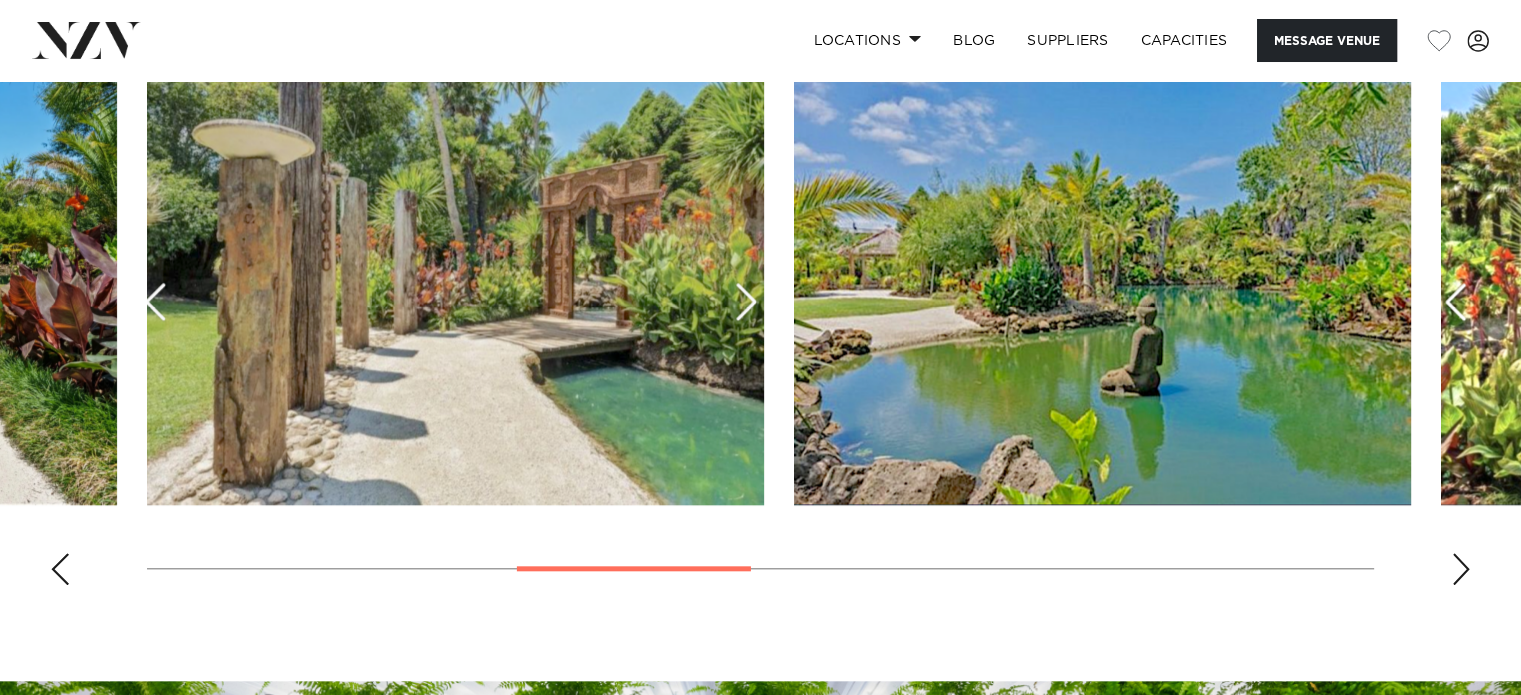 click at bounding box center [1461, 569] 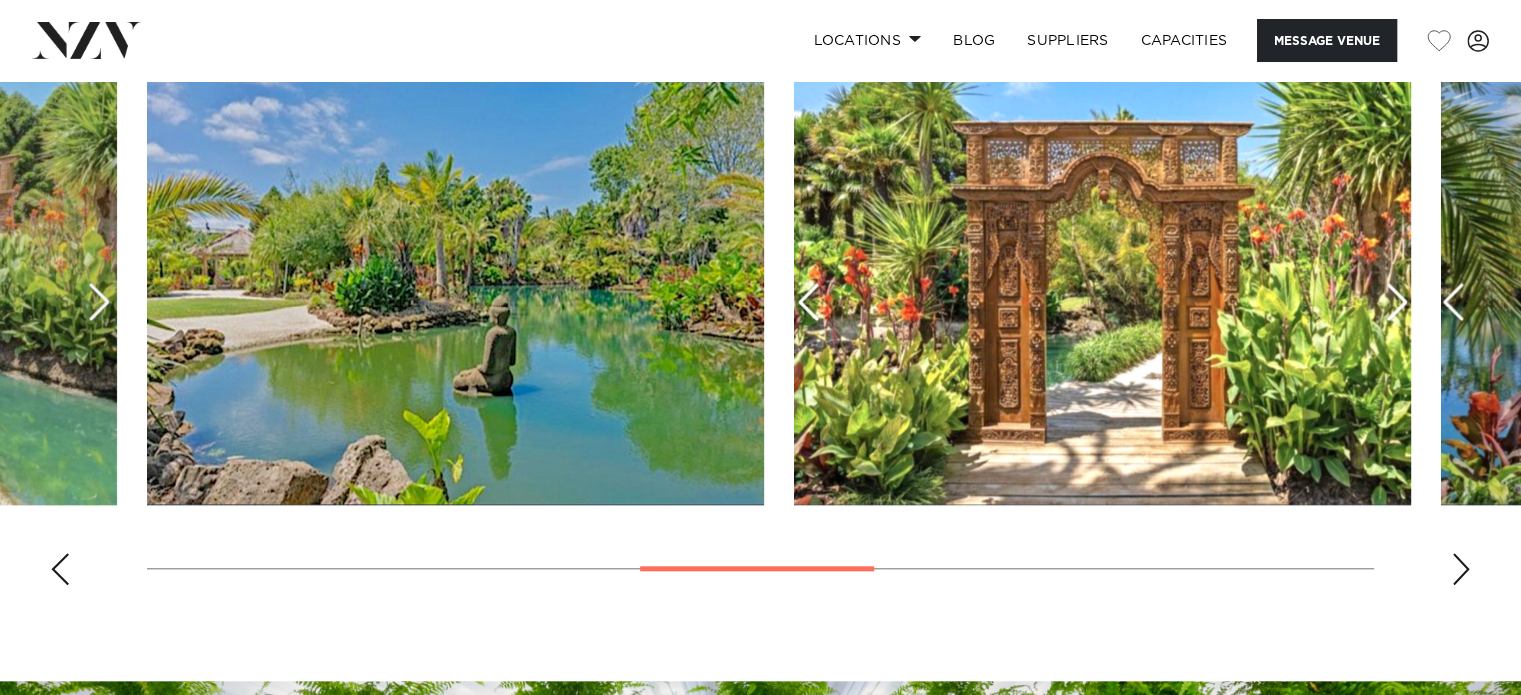 click at bounding box center (1461, 569) 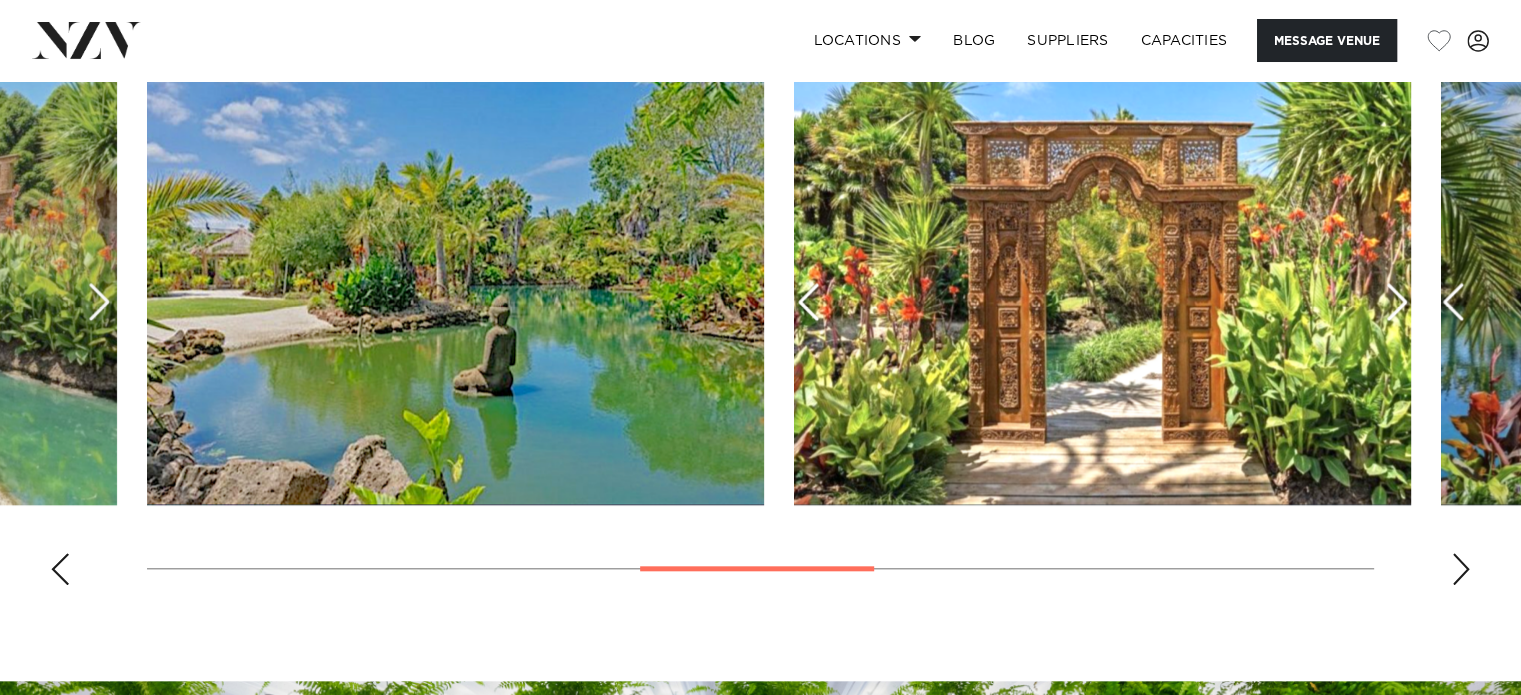 click at bounding box center [1461, 569] 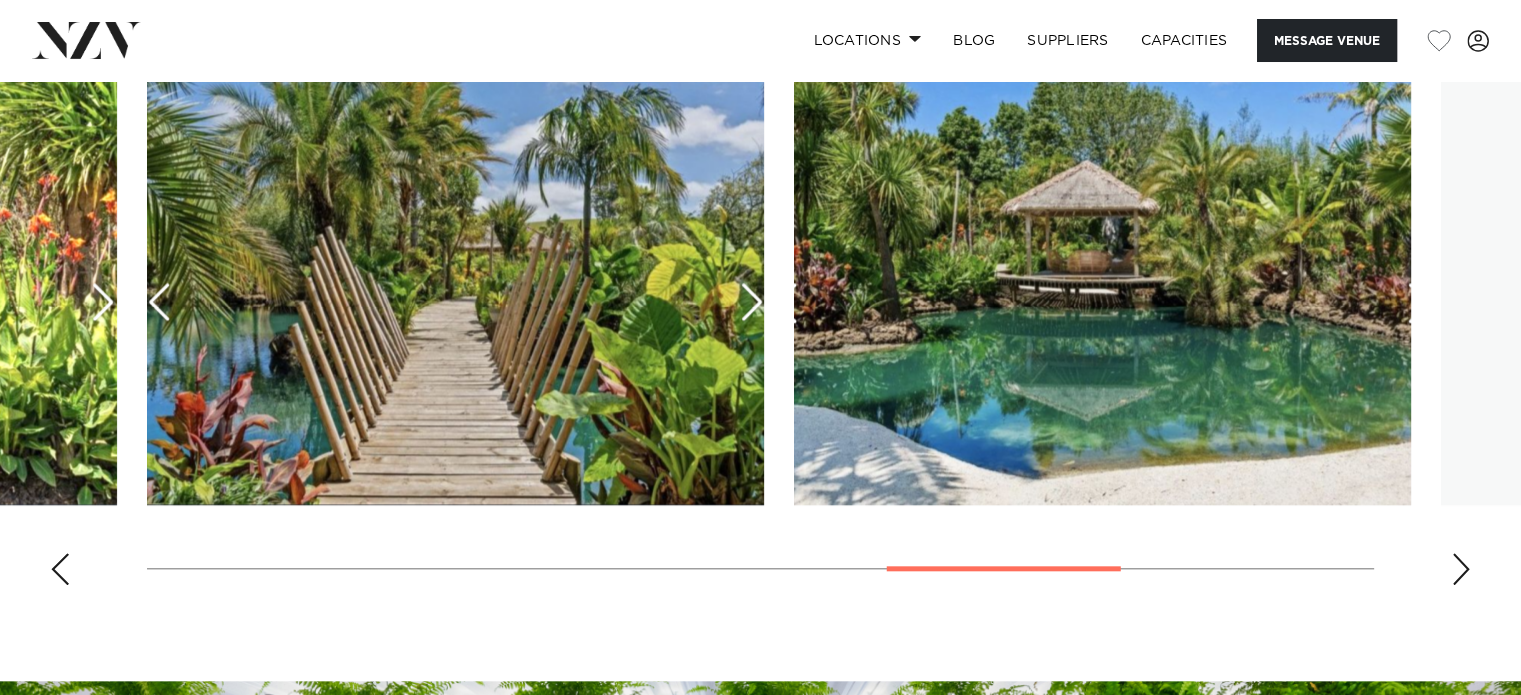 click at bounding box center (1461, 569) 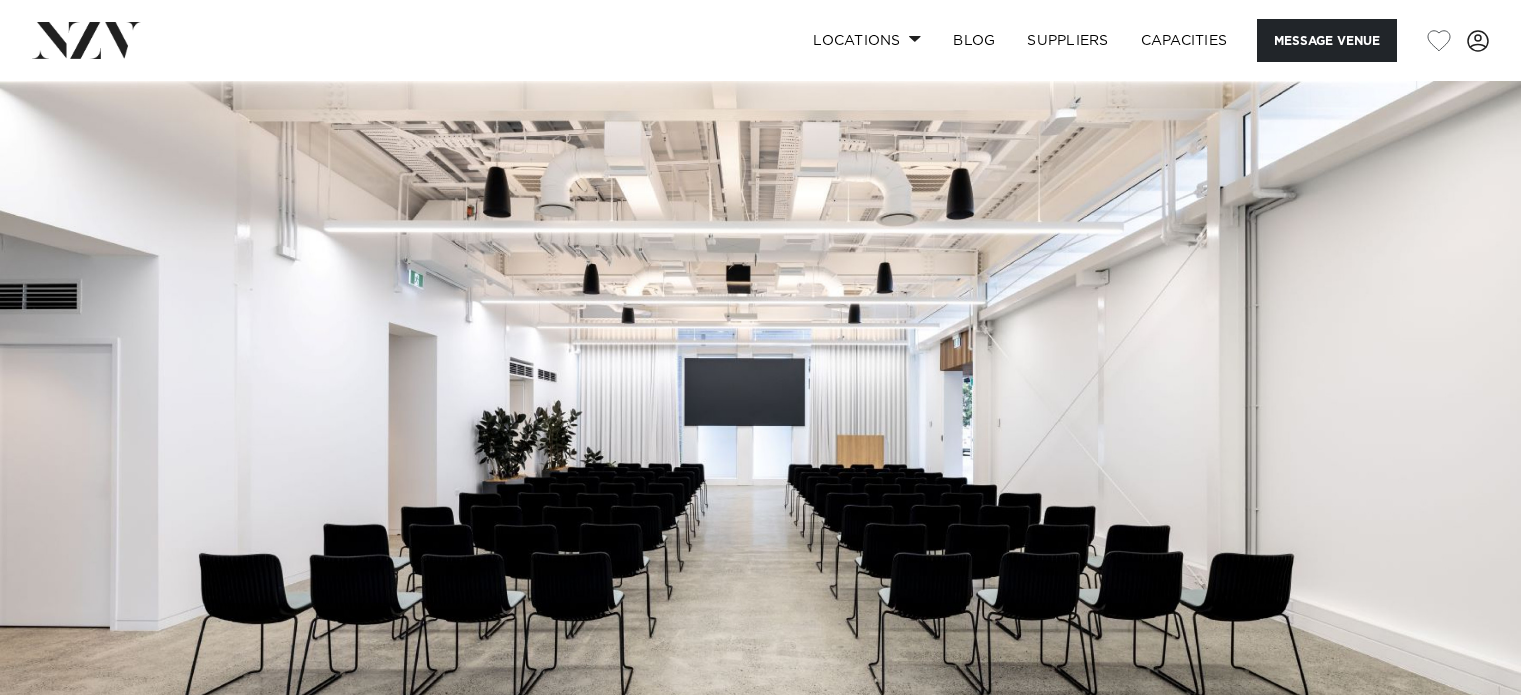 scroll, scrollTop: 0, scrollLeft: 0, axis: both 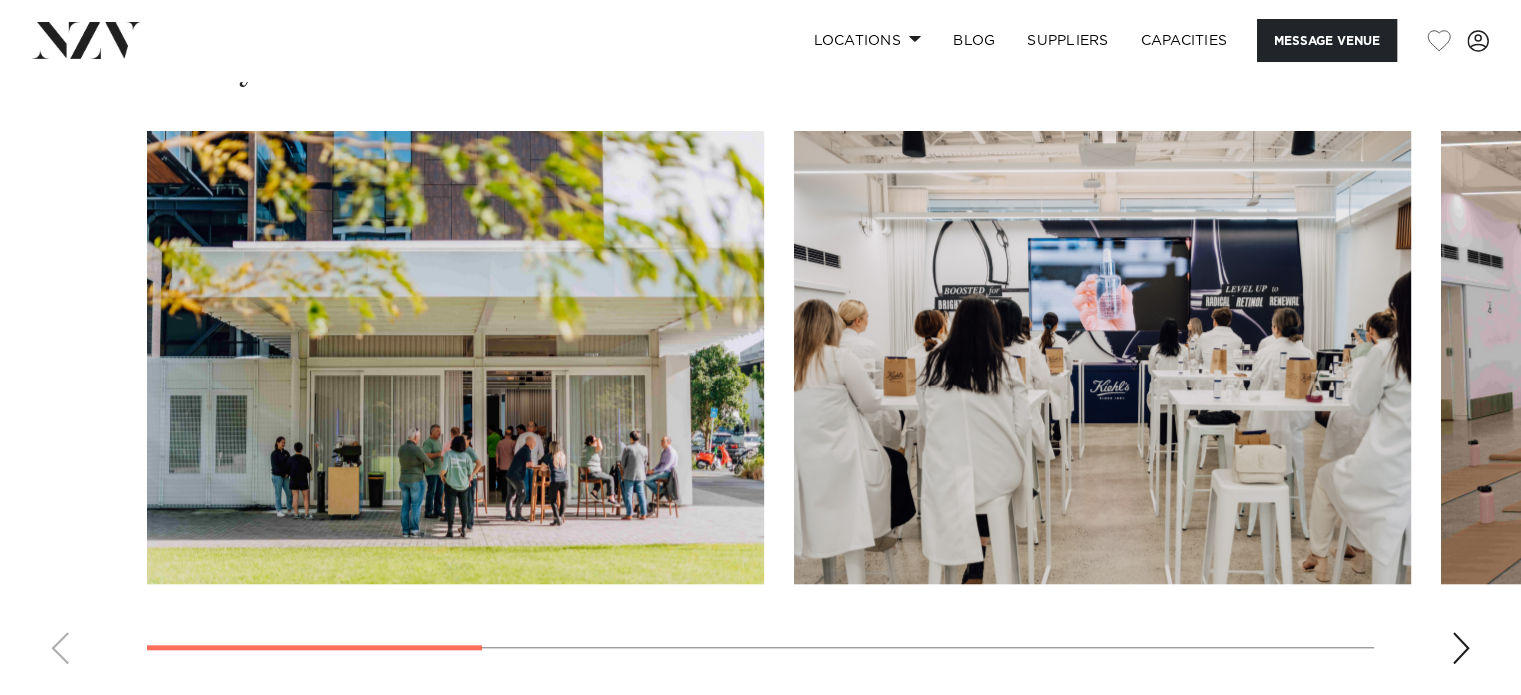 click at bounding box center [1461, 648] 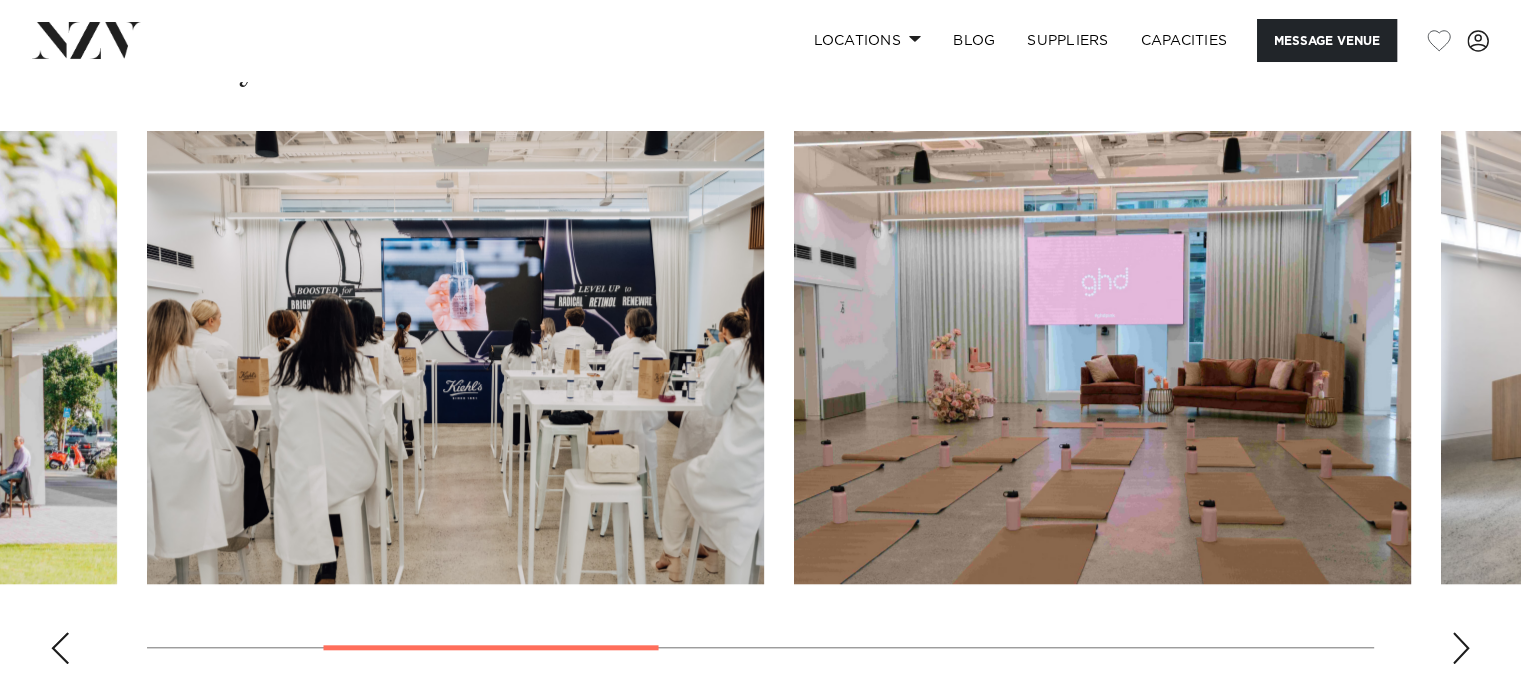 click at bounding box center [1461, 648] 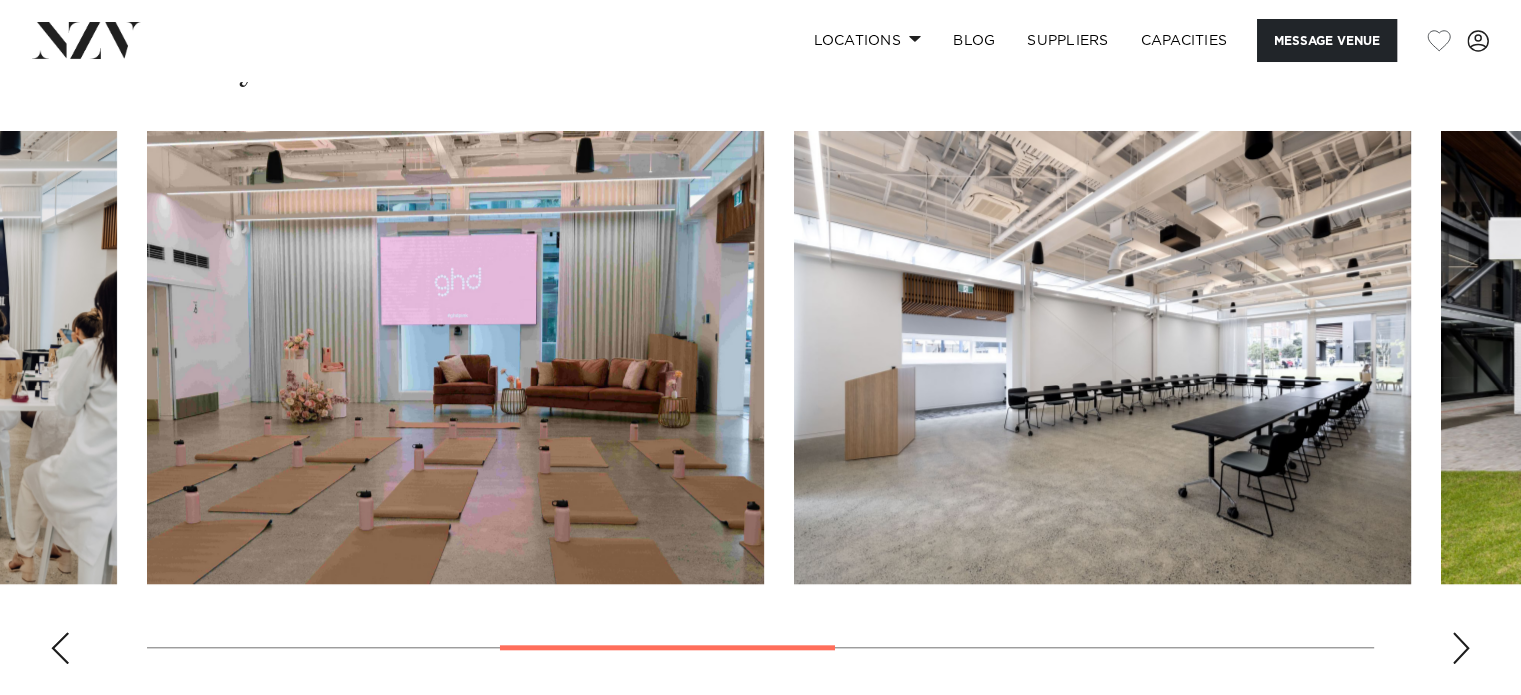 click at bounding box center (1461, 648) 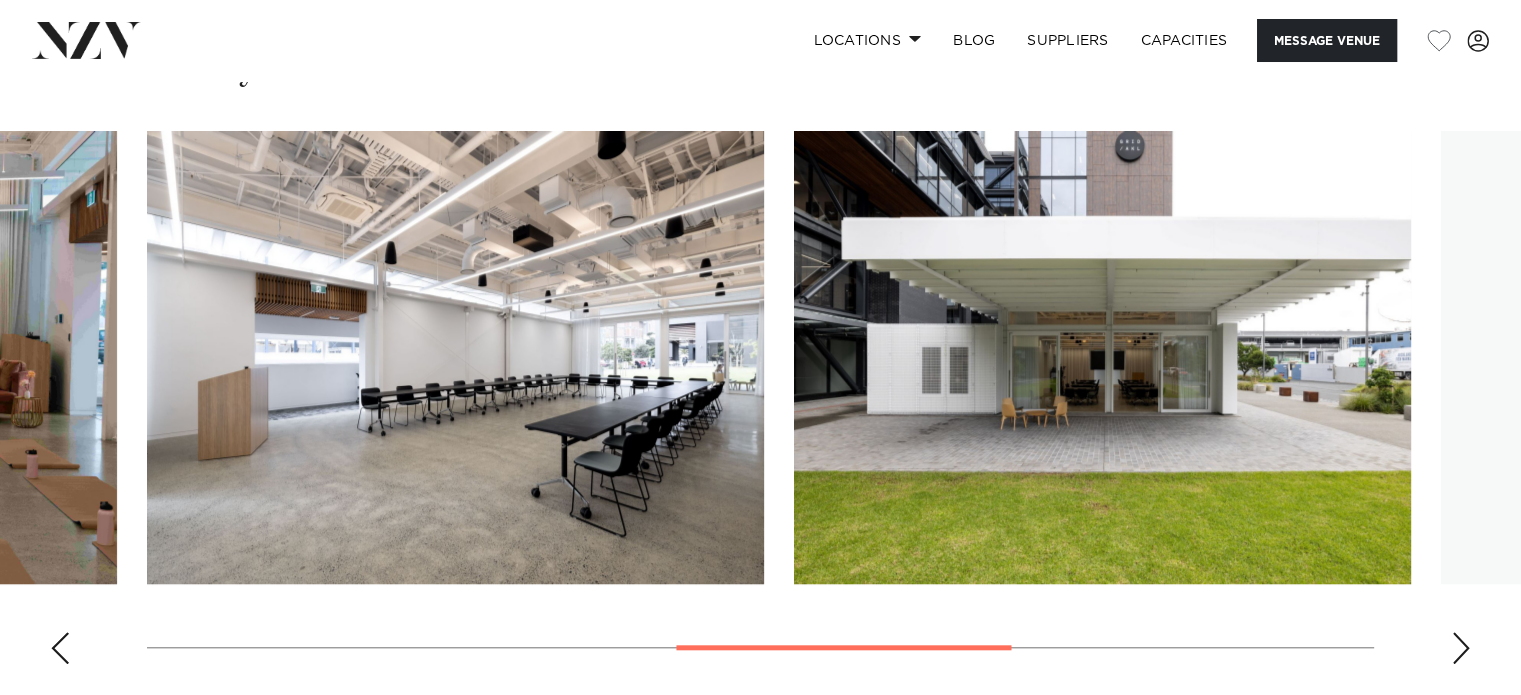 click at bounding box center (1461, 648) 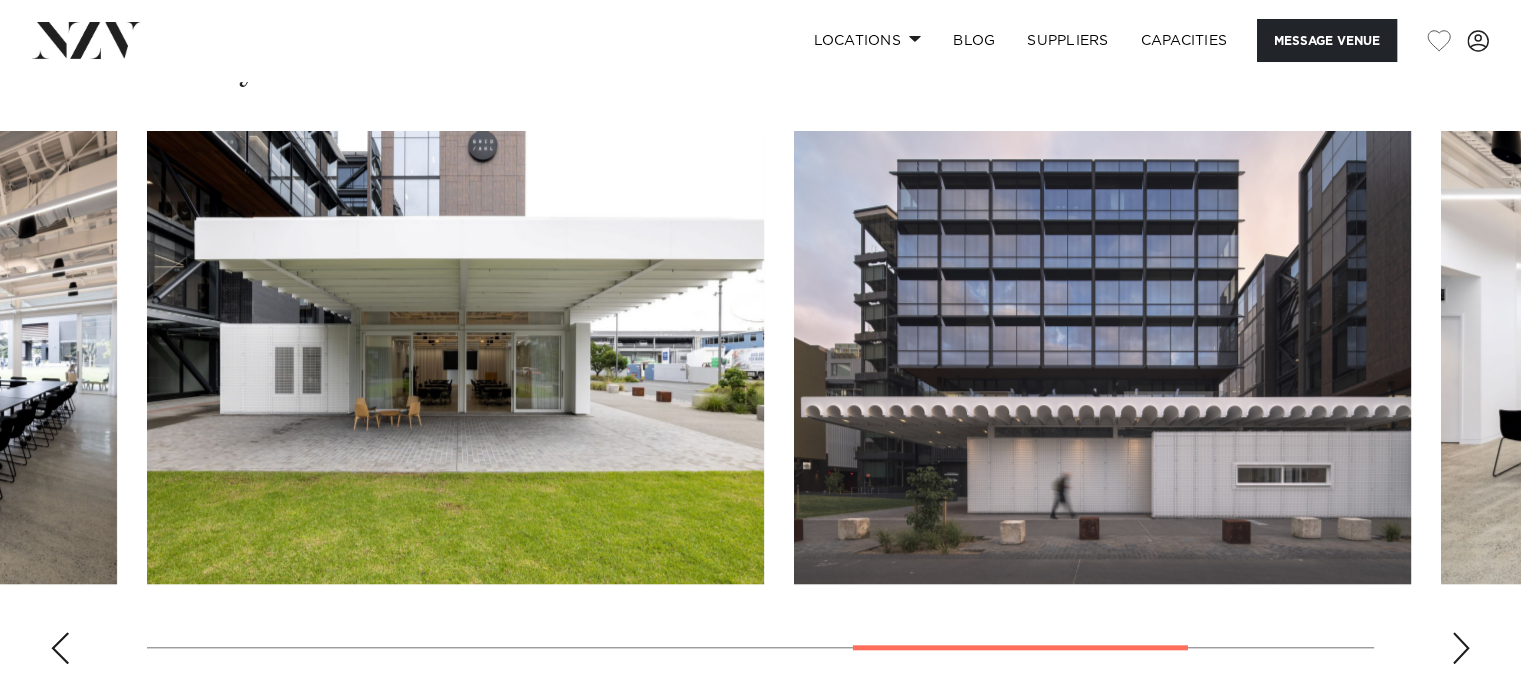 click at bounding box center (1461, 648) 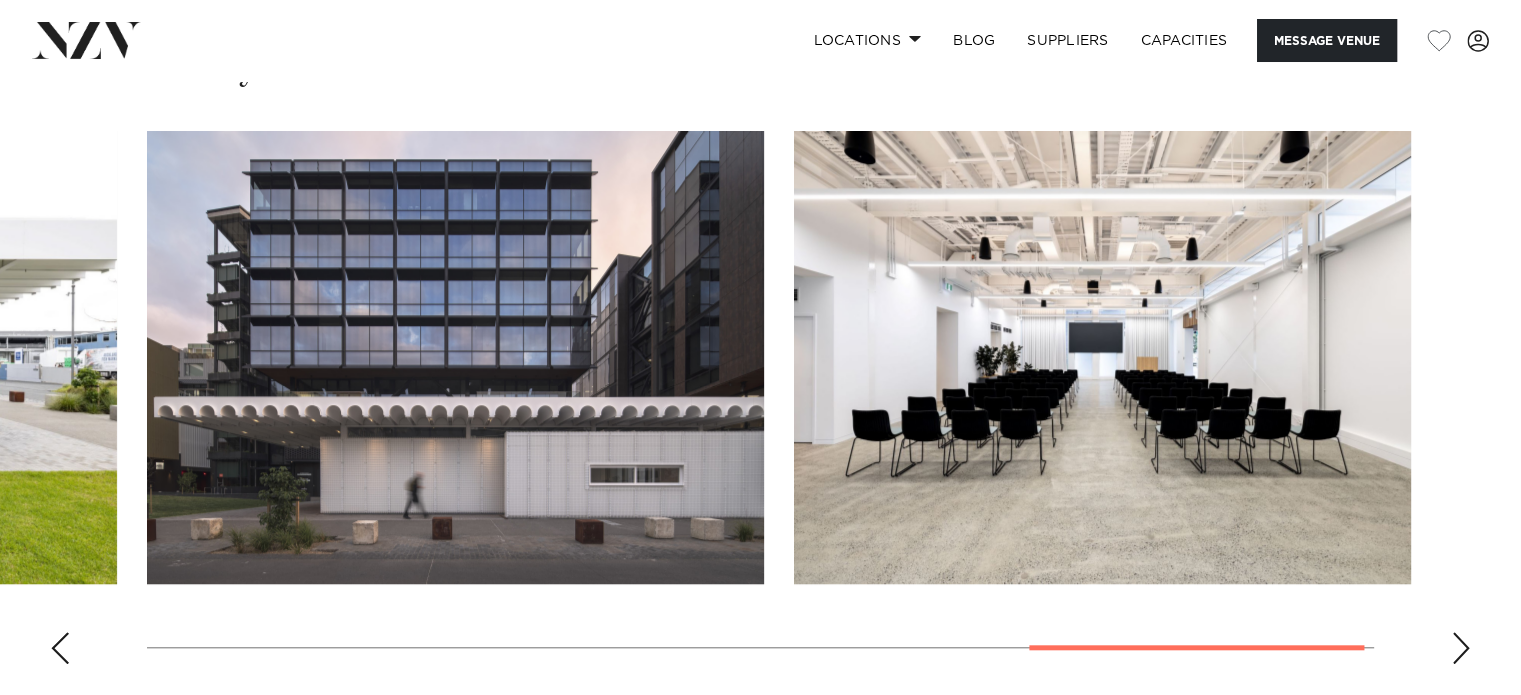 click at bounding box center [1461, 648] 